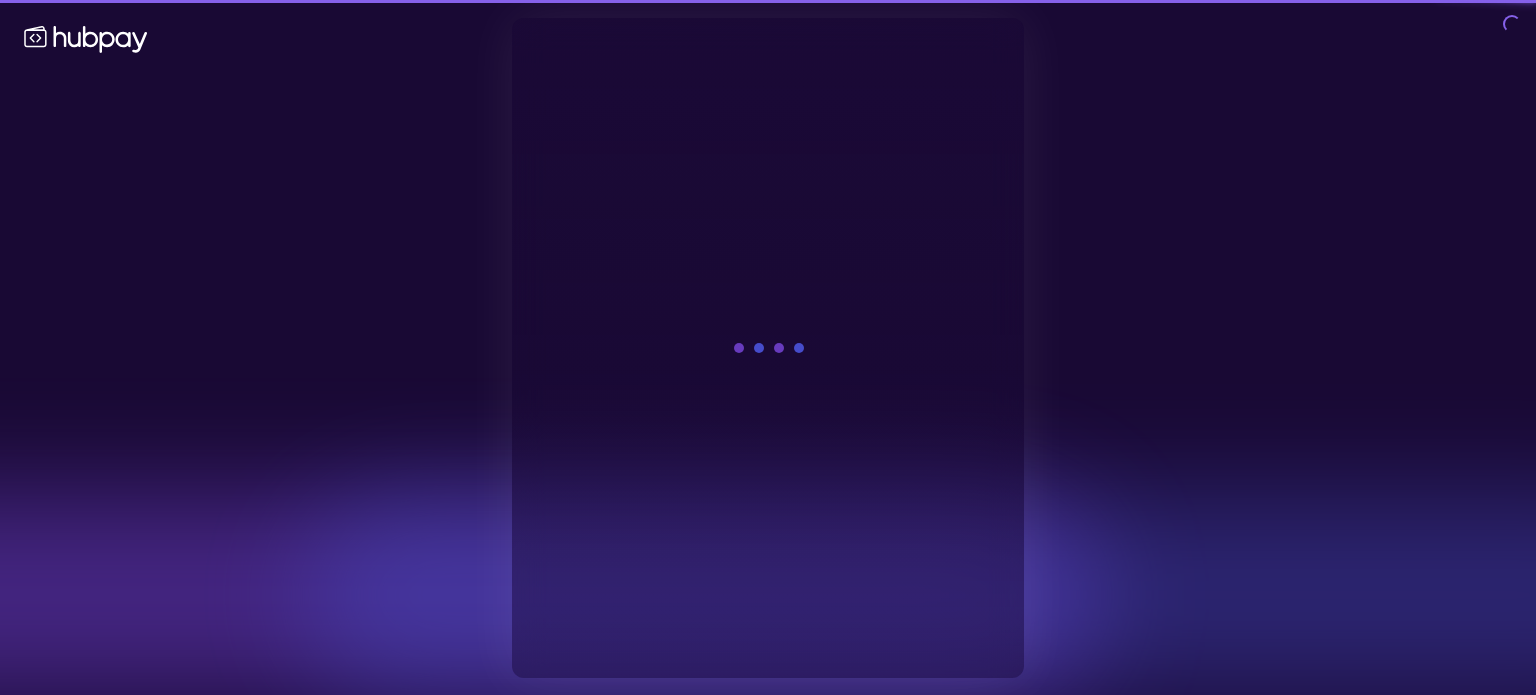 scroll, scrollTop: 0, scrollLeft: 0, axis: both 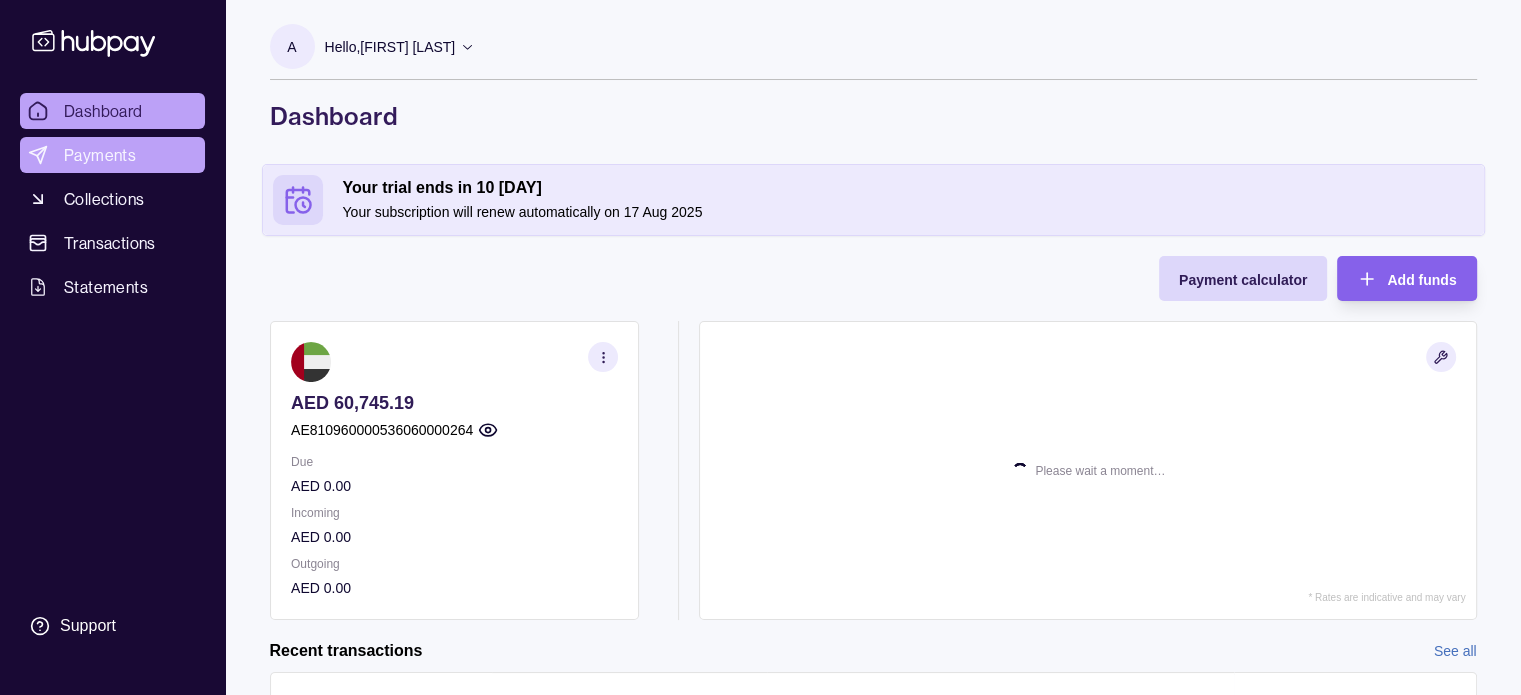 click on "Payments" at bounding box center [100, 155] 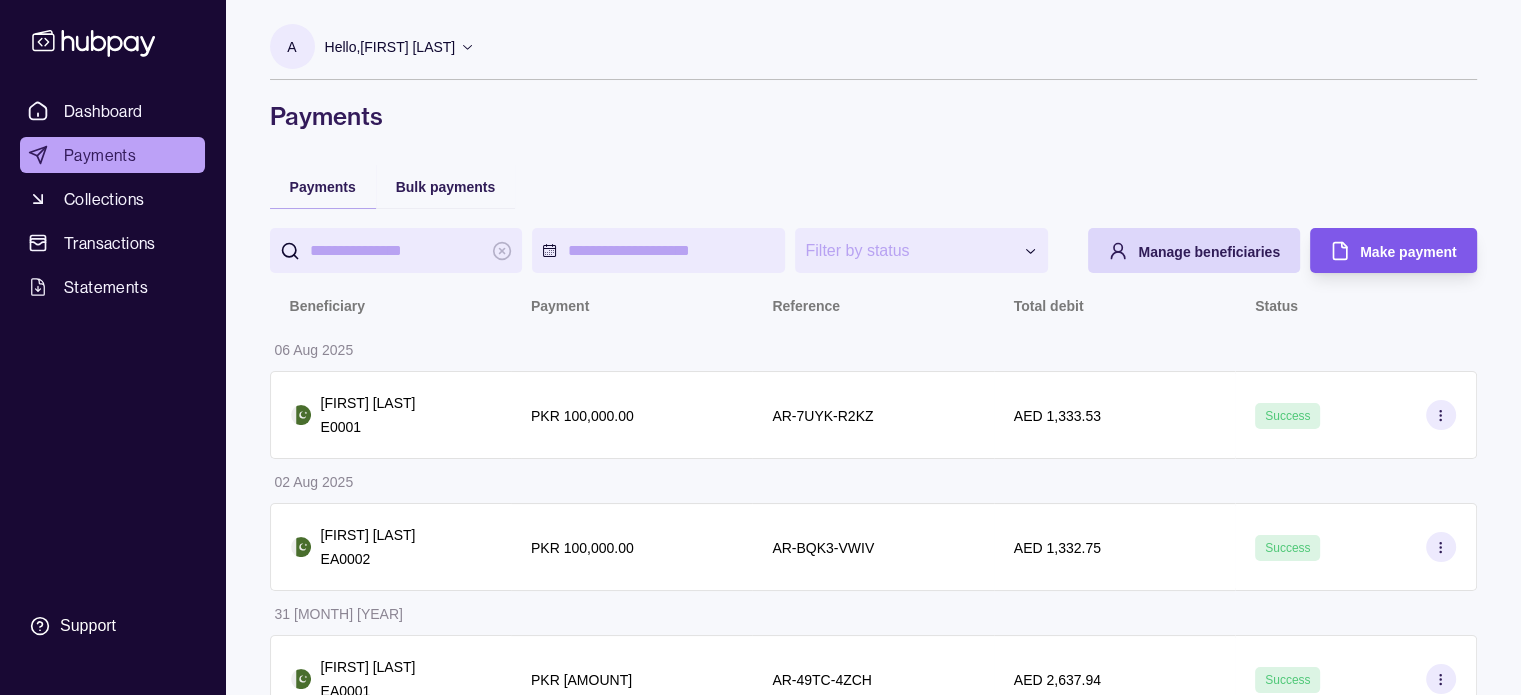click on "Make payment" at bounding box center (1408, 252) 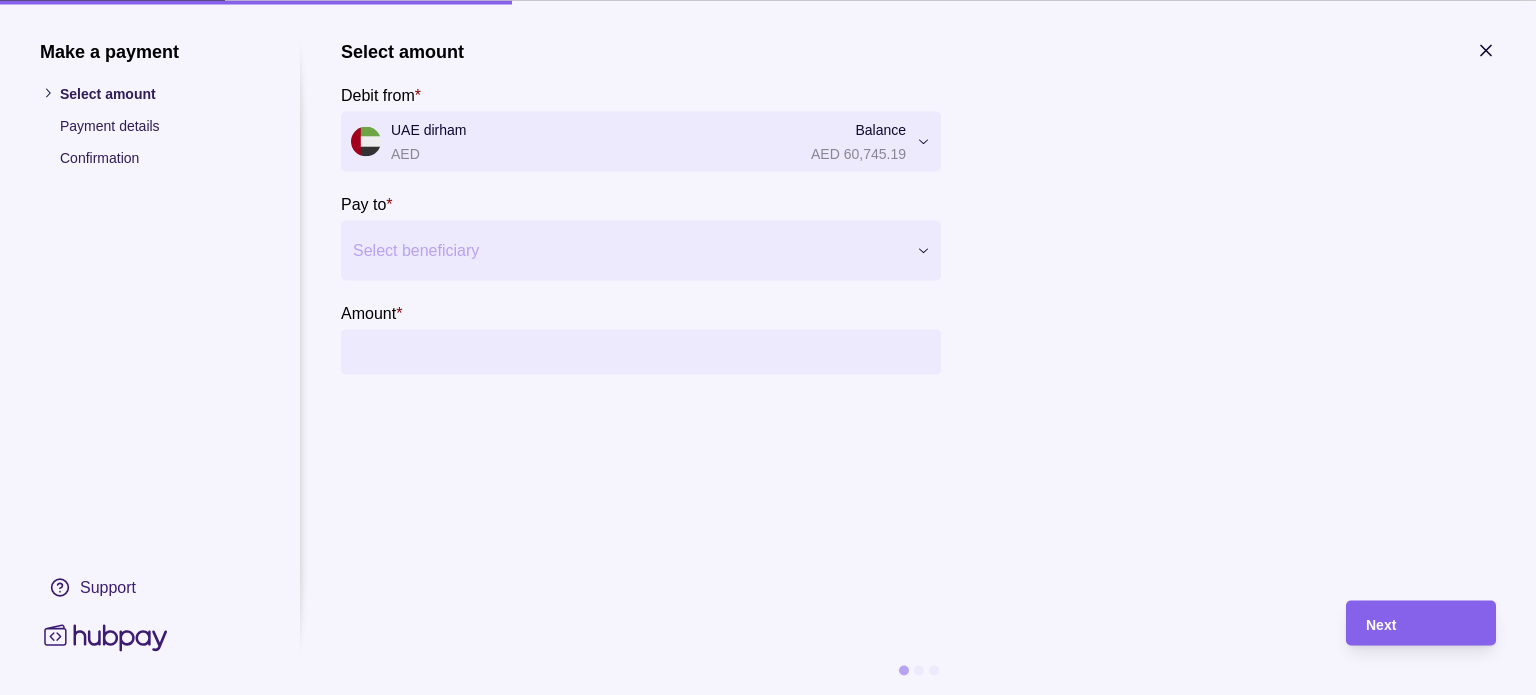 click at bounding box center [628, 250] 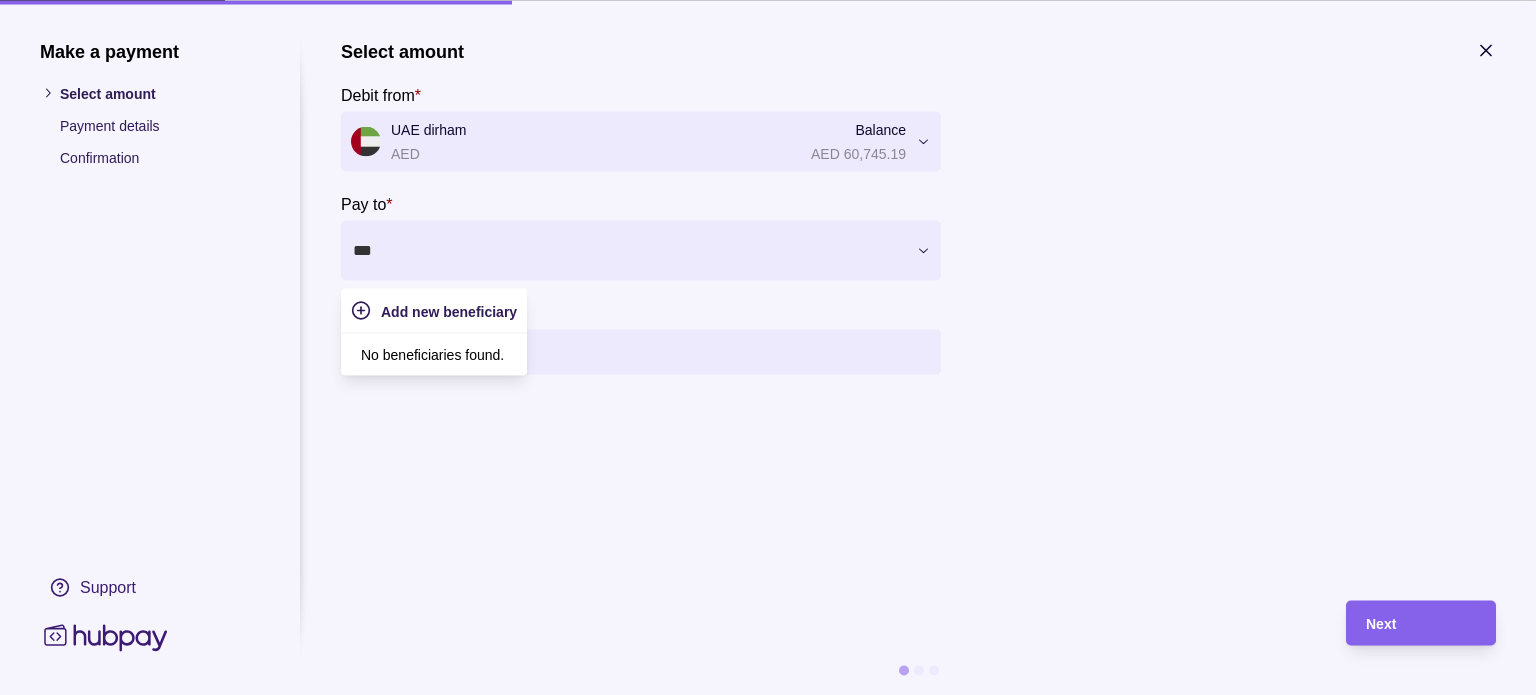 type on "****" 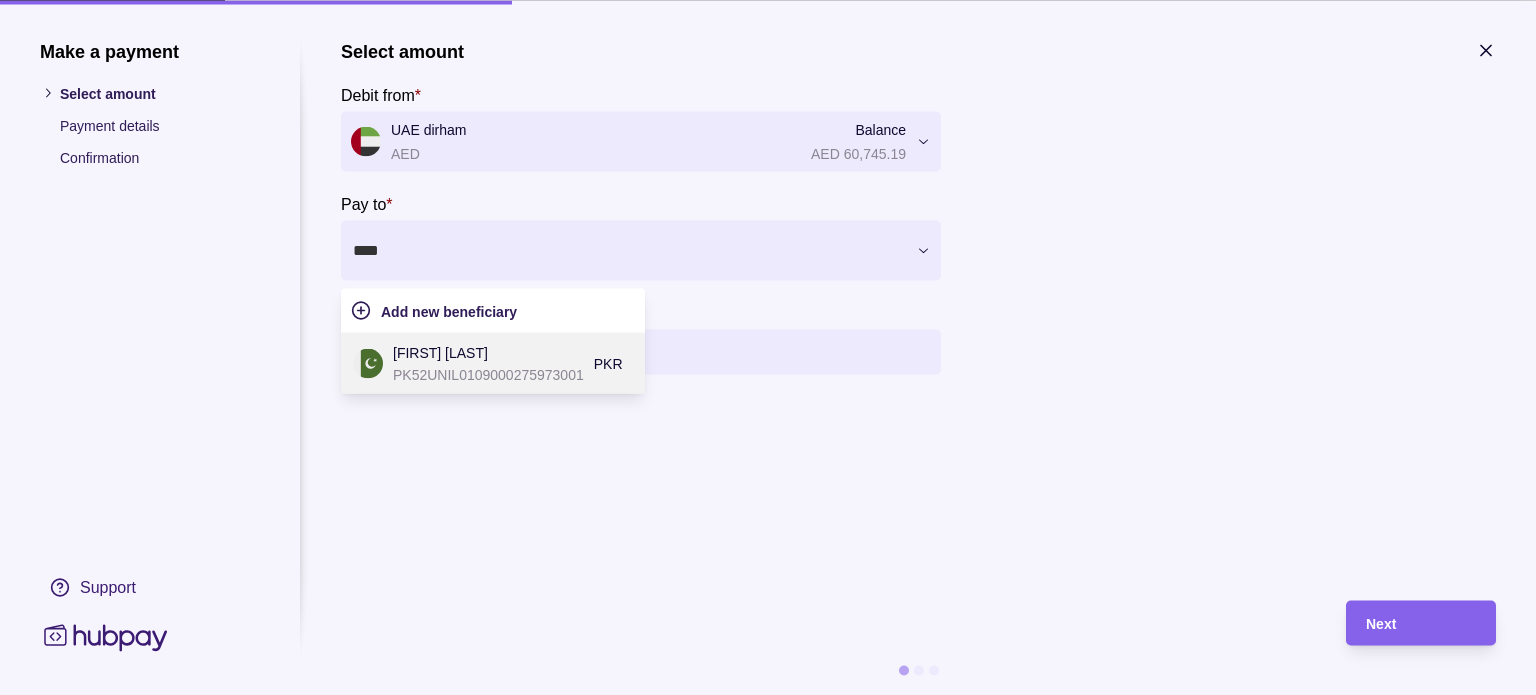 click on "[FIRST] [LAST]" at bounding box center (488, 352) 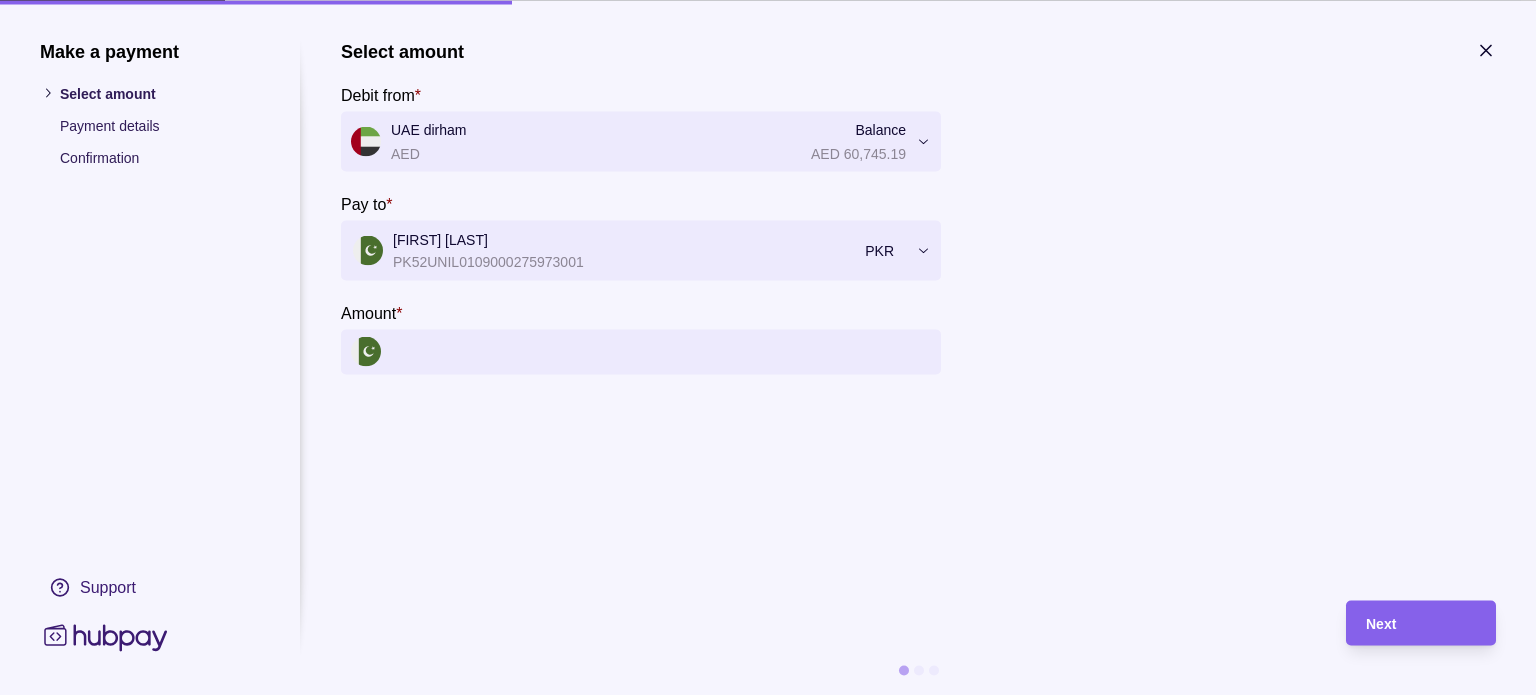 click on "Amount  *" at bounding box center [661, 351] 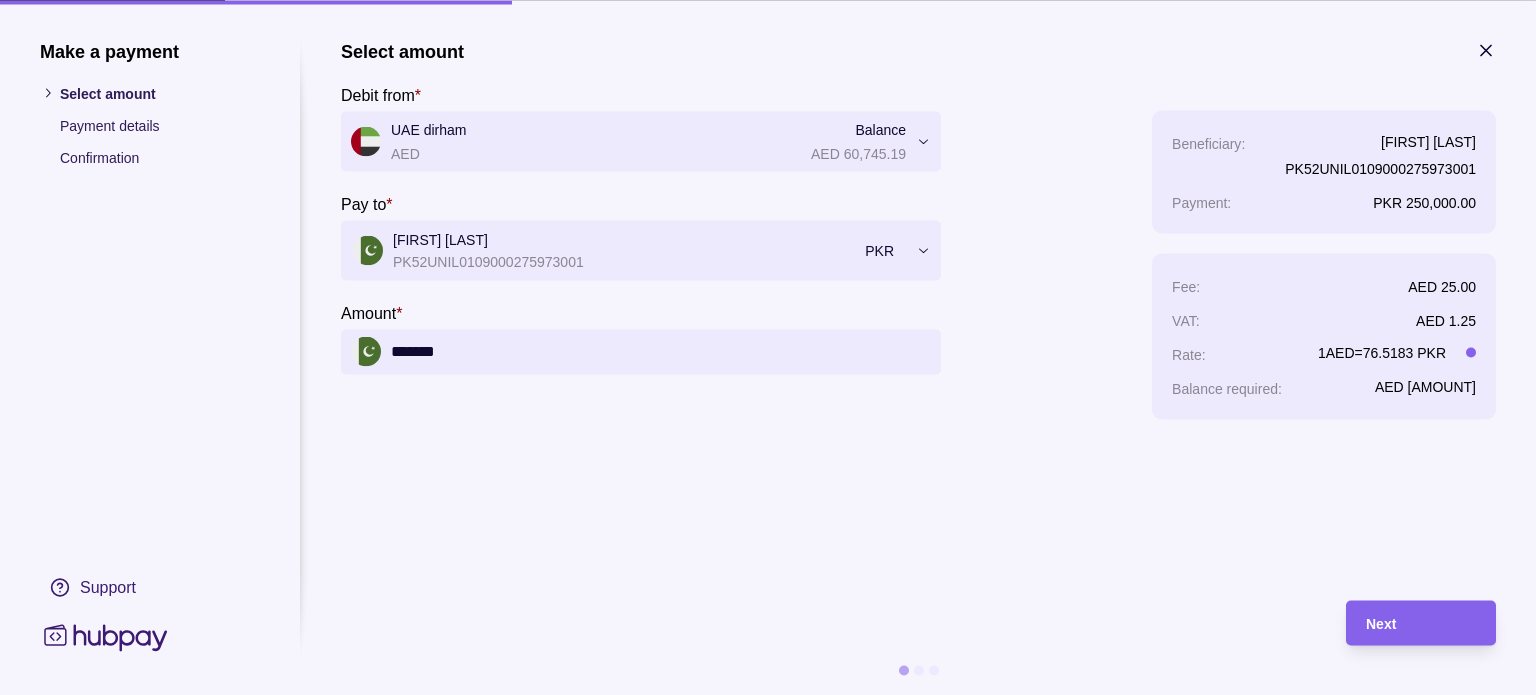 click on "**********" at bounding box center (918, 310) 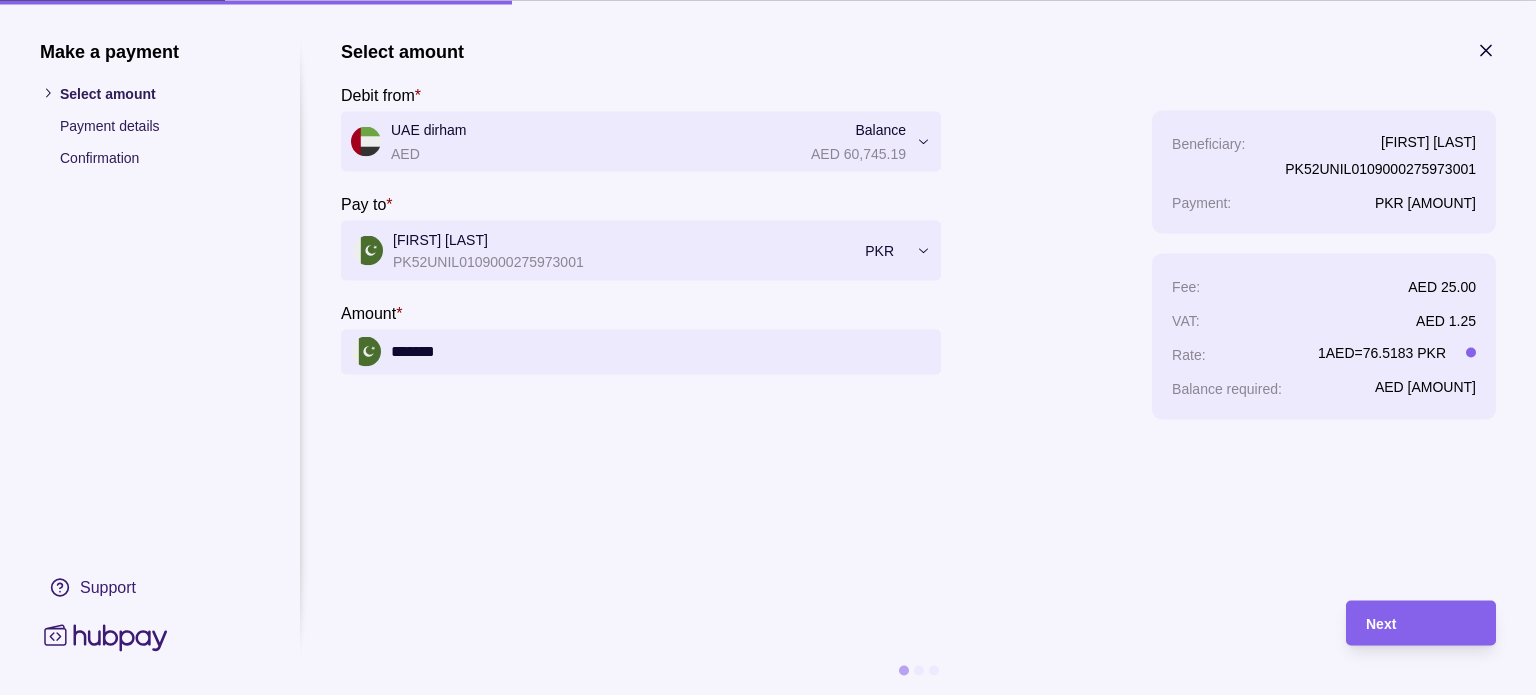 type on "*******" 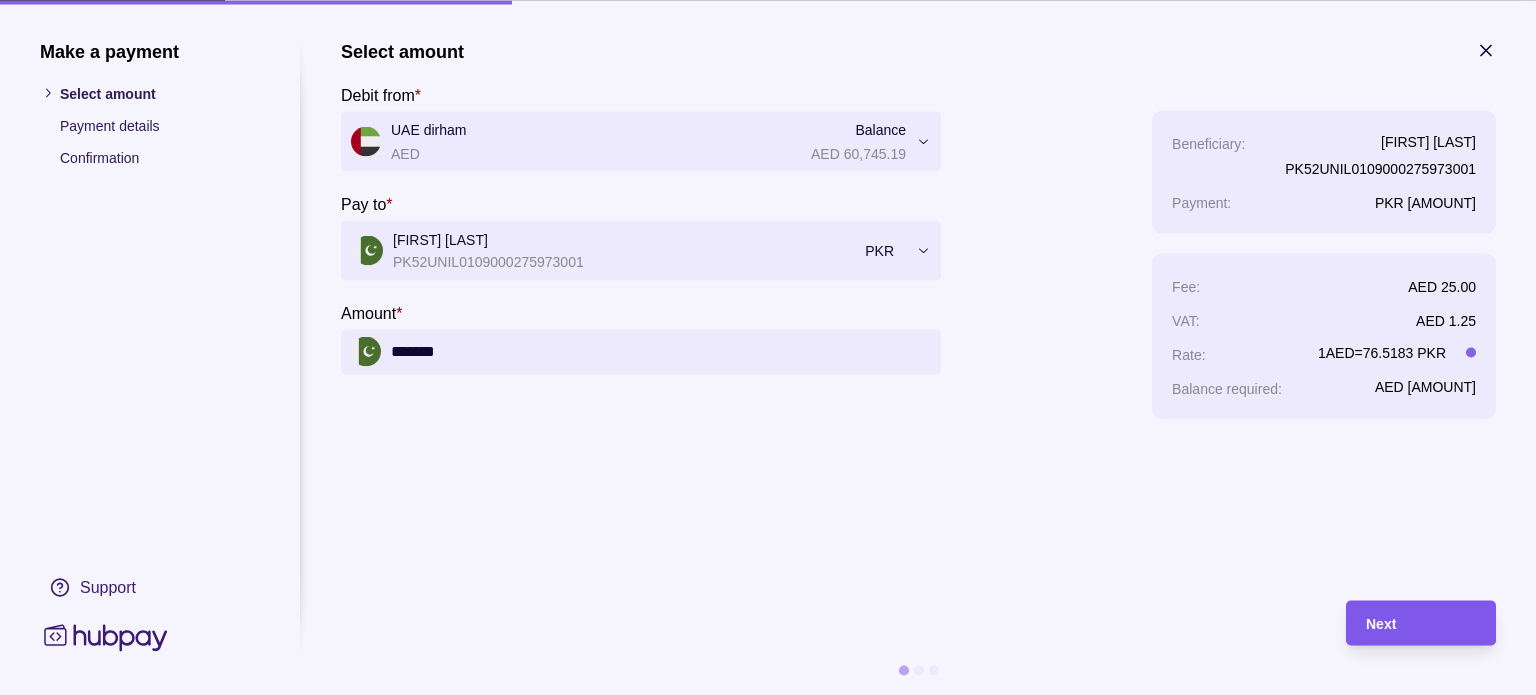 click on "Next" at bounding box center [1421, 623] 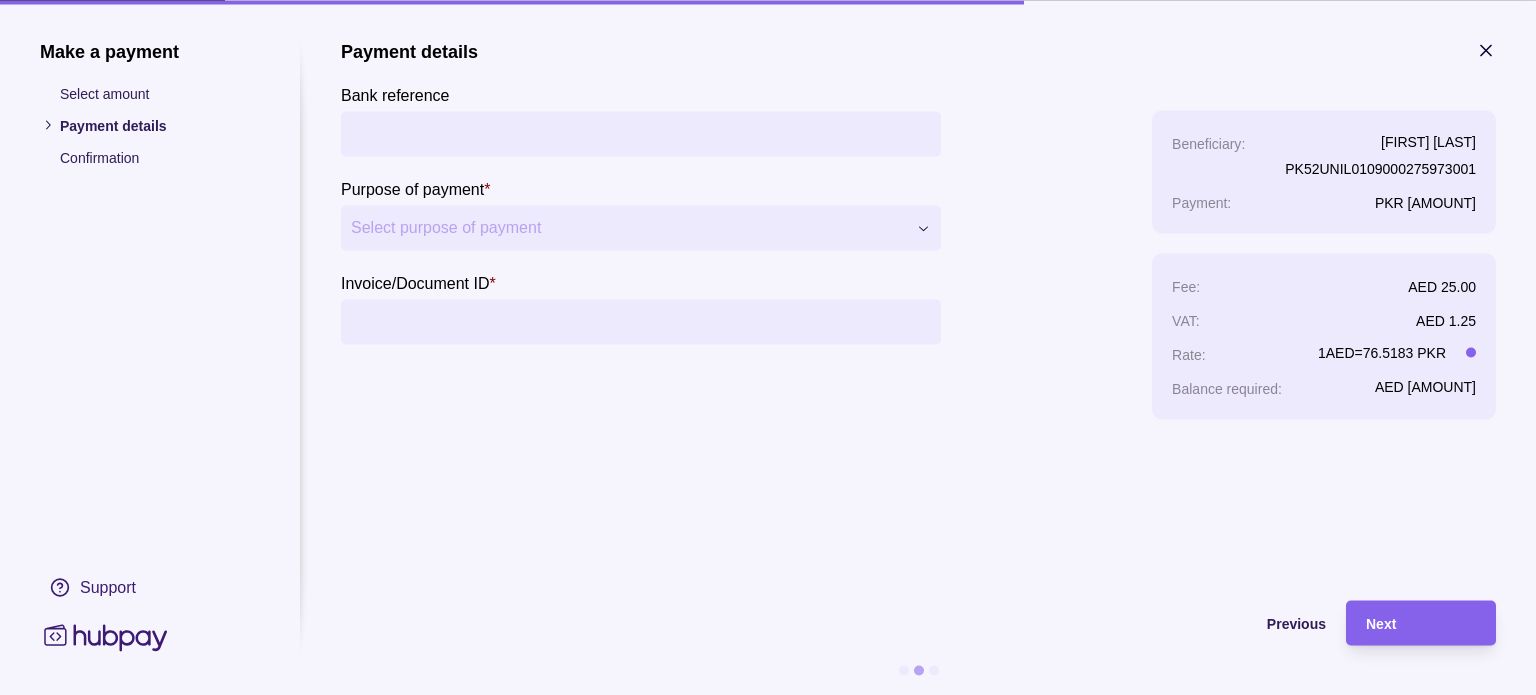 click on "Bank reference" at bounding box center [641, 133] 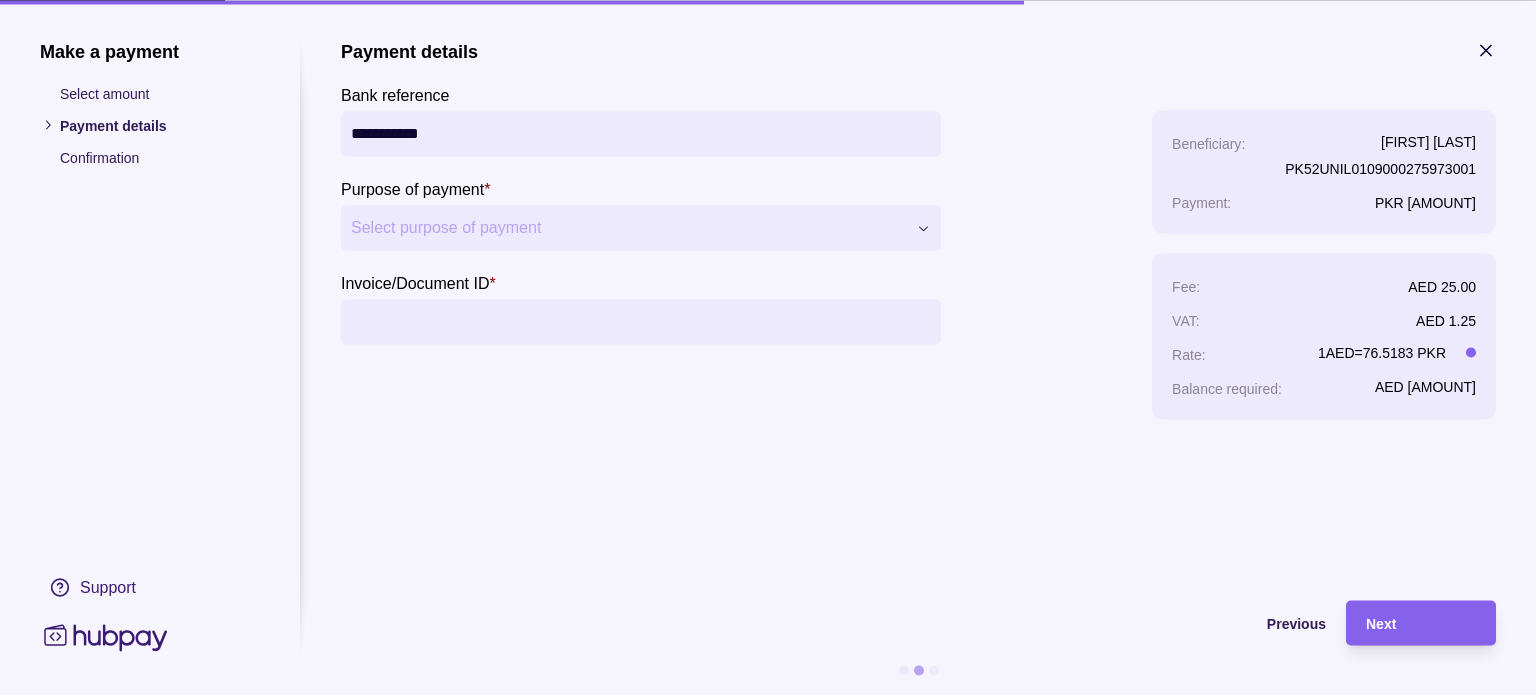 type on "**********" 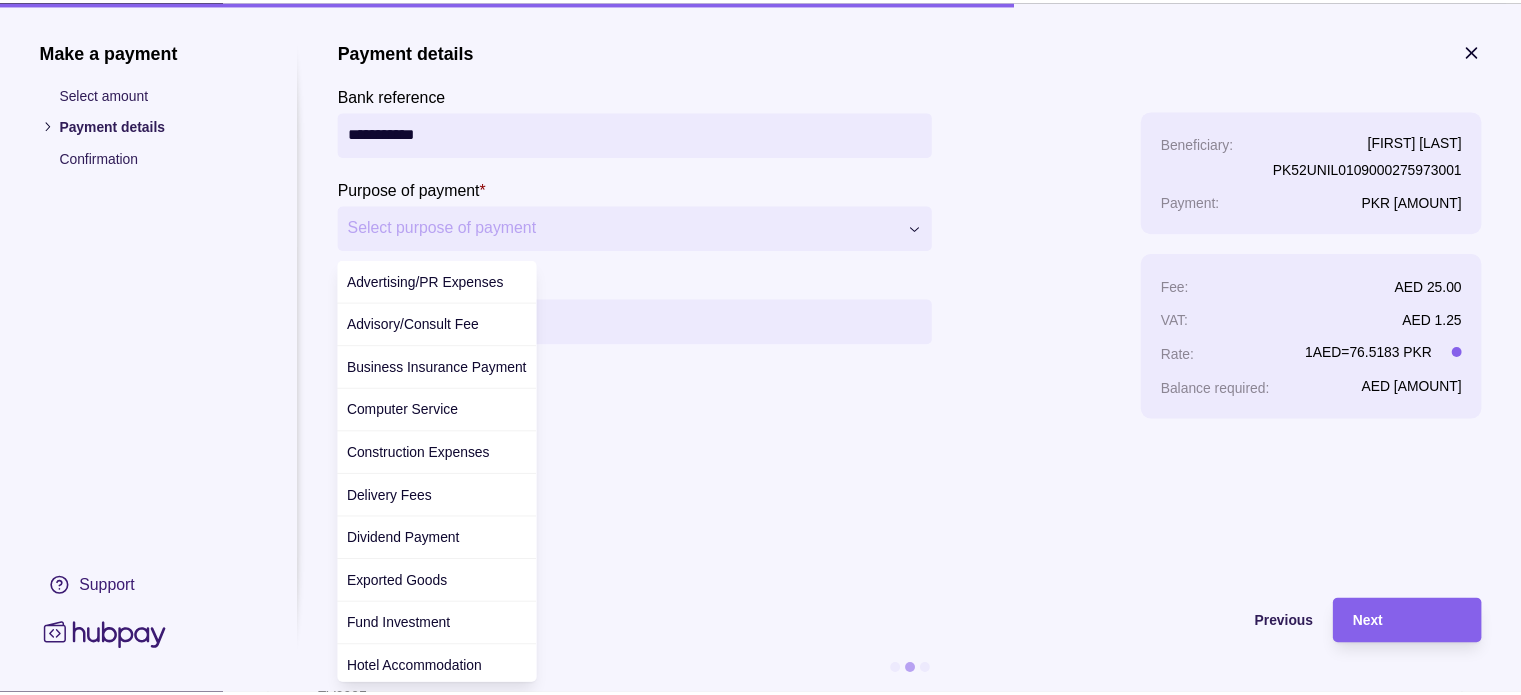 scroll, scrollTop: 708, scrollLeft: 0, axis: vertical 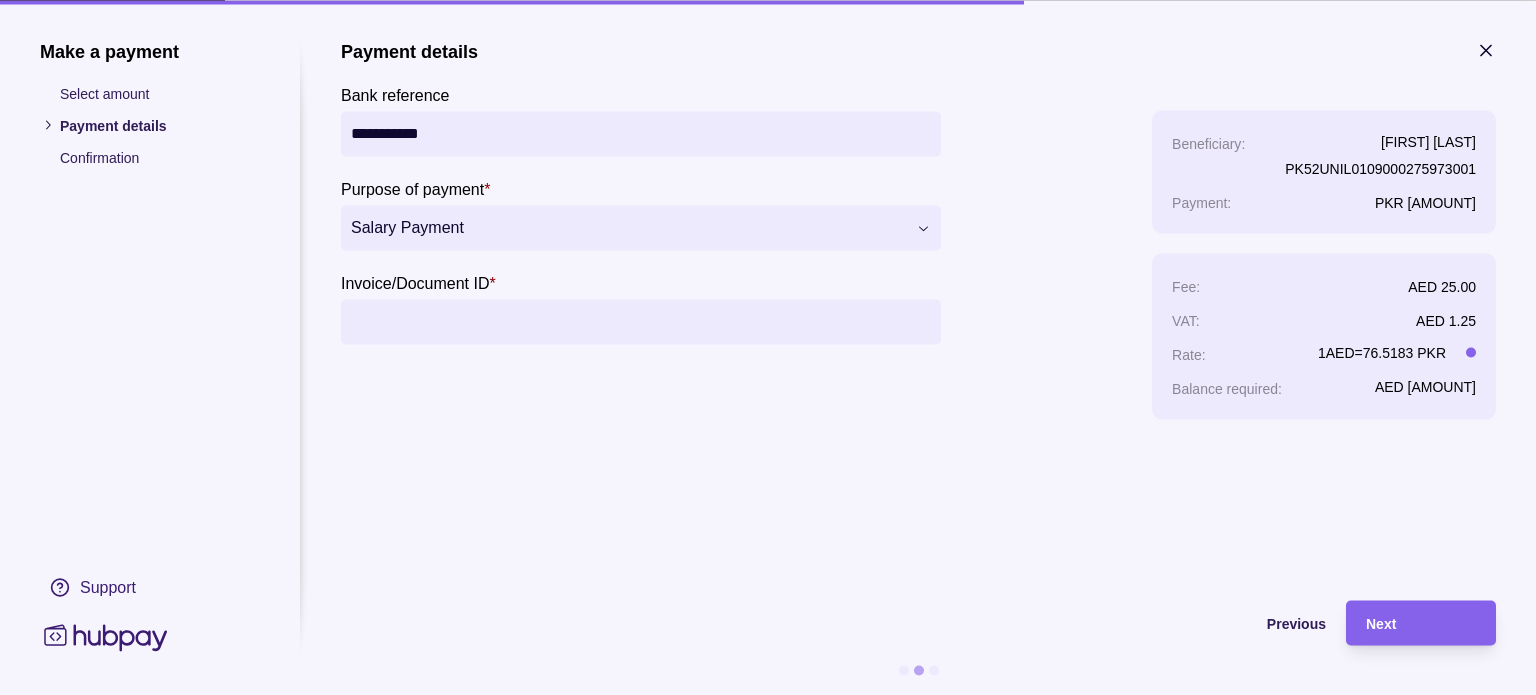 click on "Invoice/Document ID  *" at bounding box center (641, 321) 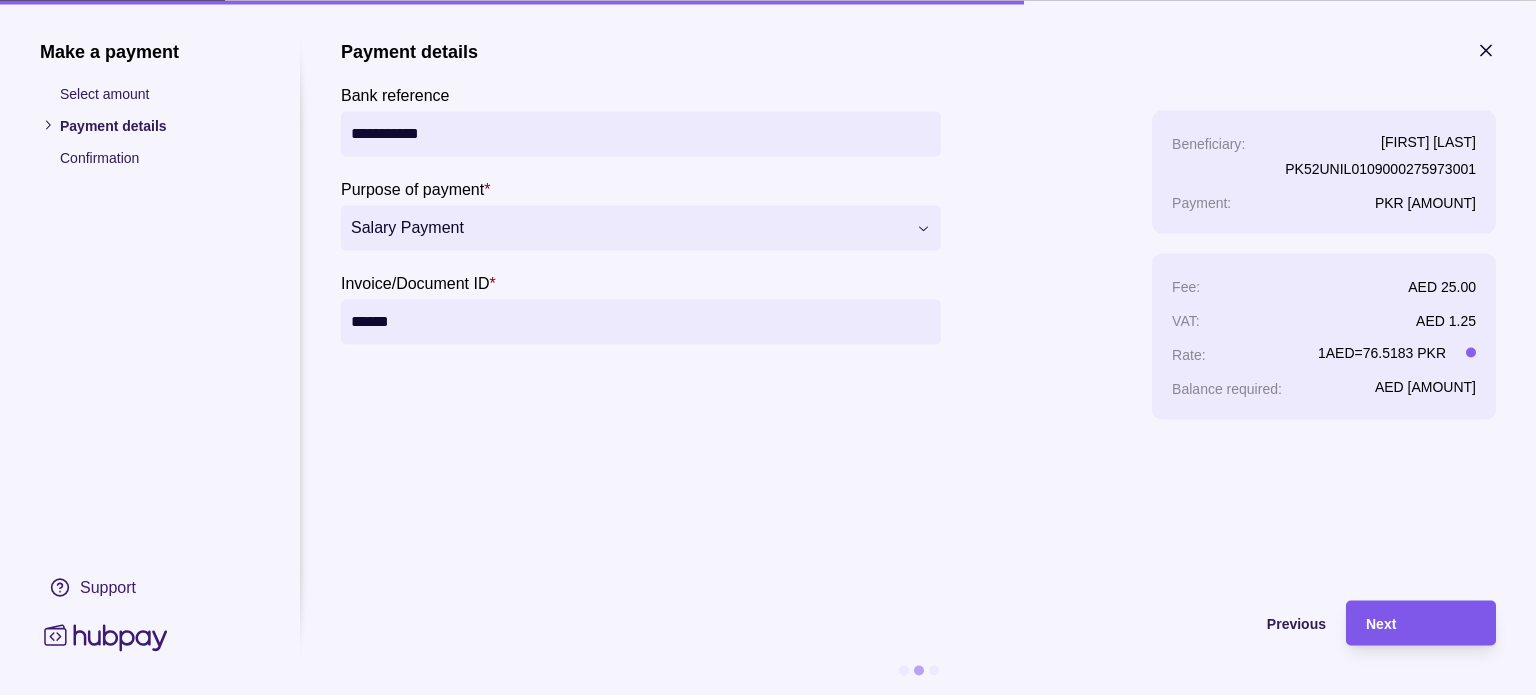 type on "******" 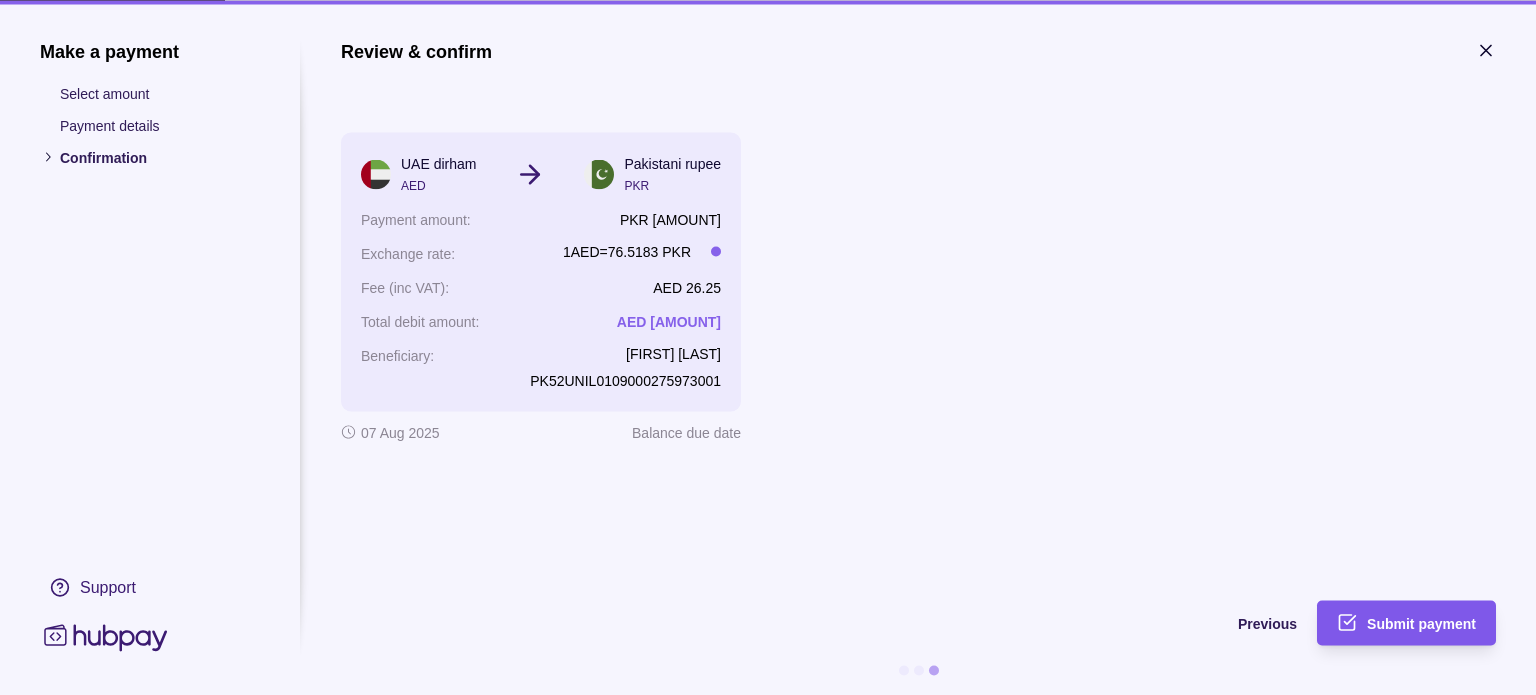 click on "Submit payment" at bounding box center (1421, 624) 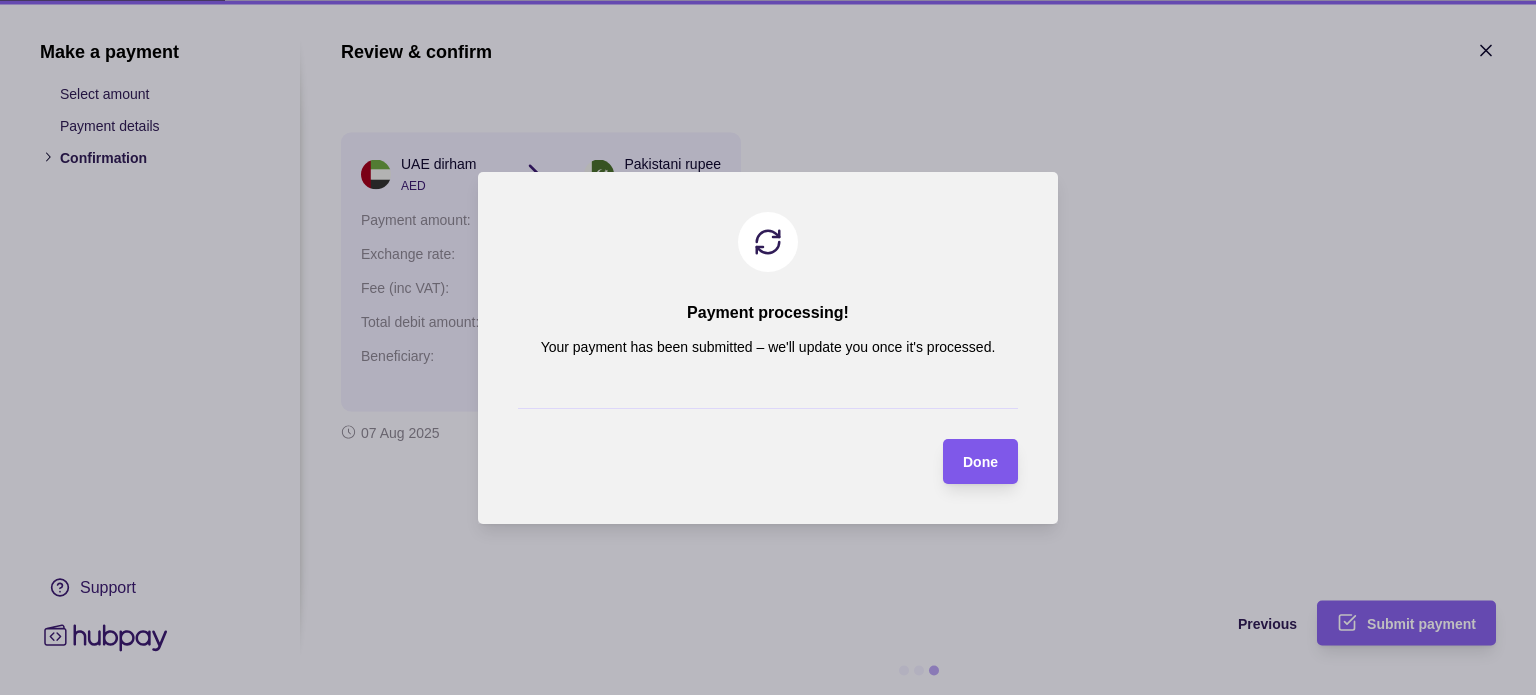 click on "Done" at bounding box center (980, 461) 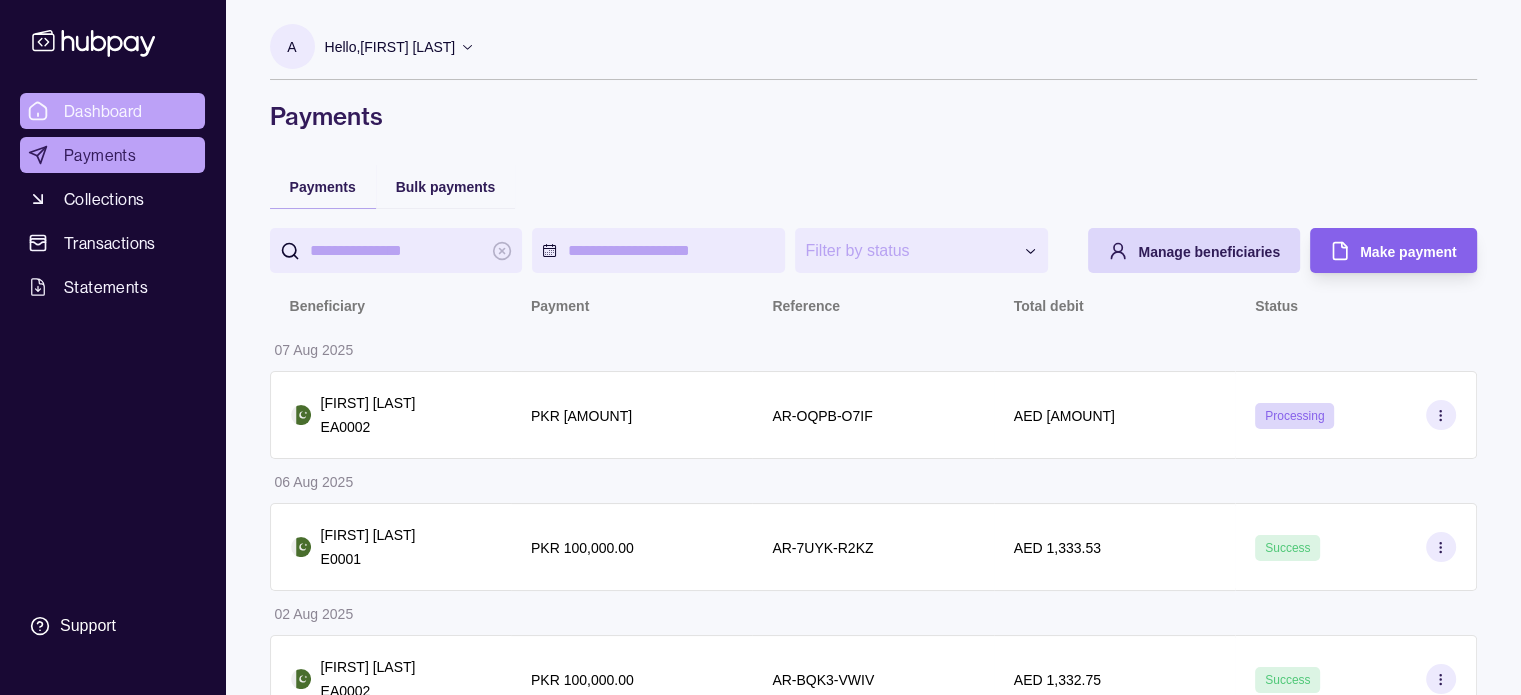 click on "Dashboard" at bounding box center [103, 111] 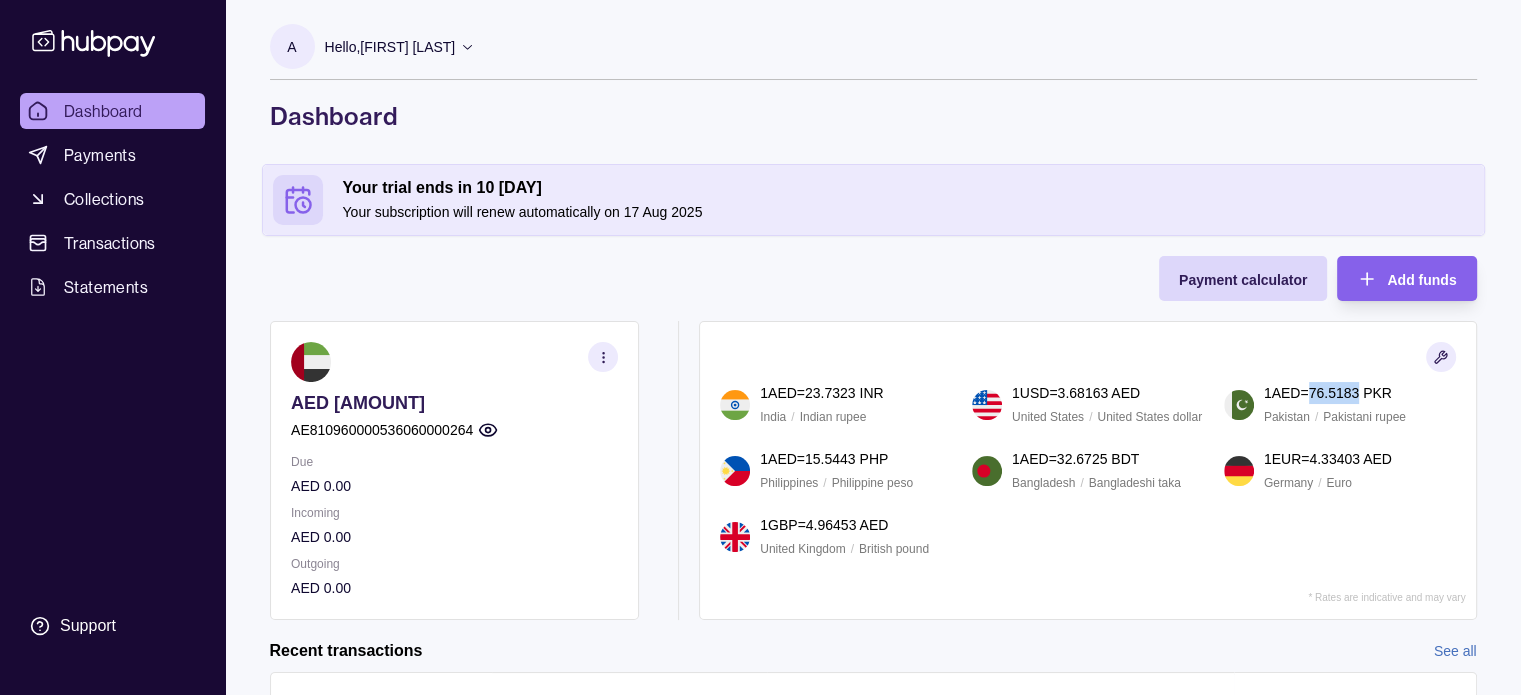 drag, startPoint x: 1317, startPoint y: 392, endPoint x: 1368, endPoint y: 391, distance: 51.009804 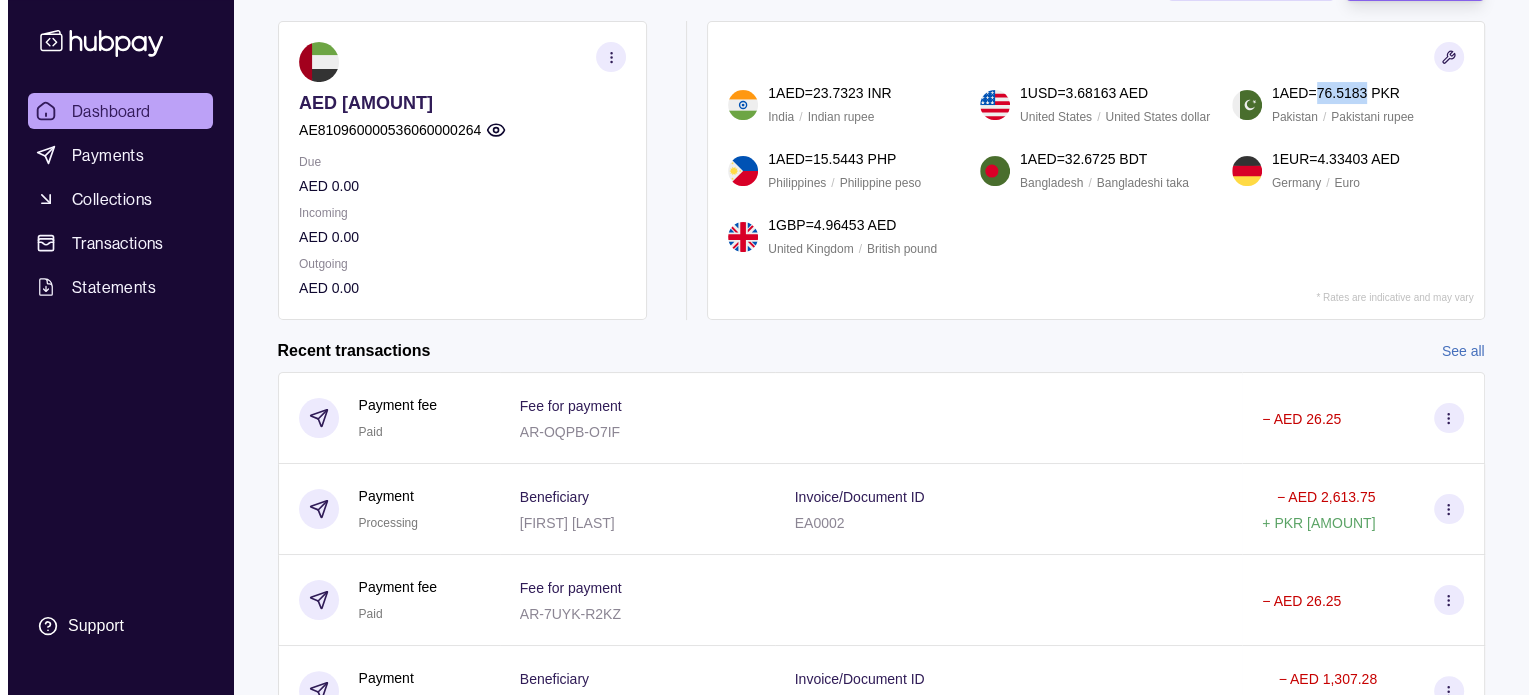 scroll, scrollTop: 0, scrollLeft: 0, axis: both 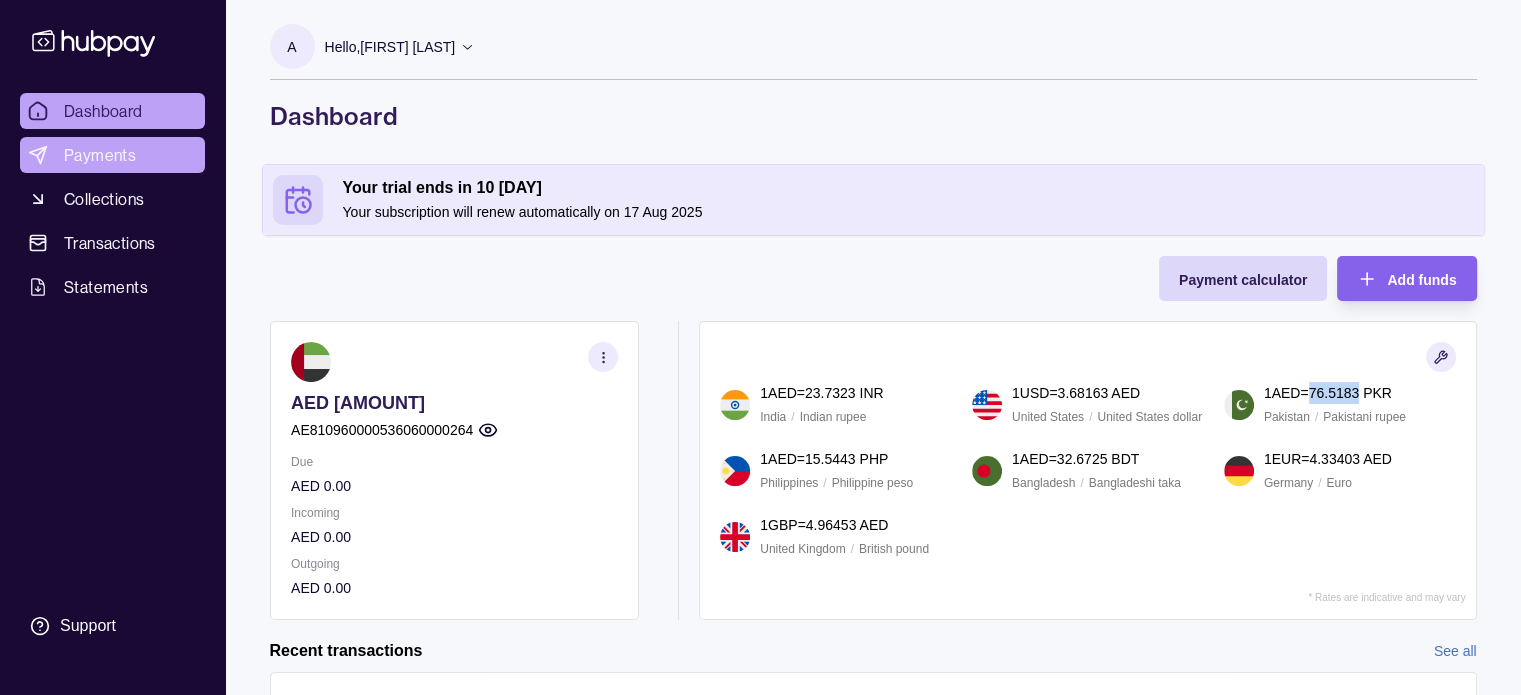 click on "Payments" at bounding box center (100, 155) 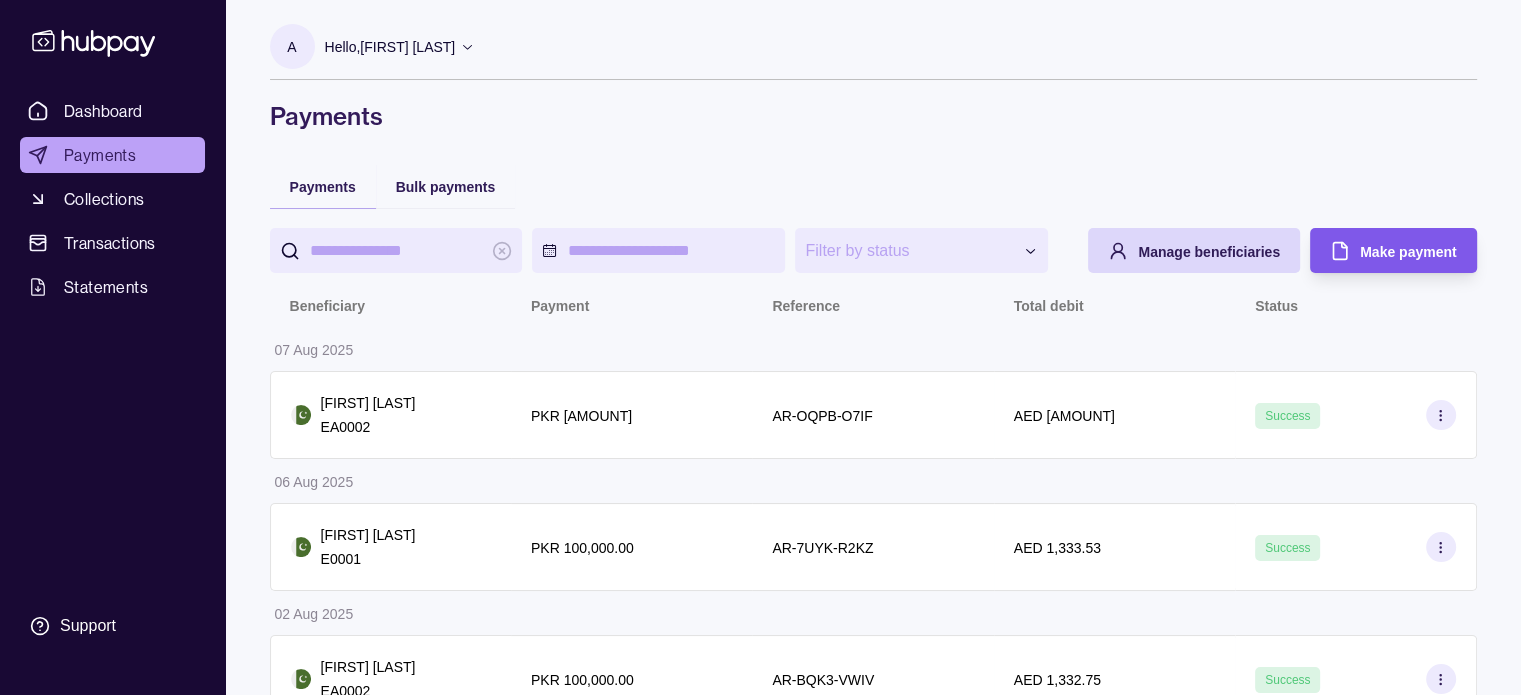 click on "Make payment" at bounding box center [1408, 251] 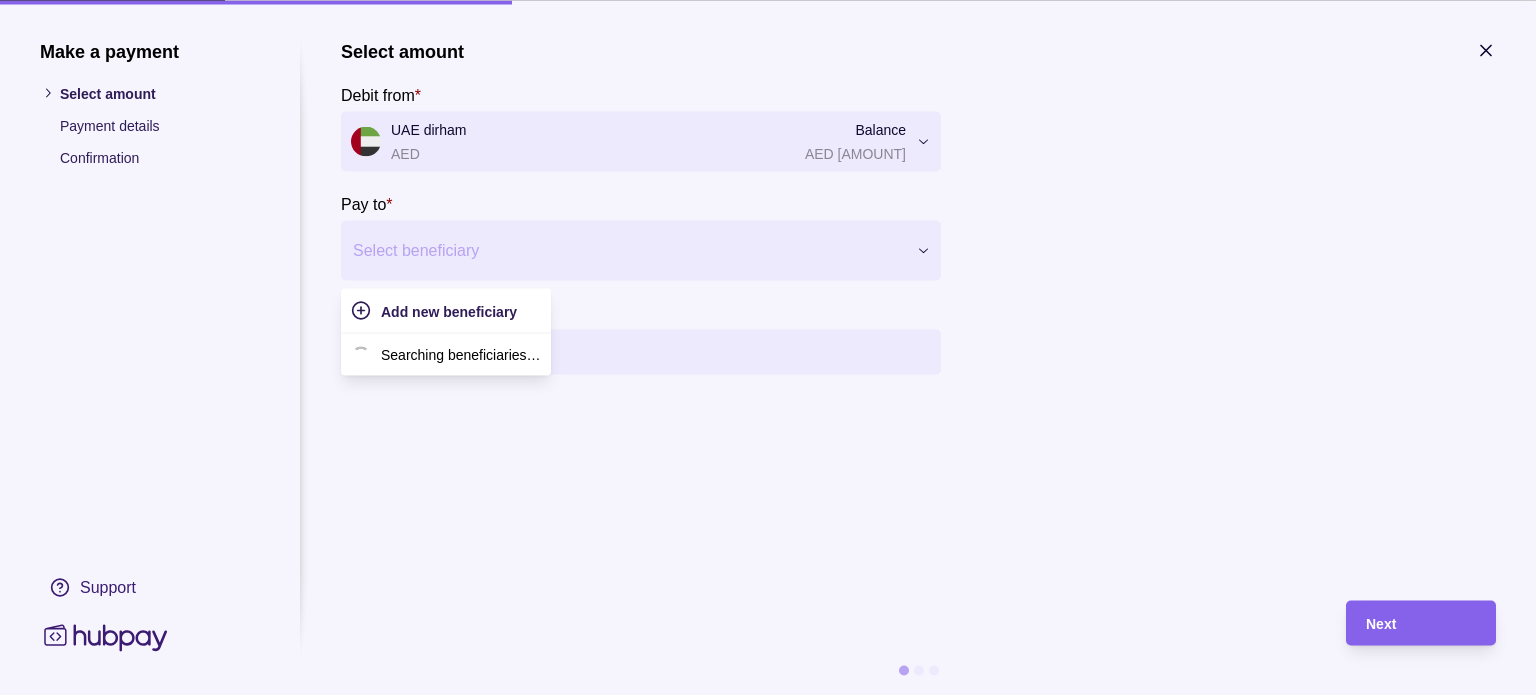 click at bounding box center [628, 250] 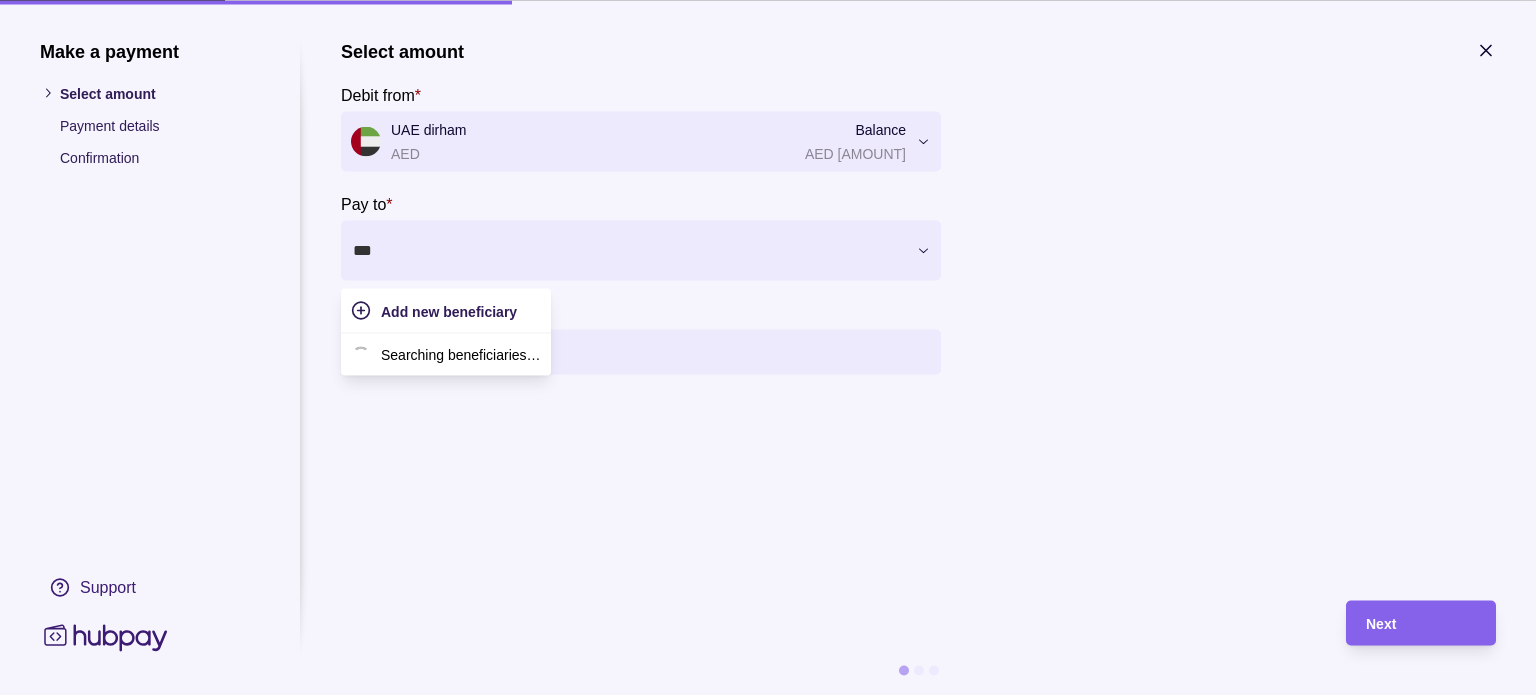type on "****" 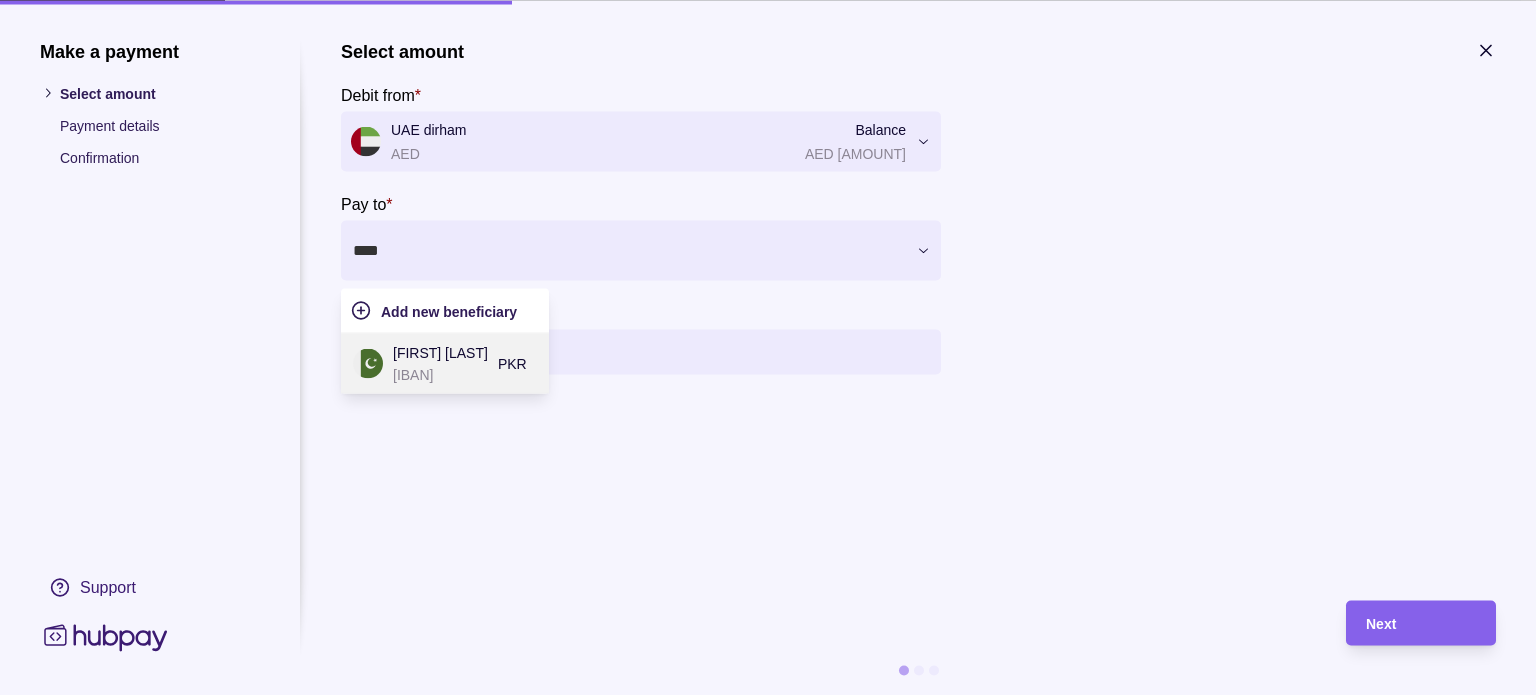 click on "[FIRST] [LAST]" at bounding box center [440, 352] 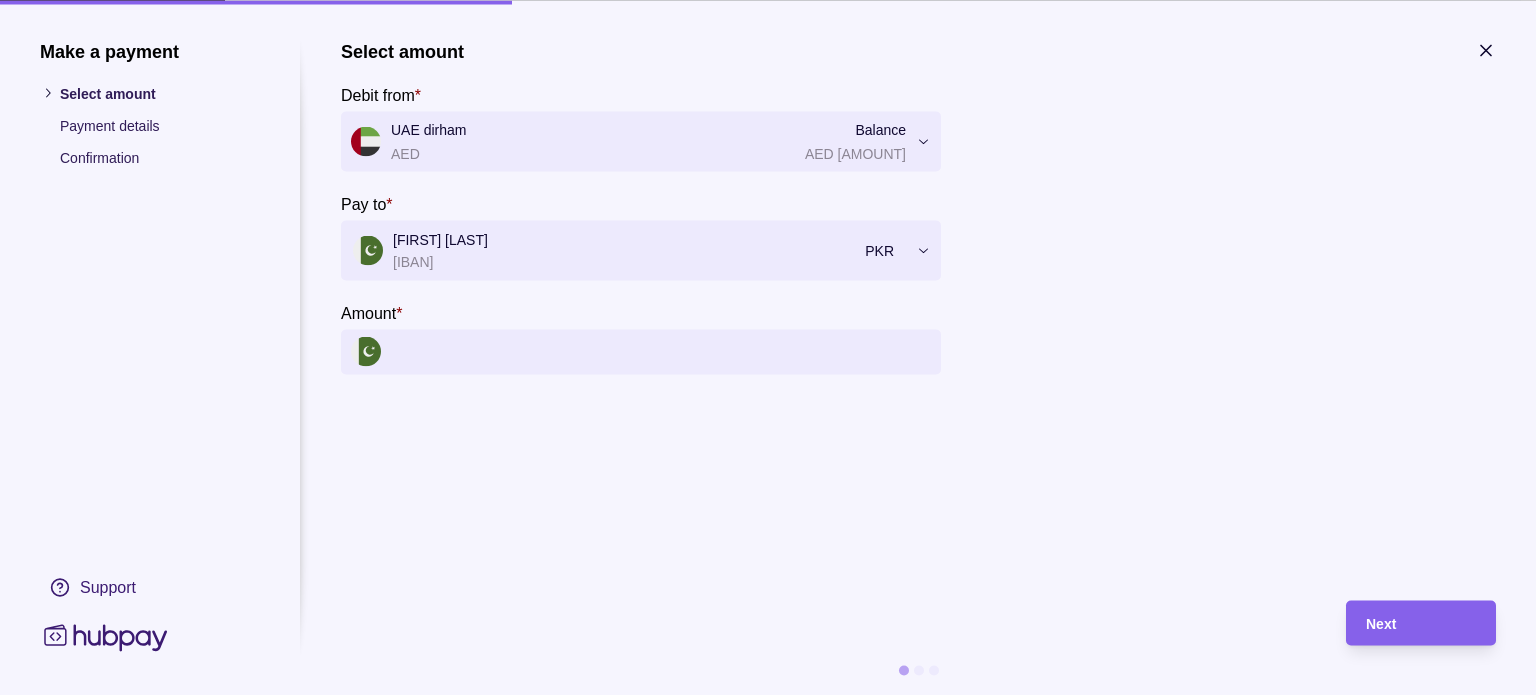 click on "Amount  *" at bounding box center (661, 351) 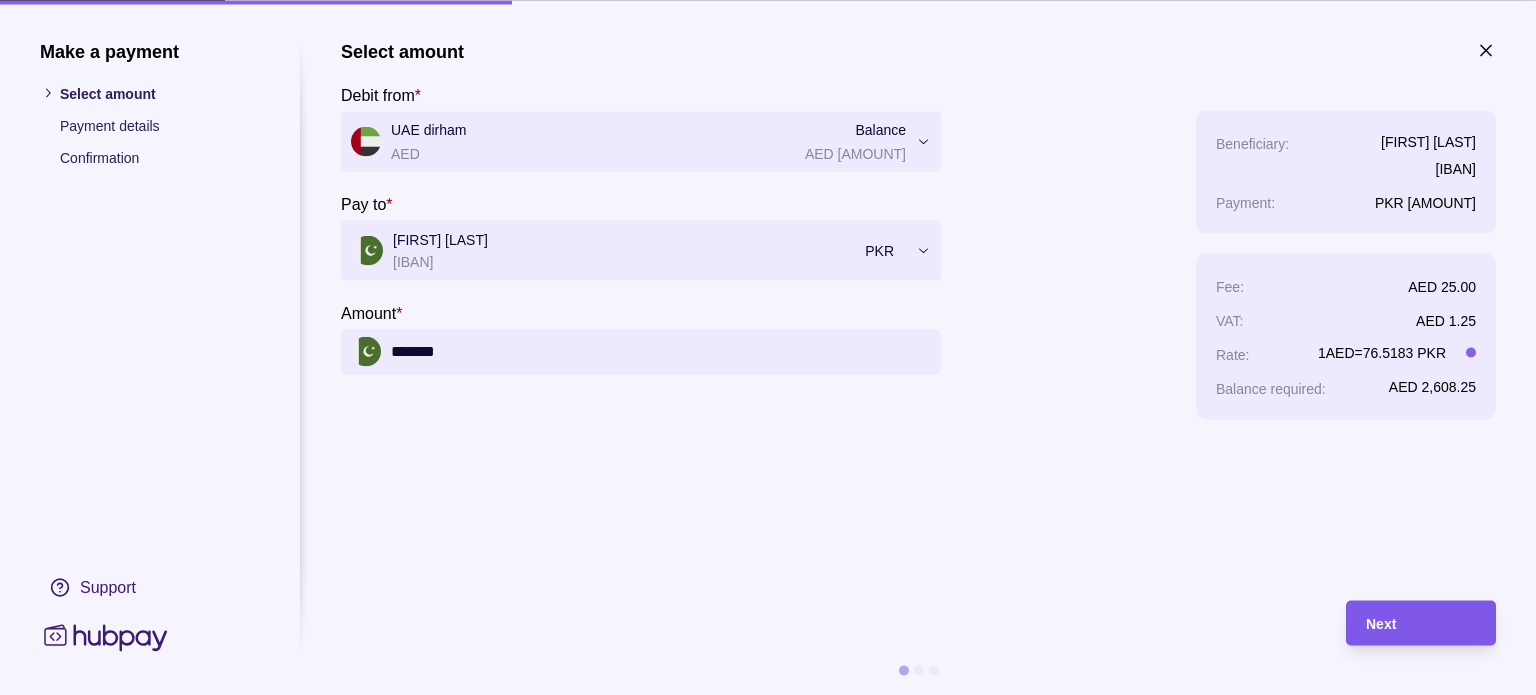 type on "*******" 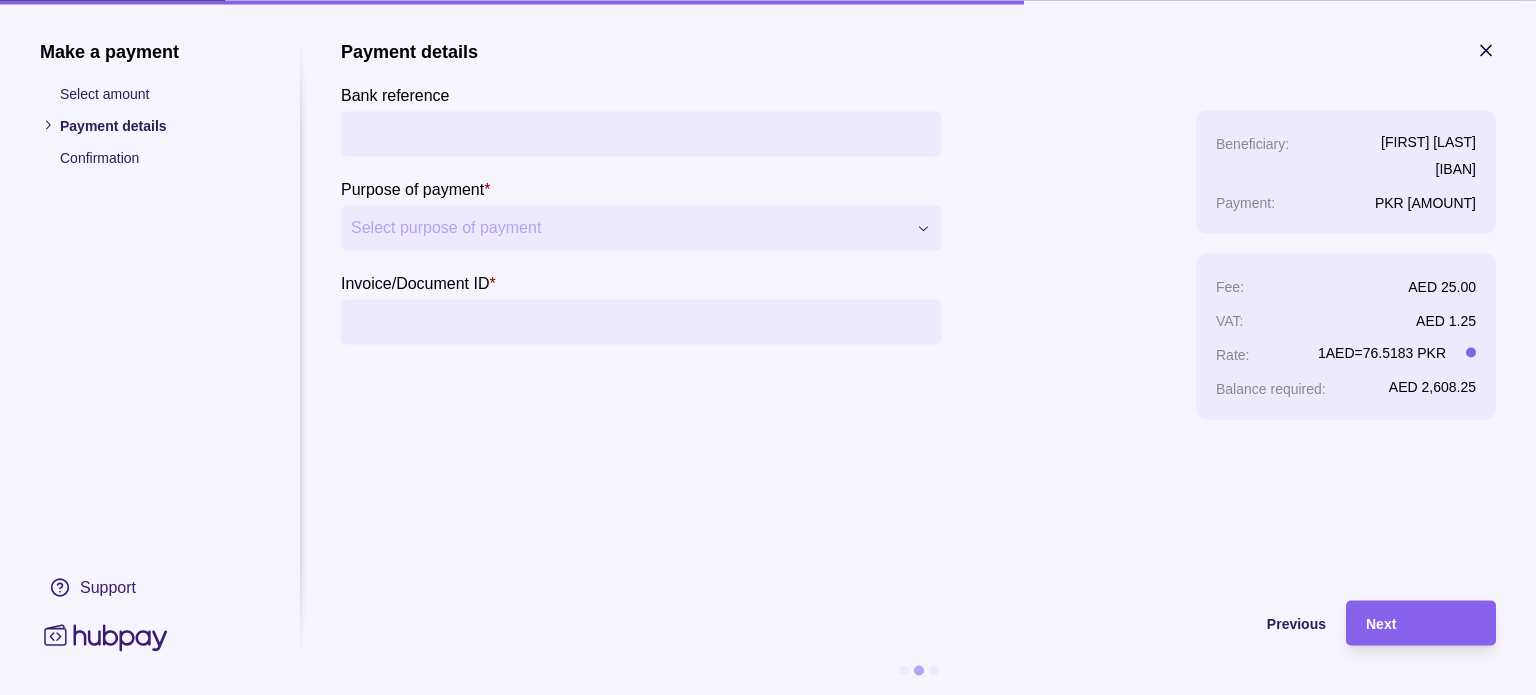click on "Bank reference" at bounding box center [641, 133] 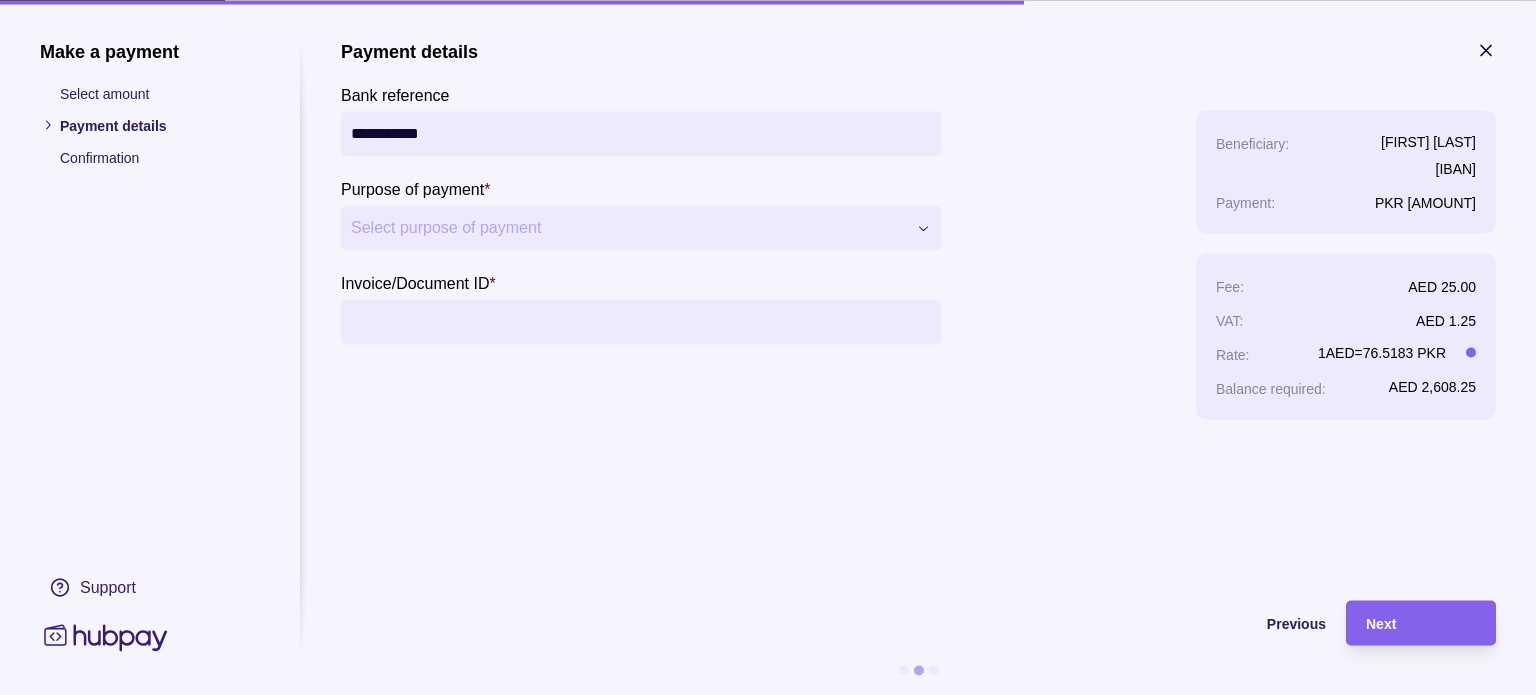 type on "**********" 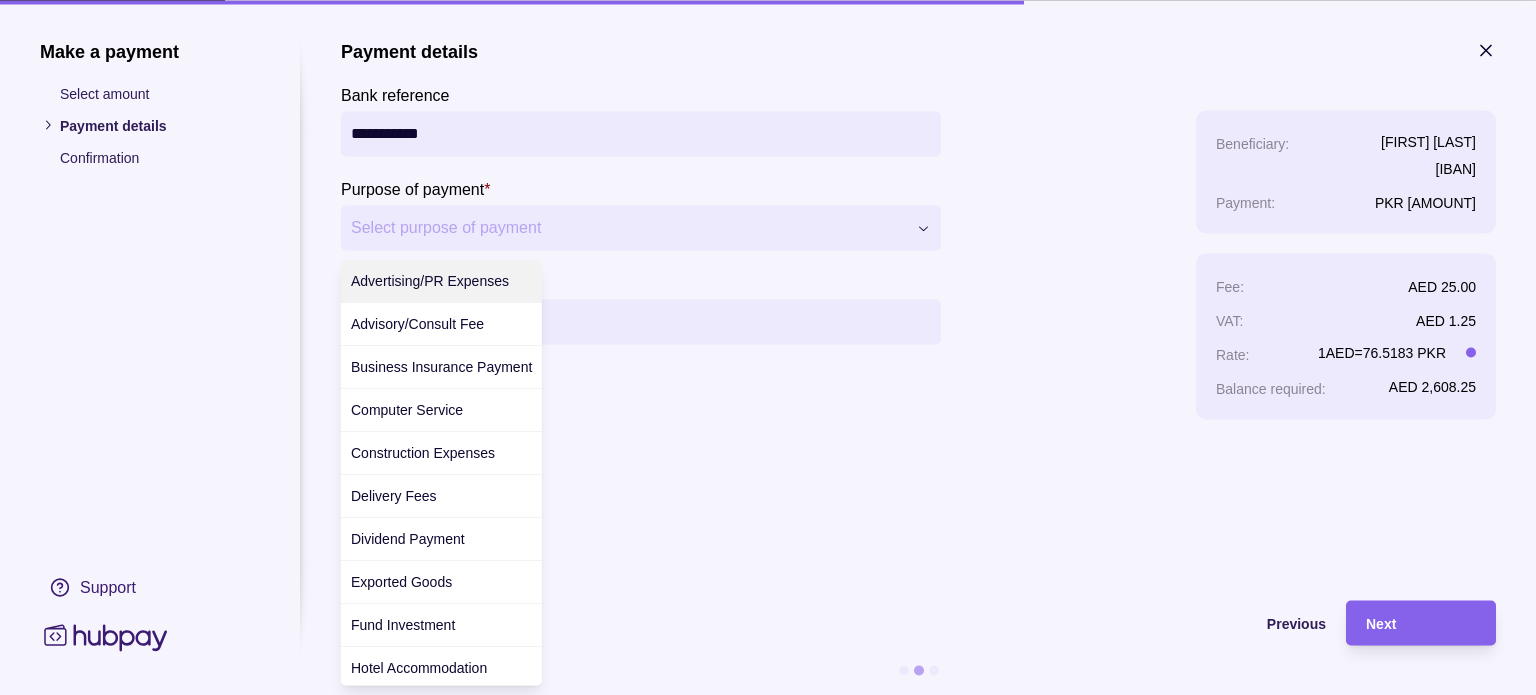 click on "**********" at bounding box center (760, 2537) 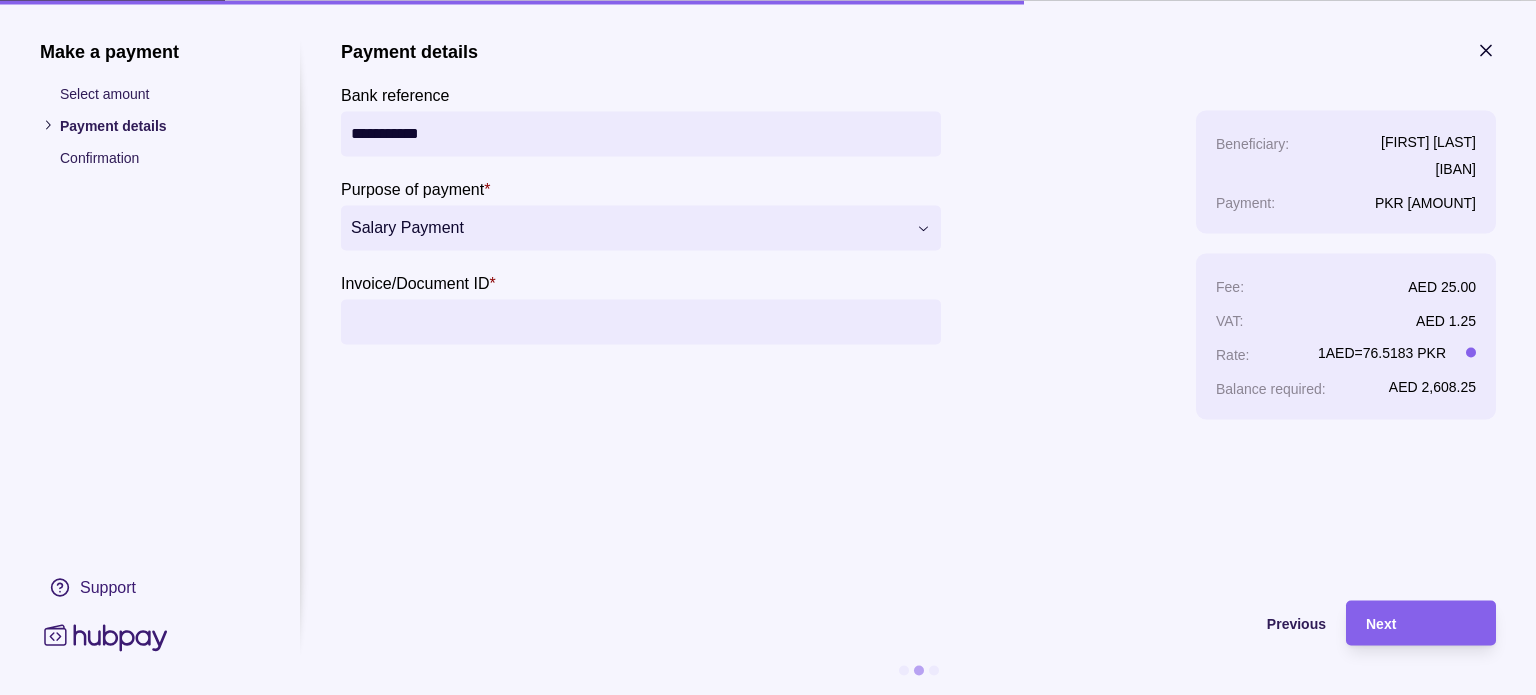 click on "Invoice/Document ID  *" at bounding box center [641, 321] 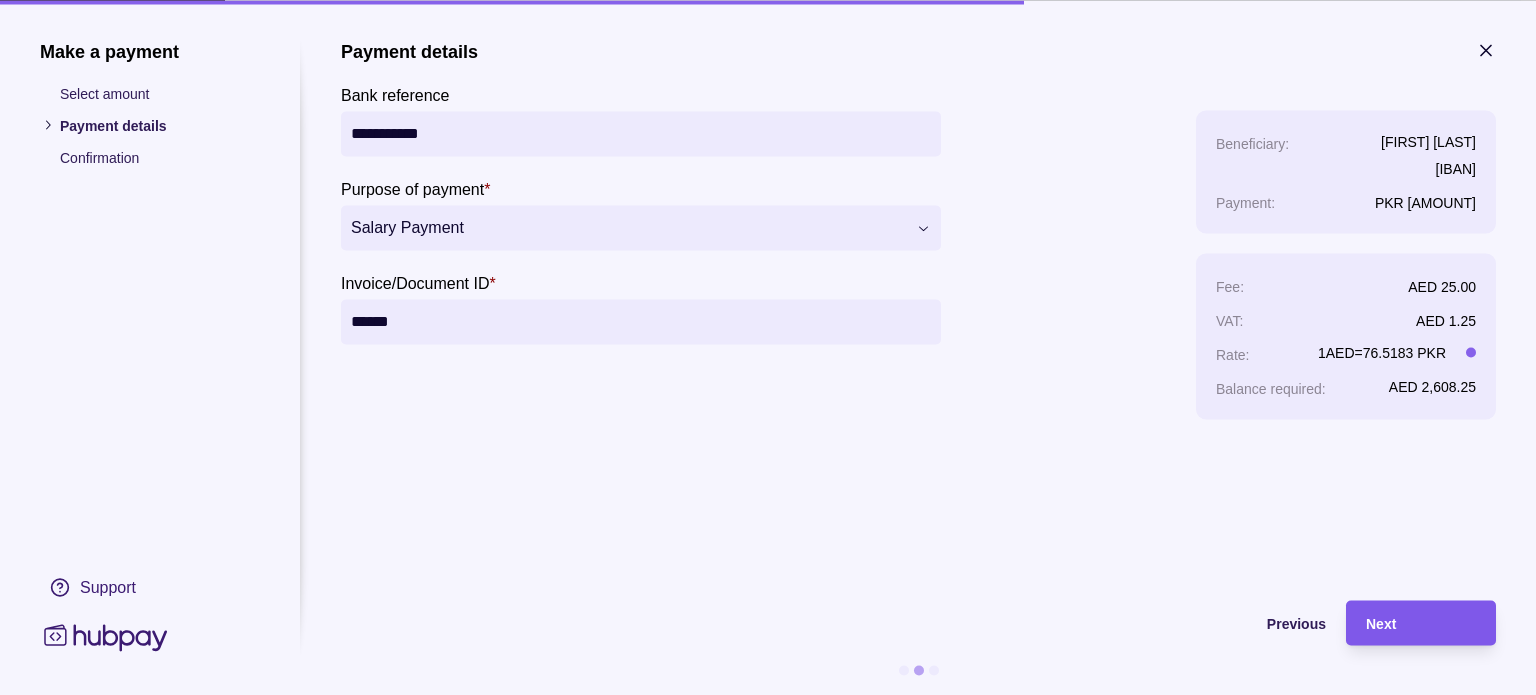 type on "******" 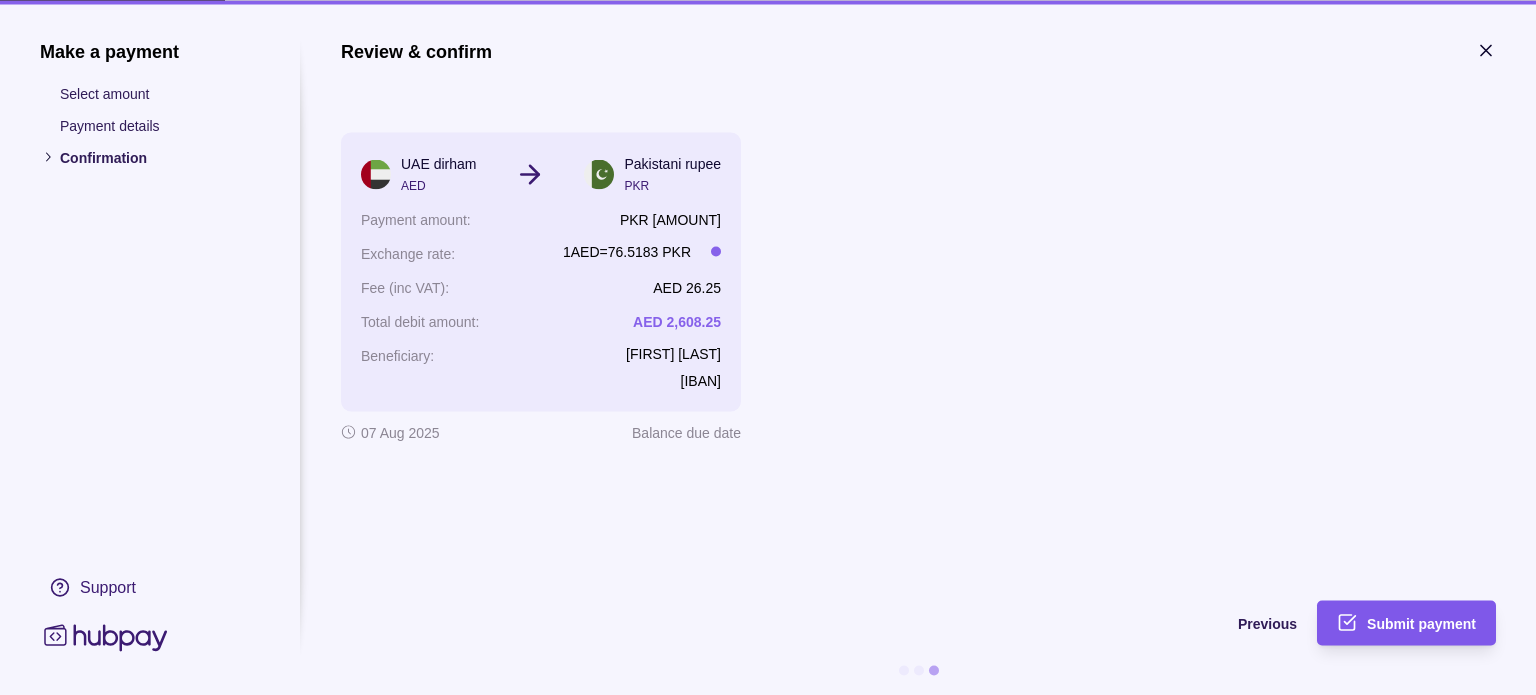 click on "Submit payment" at bounding box center (1421, 624) 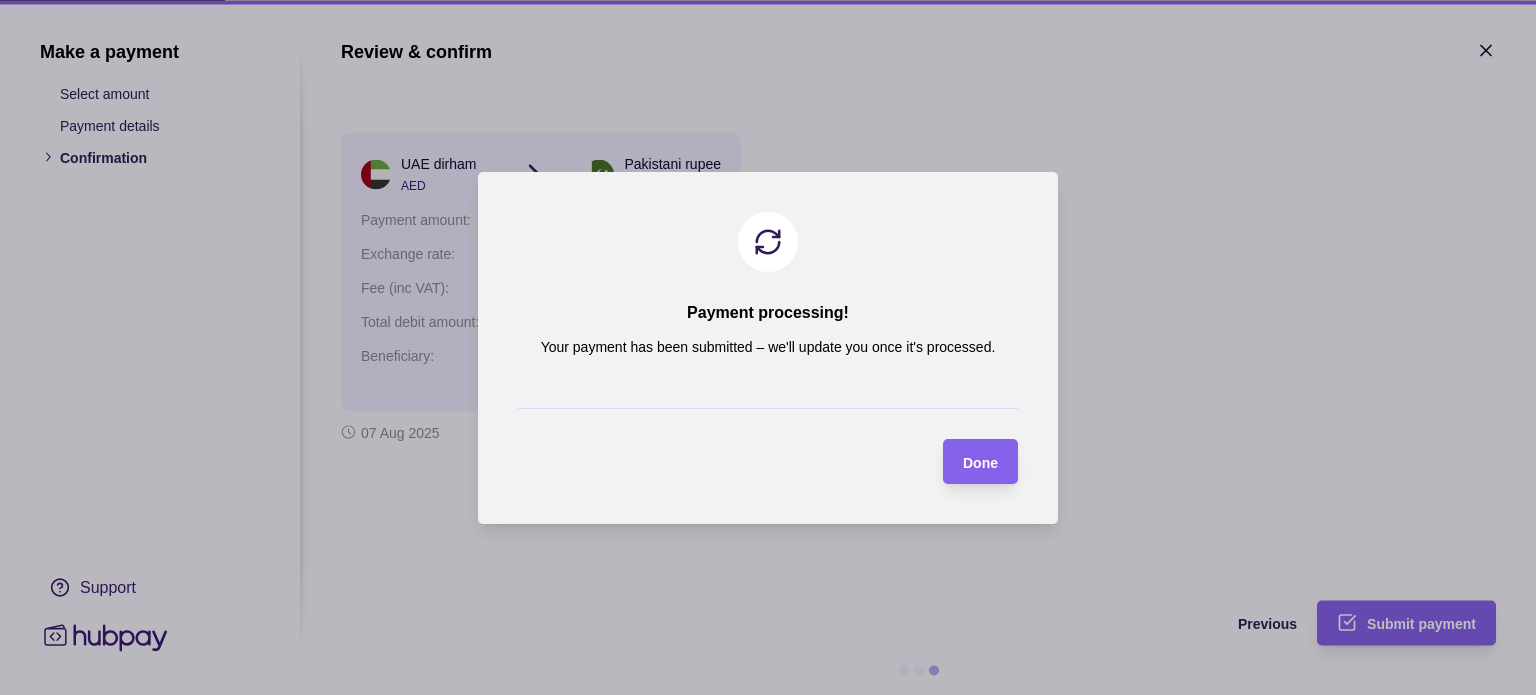 drag, startPoint x: 1290, startPoint y: 623, endPoint x: 1005, endPoint y: 563, distance: 291.2473 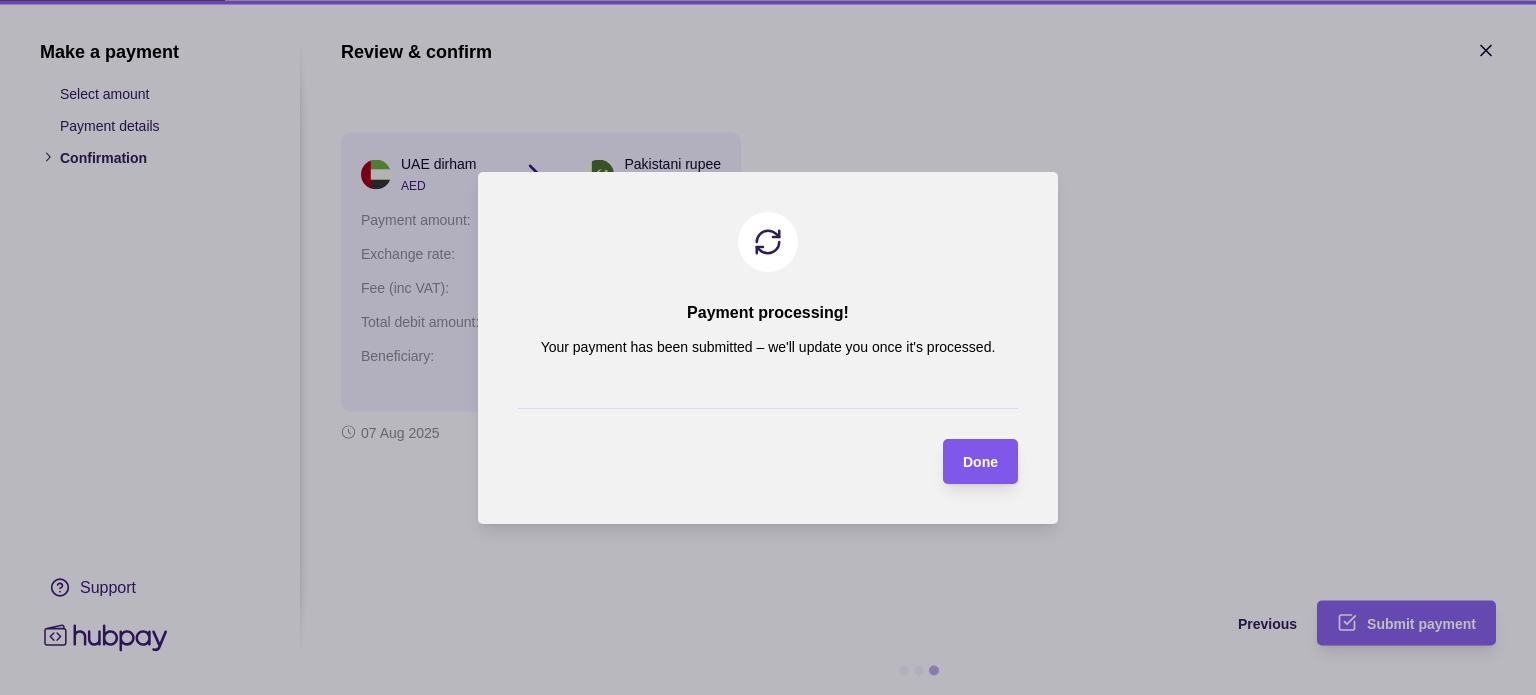 click on "Done" at bounding box center [980, 462] 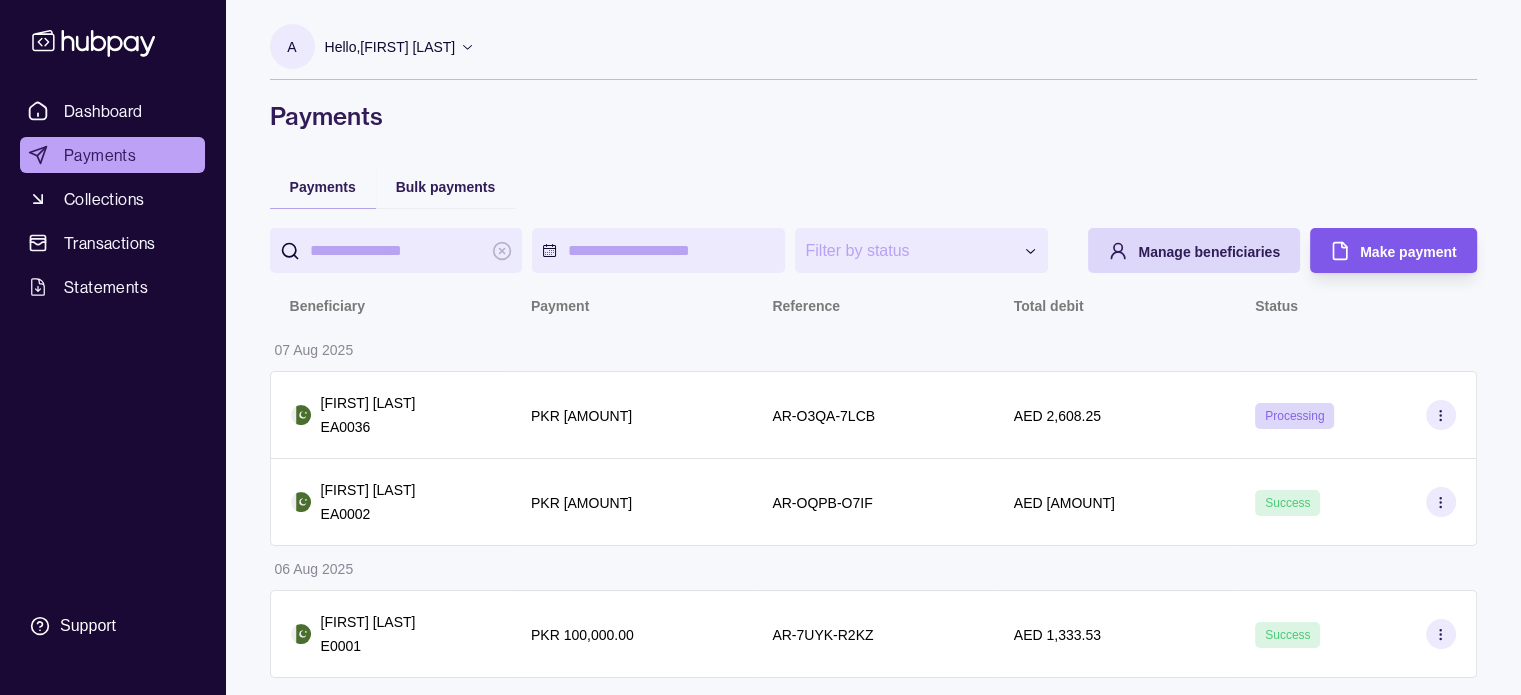 click on "Make payment" at bounding box center (1378, 250) 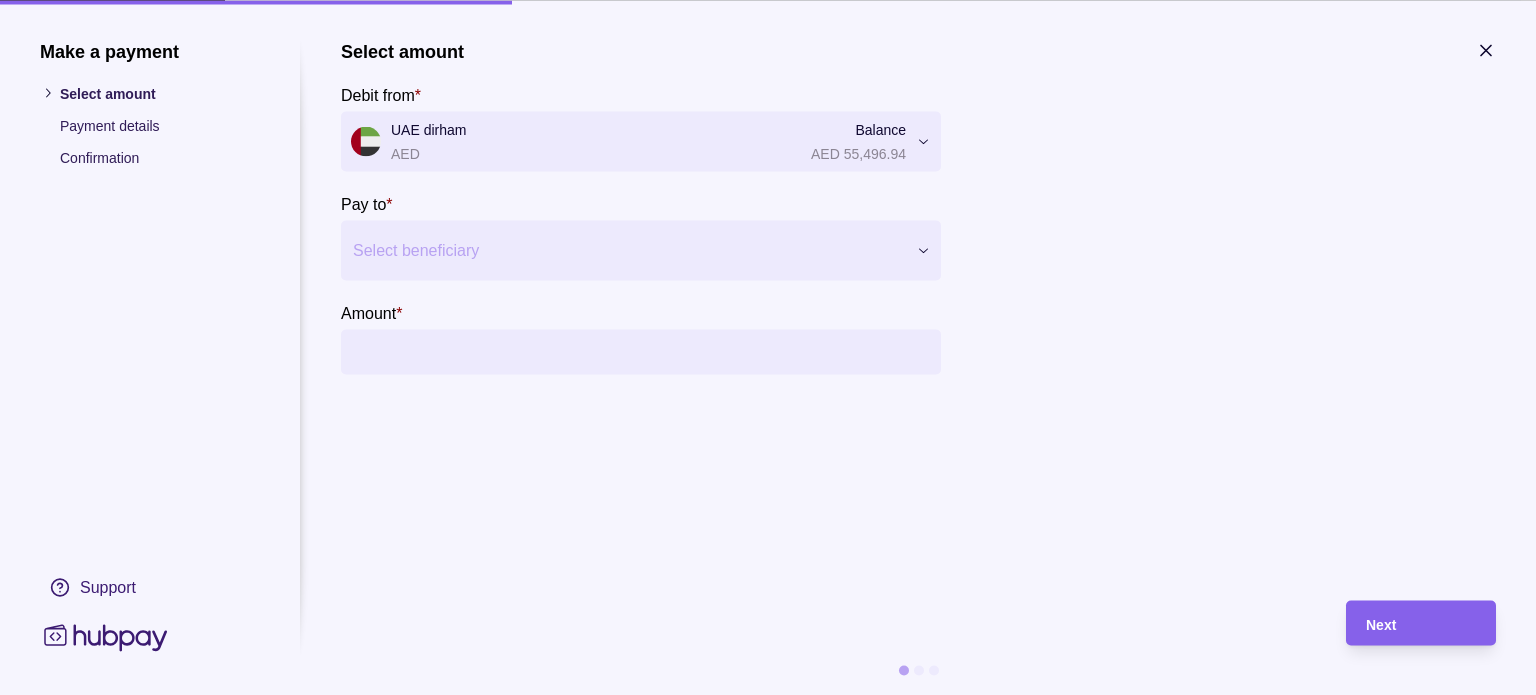 click at bounding box center (628, 250) 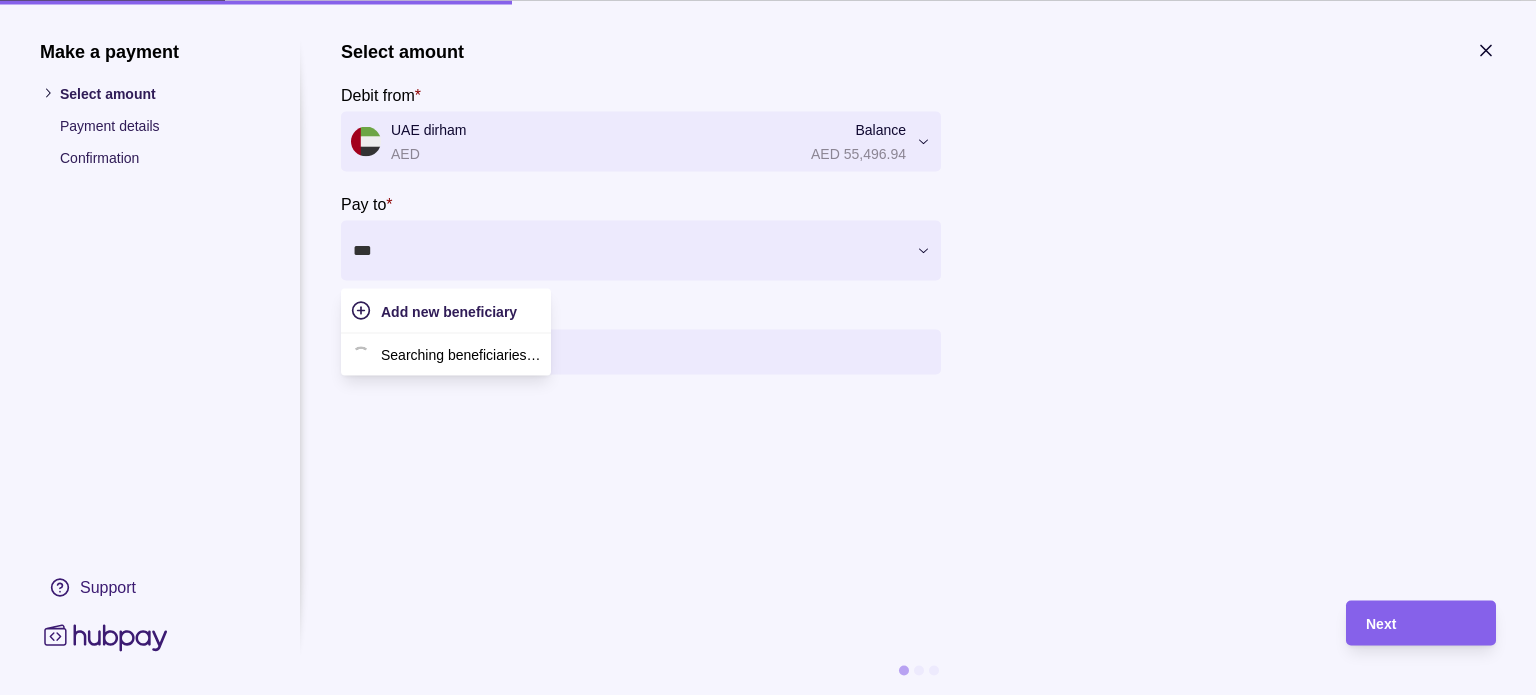 type on "****" 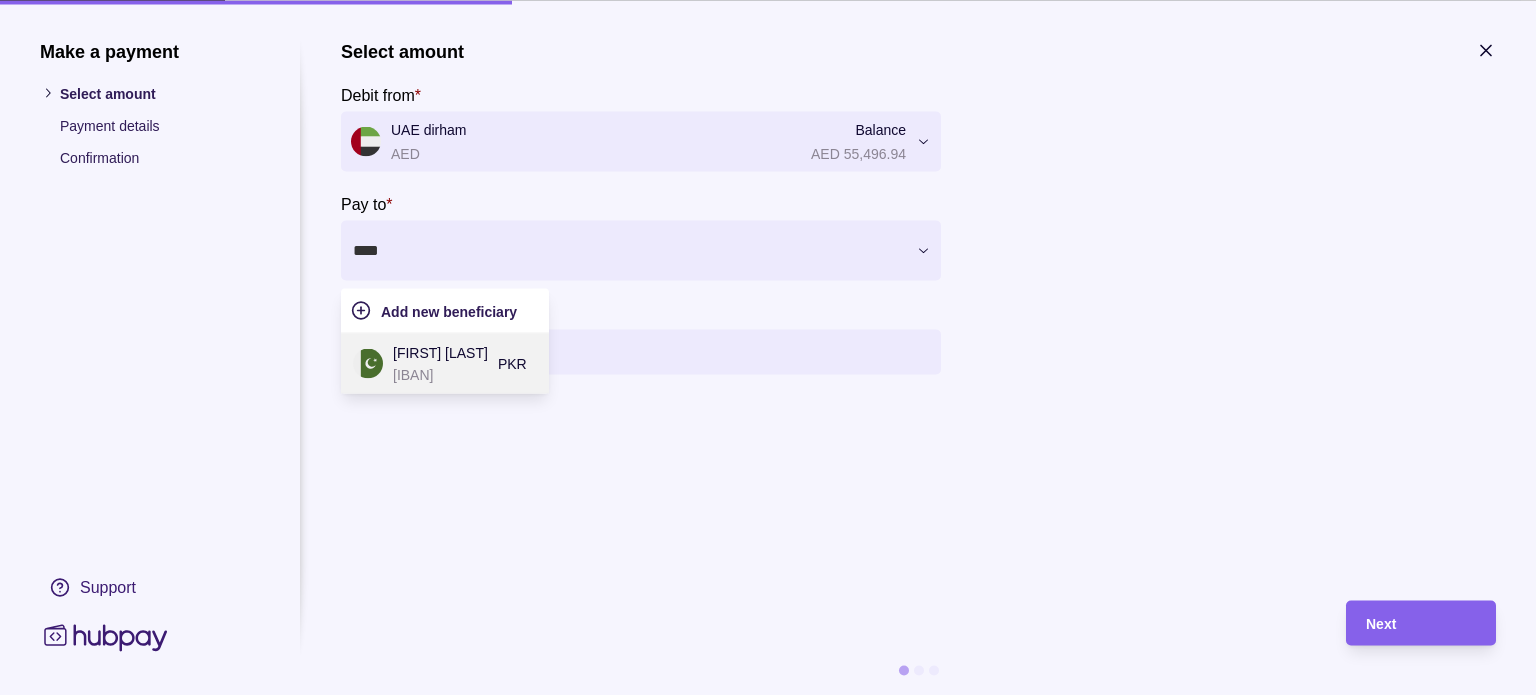 click on "[FIRST] [LAST]" at bounding box center (440, 352) 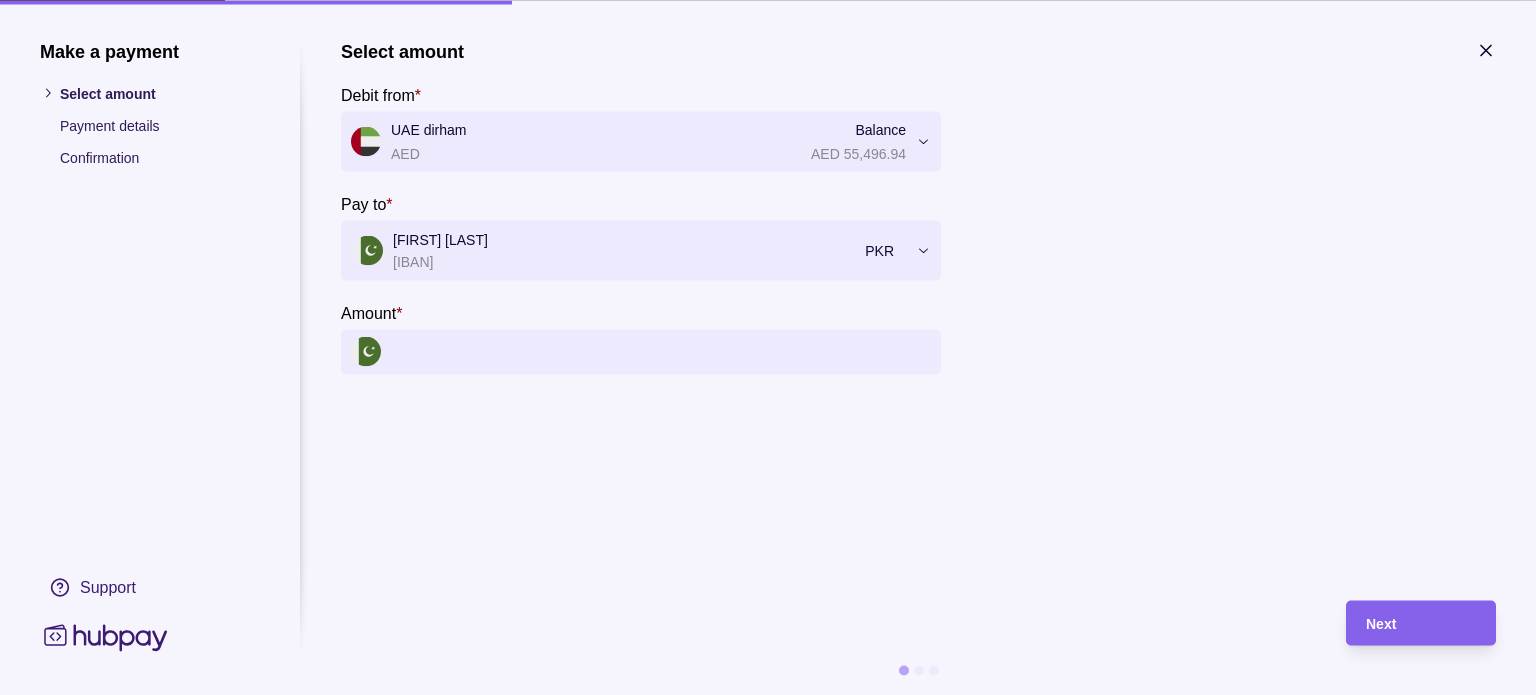 click on "Amount  *" at bounding box center (661, 351) 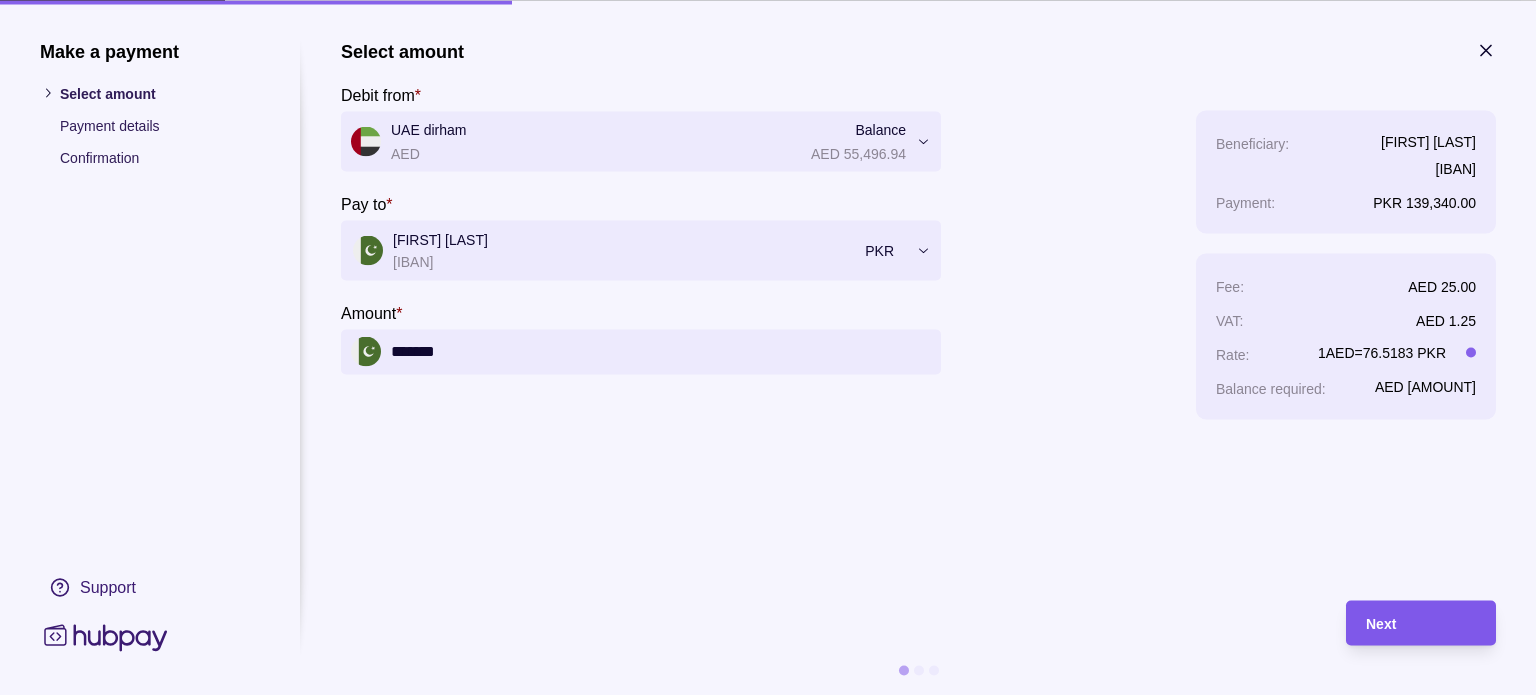 type on "*******" 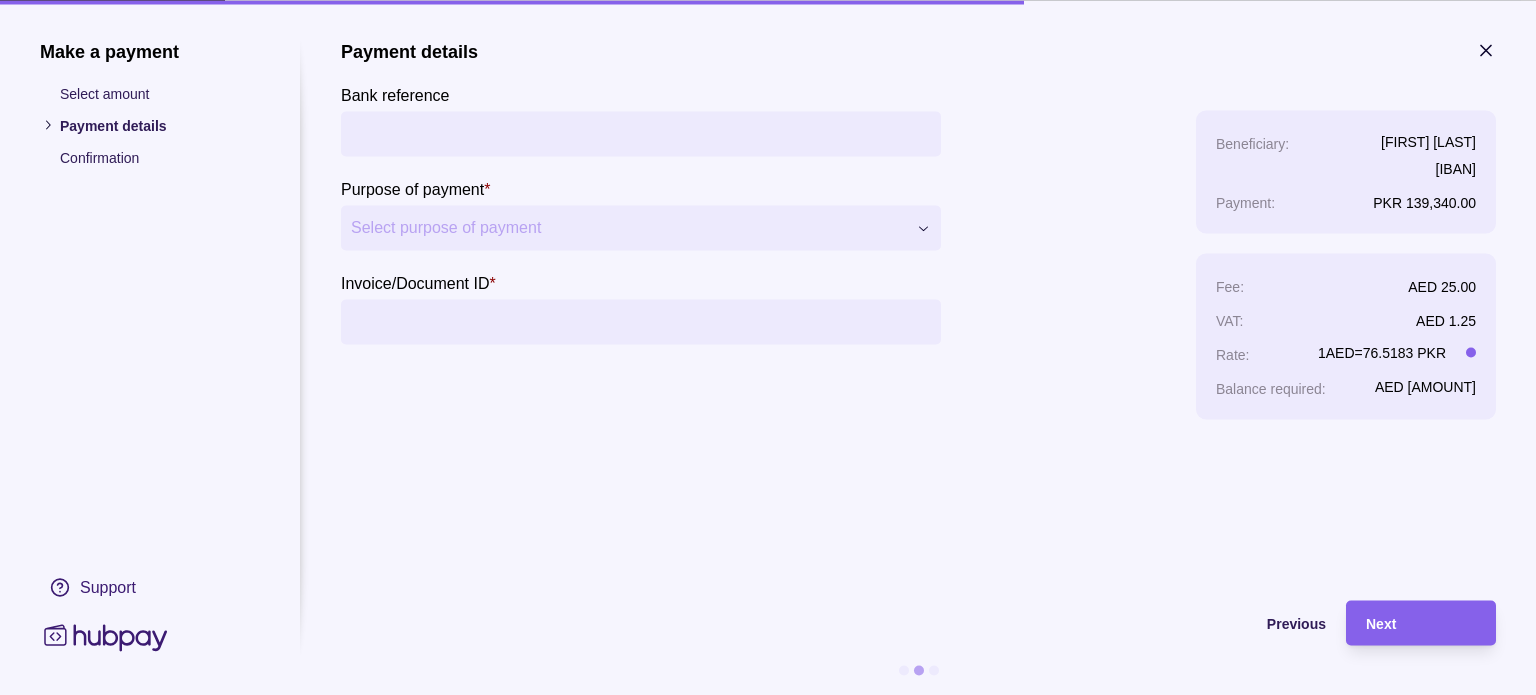 click on "Bank reference" at bounding box center (641, 133) 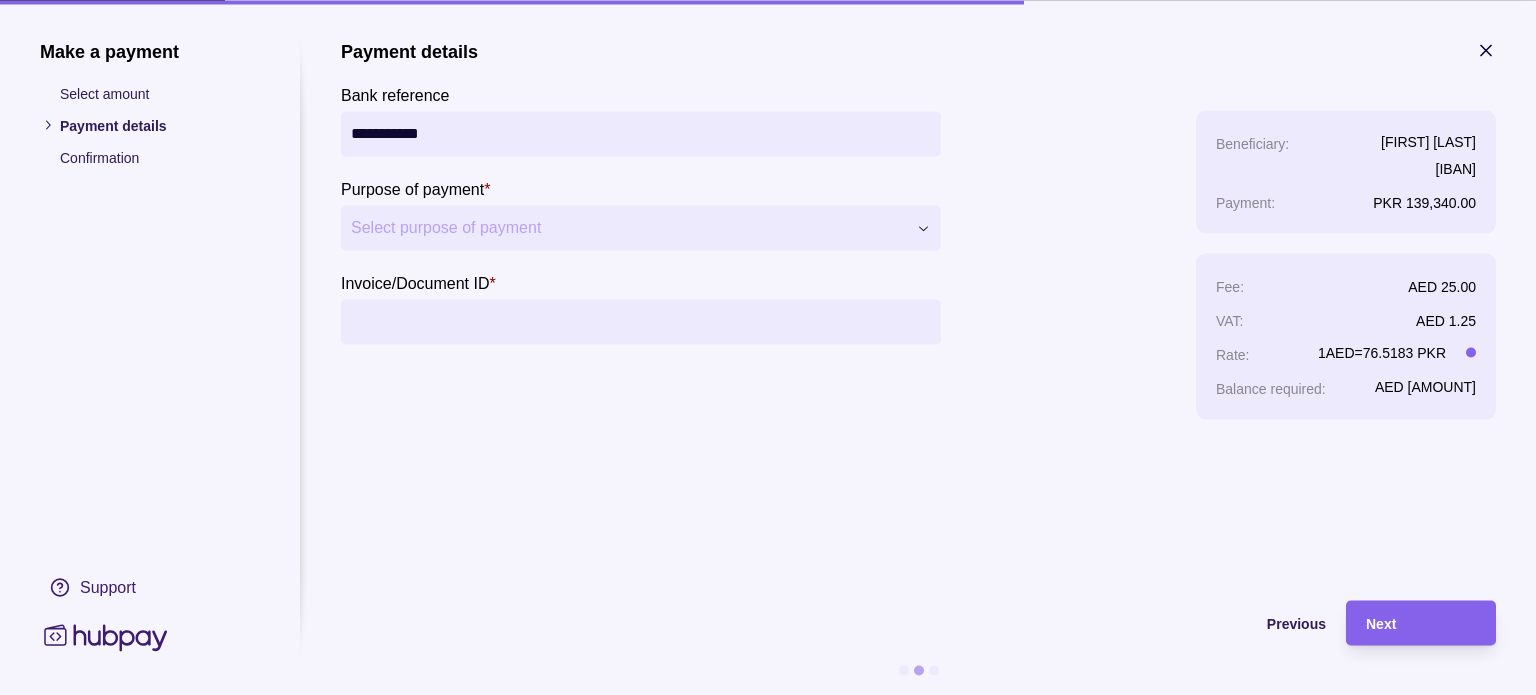 type on "**********" 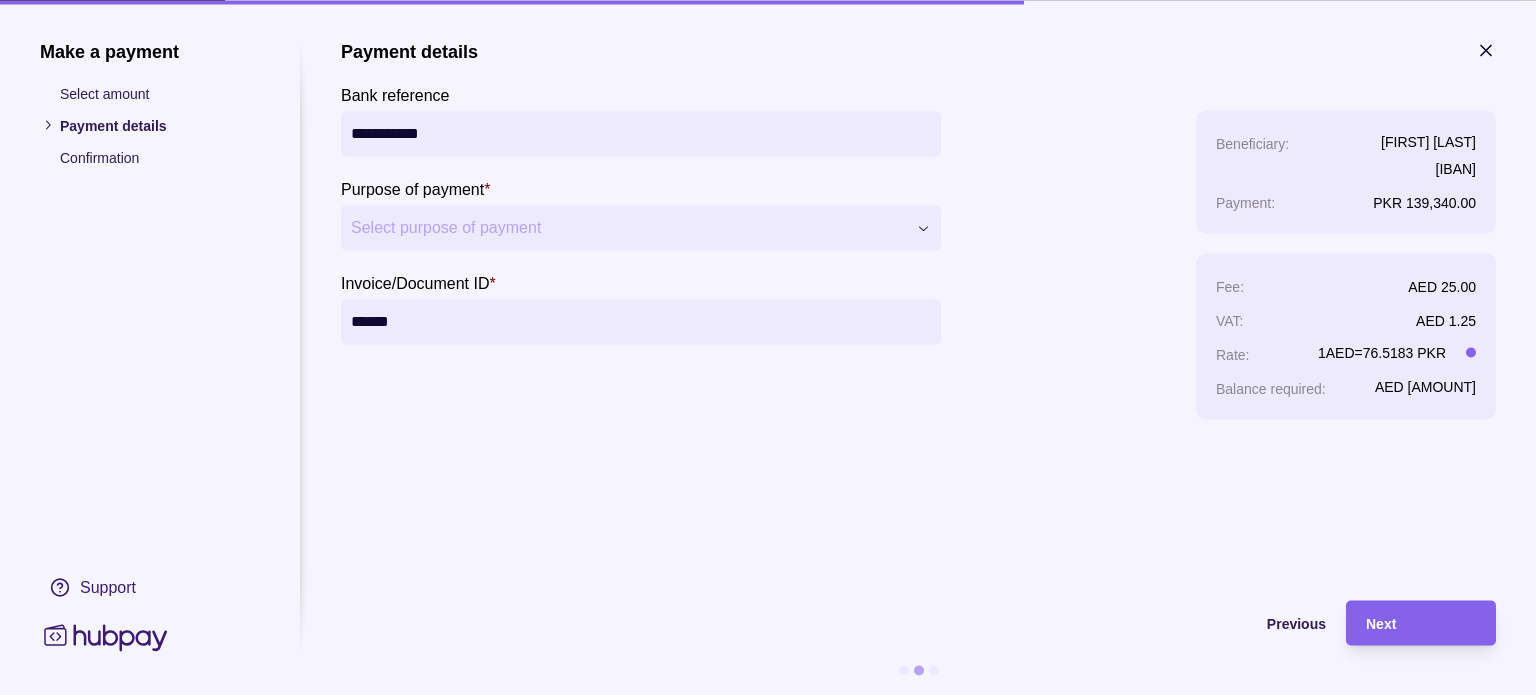 type on "******" 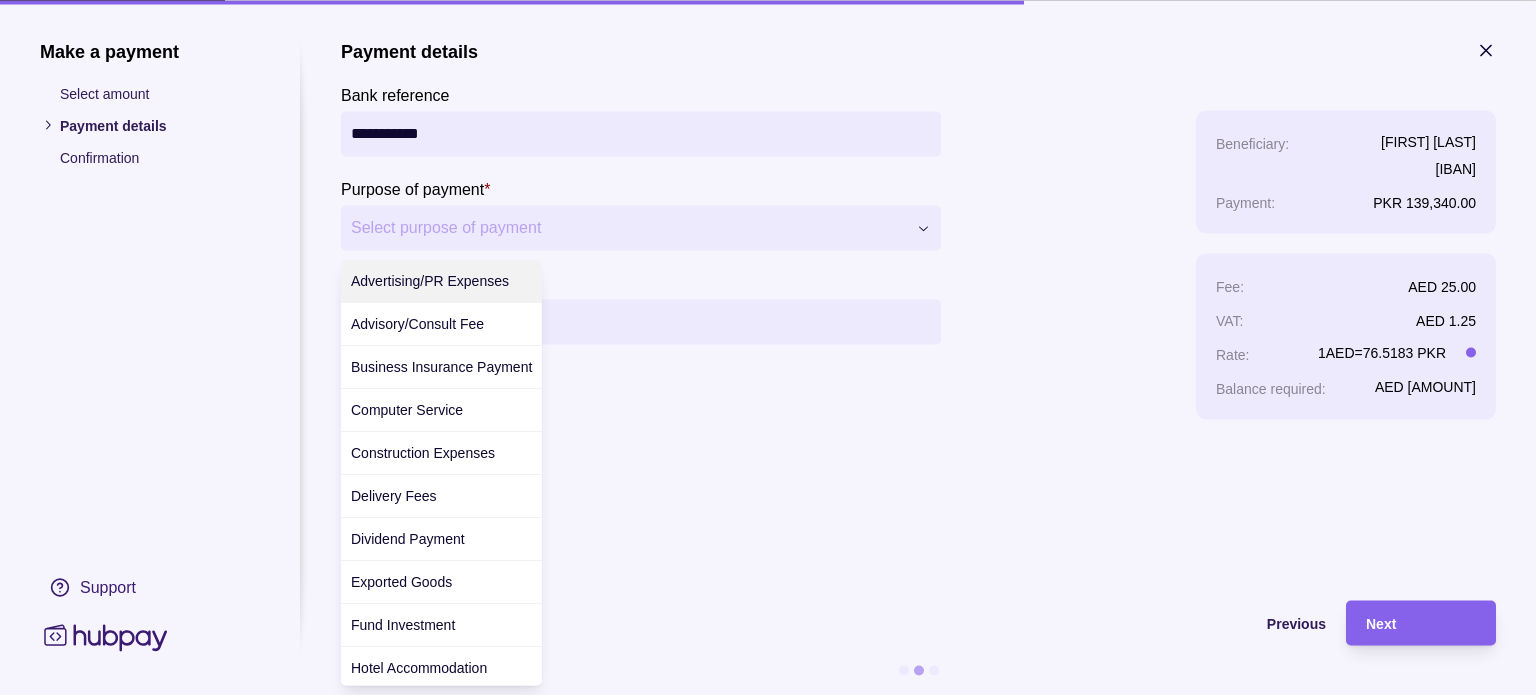 click on "**********" at bounding box center (760, 2537) 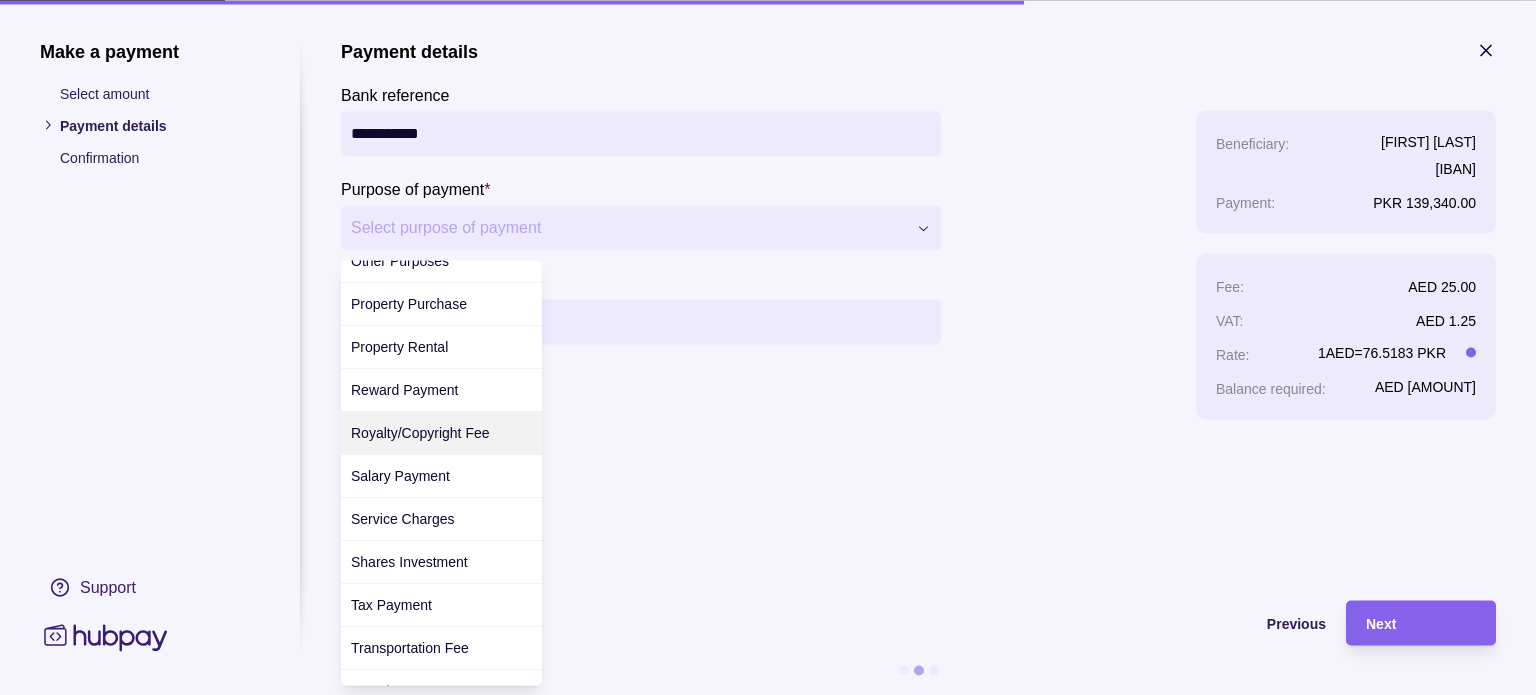 scroll, scrollTop: 772, scrollLeft: 0, axis: vertical 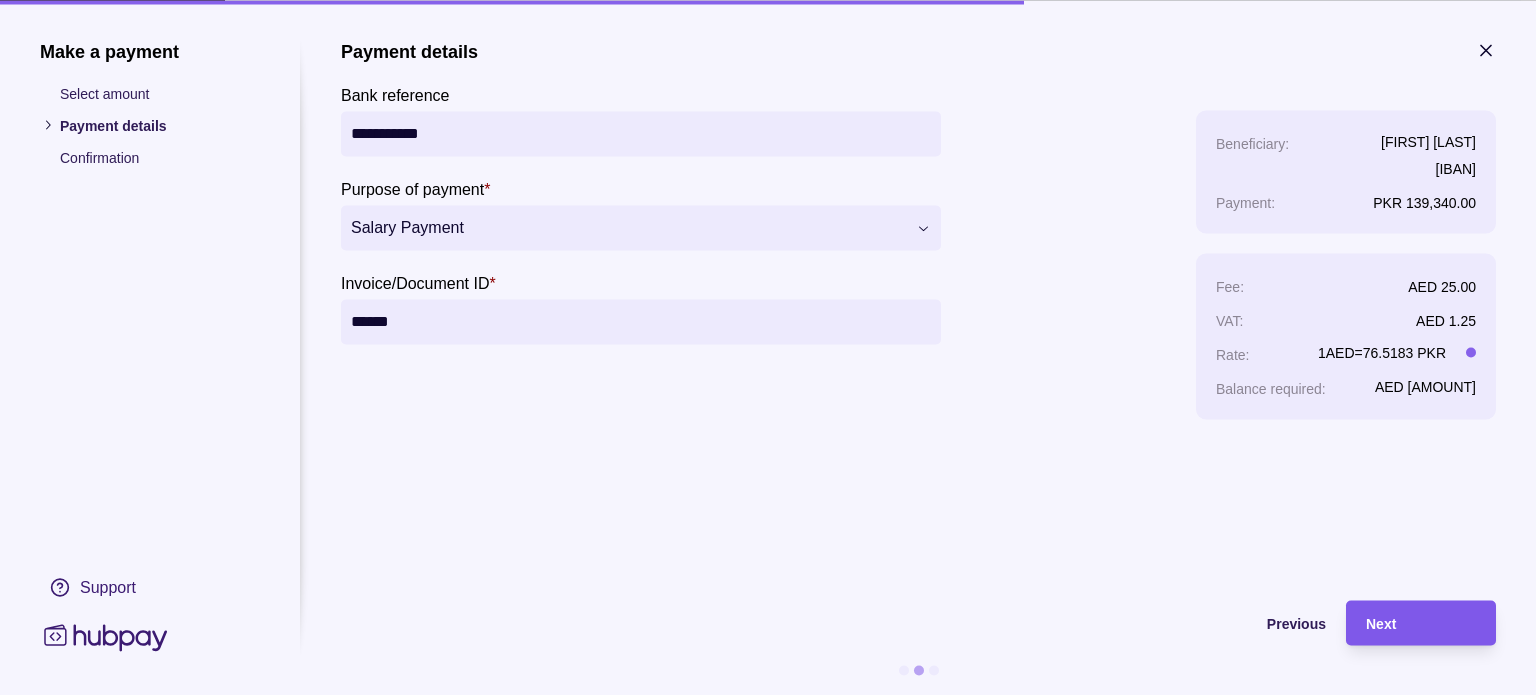 click on "Next" at bounding box center (1421, 623) 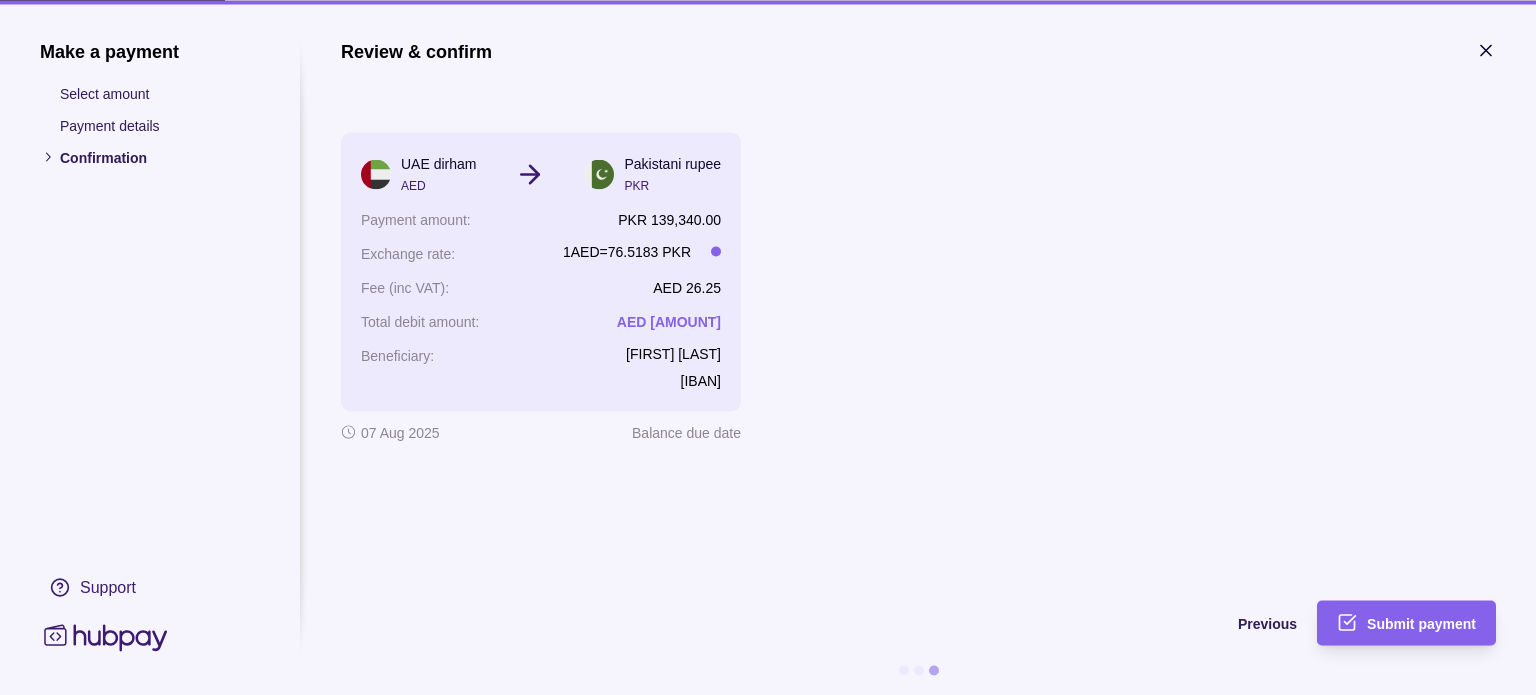 click on "Submit payment" at bounding box center [1421, 623] 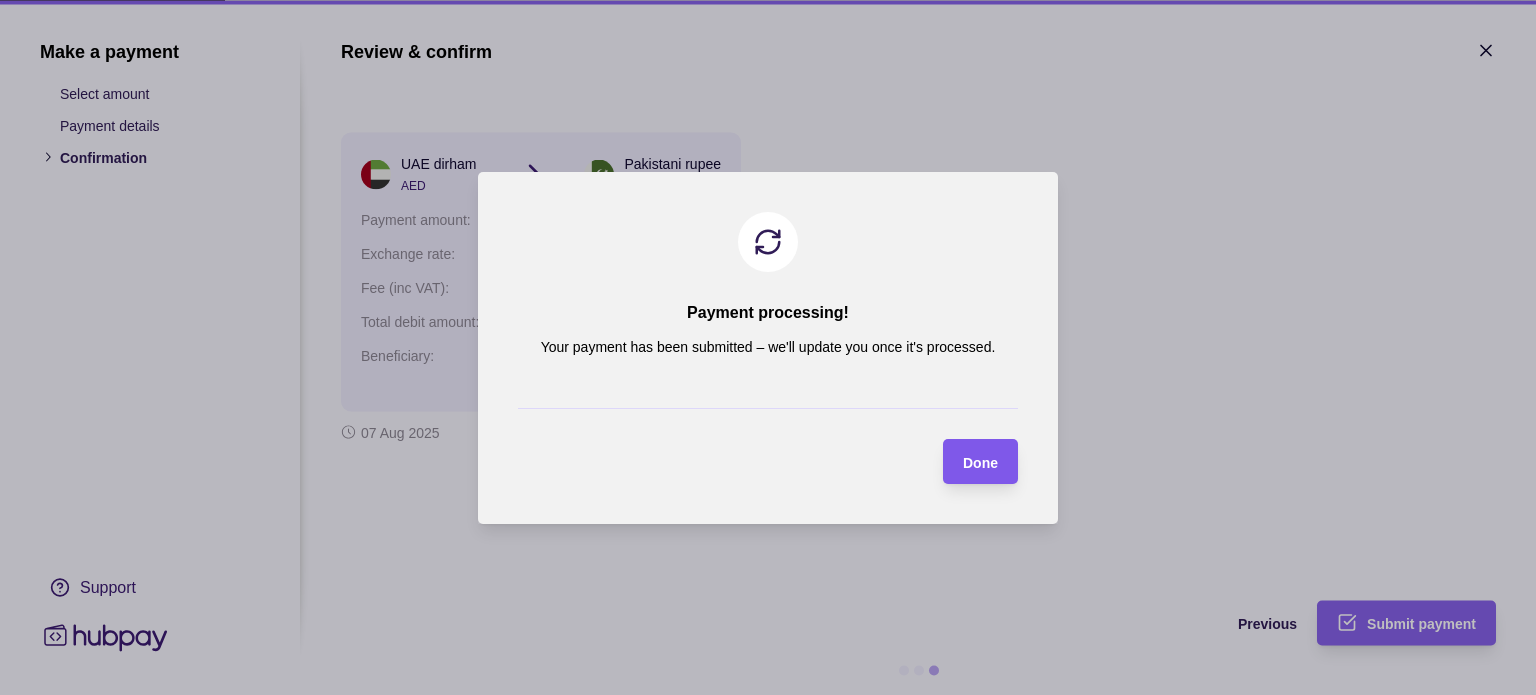 click on "Done" at bounding box center [980, 462] 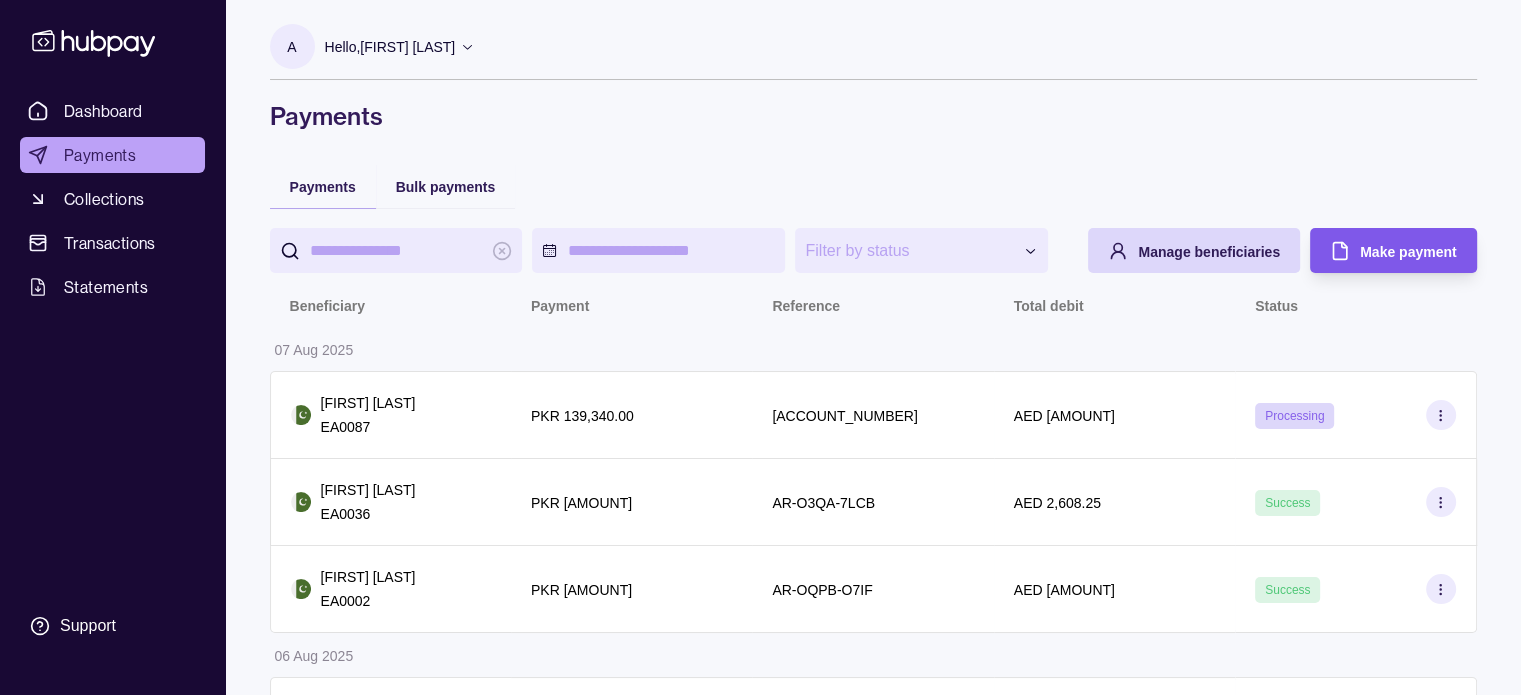 click on "Make payment" at bounding box center (1408, 252) 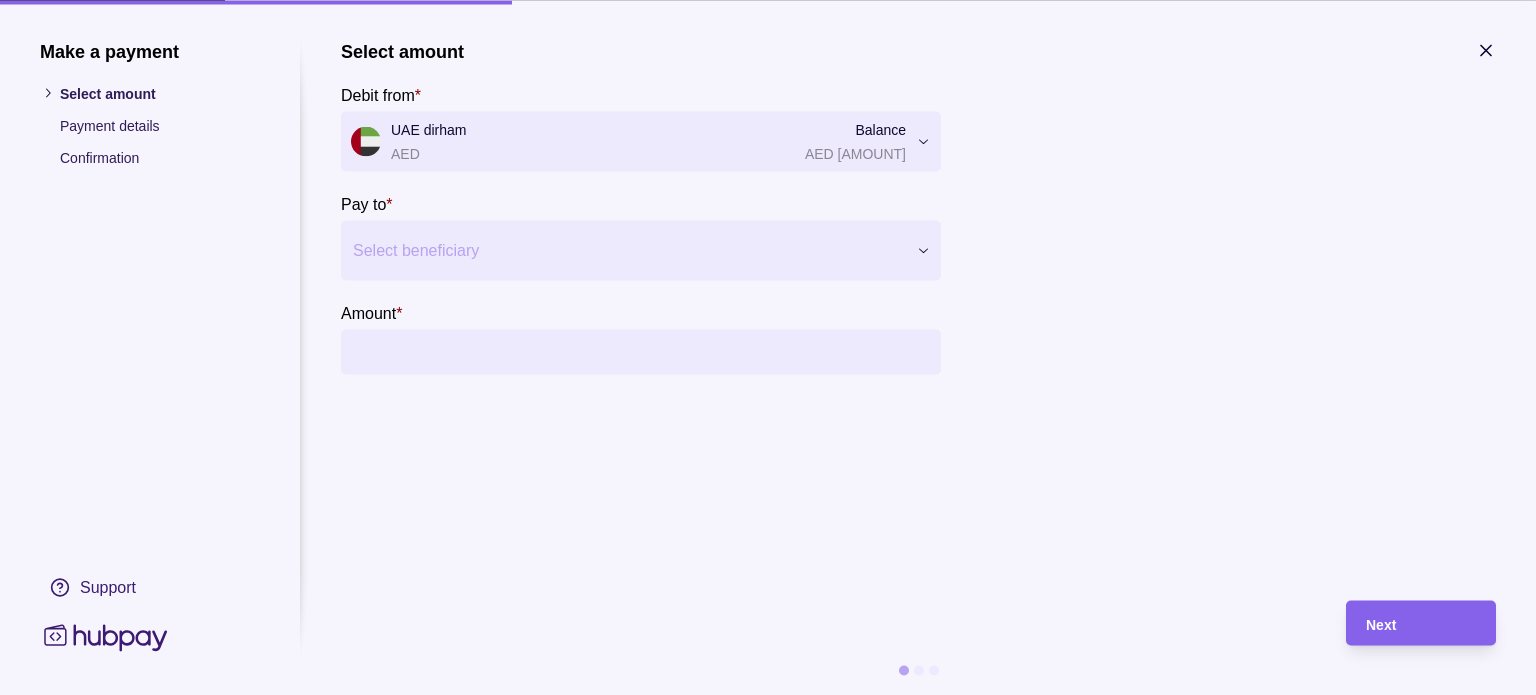 click at bounding box center [628, 250] 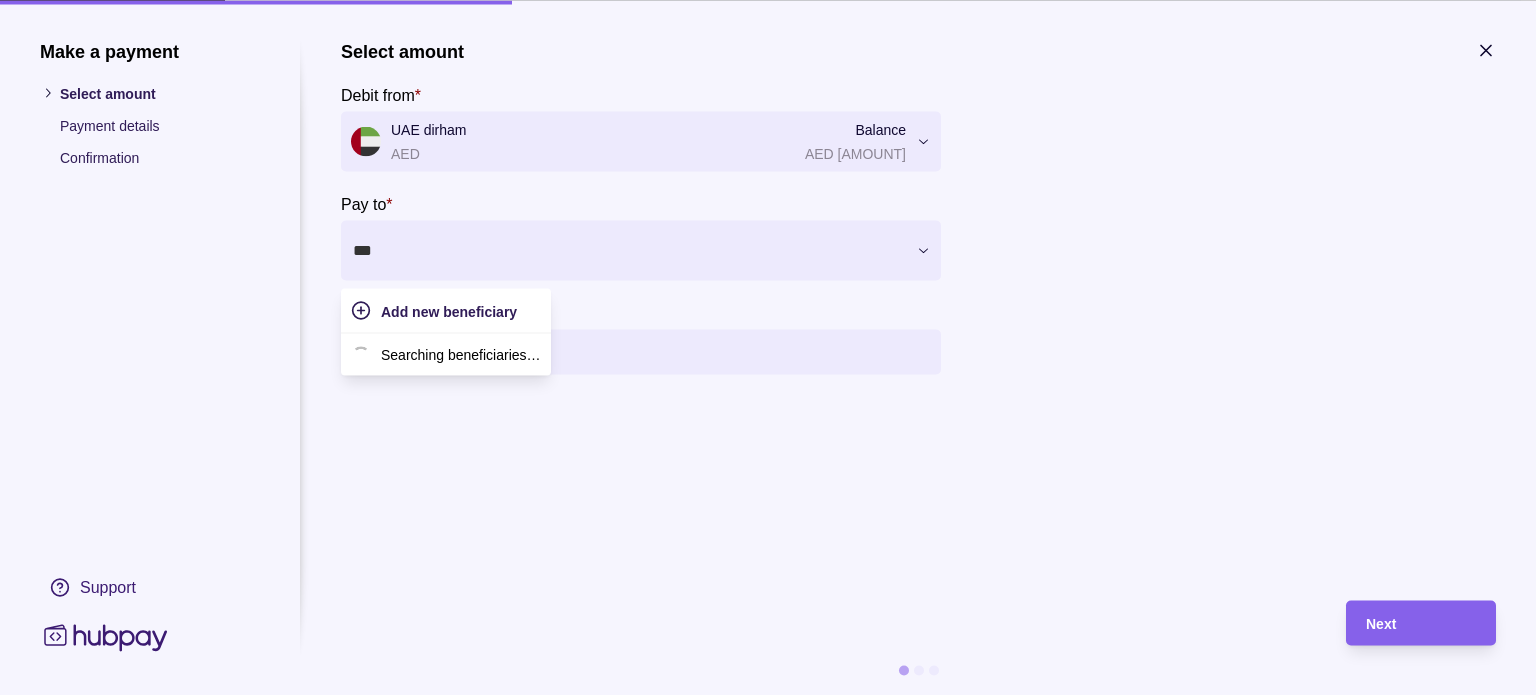 type on "****" 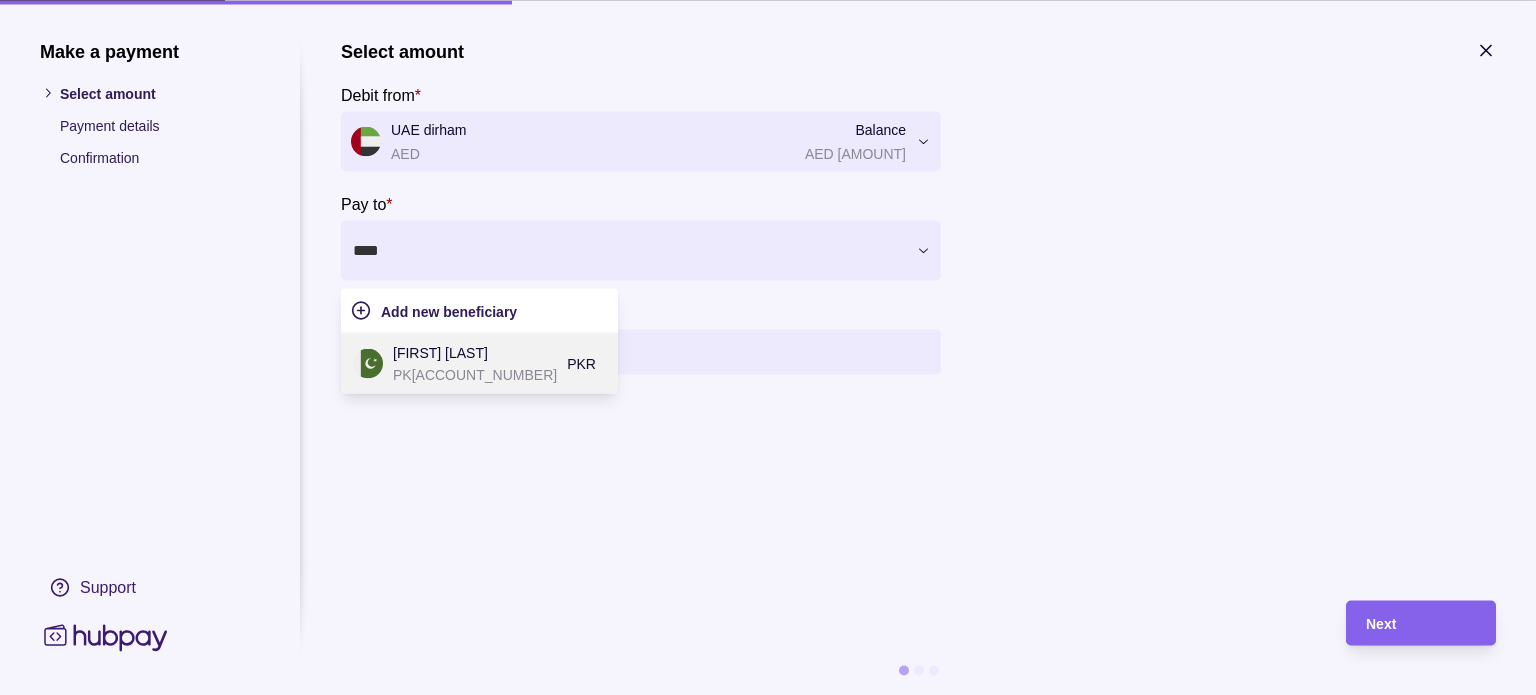 click on "PK[ACCOUNT_NUMBER]" at bounding box center (475, 374) 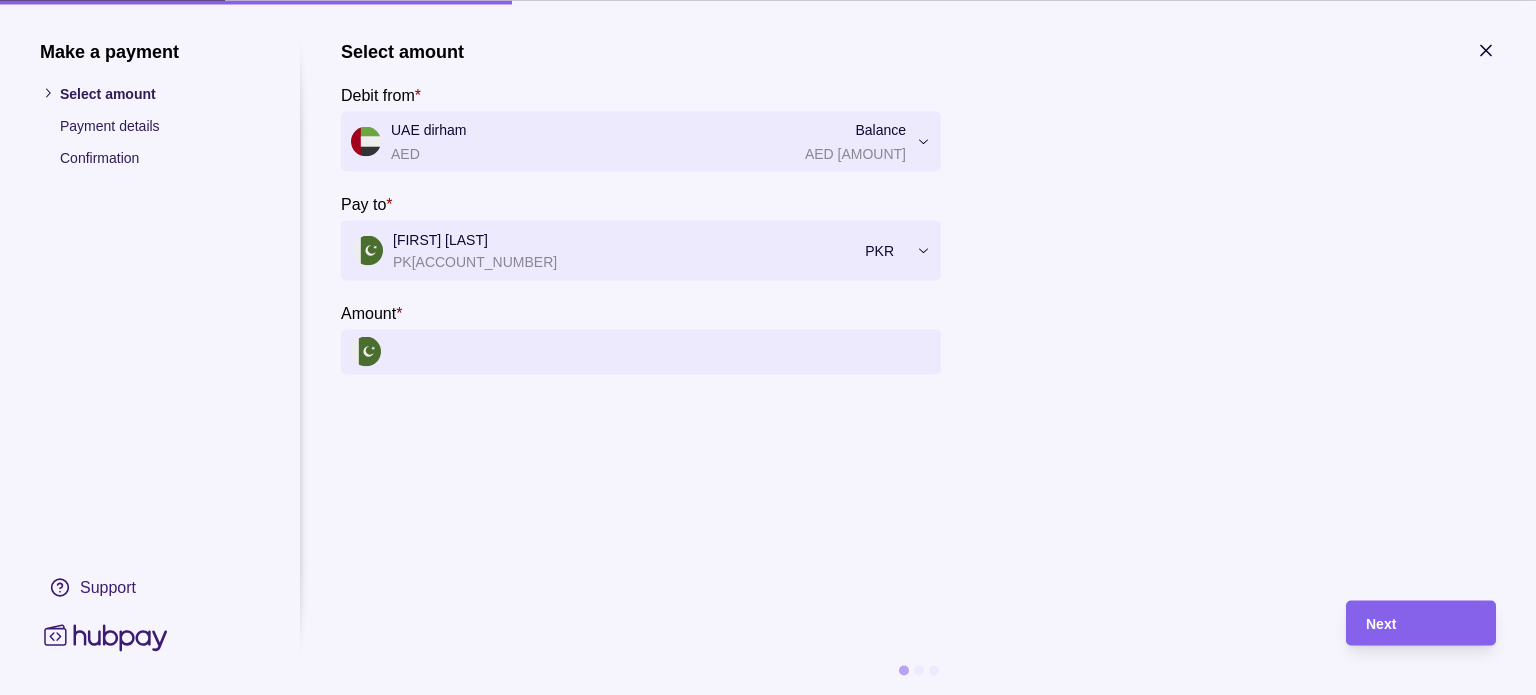 click on "Amount  *" at bounding box center (661, 351) 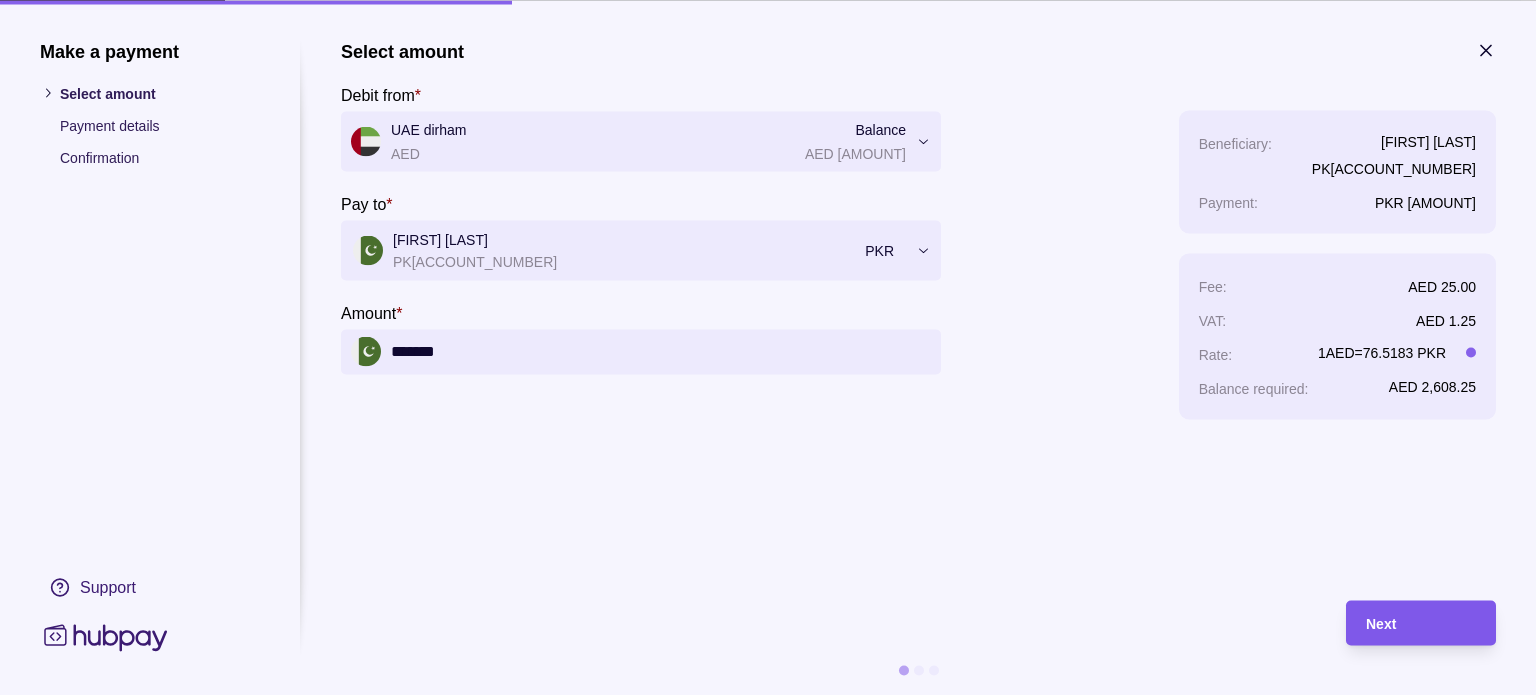 type on "*******" 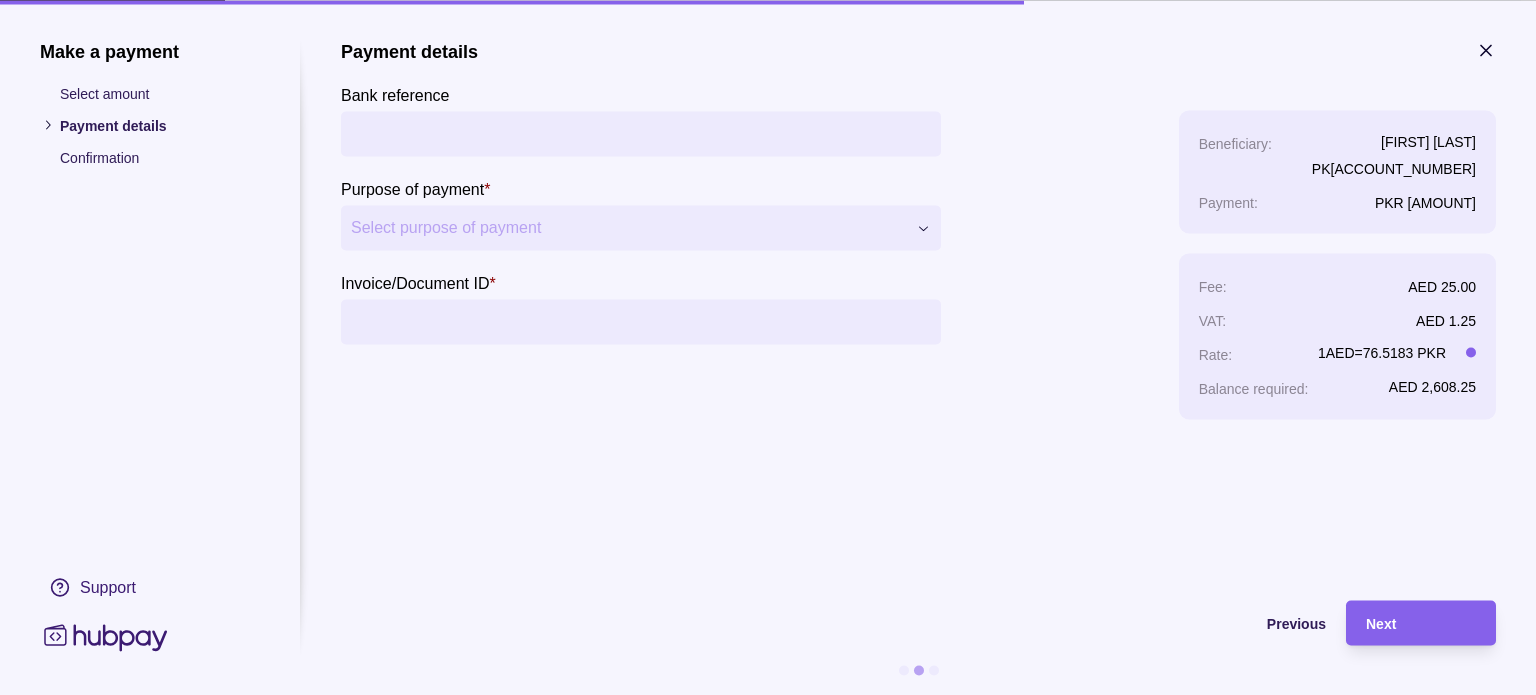 click on "Bank reference" at bounding box center (641, 133) 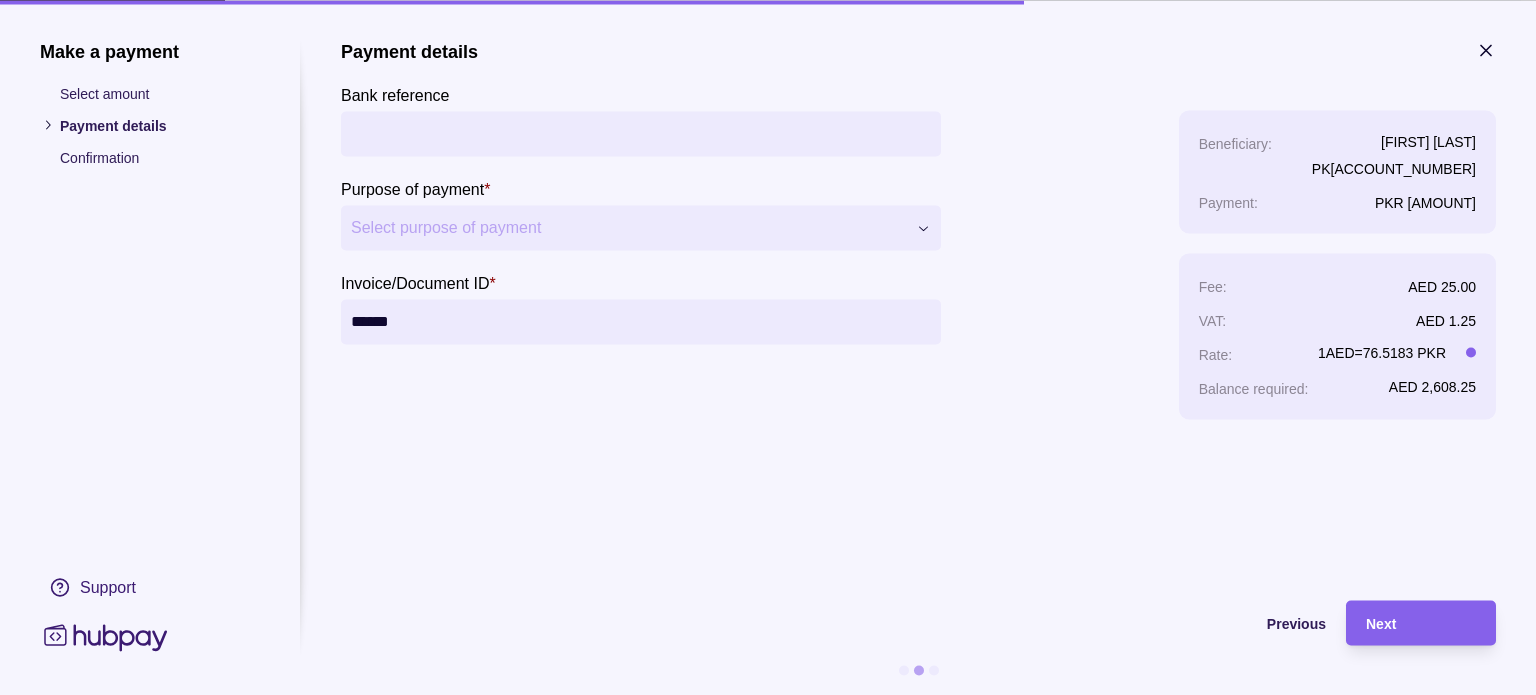 type on "******" 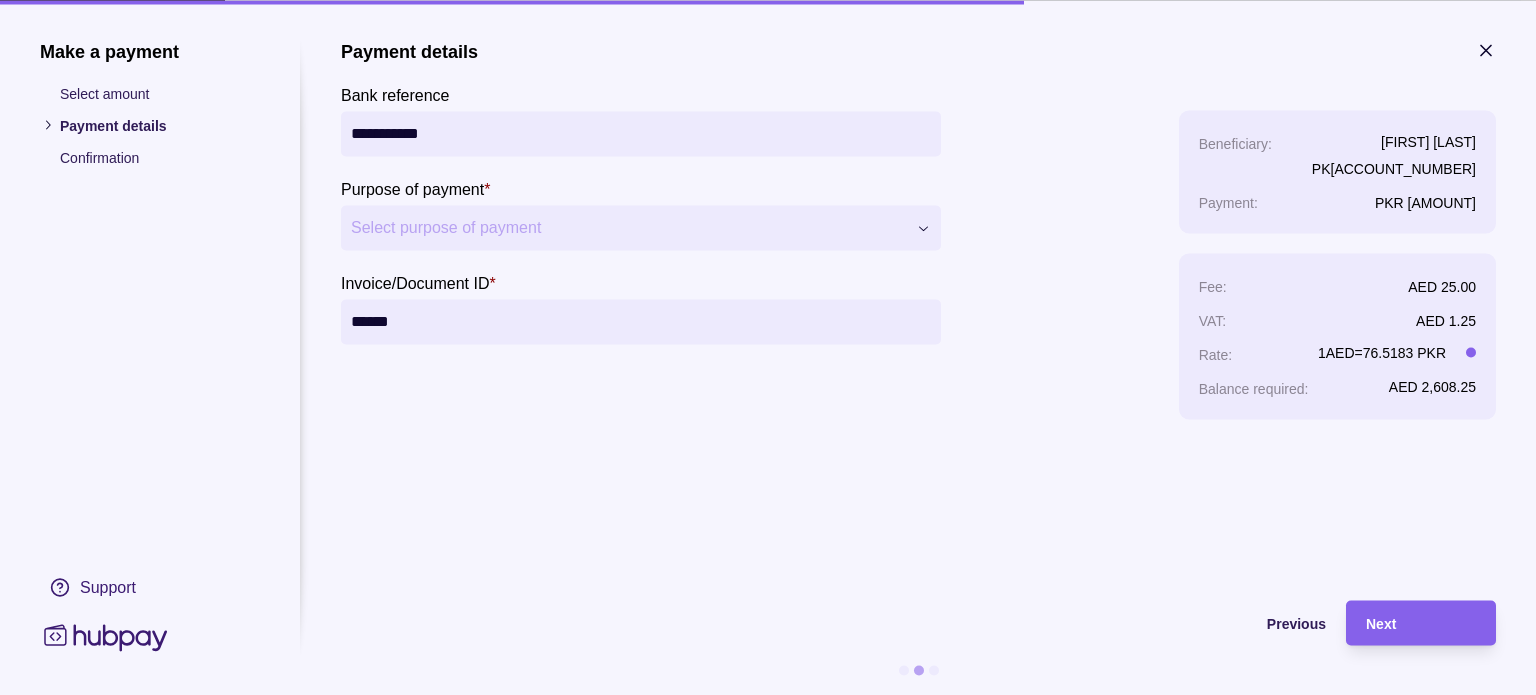 type on "**********" 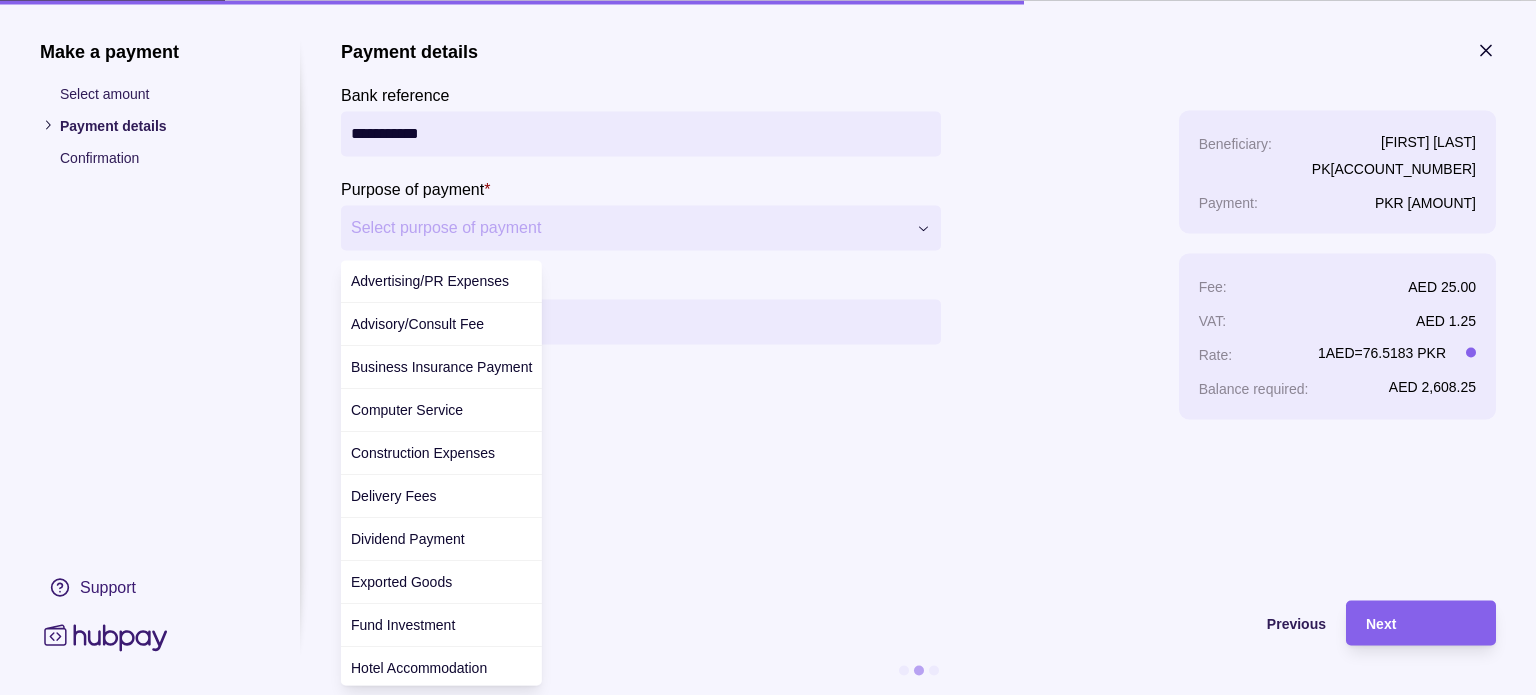scroll, scrollTop: 708, scrollLeft: 0, axis: vertical 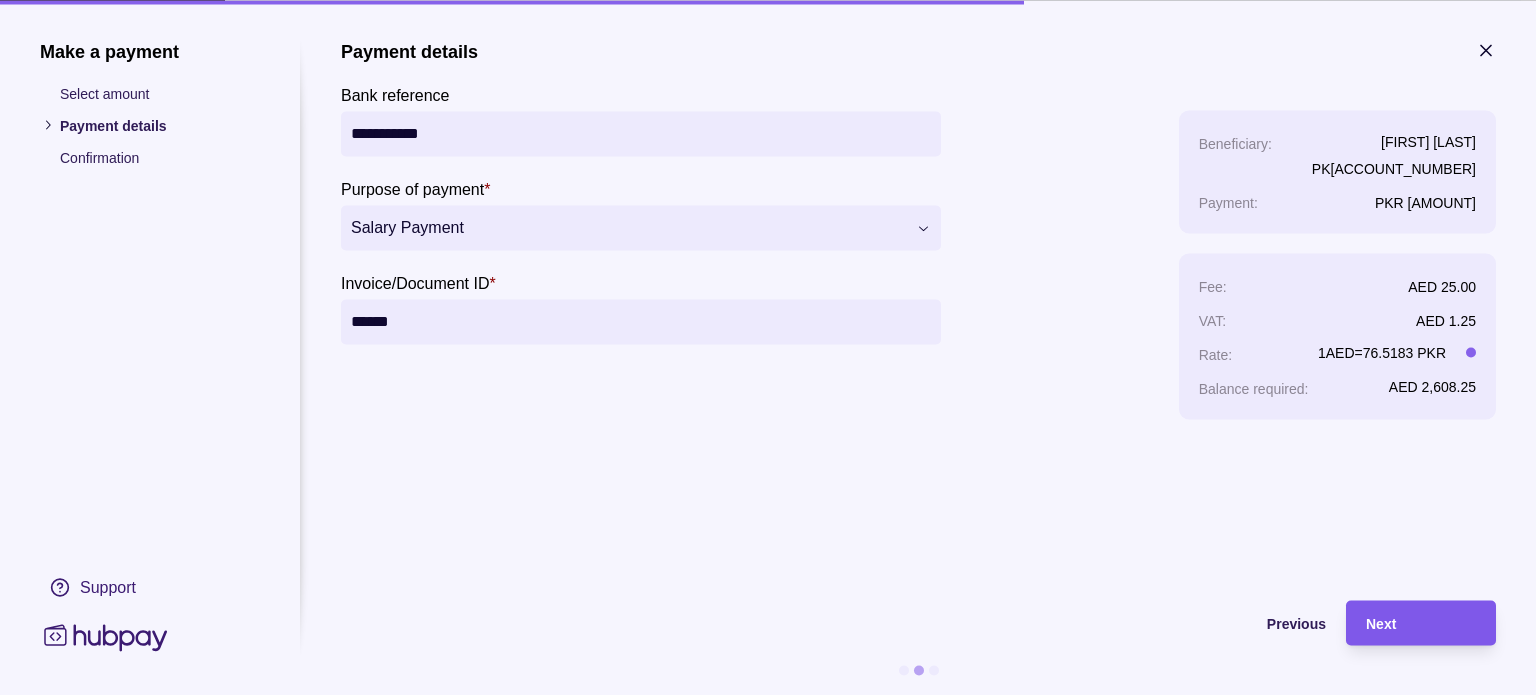 click on "Next" at bounding box center (1381, 624) 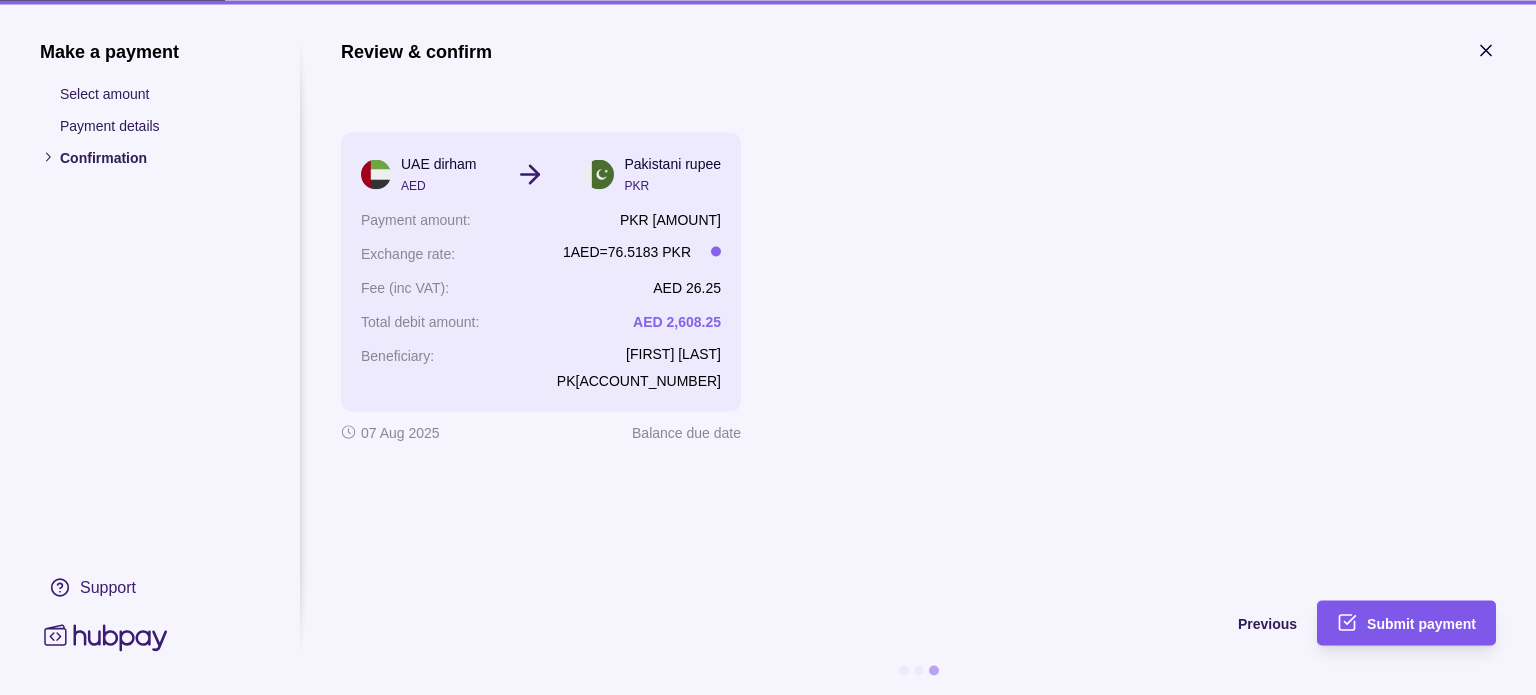 click on "Submit payment" at bounding box center (1421, 623) 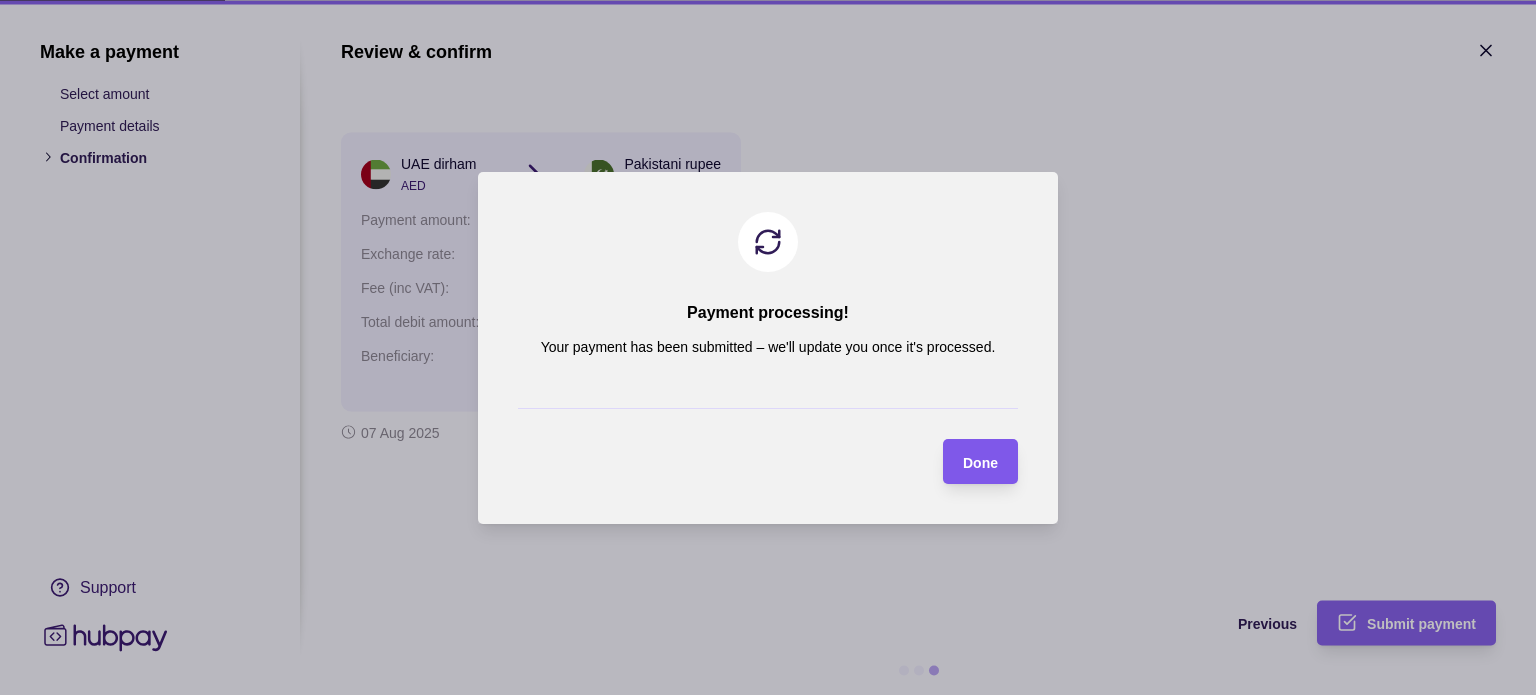 click on "Done" at bounding box center (980, 462) 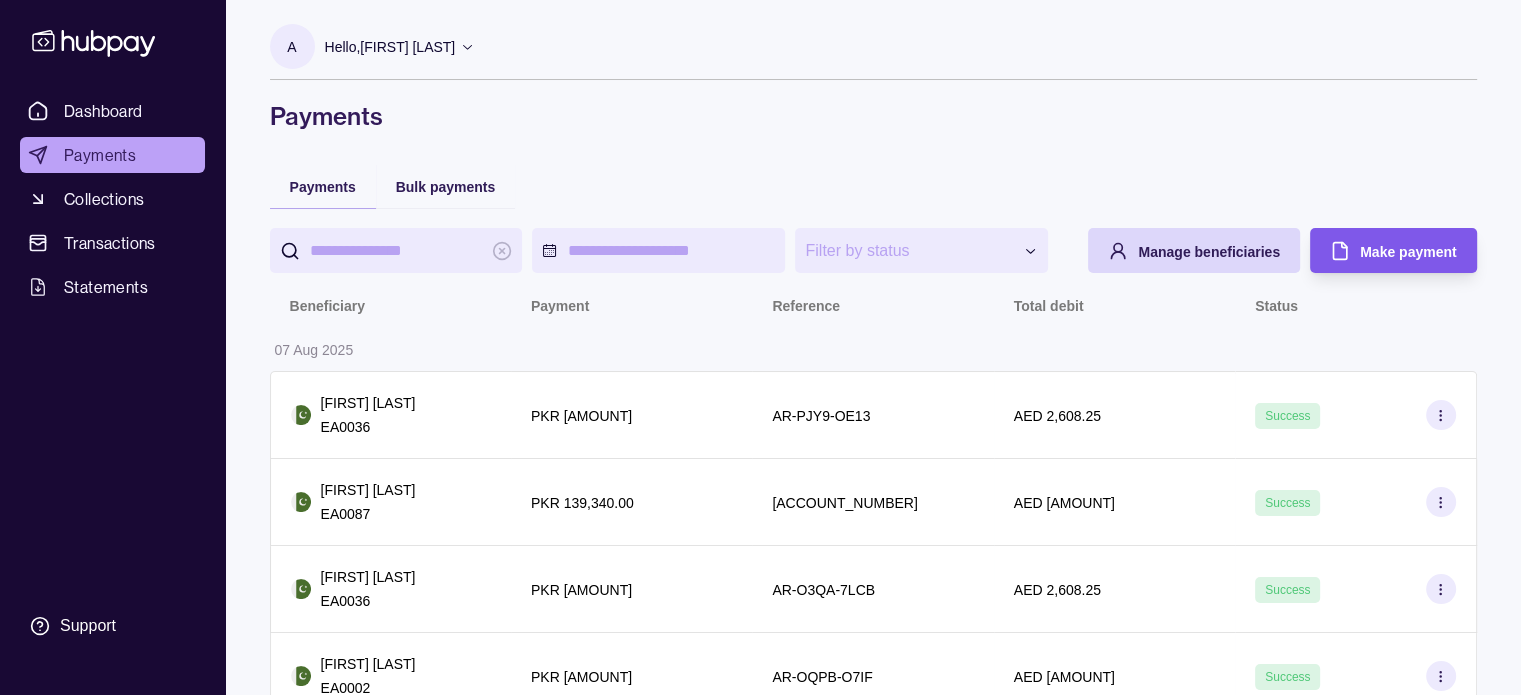 click on "Make payment" at bounding box center [1408, 252] 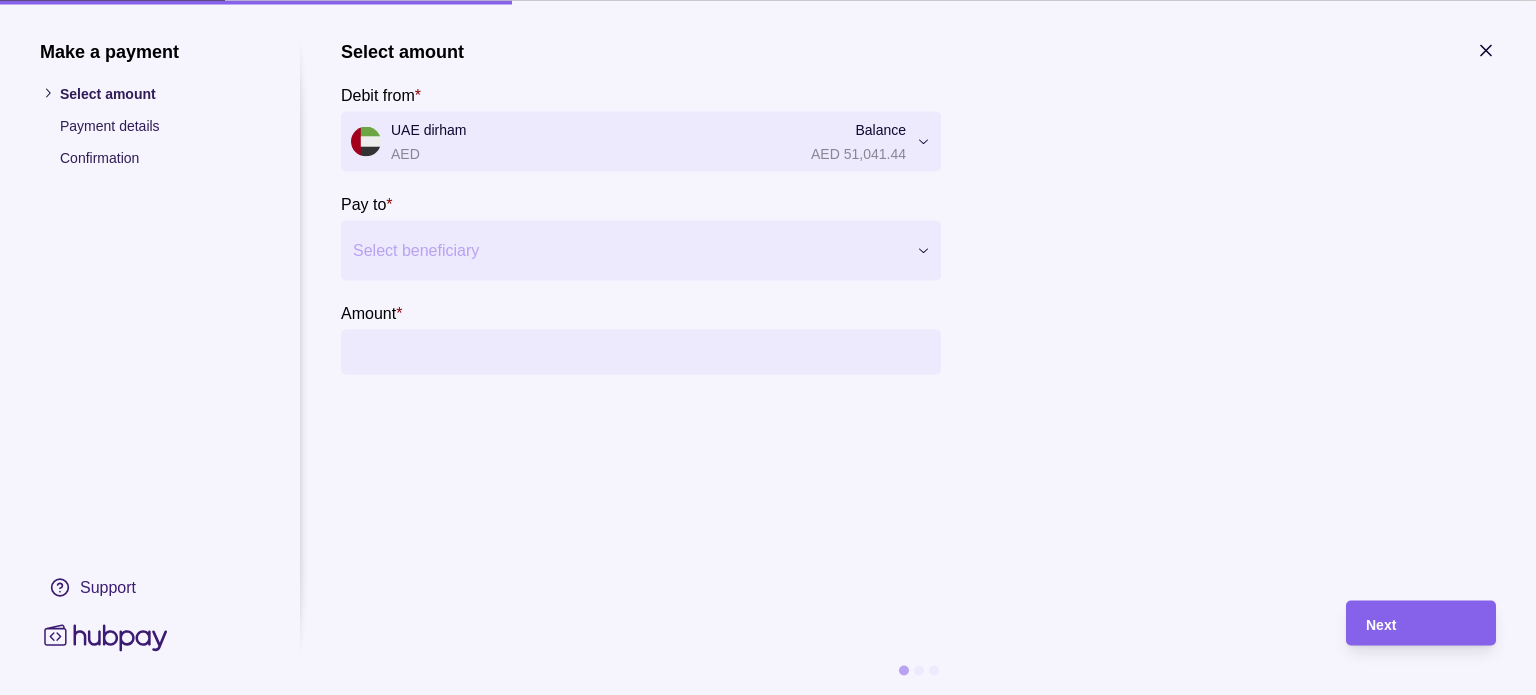 click on "Select beneficiary" at bounding box center (641, 250) 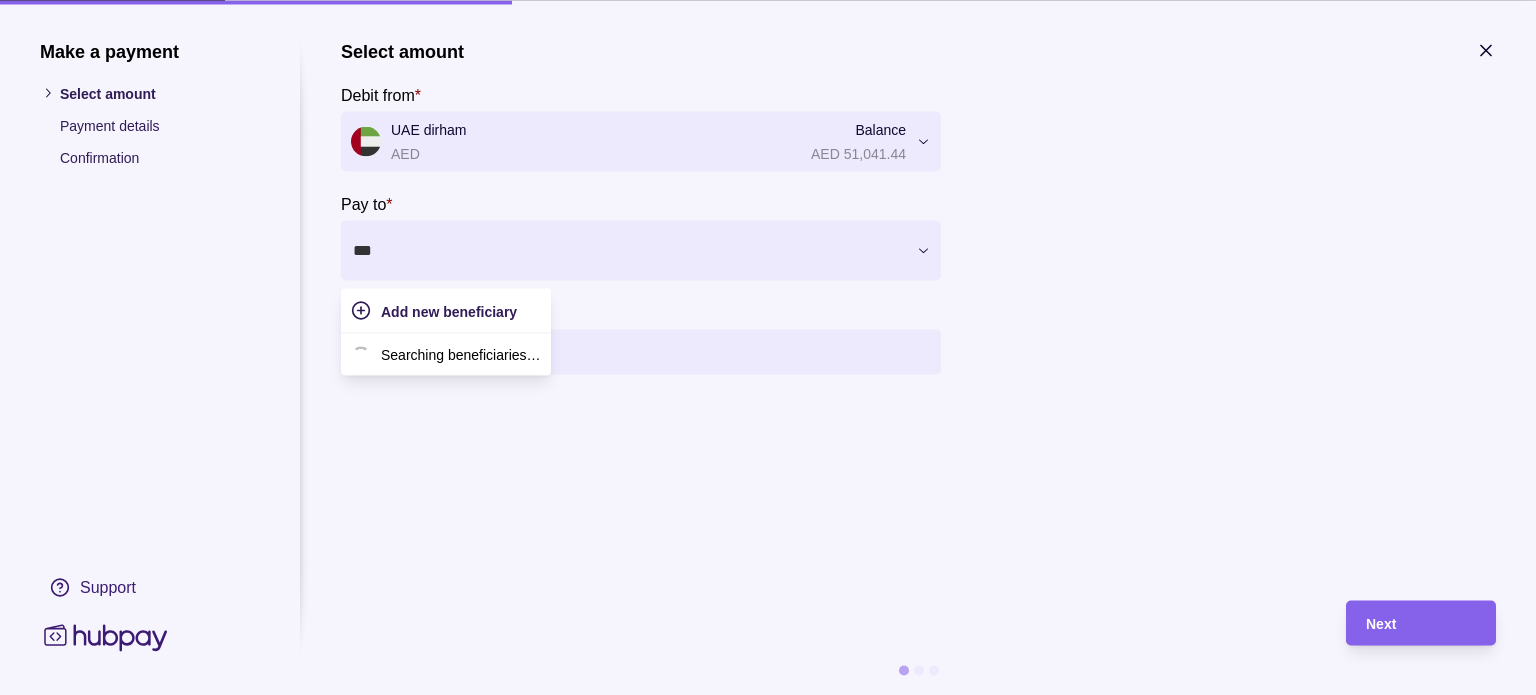 type on "****" 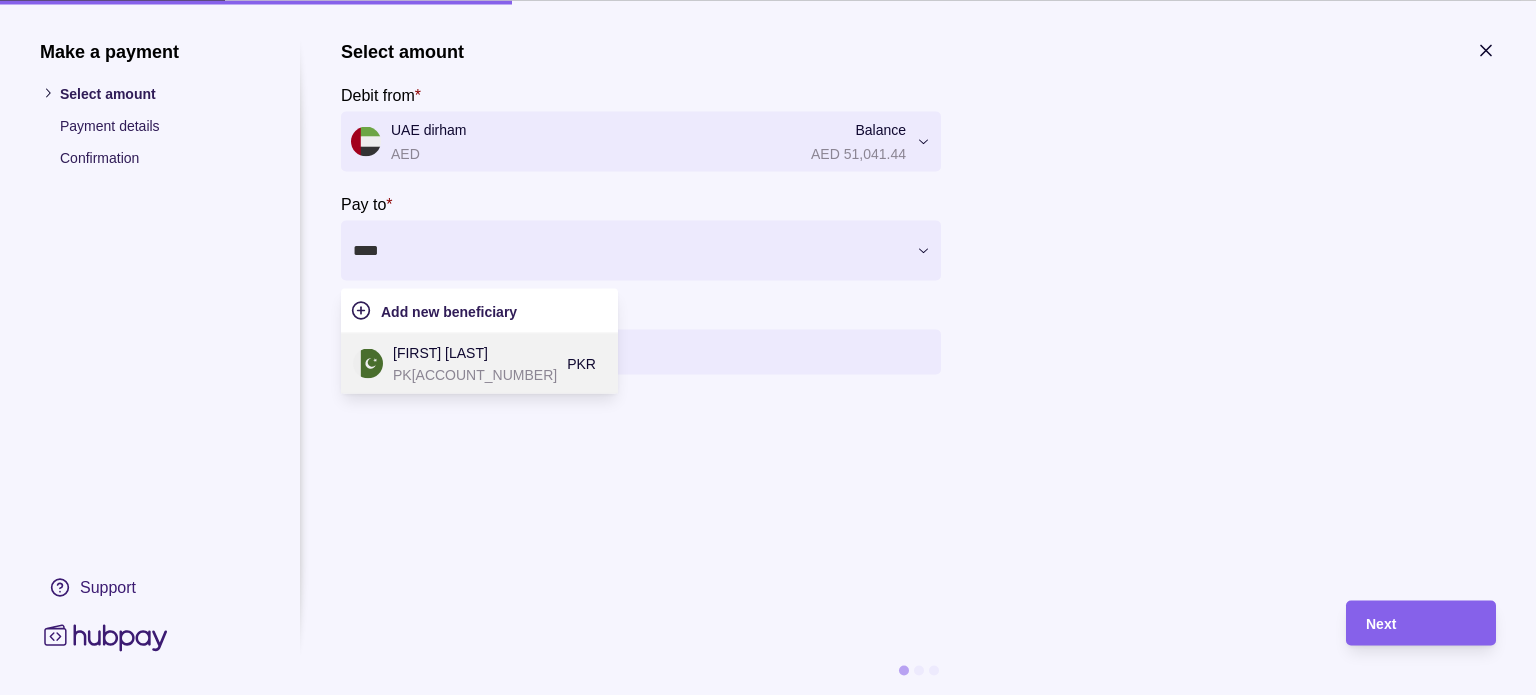 click on "PK[ACCOUNT_NUMBER]" at bounding box center (475, 374) 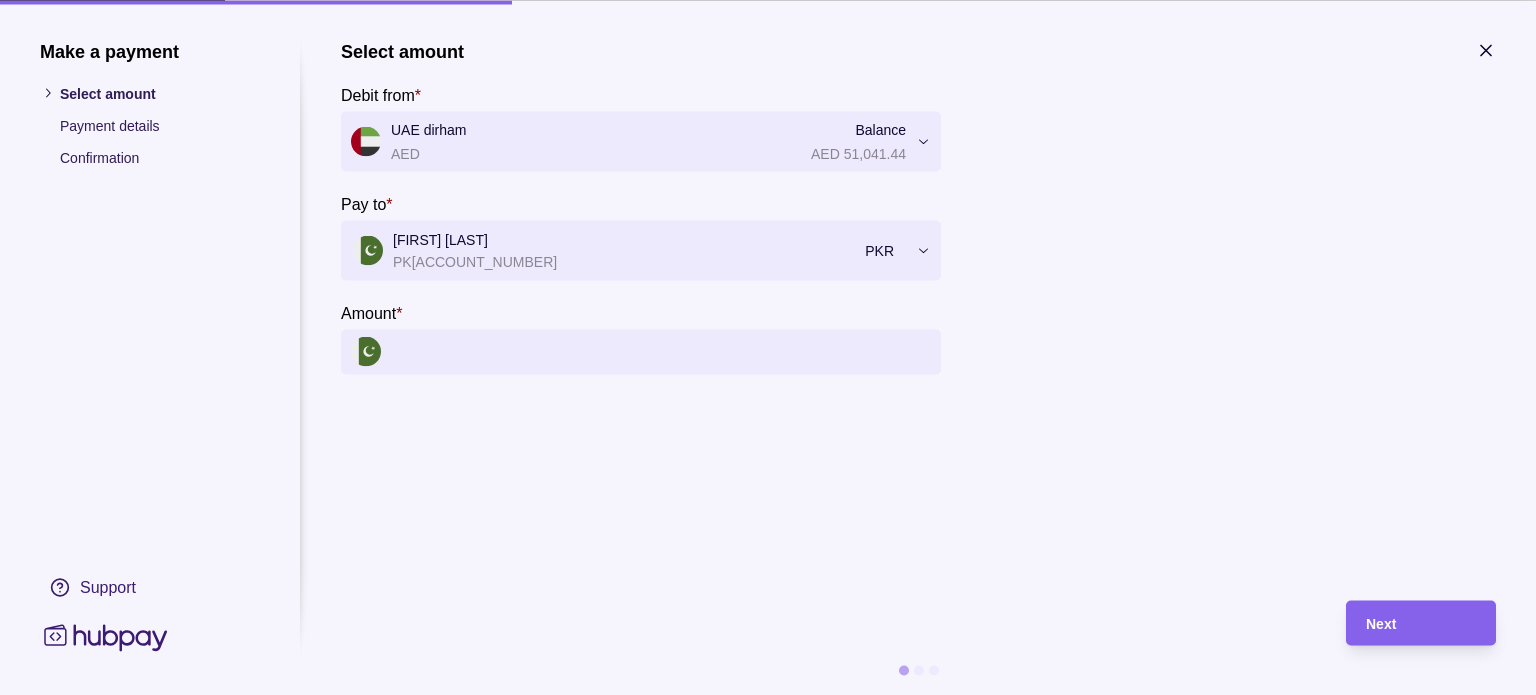 click on "Amount  *" at bounding box center (661, 351) 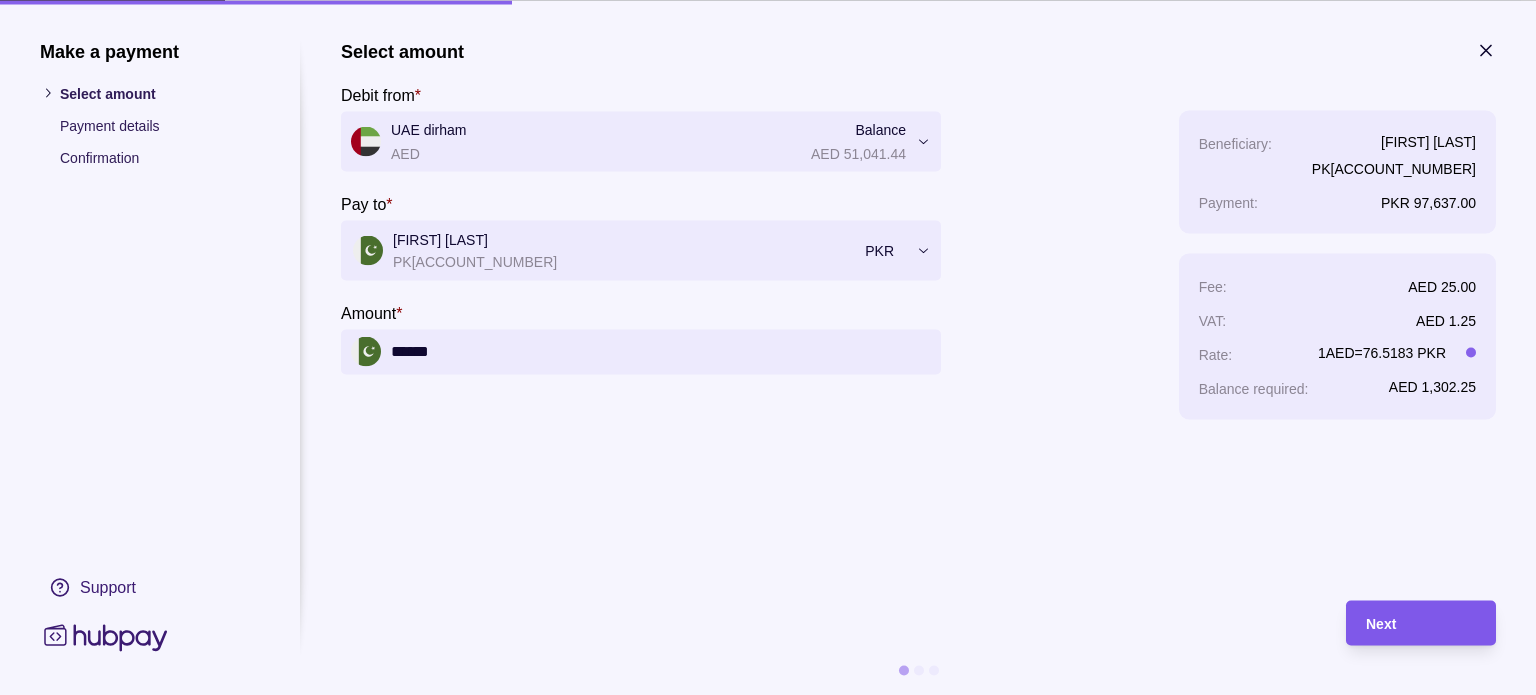 type on "******" 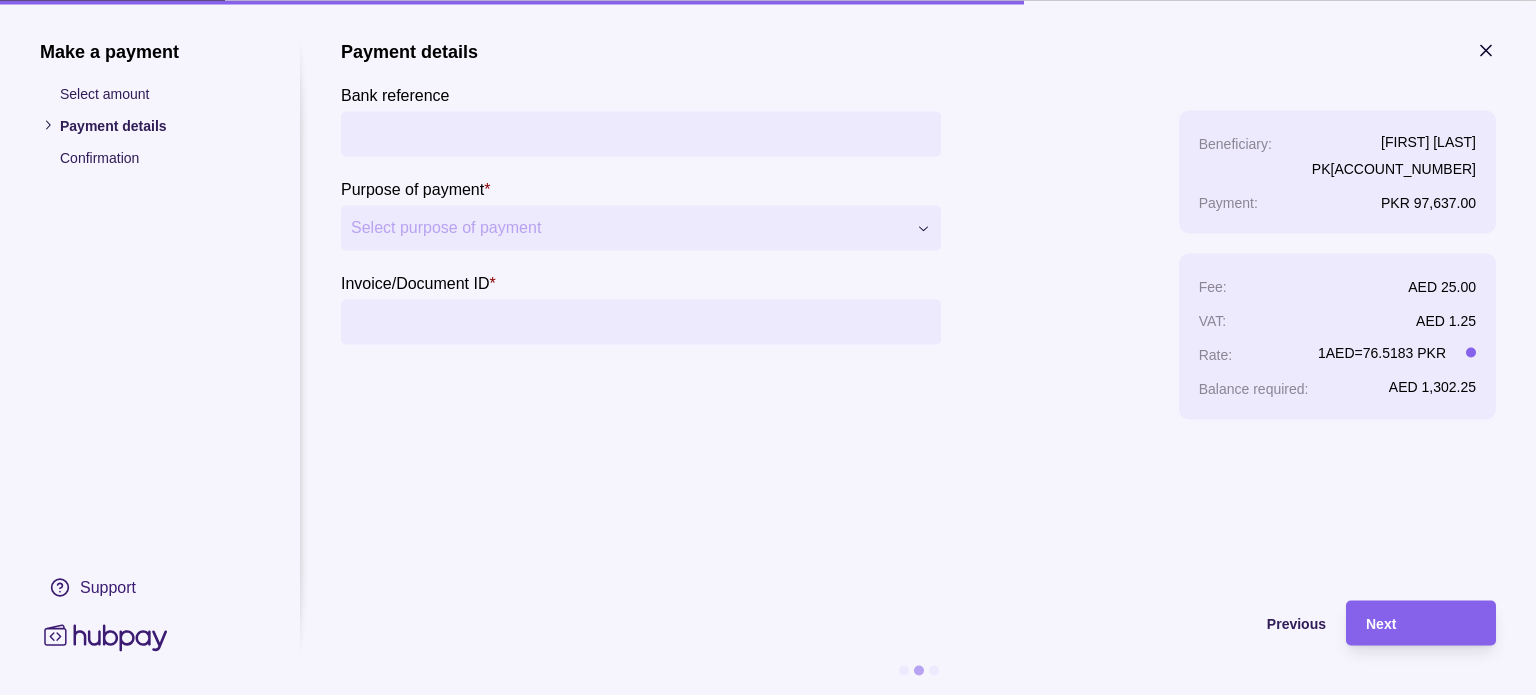 click on "Invoice/Document ID  *" at bounding box center (641, 321) 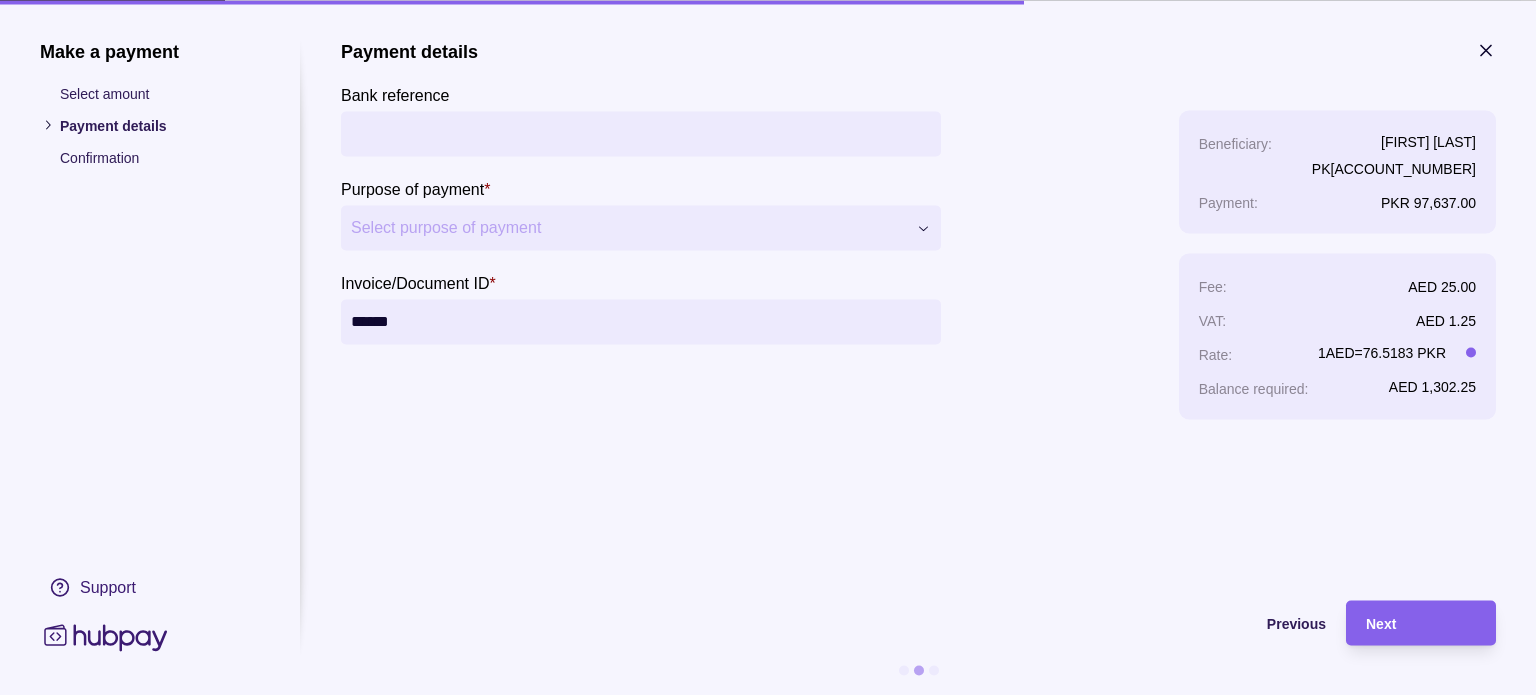 type on "******" 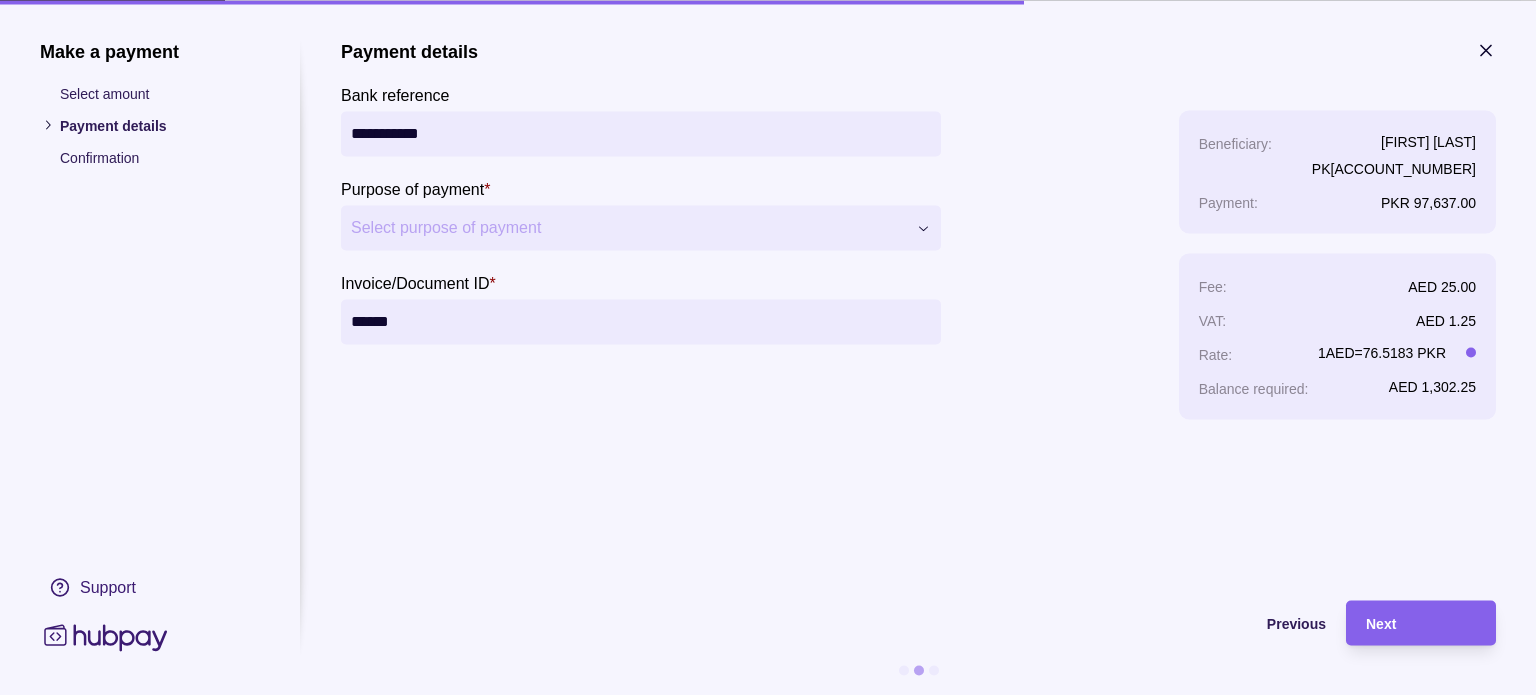 type on "**********" 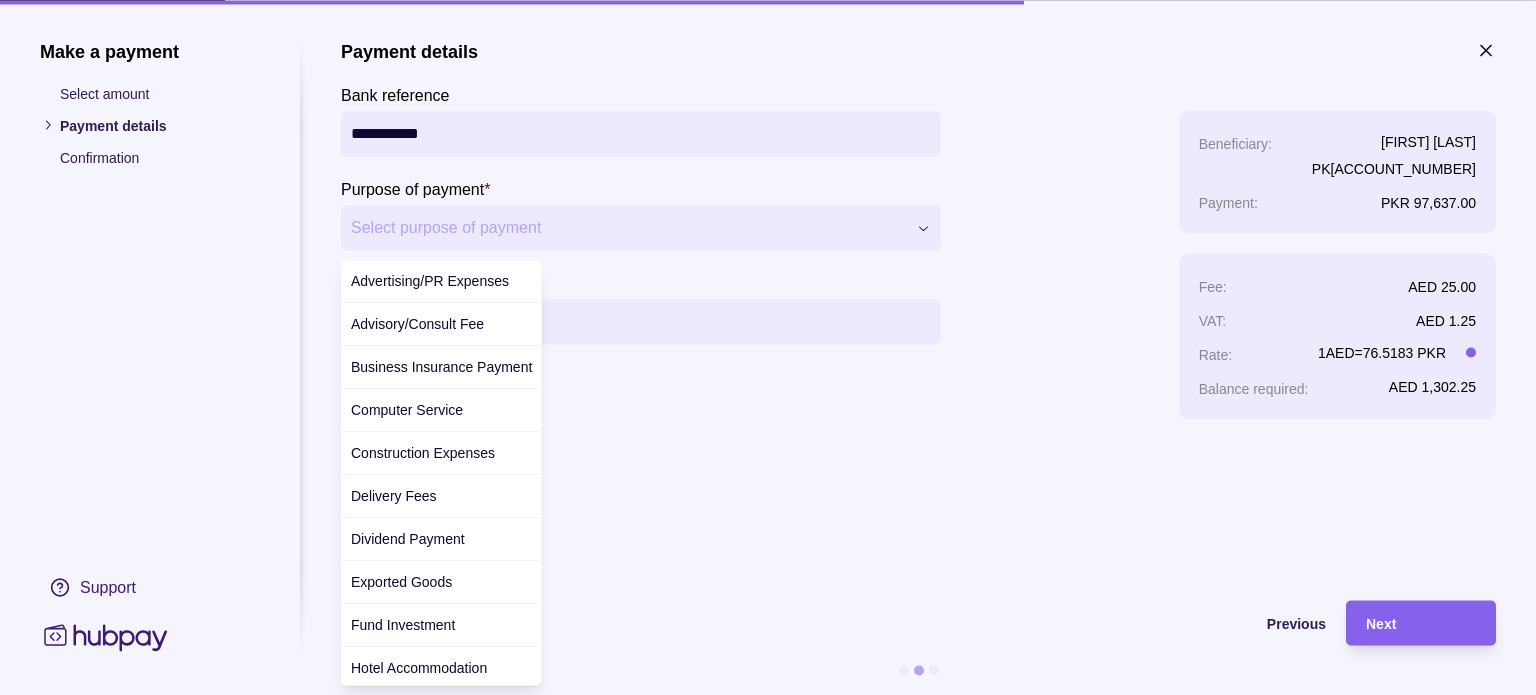 scroll, scrollTop: 708, scrollLeft: 0, axis: vertical 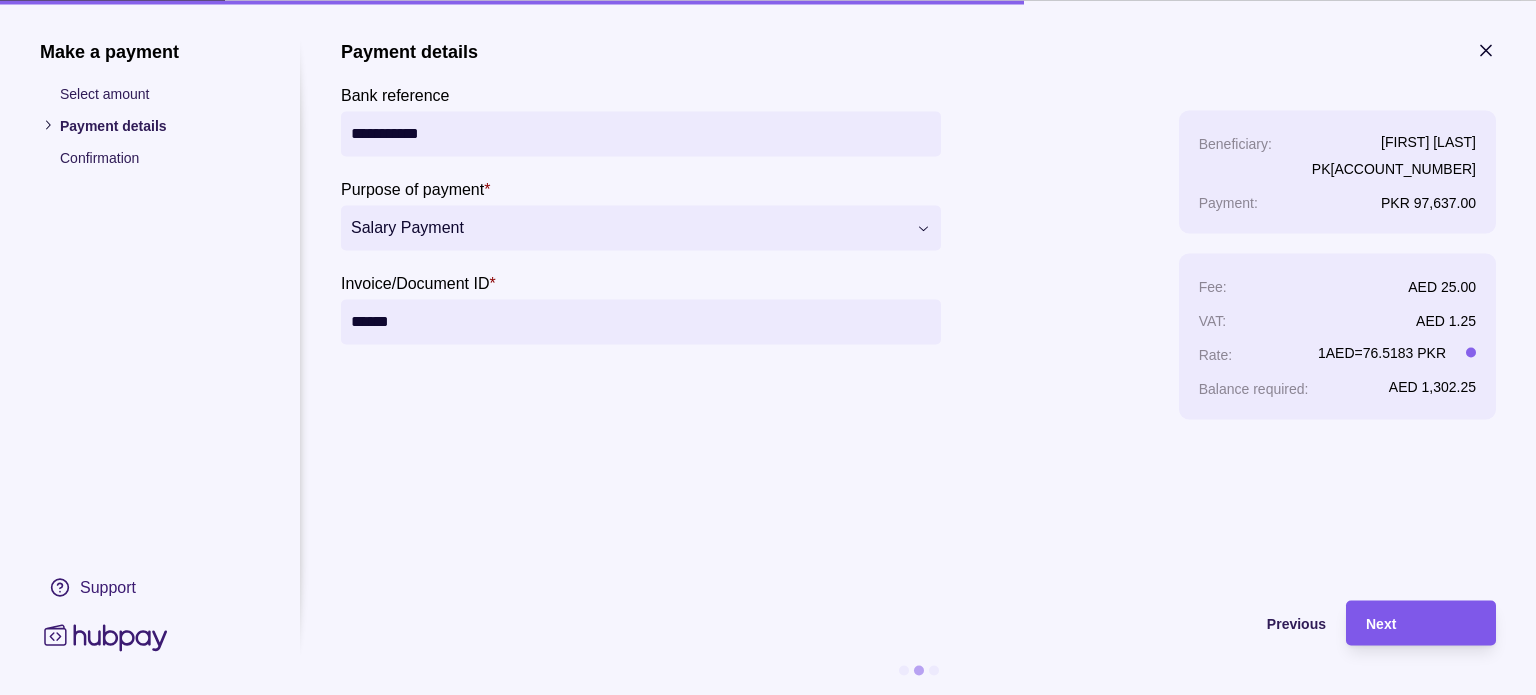 click on "Next" at bounding box center (1381, 624) 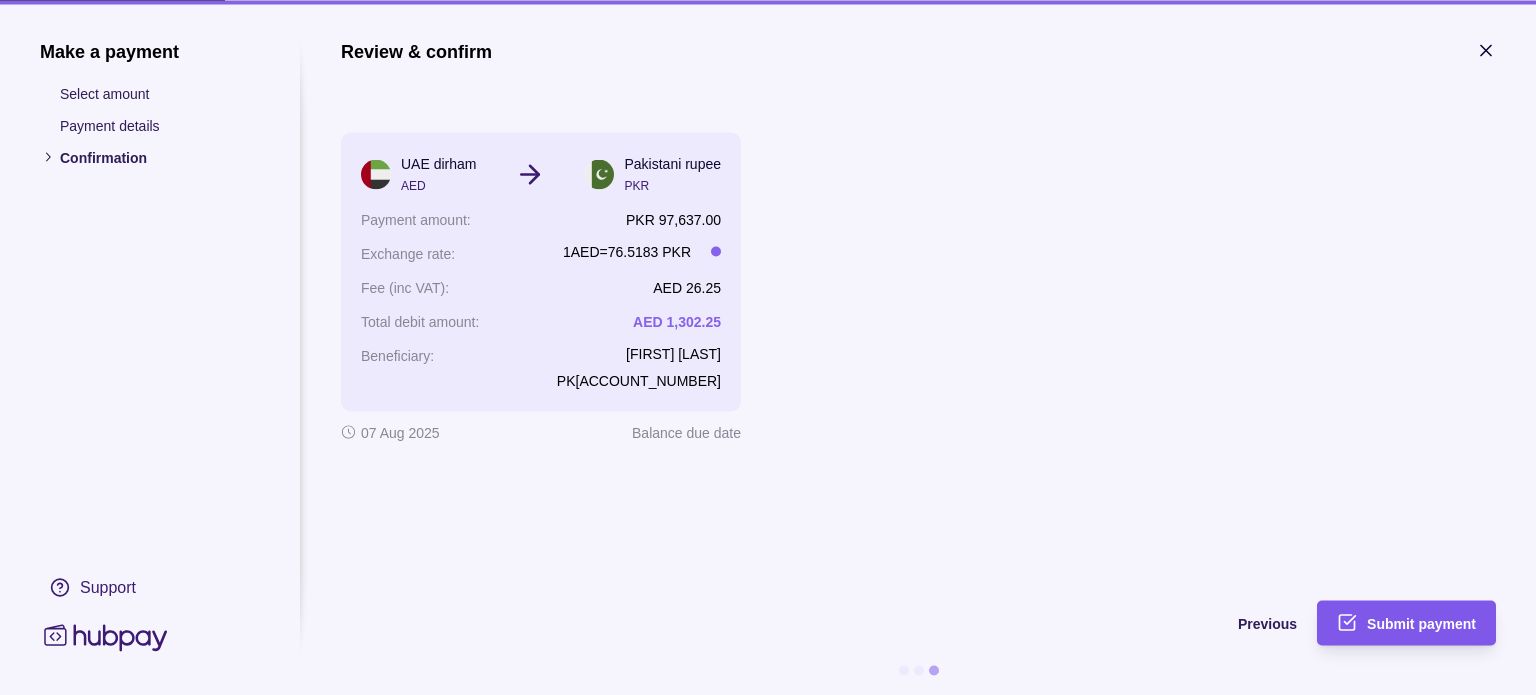 click on "Submit payment" at bounding box center [1421, 624] 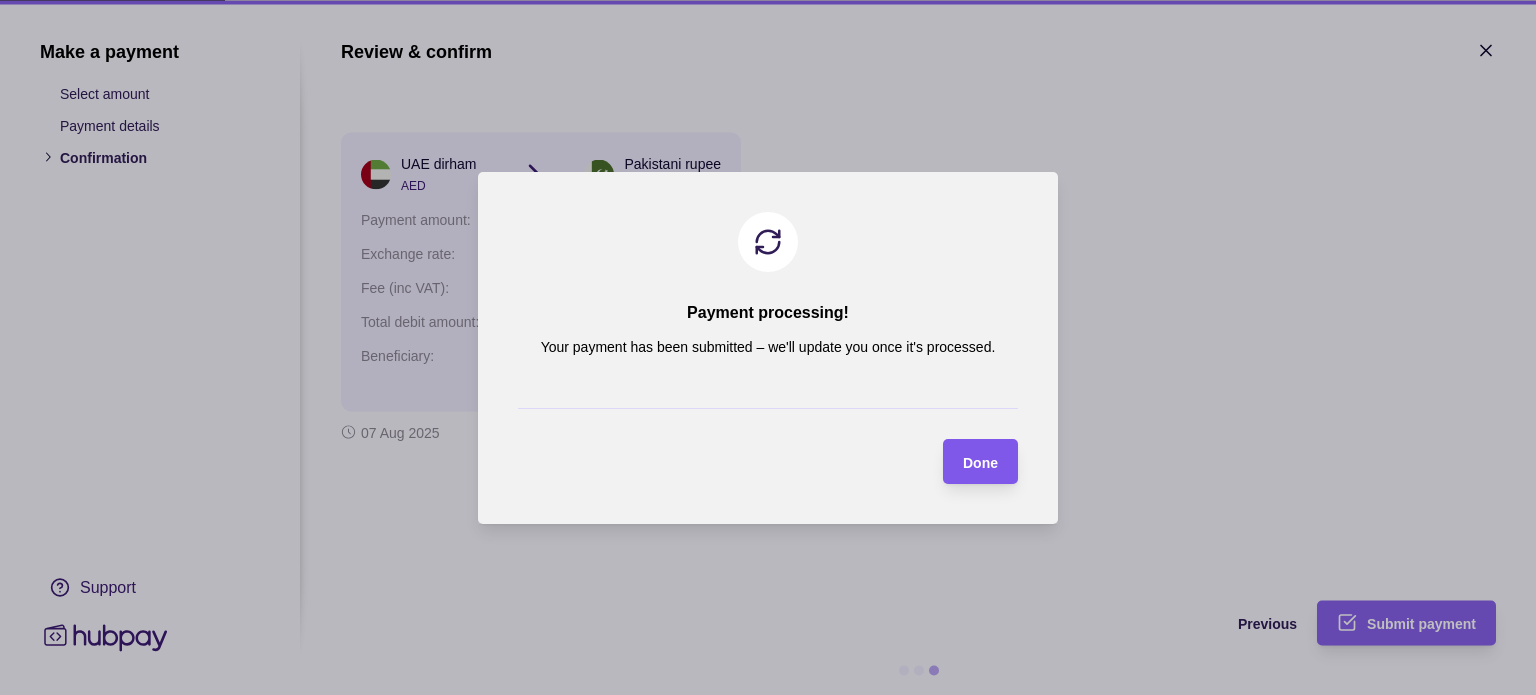 click on "Done" at bounding box center [965, 461] 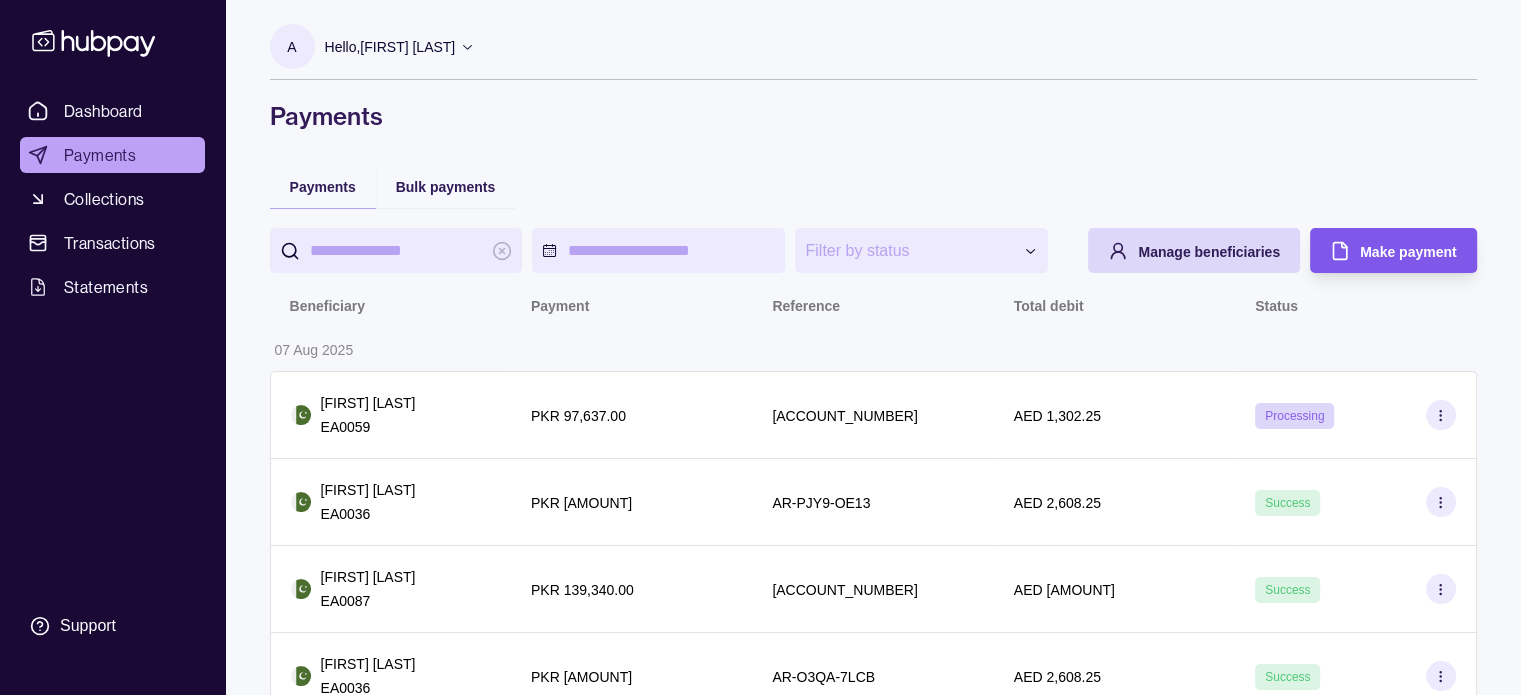 click on "Make payment" at bounding box center (1408, 251) 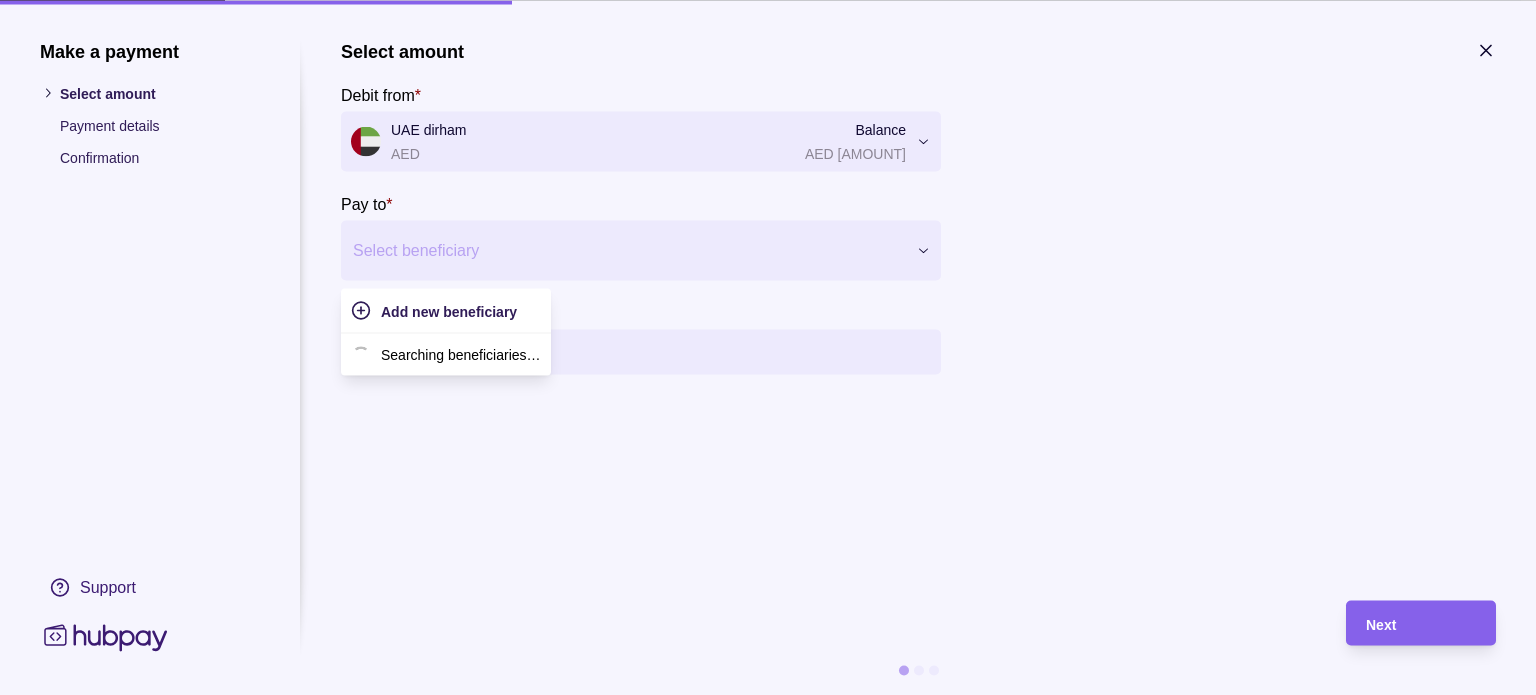 click at bounding box center (628, 250) 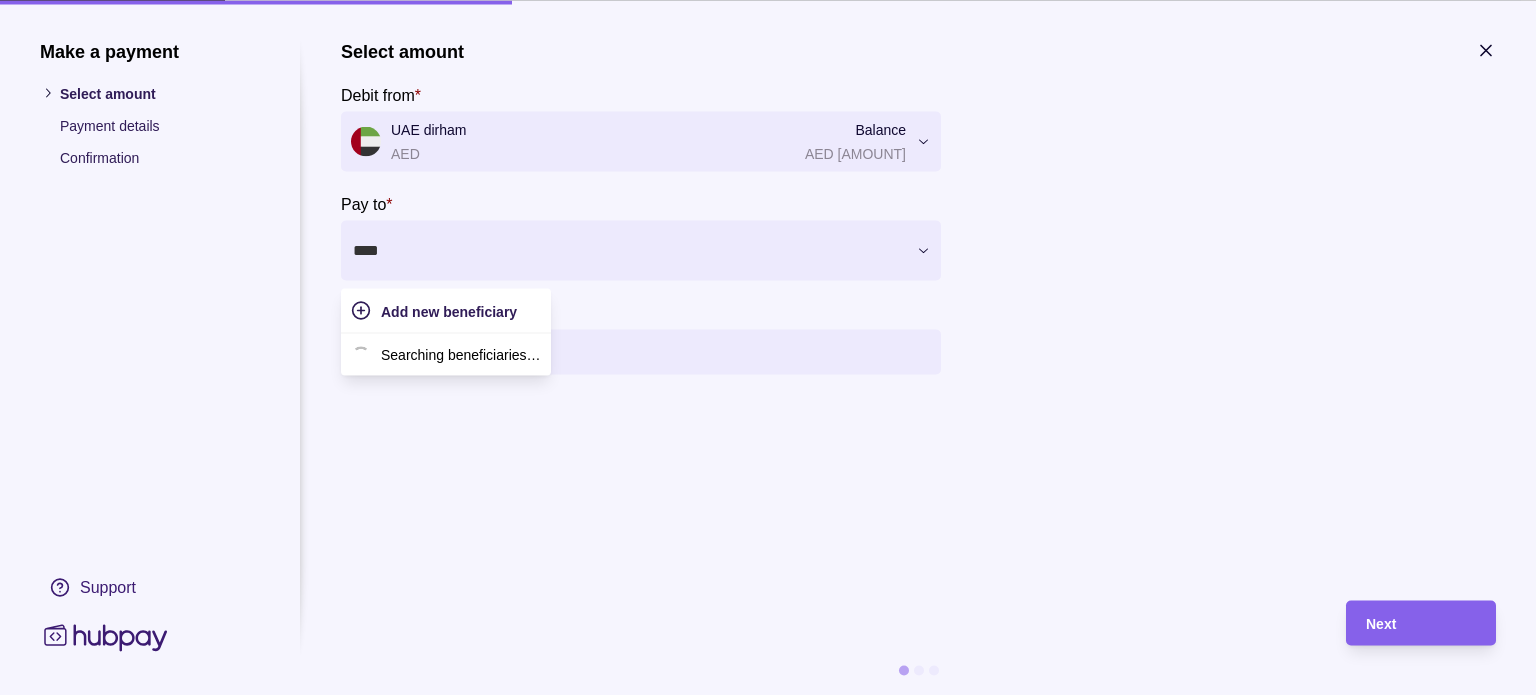 type on "*****" 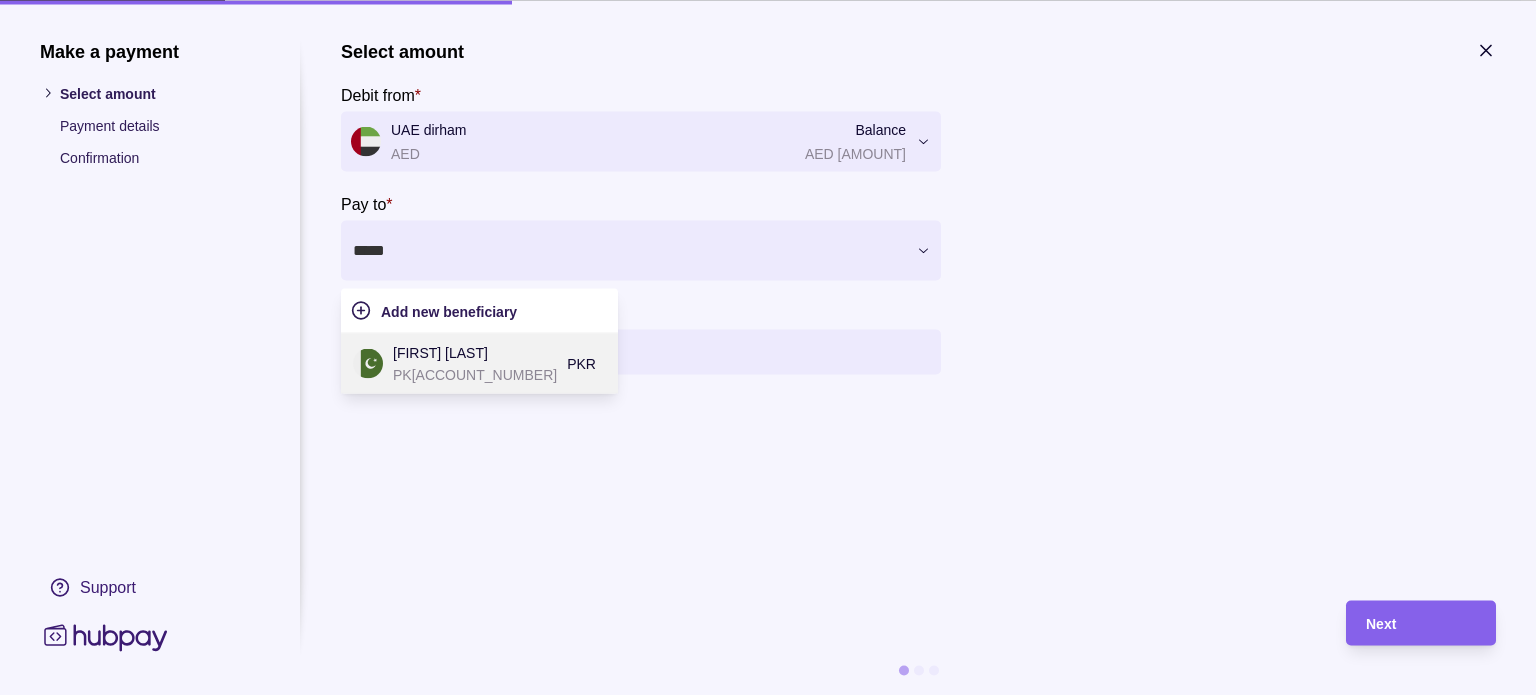 click on "[FIRST] [LAST]" at bounding box center (475, 352) 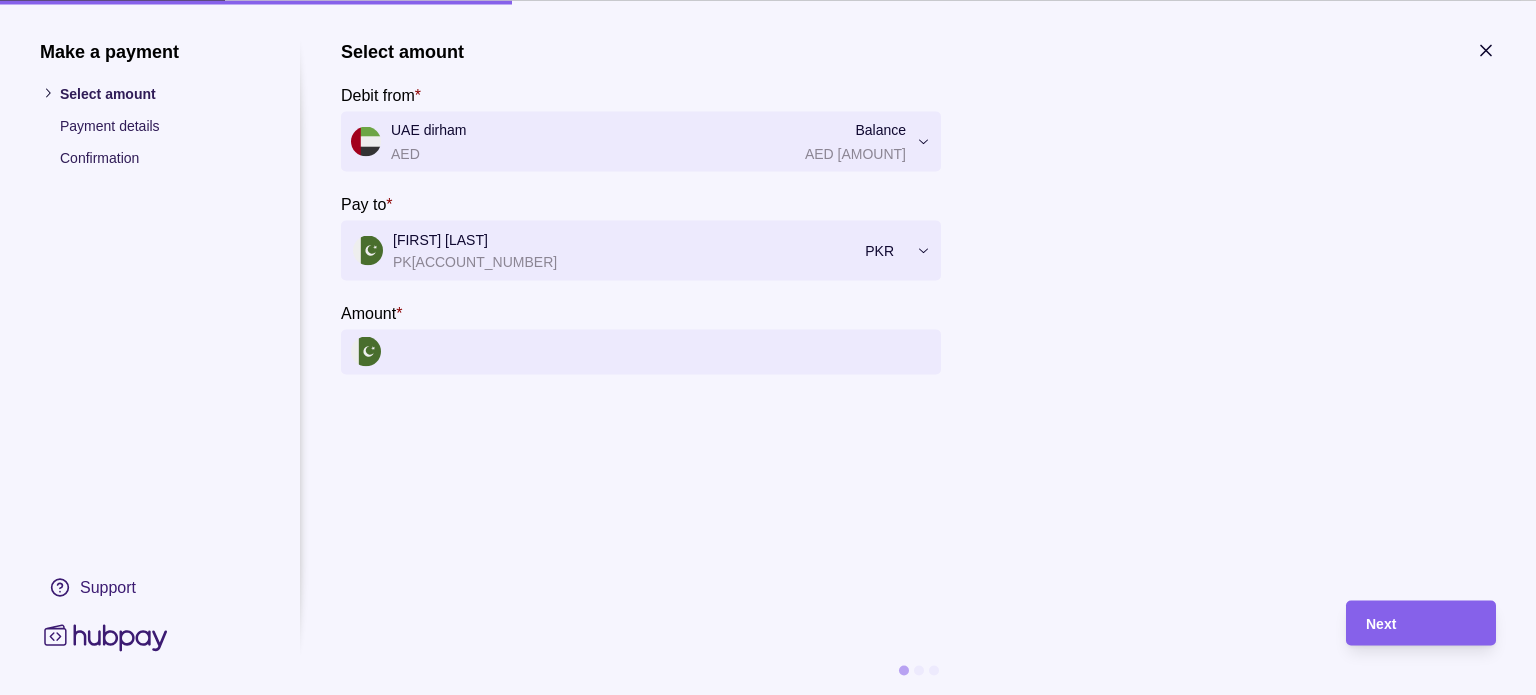 click on "Amount  *" at bounding box center (661, 351) 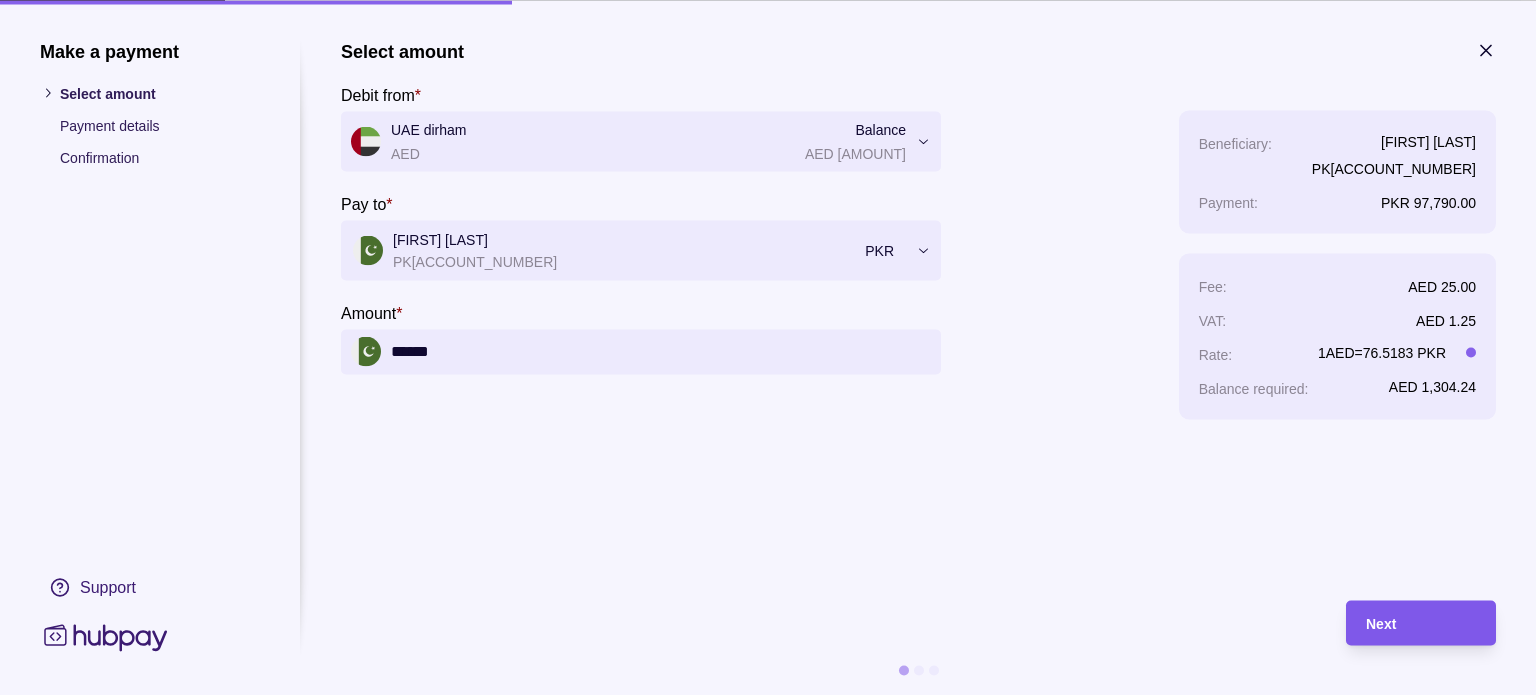 type on "******" 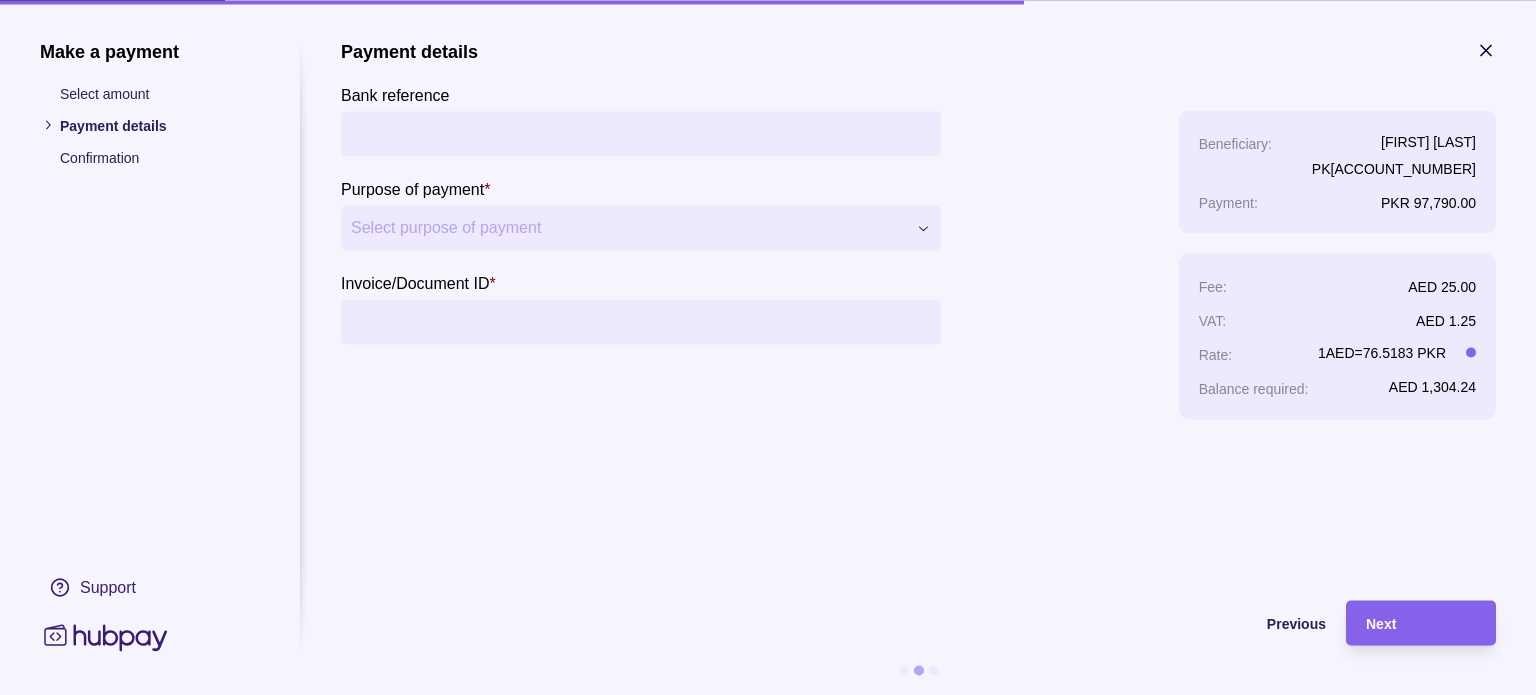 click on "Invoice/Document ID  *" at bounding box center [641, 321] 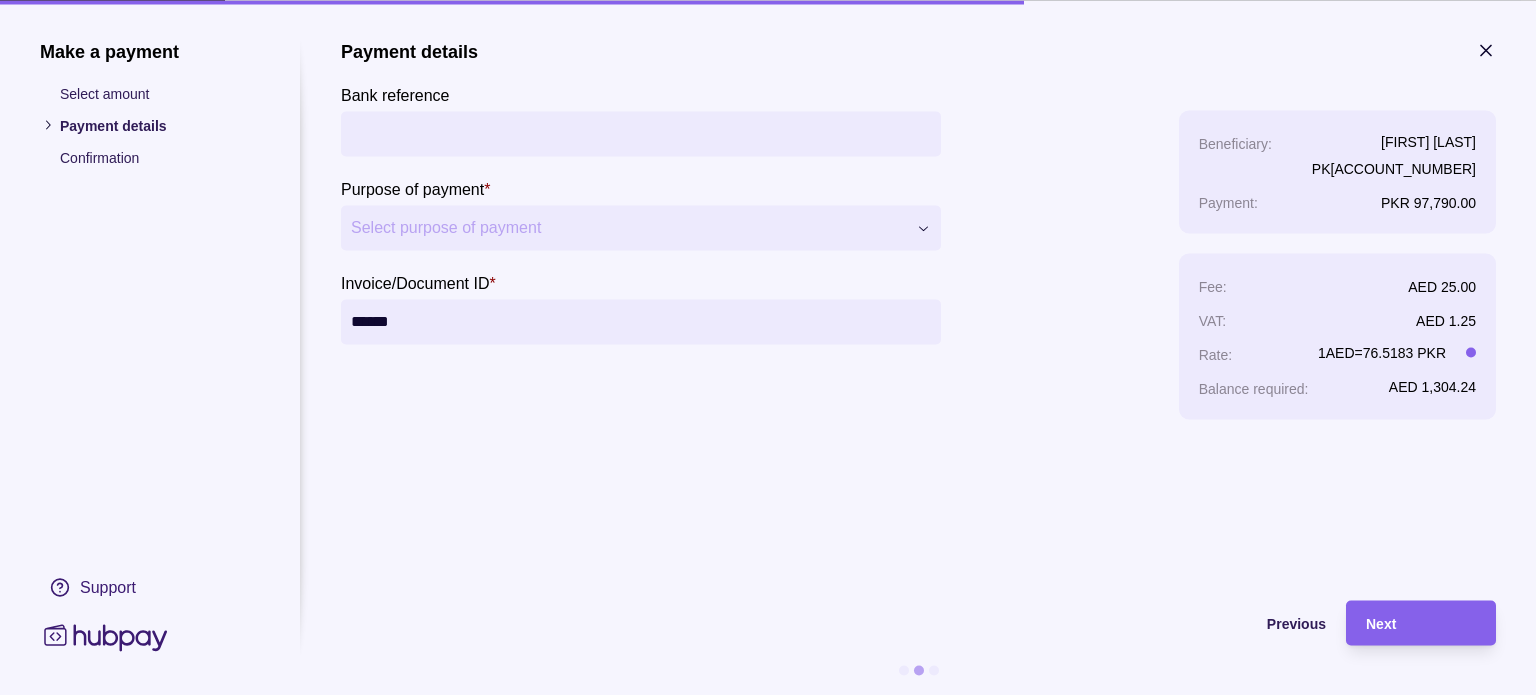 type on "******" 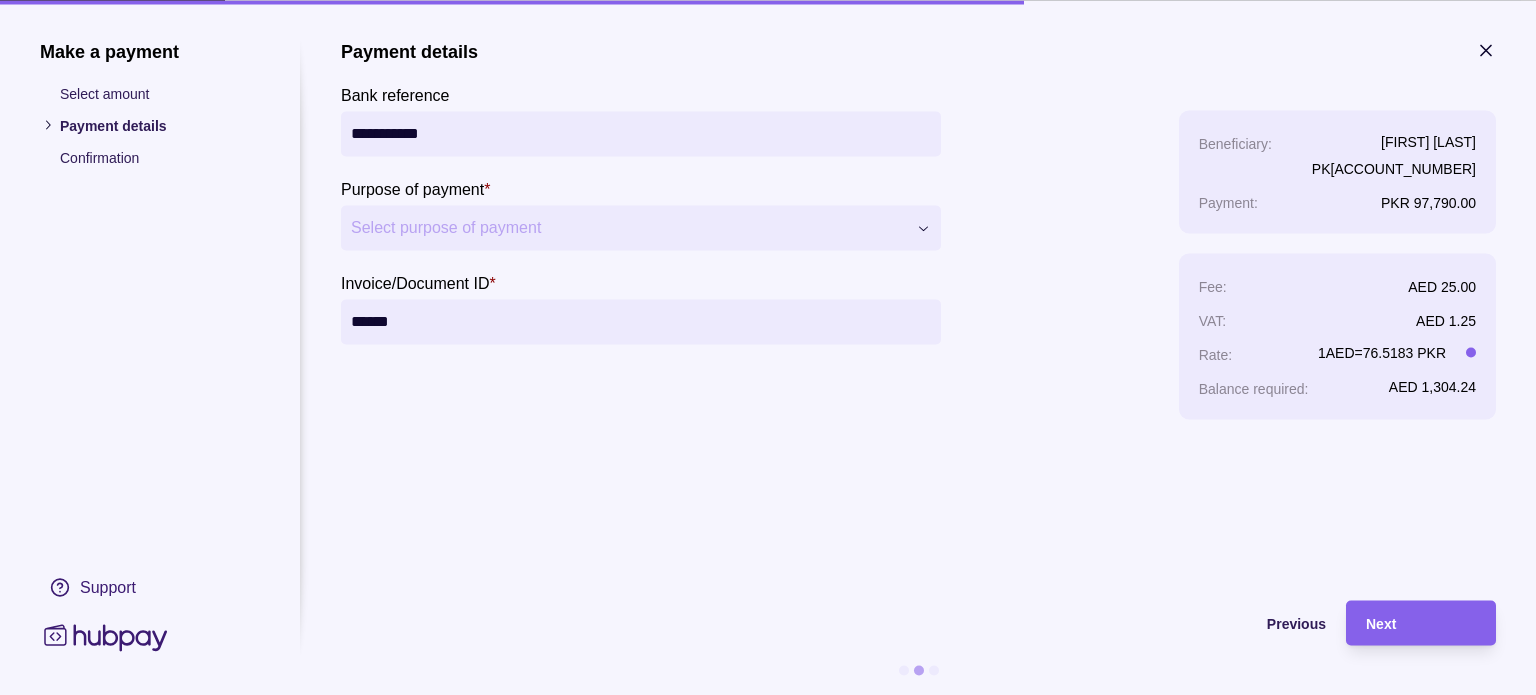 type on "**********" 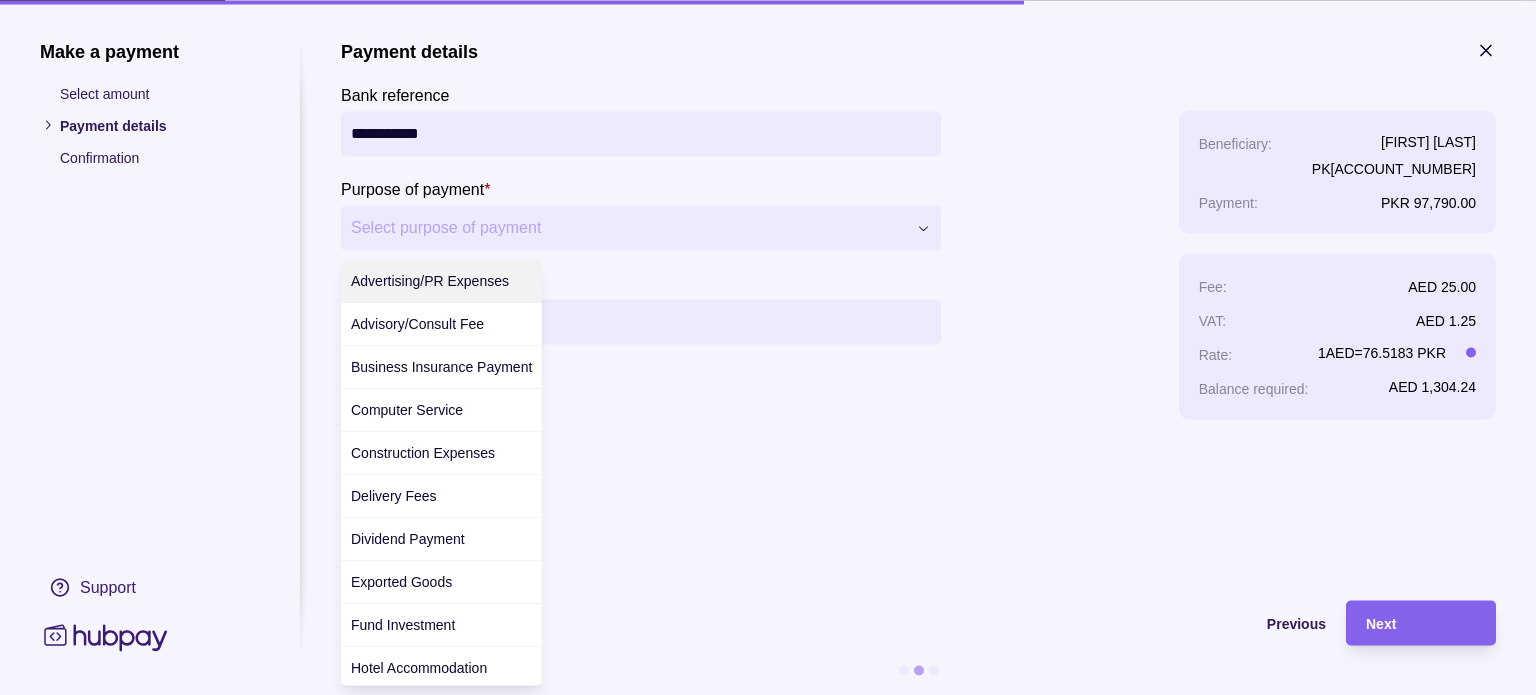 scroll, scrollTop: 708, scrollLeft: 0, axis: vertical 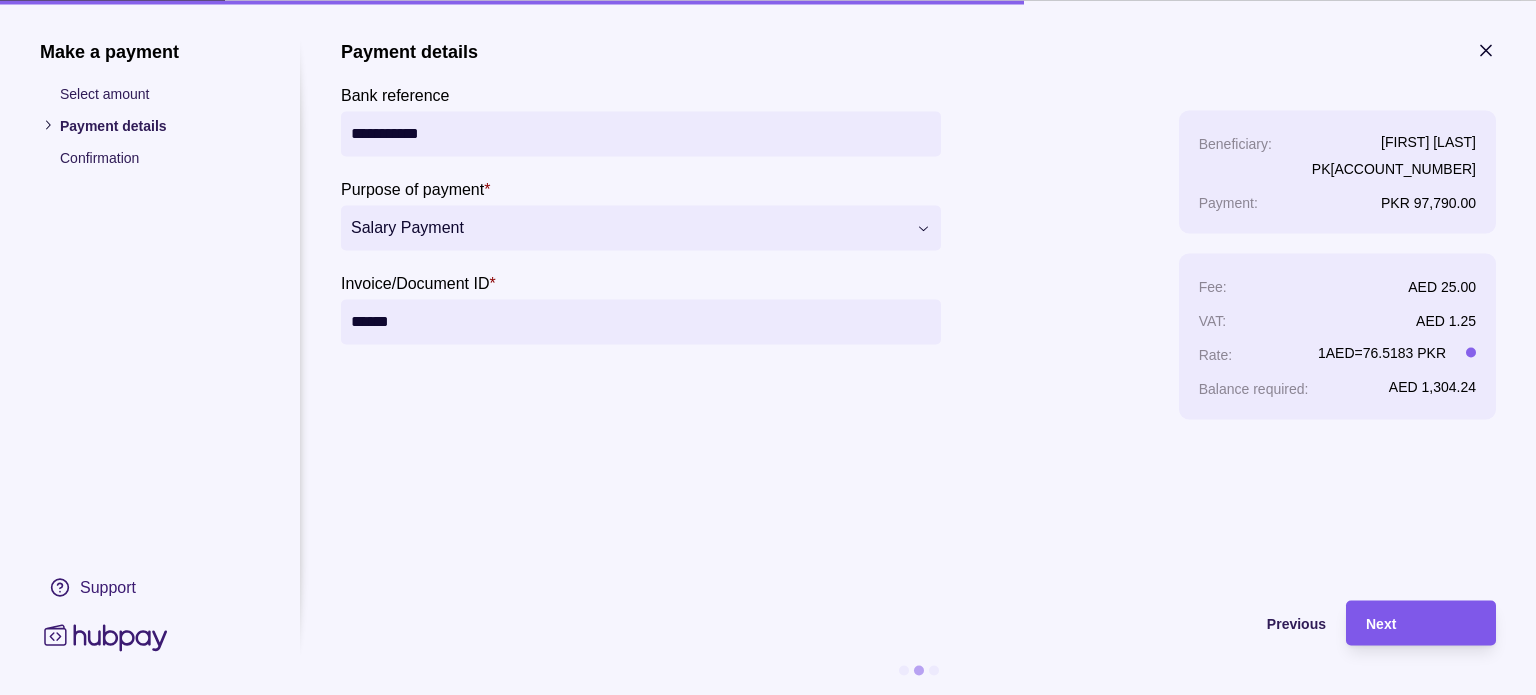 click on "Next" at bounding box center [1381, 624] 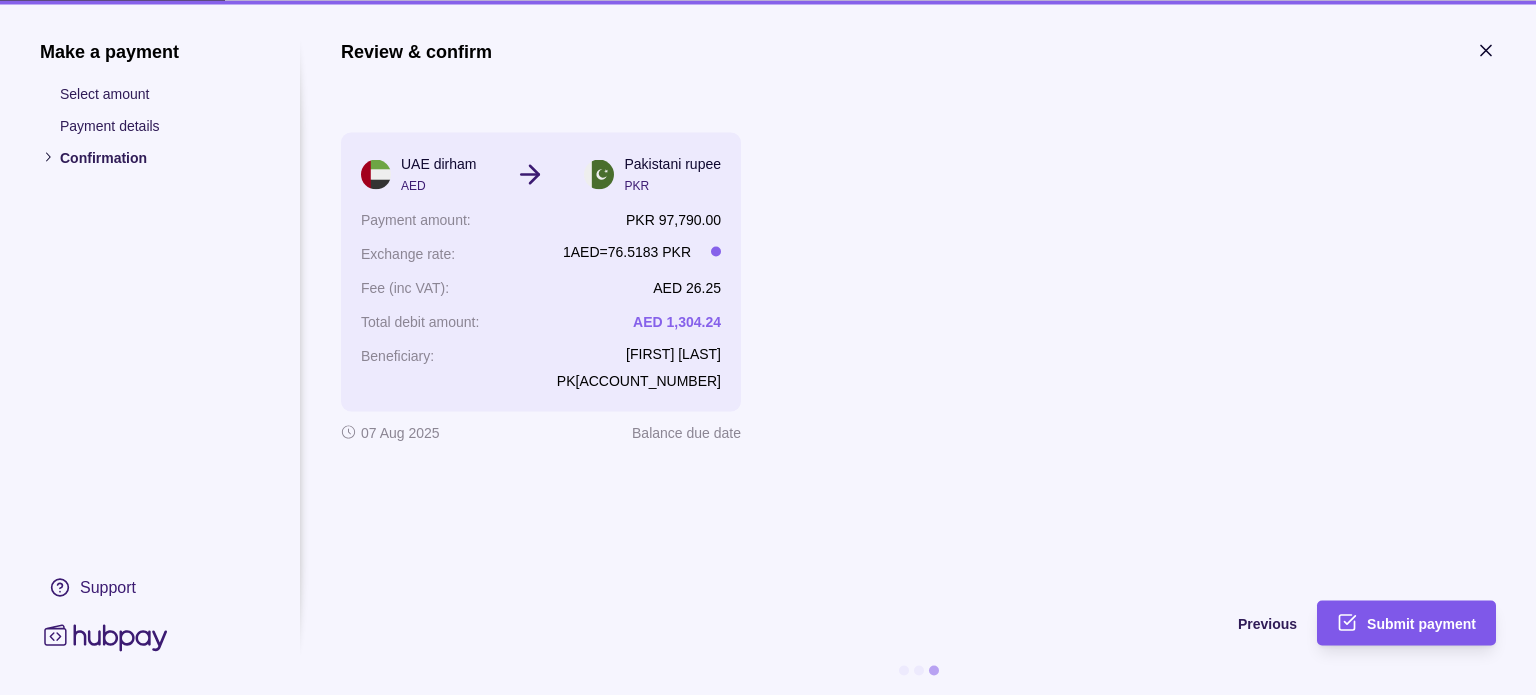 click on "Submit payment" at bounding box center (1421, 624) 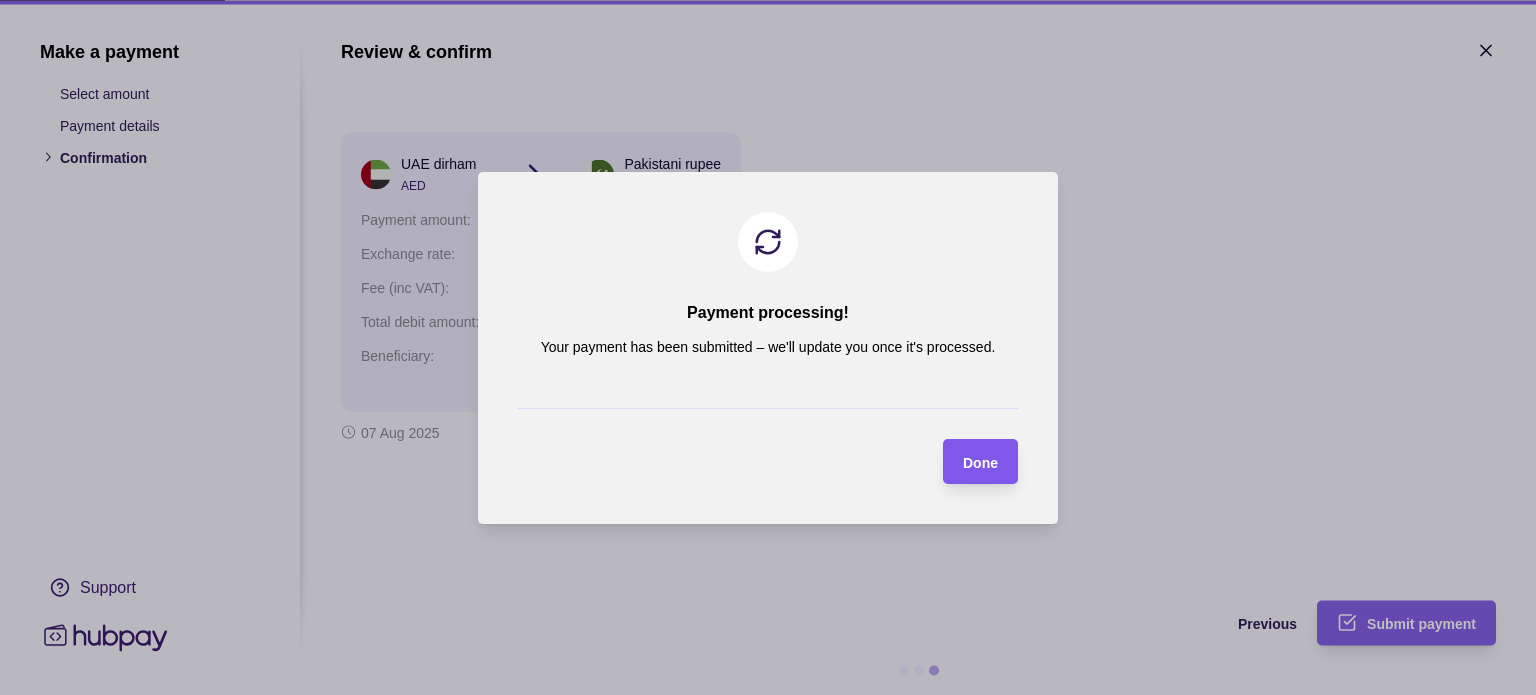click on "Done" at bounding box center [980, 462] 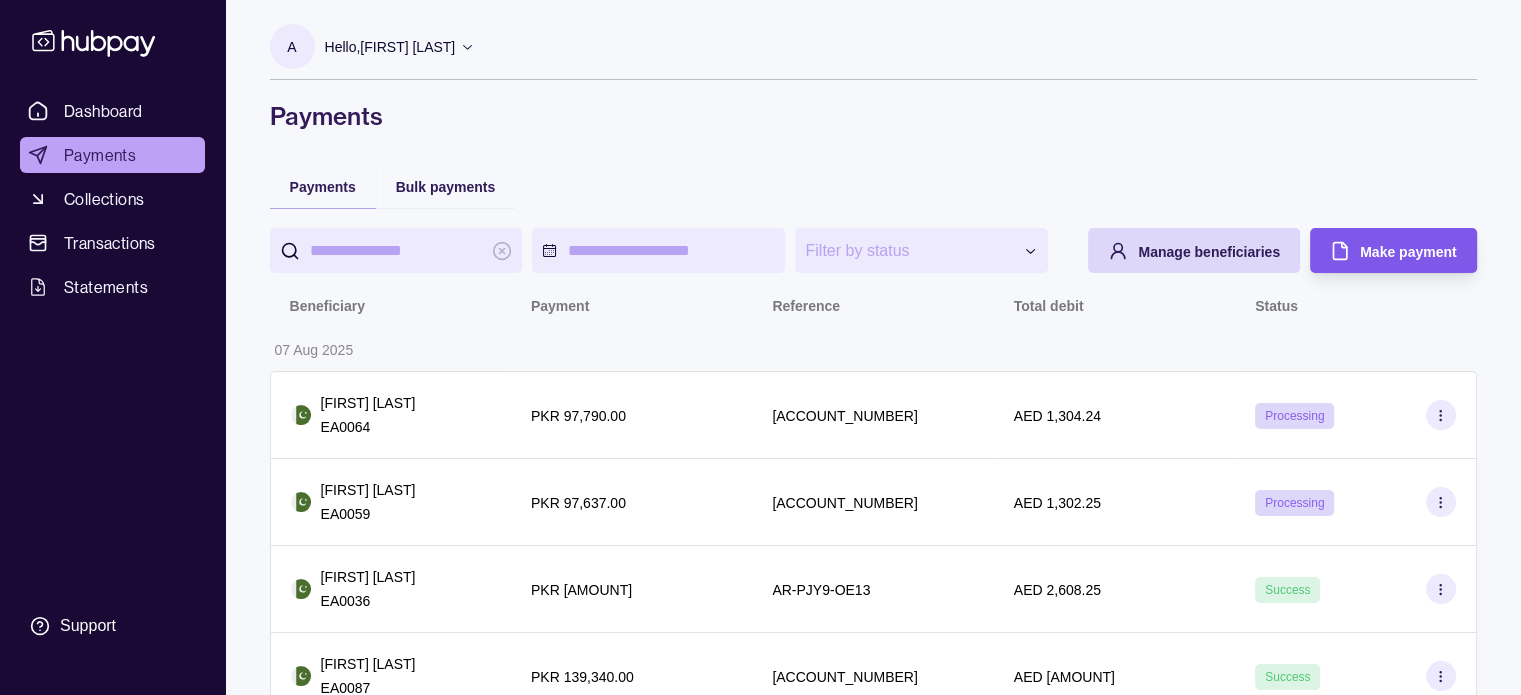 click on "Make payment" at bounding box center [1408, 252] 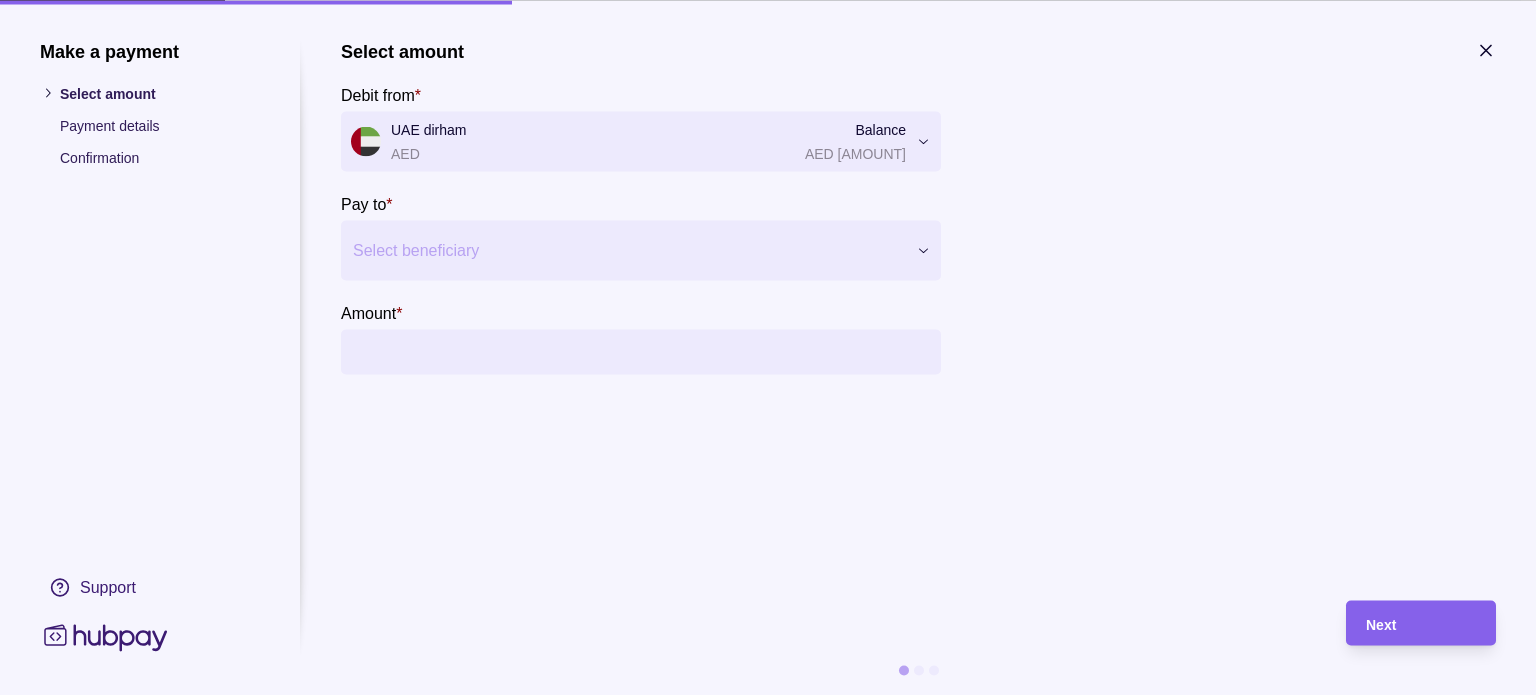click at bounding box center [628, 250] 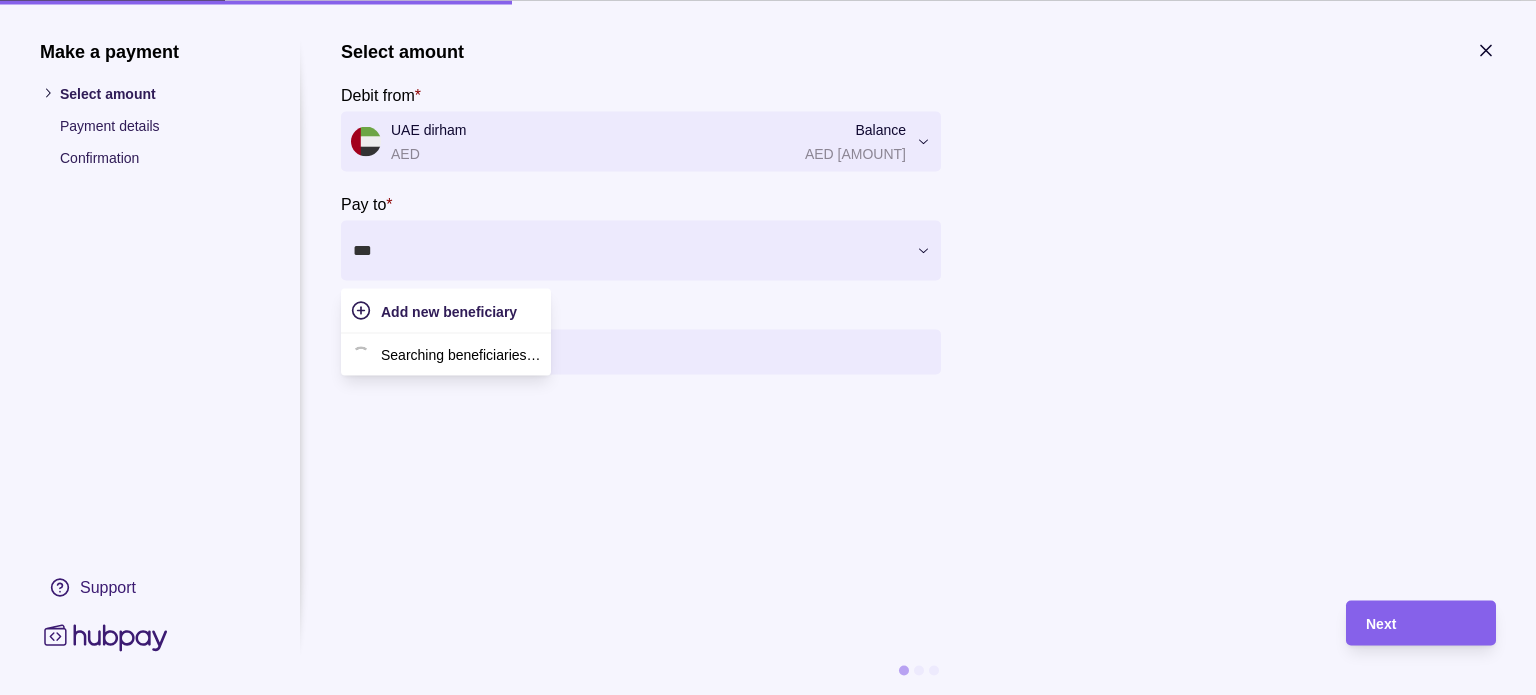 type on "****" 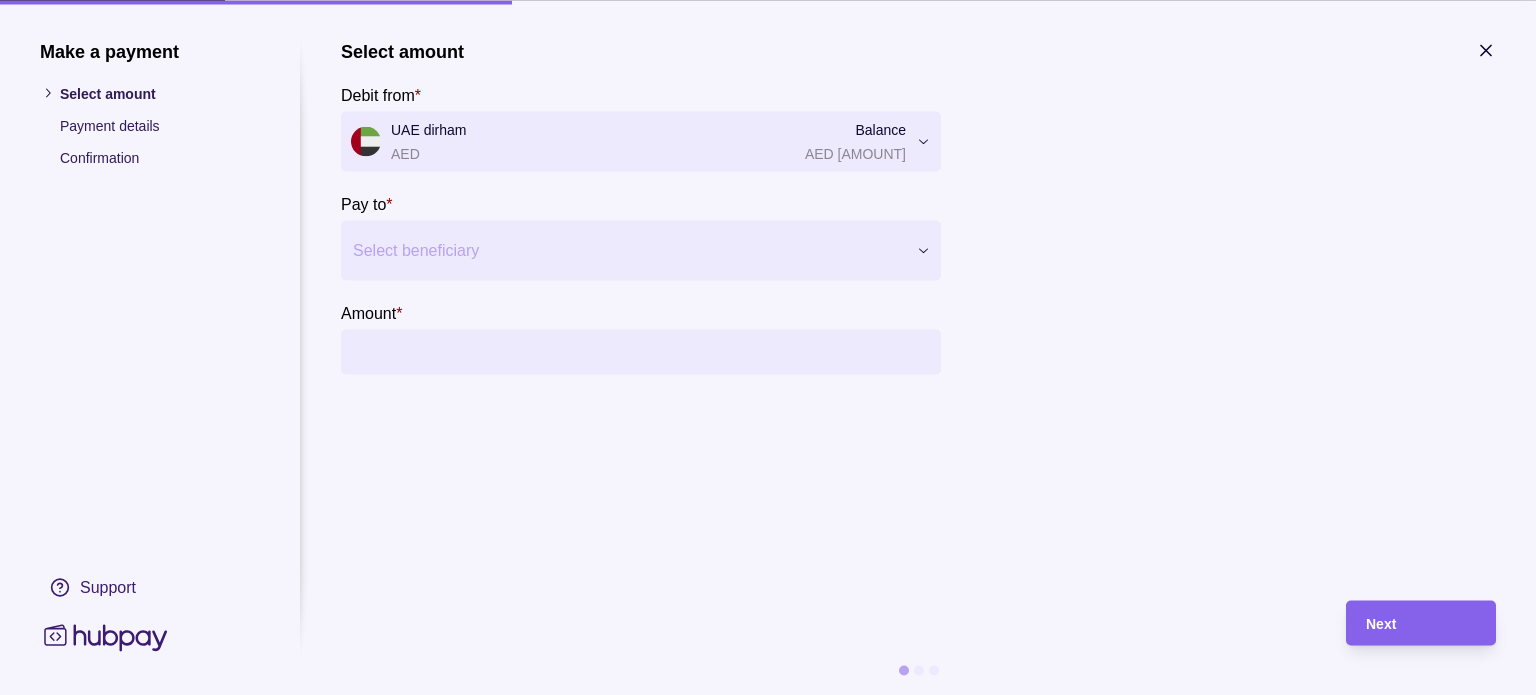 drag, startPoint x: 468, startPoint y: 245, endPoint x: 318, endPoint y: 239, distance: 150.11995 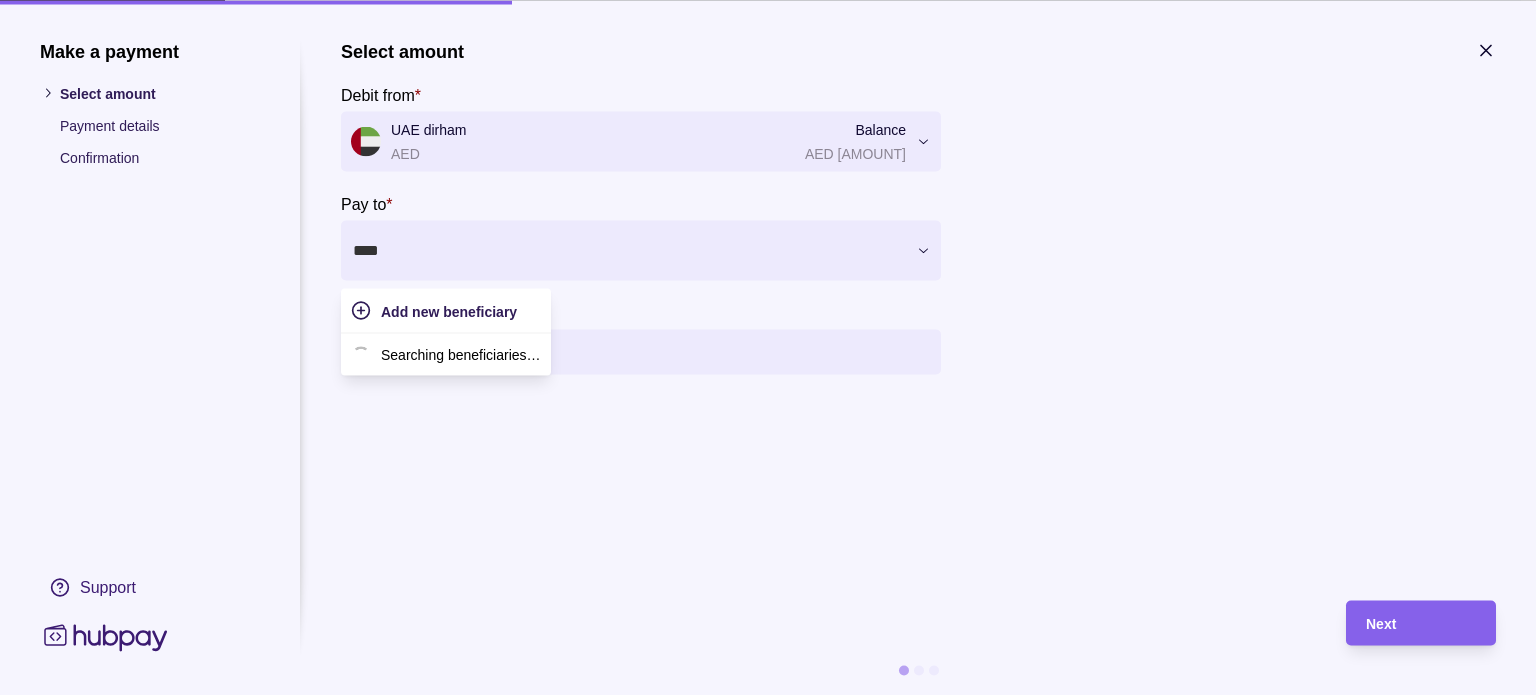 type on "*****" 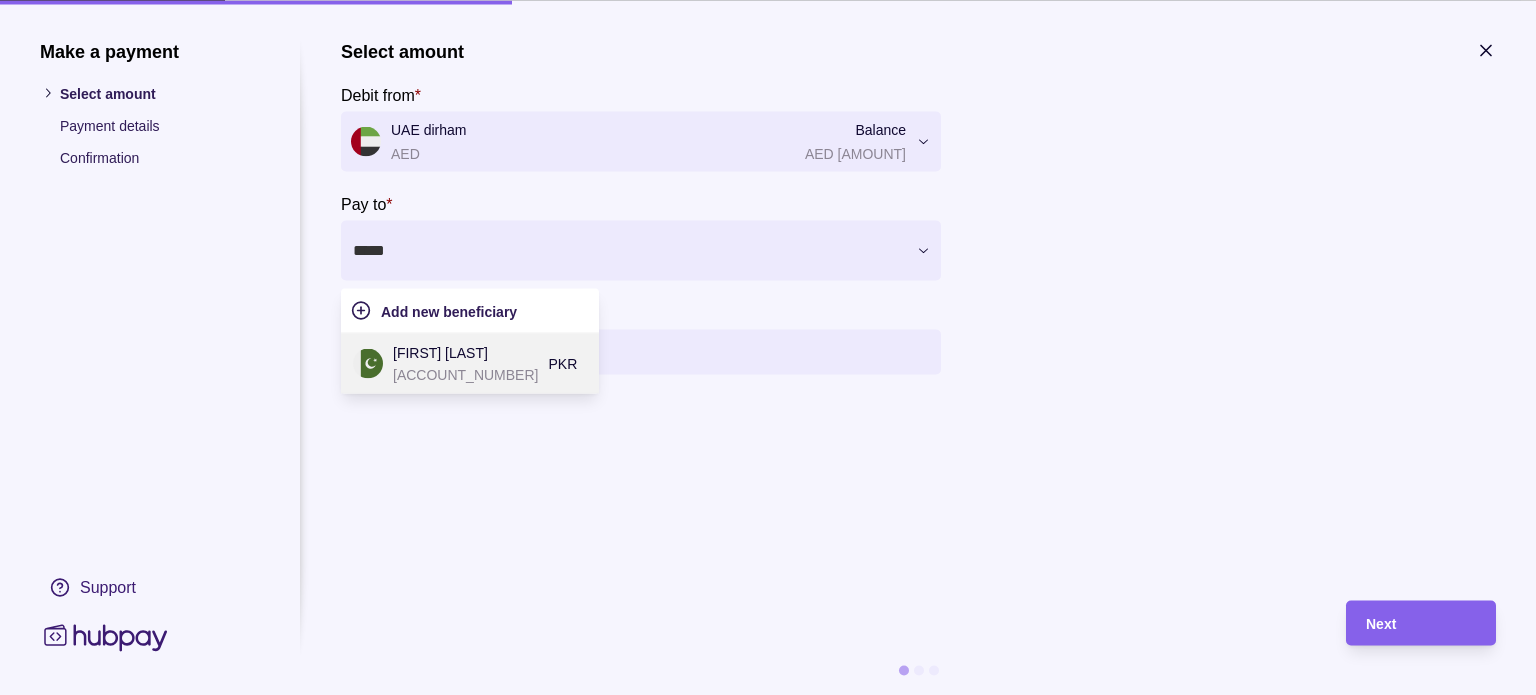 click on "[ACCOUNT_NUMBER]" at bounding box center [465, 374] 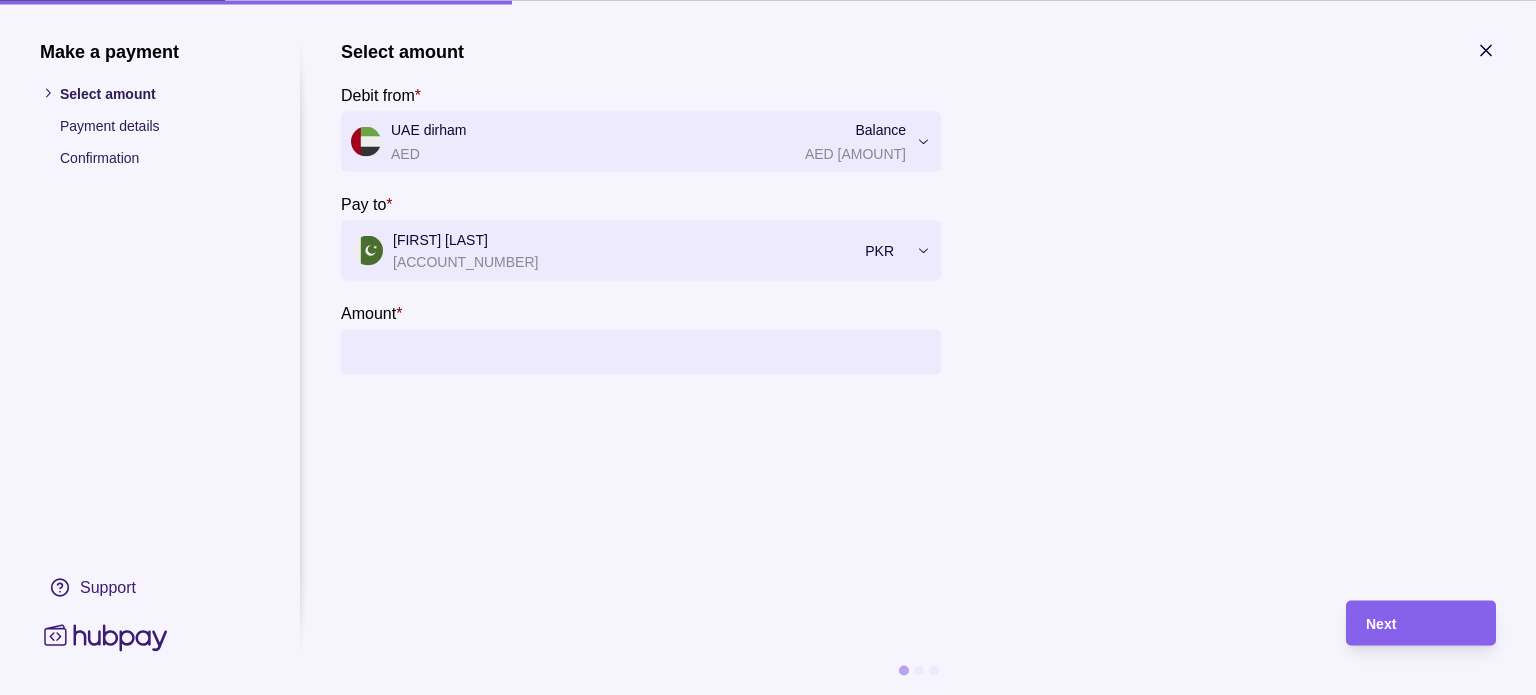type 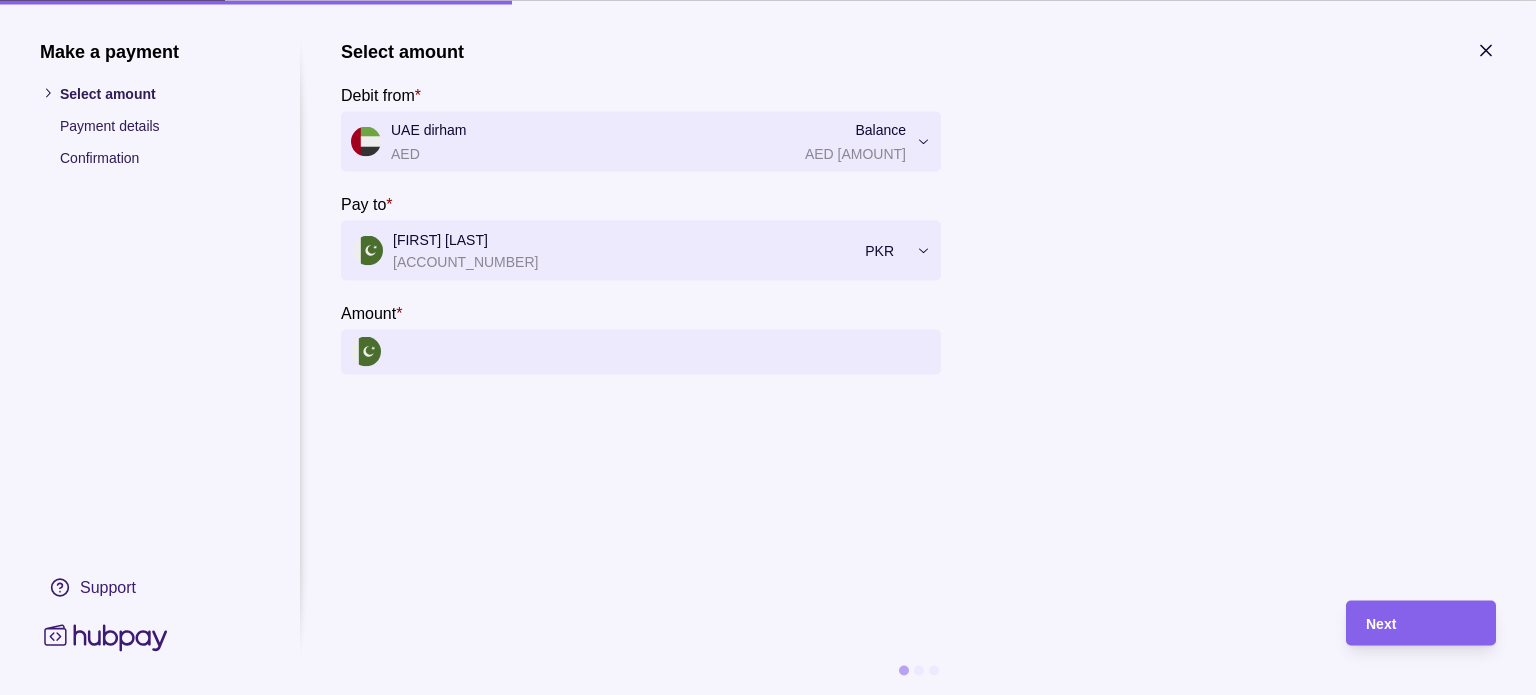 click on "Amount  *" at bounding box center (661, 351) 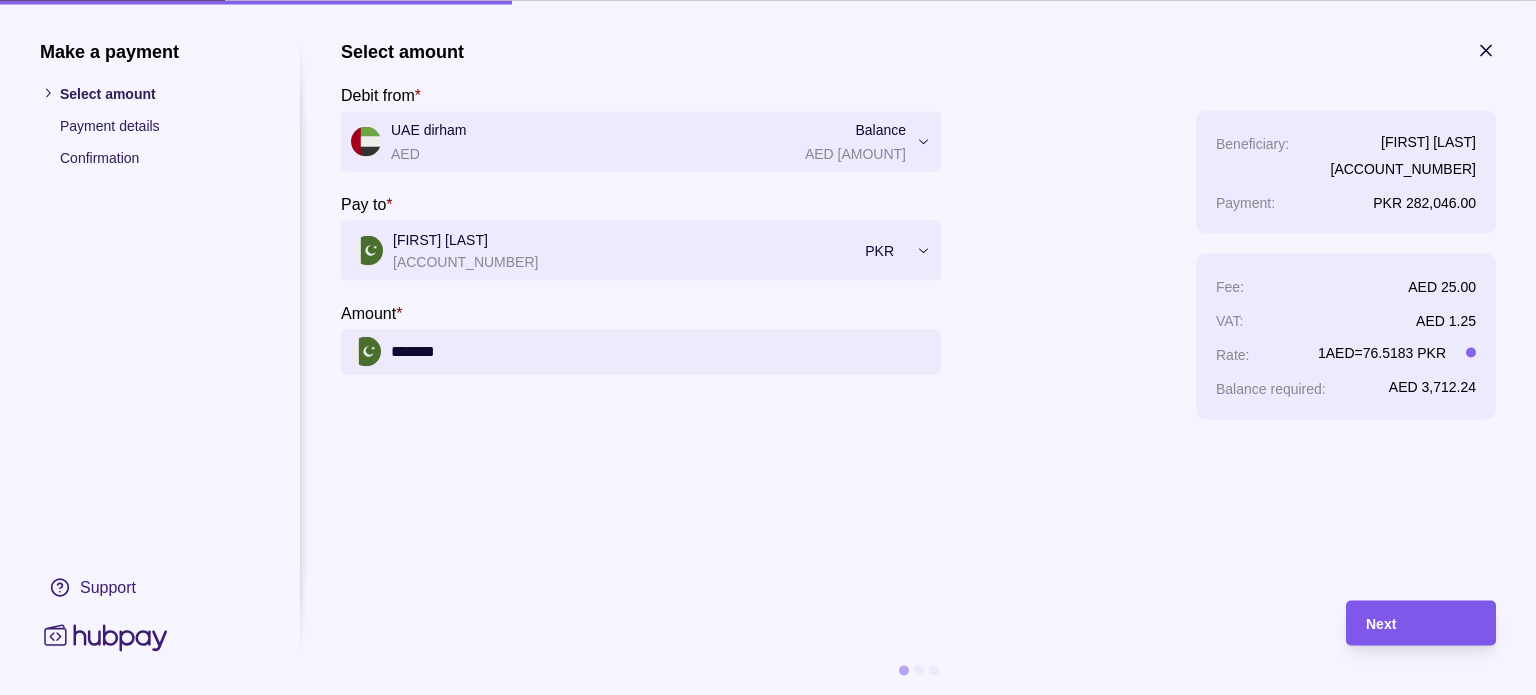 type on "*******" 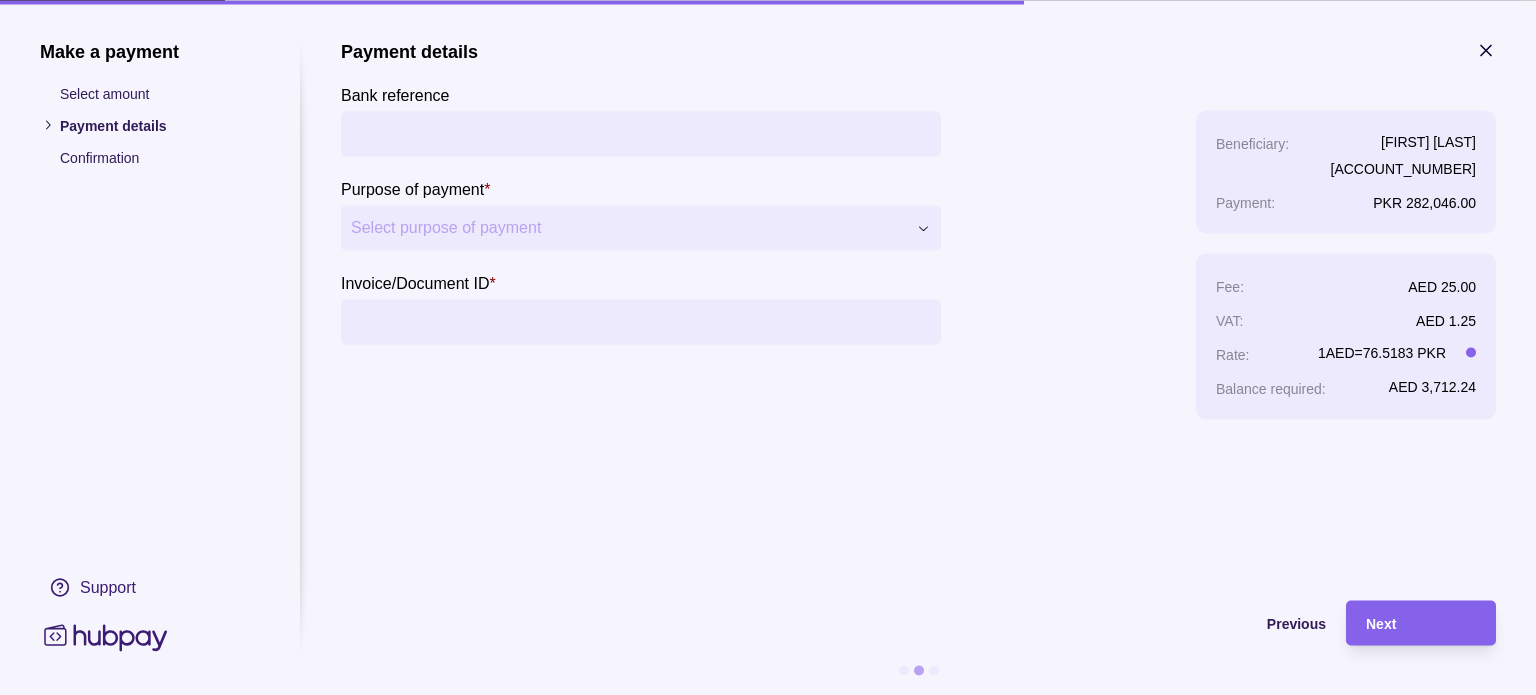 click on "Bank reference" at bounding box center (641, 133) 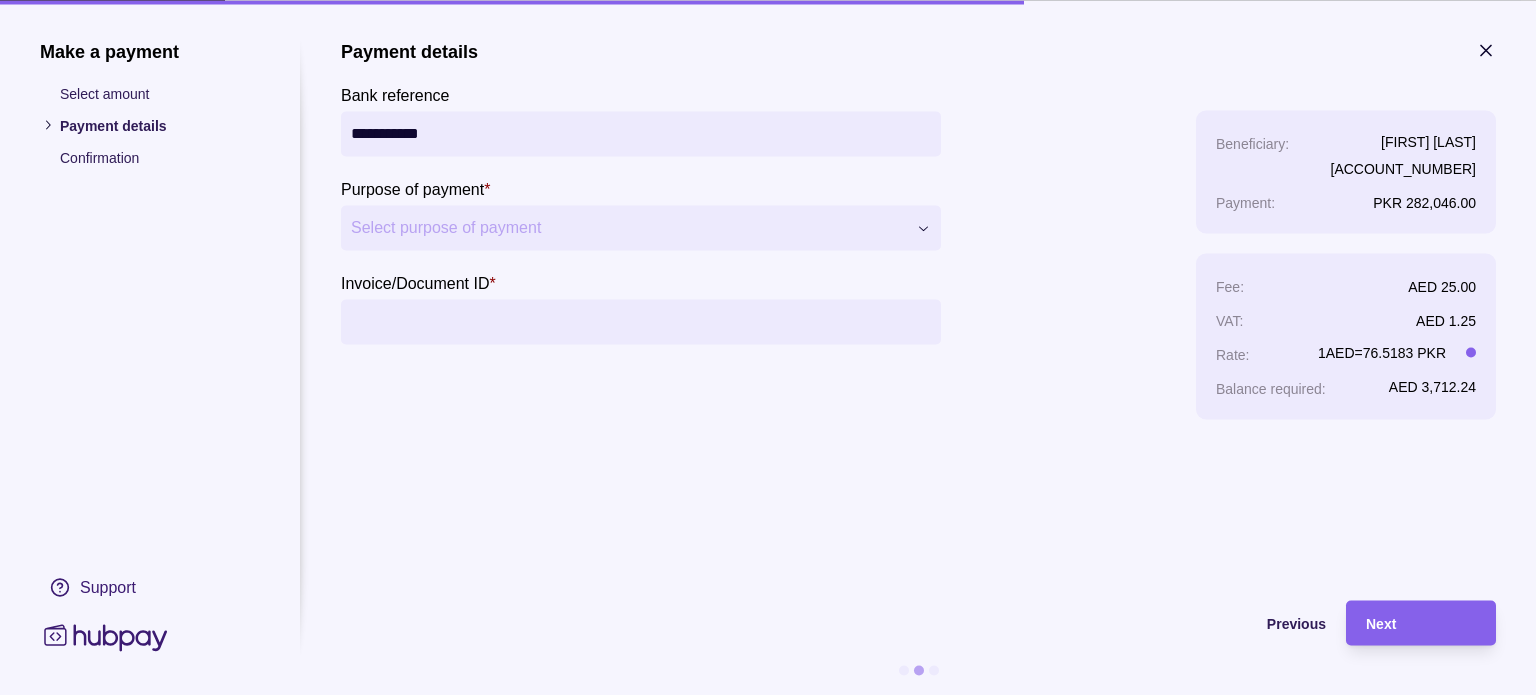 type on "**********" 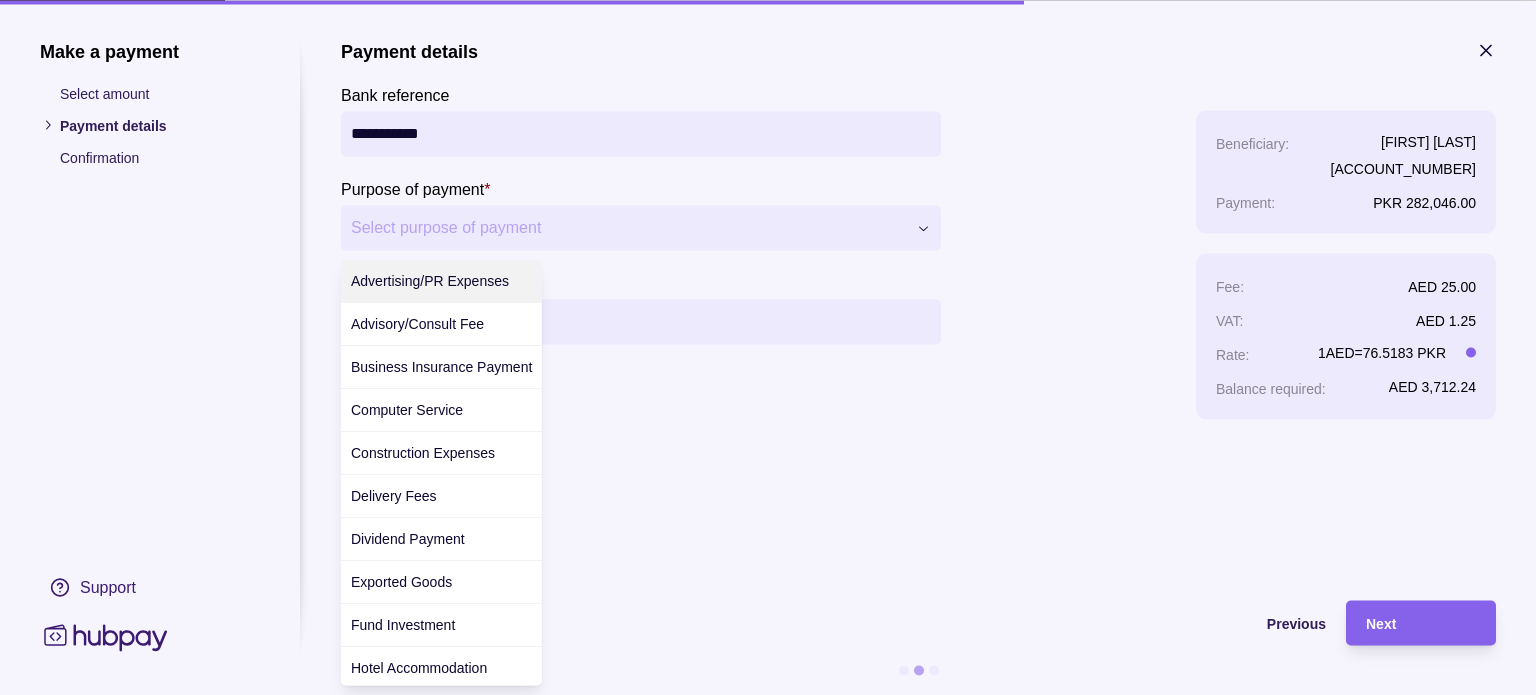click on "Beneficiary : [FIRST] [LAST] PK[ACCOUNT_NUMBER] Payment : PKR [AMOUNT] Fee : AED [AMOUNT] VAT : AED [AMOUNT] Rate : 1  AED  =  [RATE]   PKR Balance required : AED [AMOUNT]" at bounding box center (760, 2537) 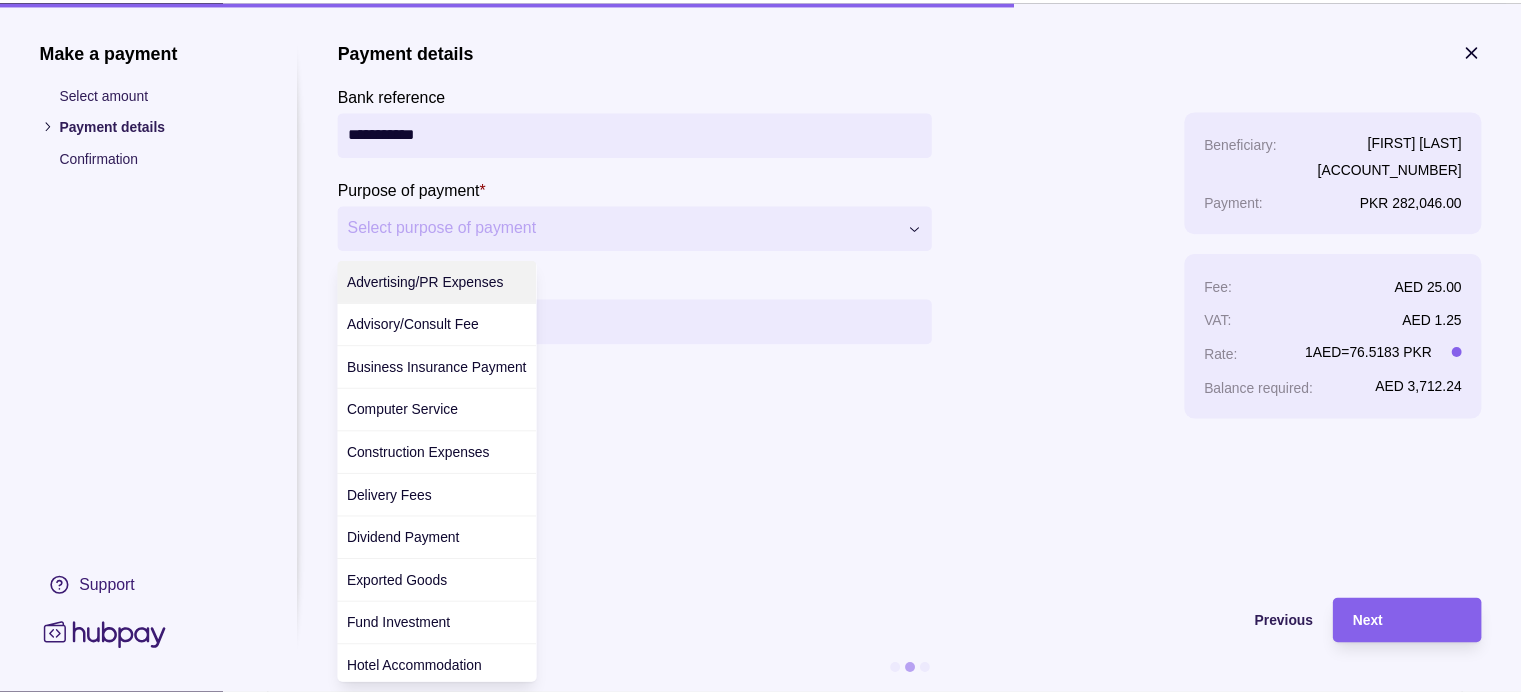 scroll, scrollTop: 708, scrollLeft: 0, axis: vertical 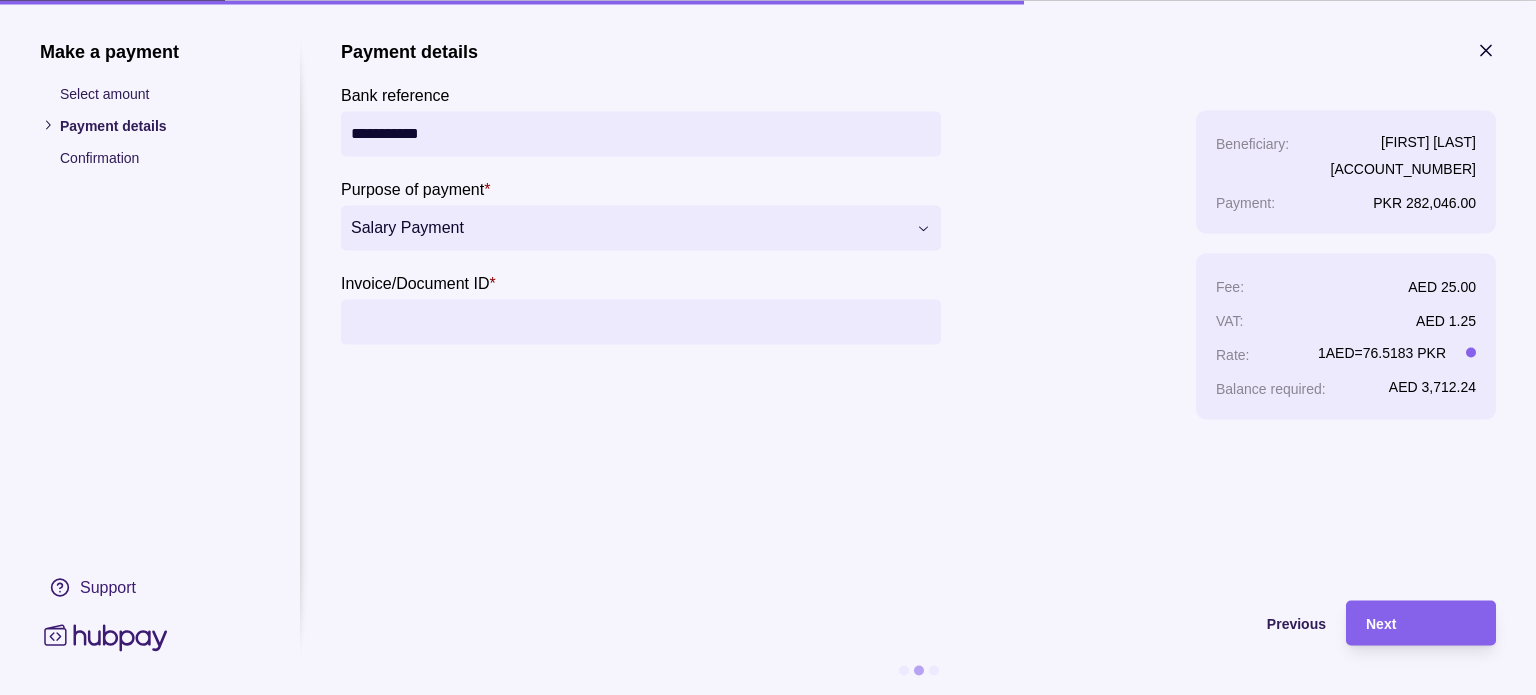 click on "Invoice/Document ID  *" at bounding box center (641, 321) 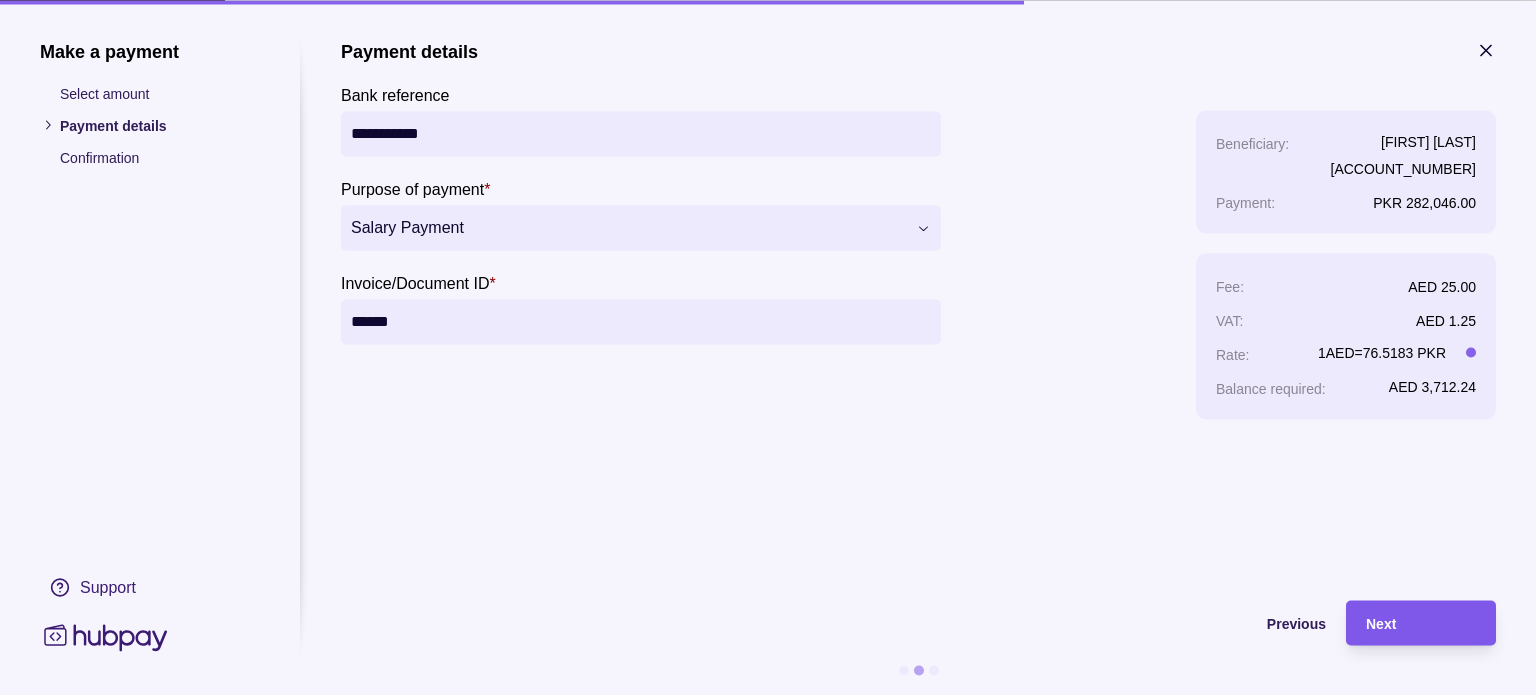 type on "******" 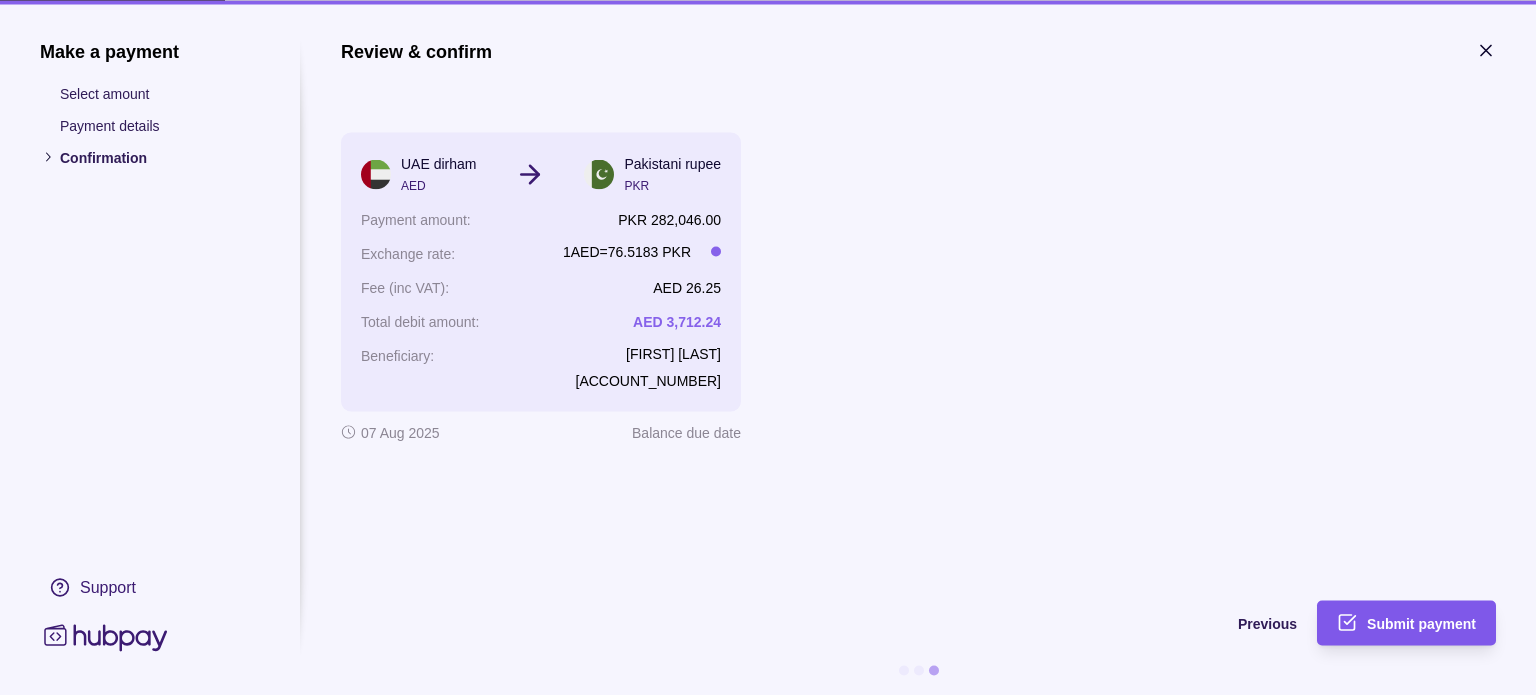 click on "Submit payment" at bounding box center [1421, 624] 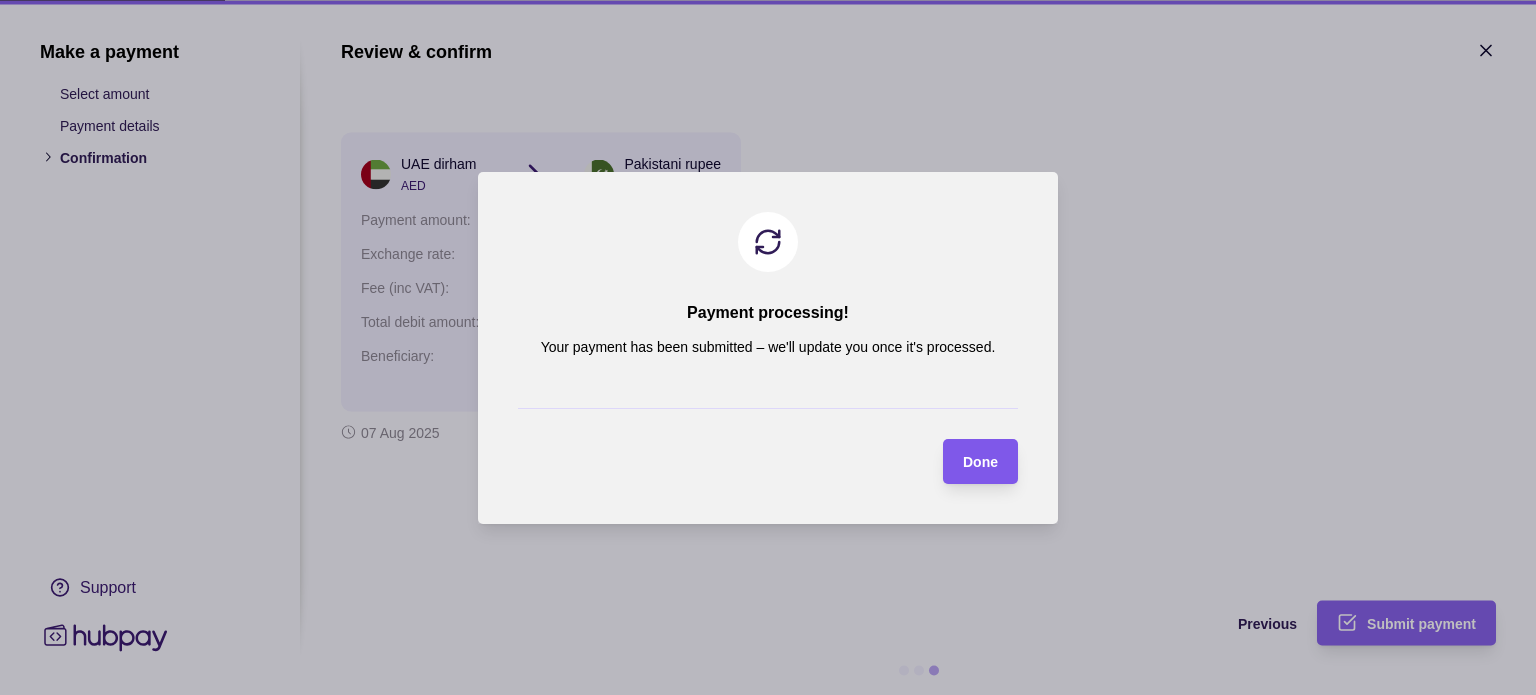 click on "Done" at bounding box center [980, 462] 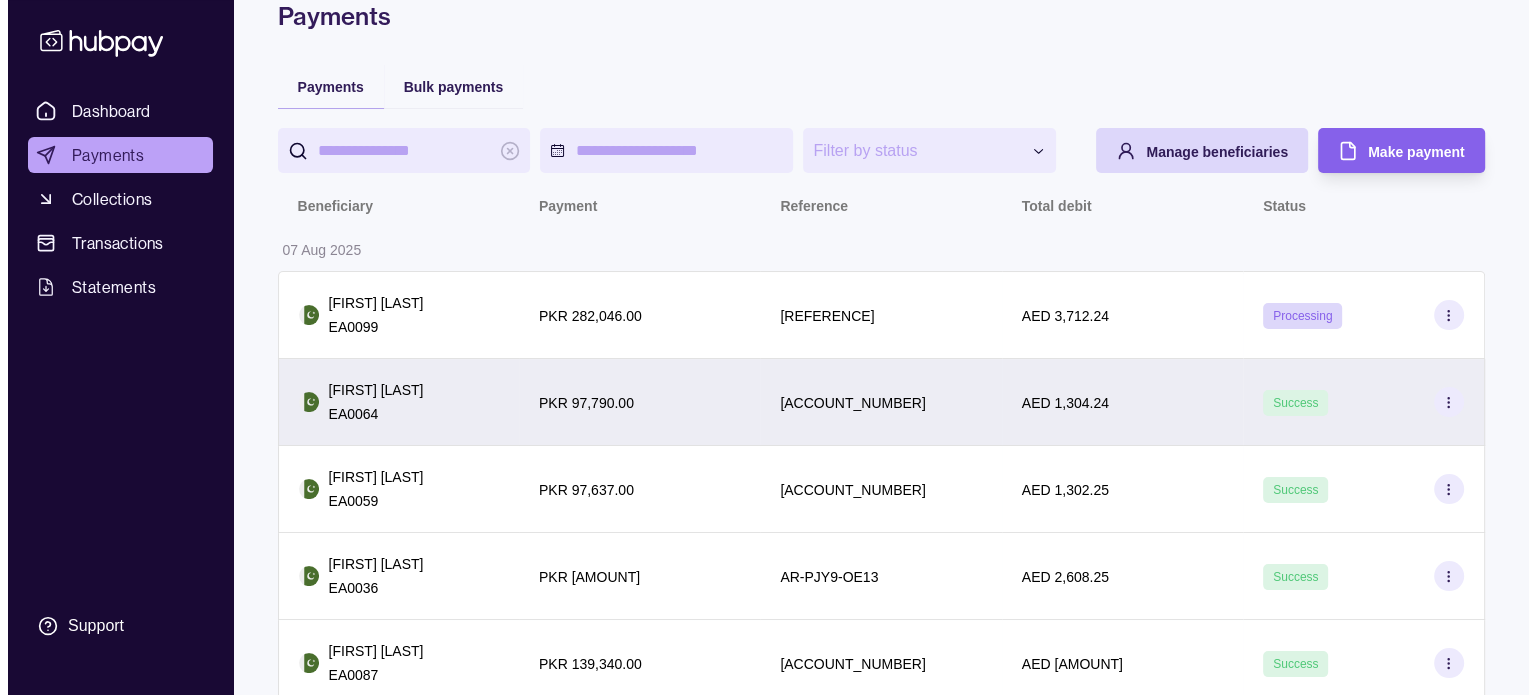 scroll, scrollTop: 200, scrollLeft: 0, axis: vertical 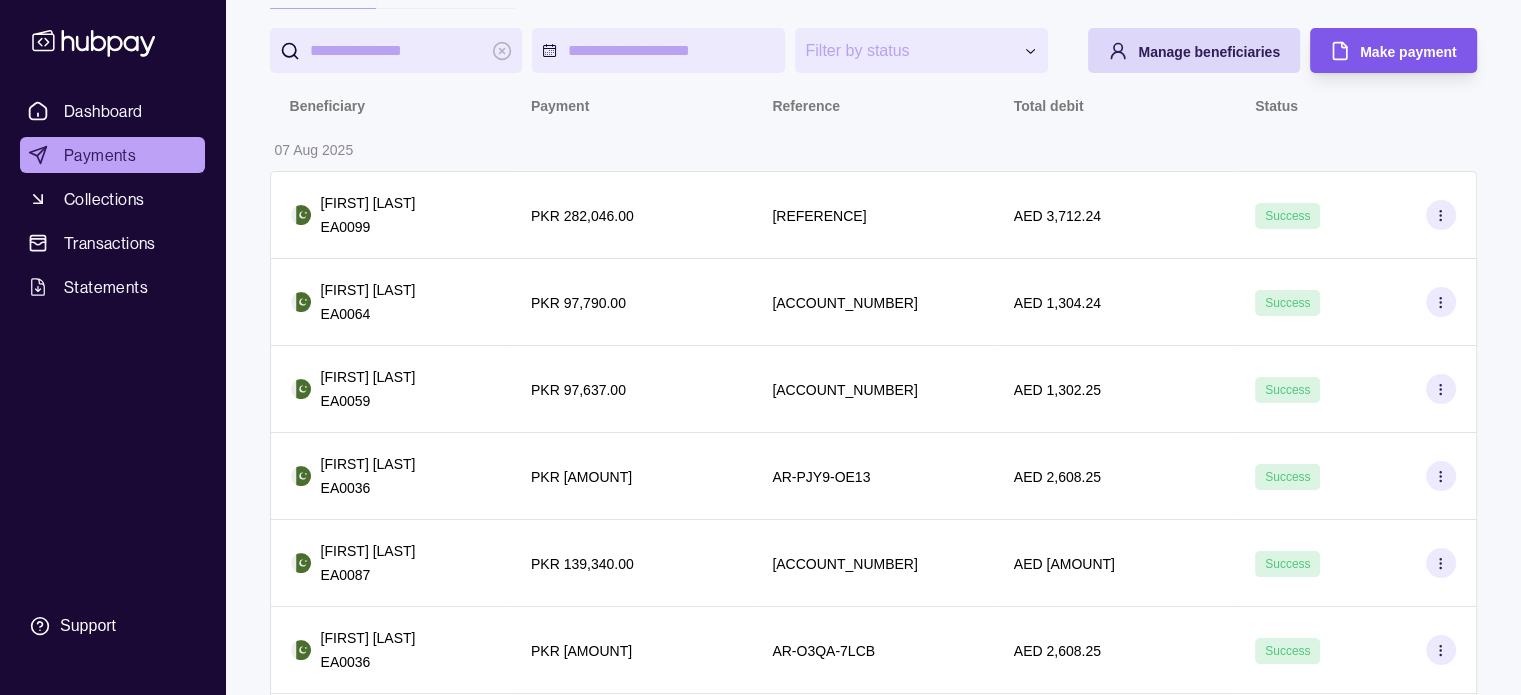 click on "Make payment" at bounding box center (1378, 50) 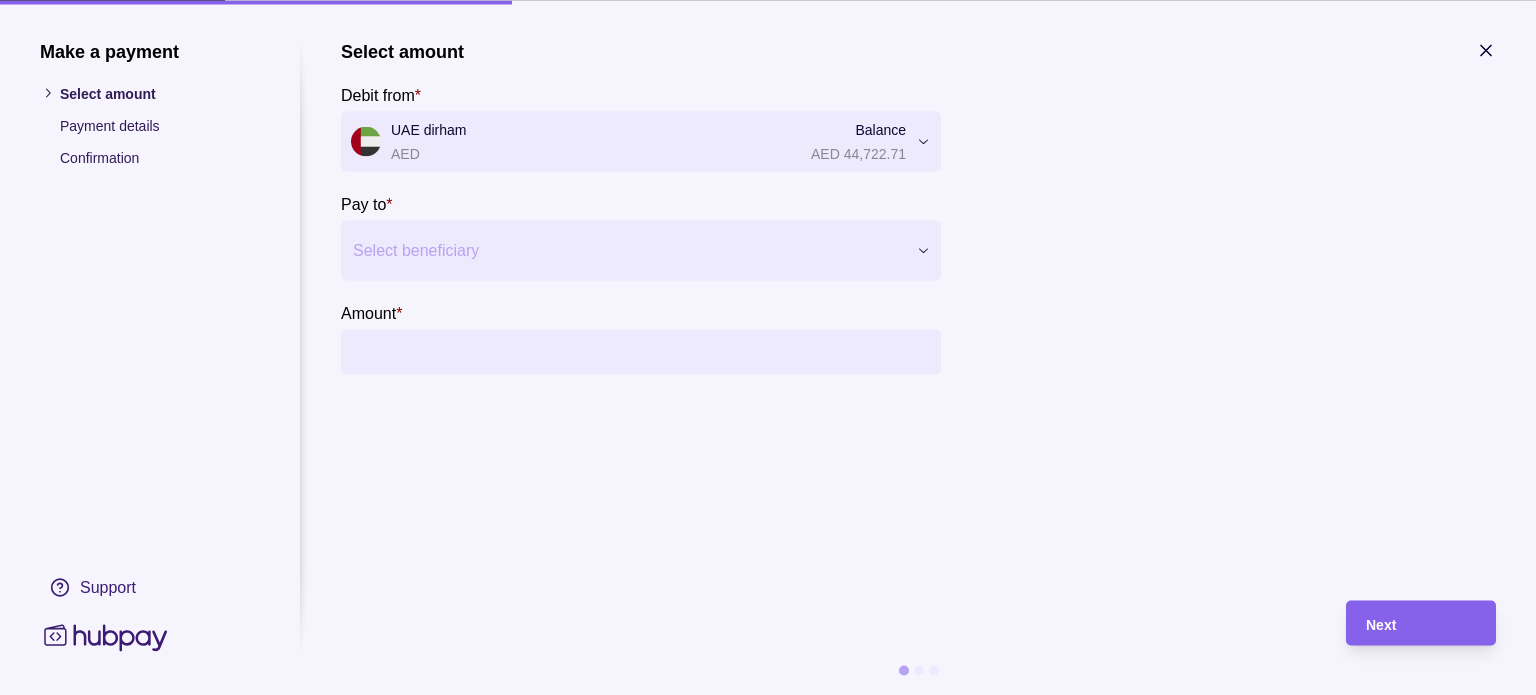 click at bounding box center (628, 250) 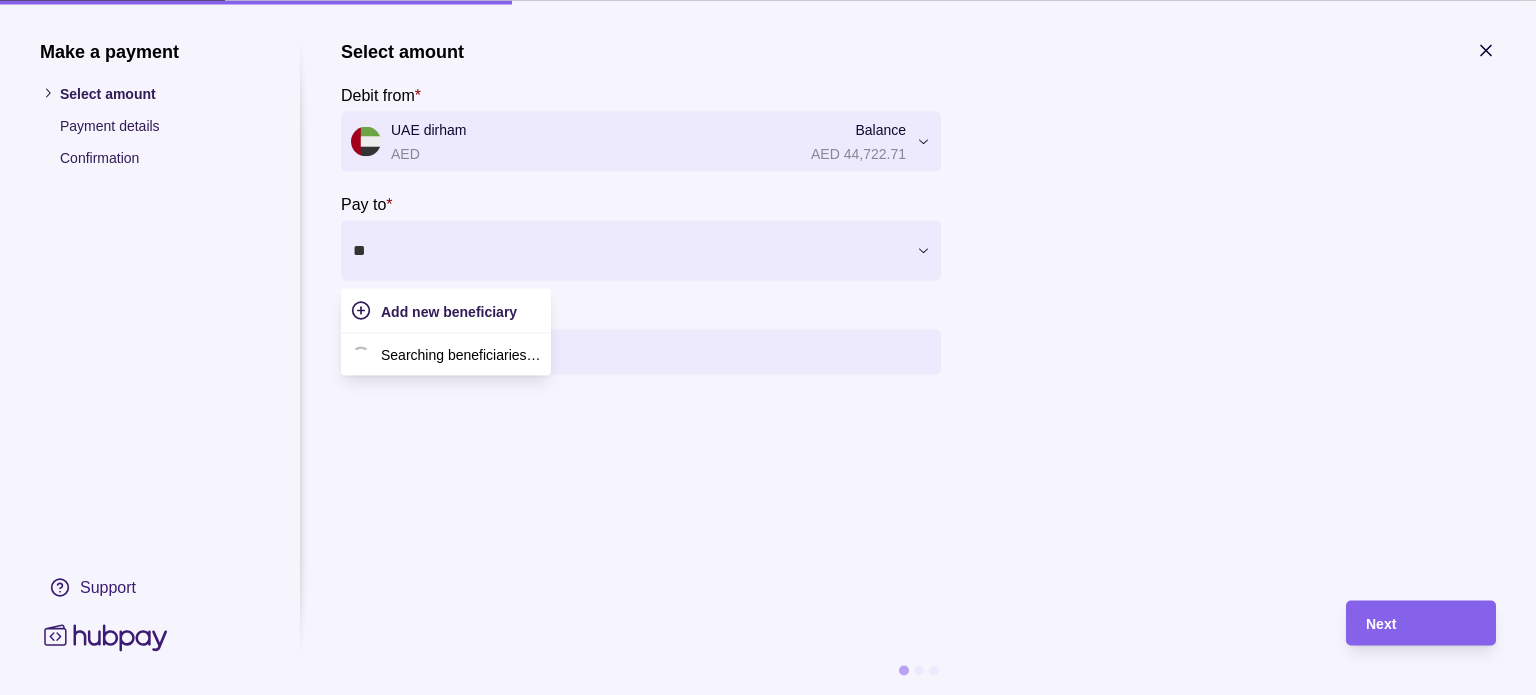 type on "***" 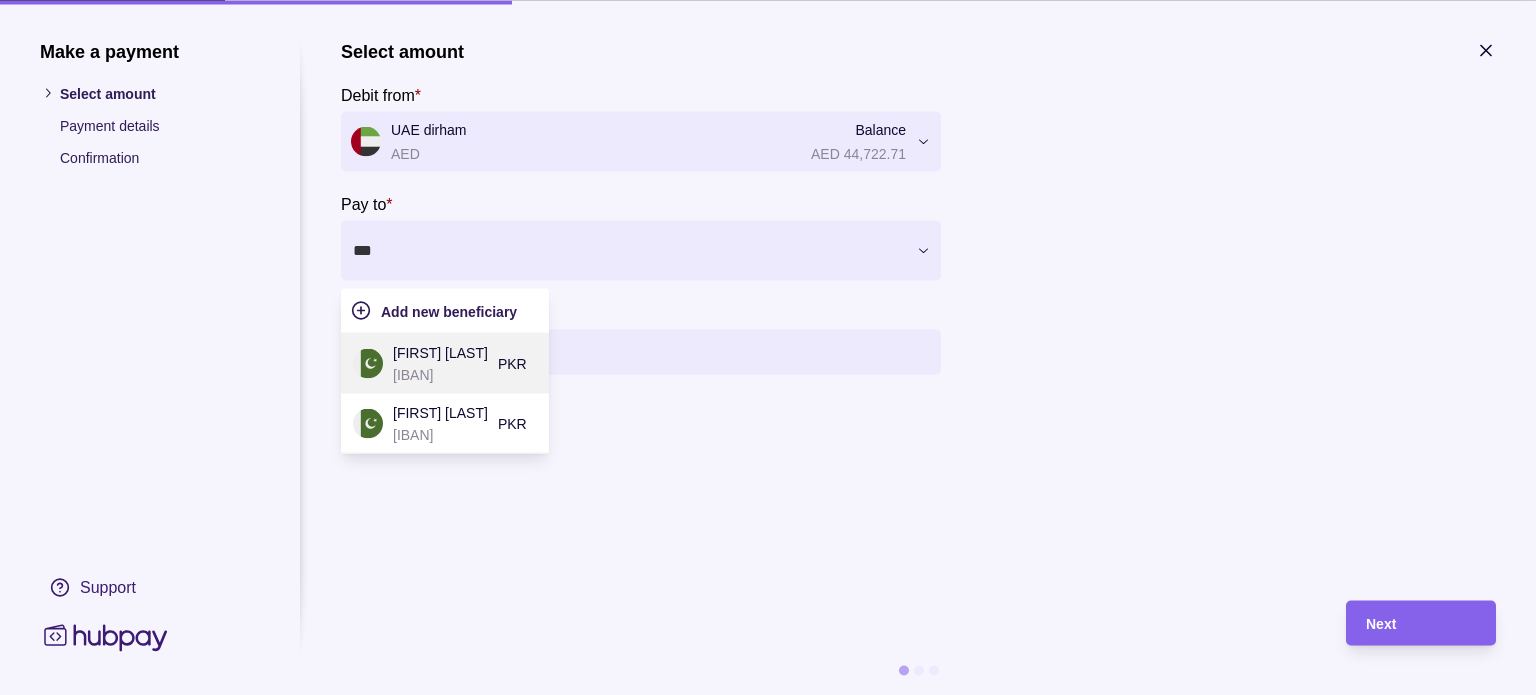 click on "[FIRST] [LAST]" at bounding box center [440, 352] 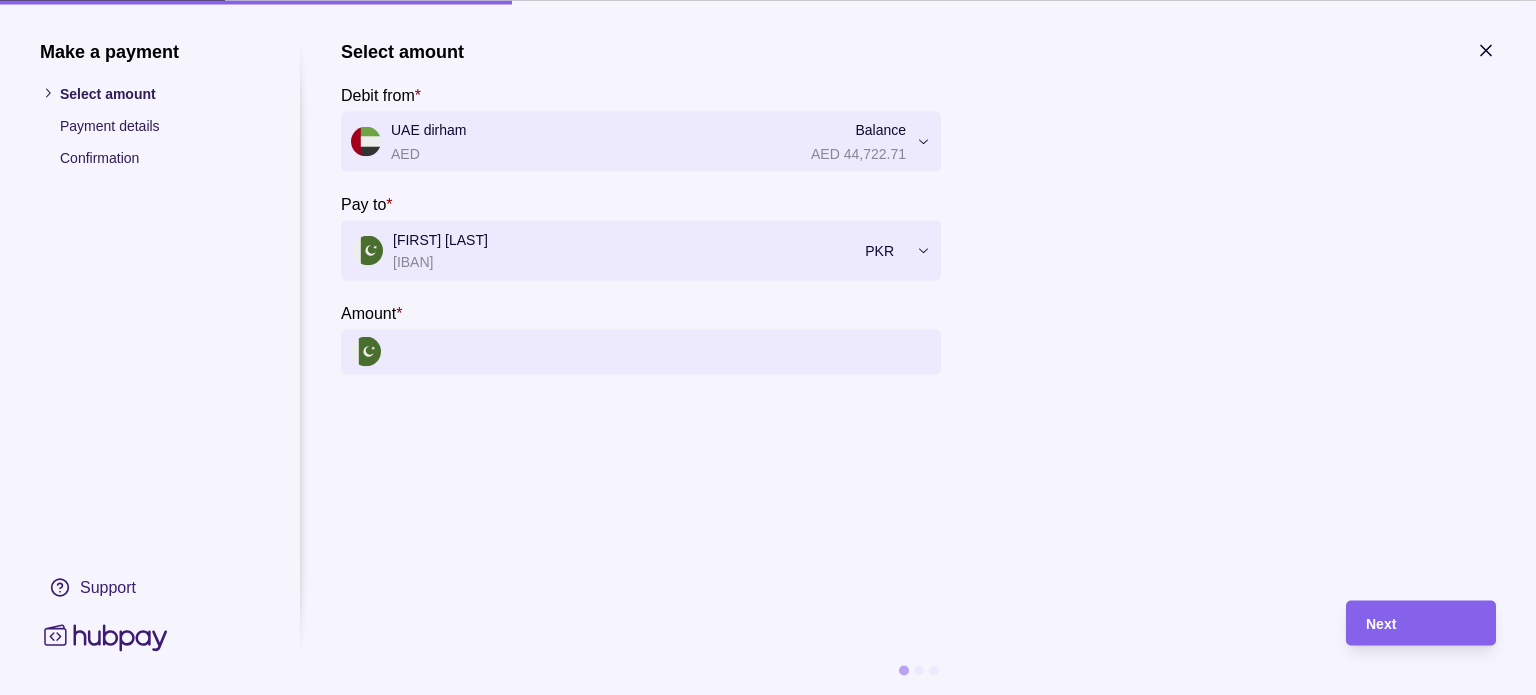 click on "Amount  *" at bounding box center (661, 351) 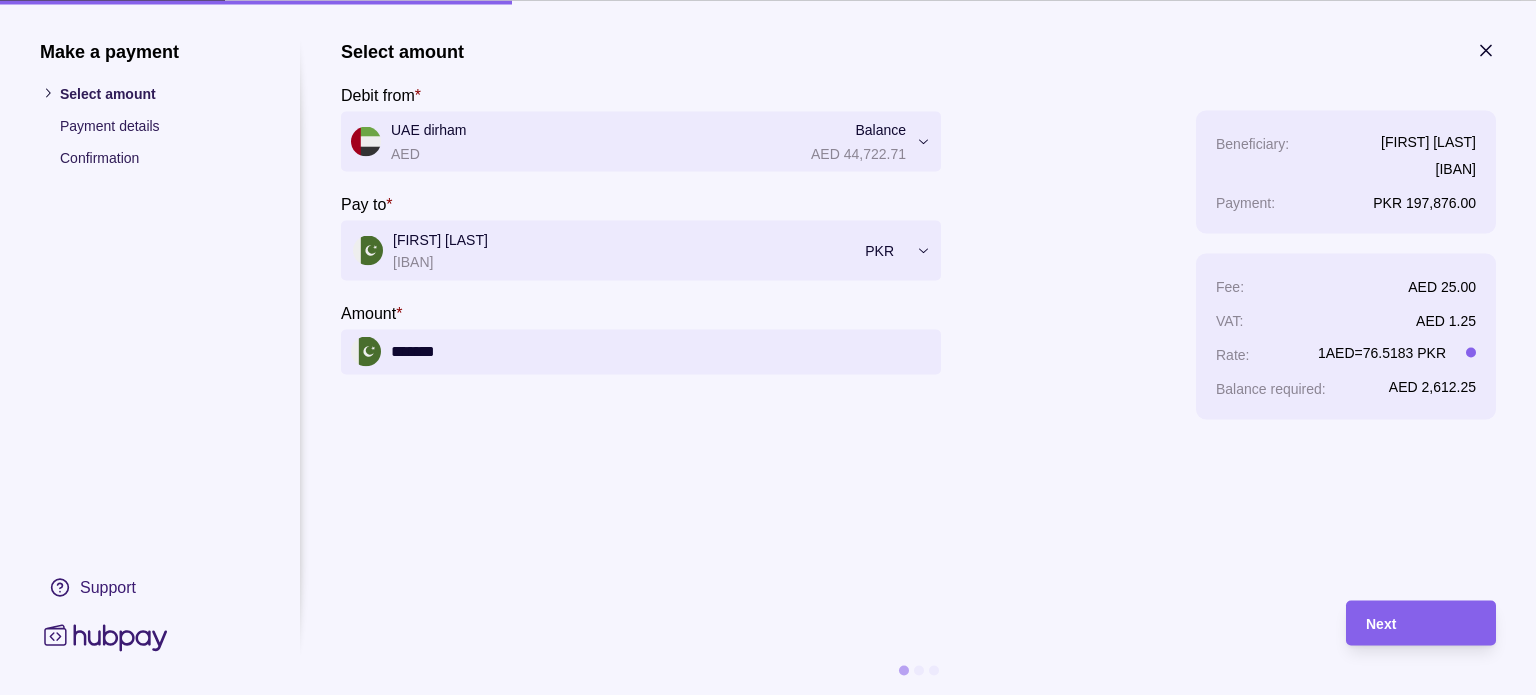 type on "*******" 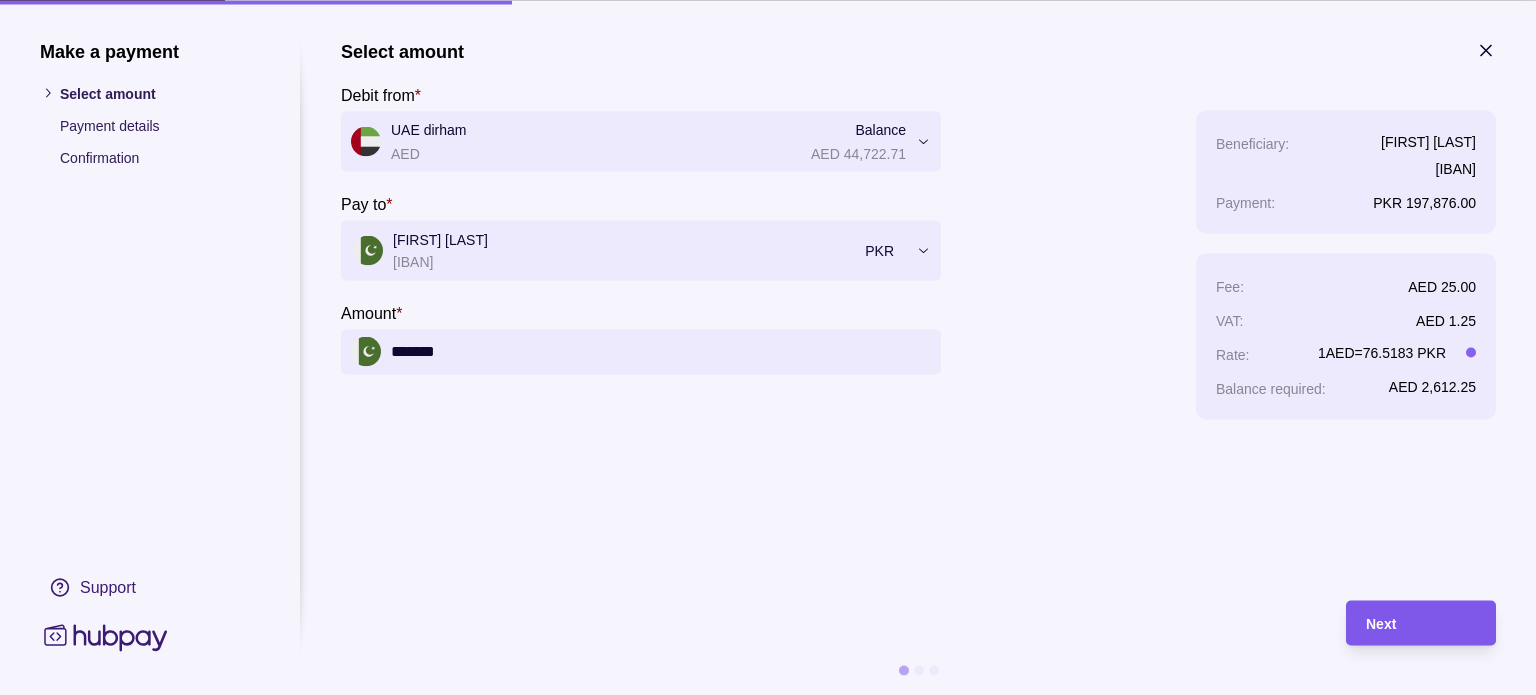 click on "Next" at bounding box center [1421, 623] 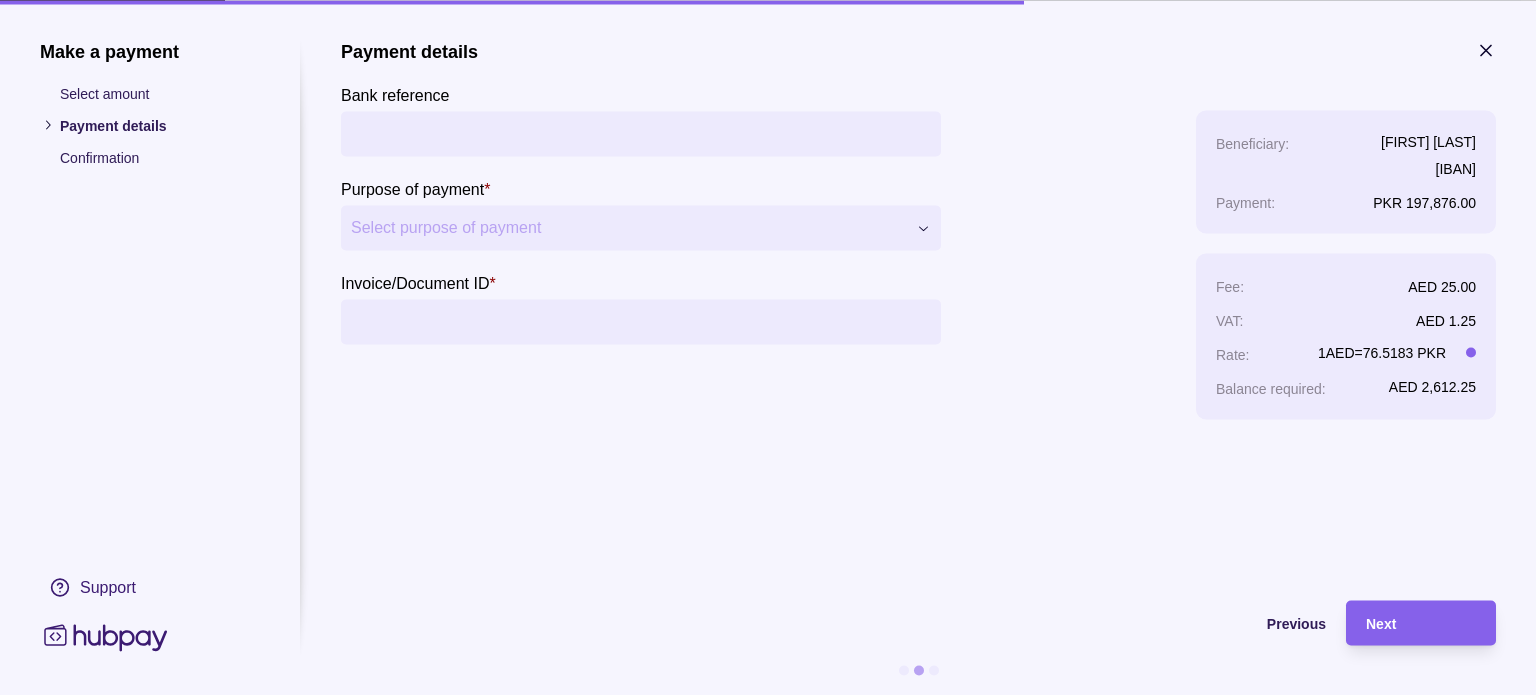 click on "Invoice/Document ID  *" at bounding box center (641, 321) 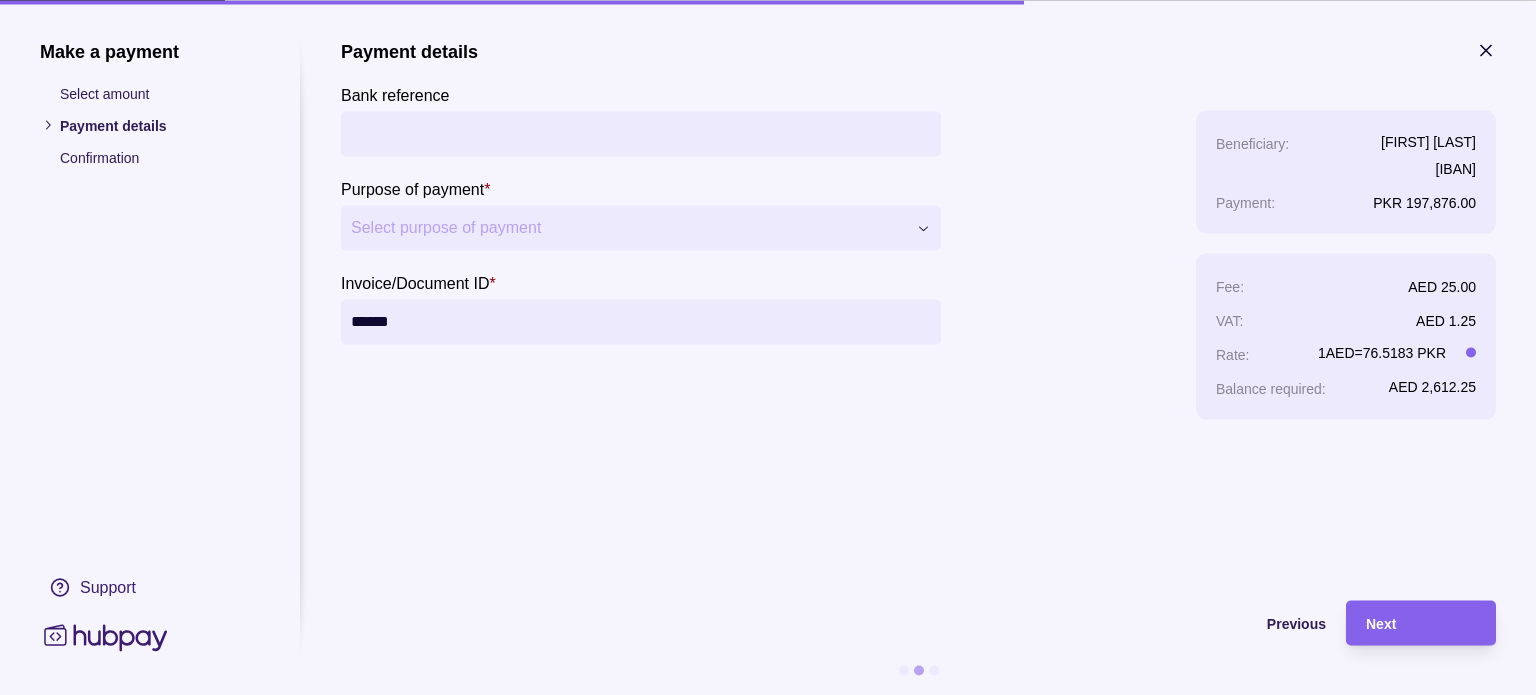 type on "******" 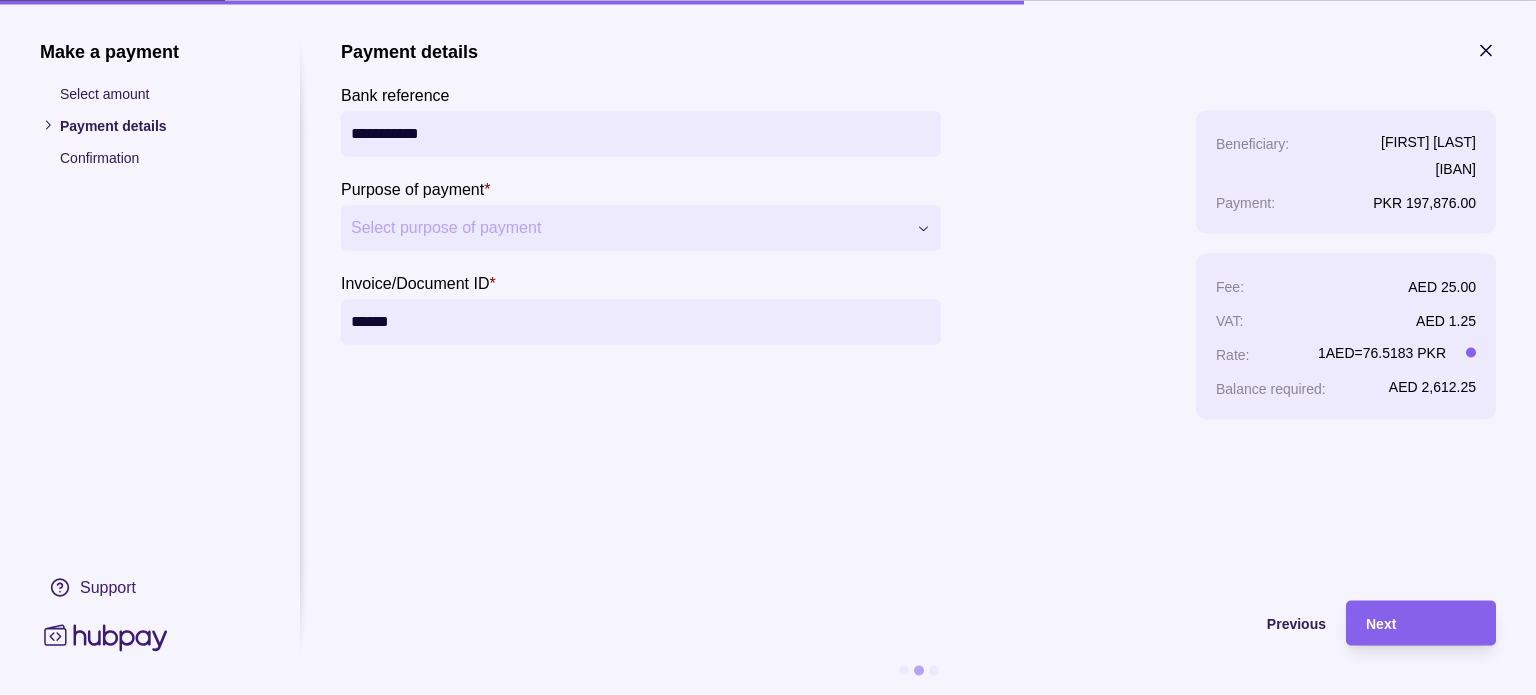 type on "**********" 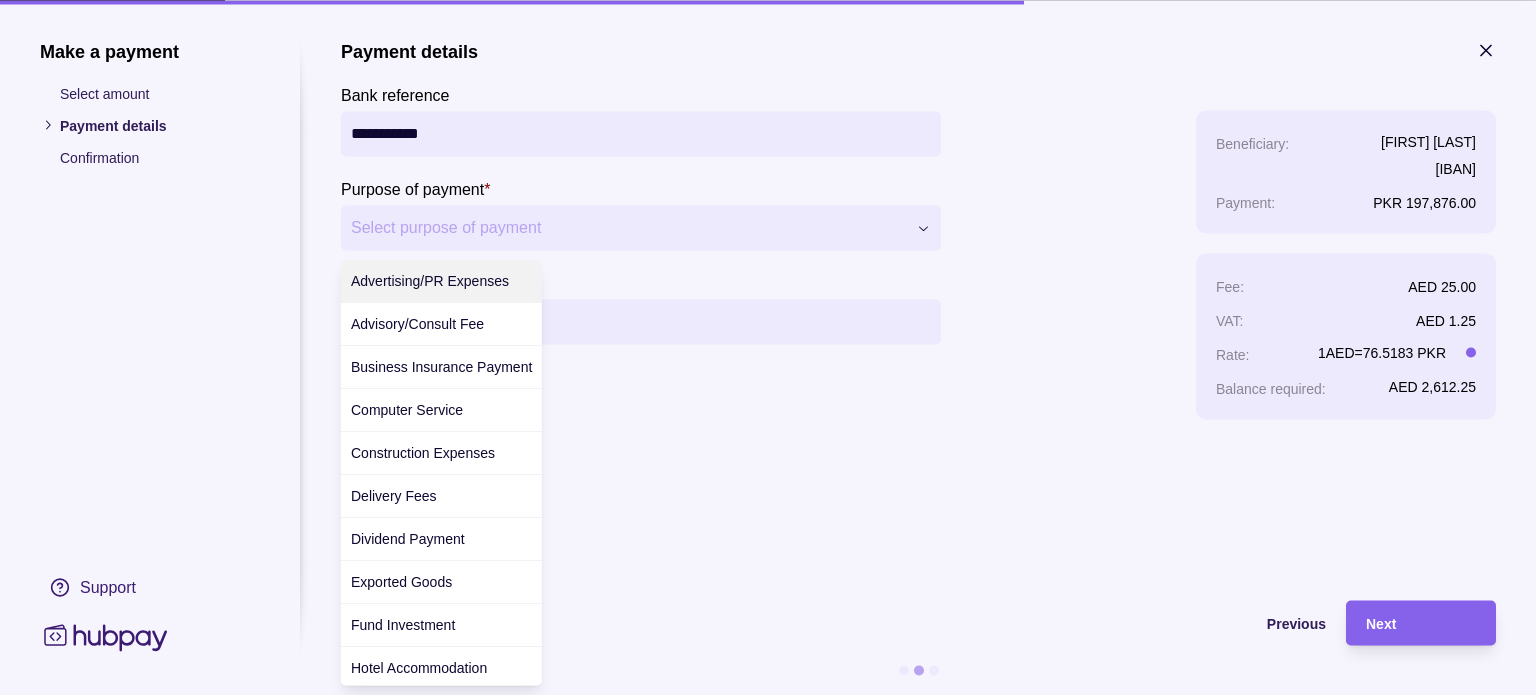 click on "**********" at bounding box center (760, 2337) 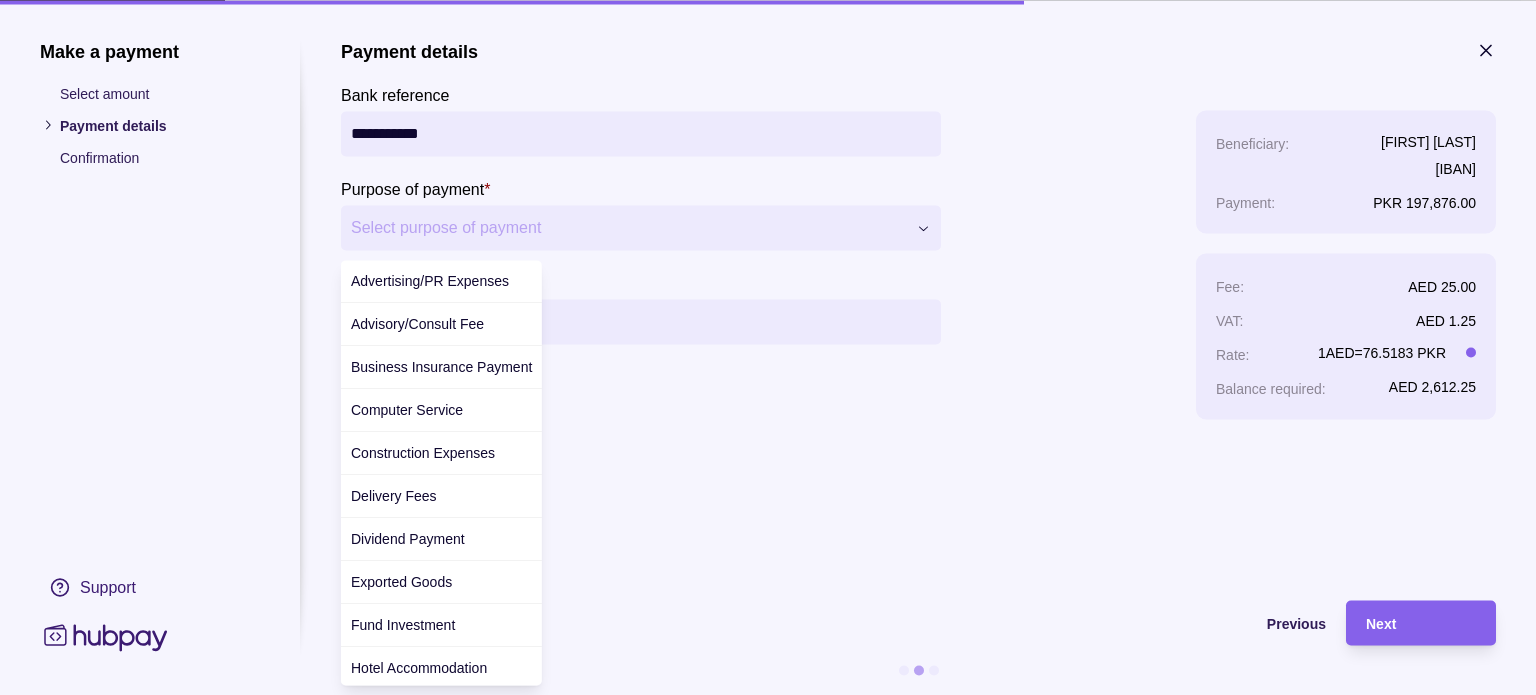 scroll, scrollTop: 708, scrollLeft: 0, axis: vertical 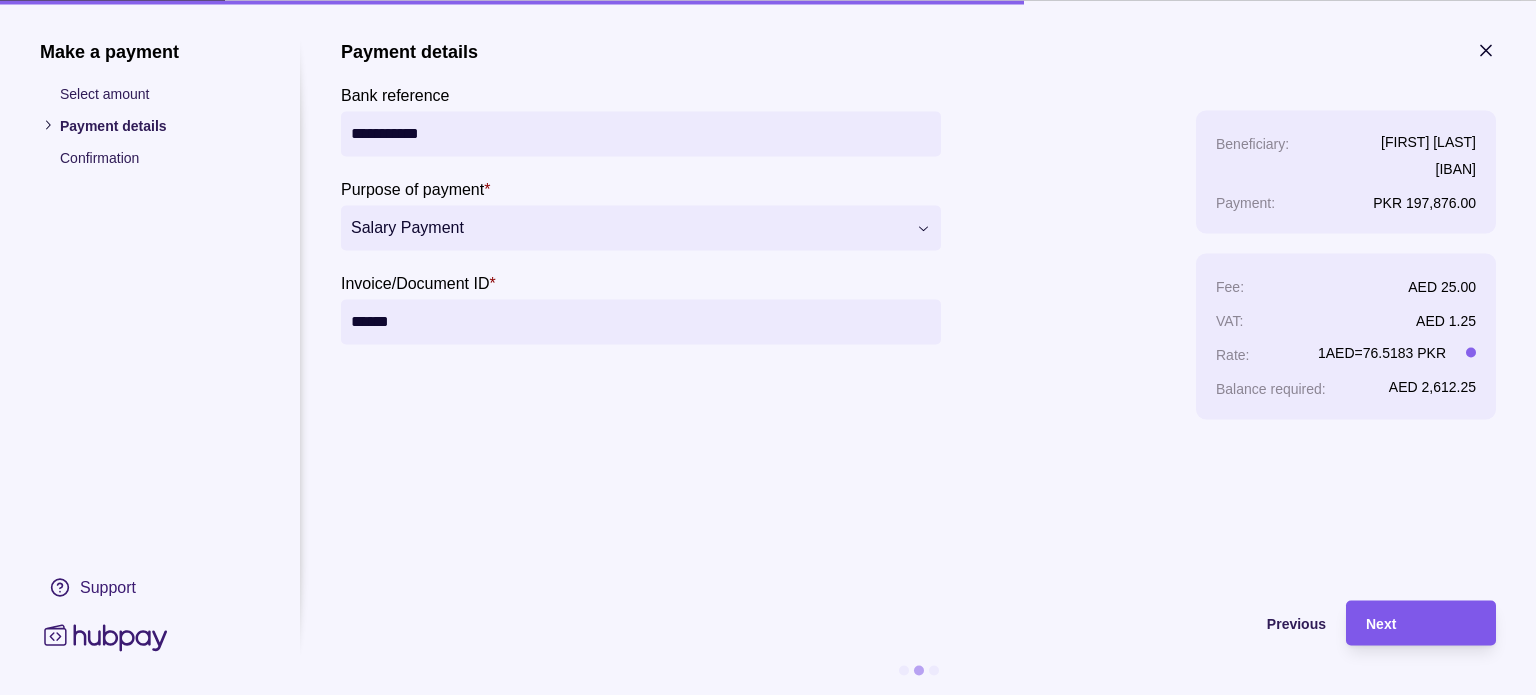 click on "Next" at bounding box center (1421, 623) 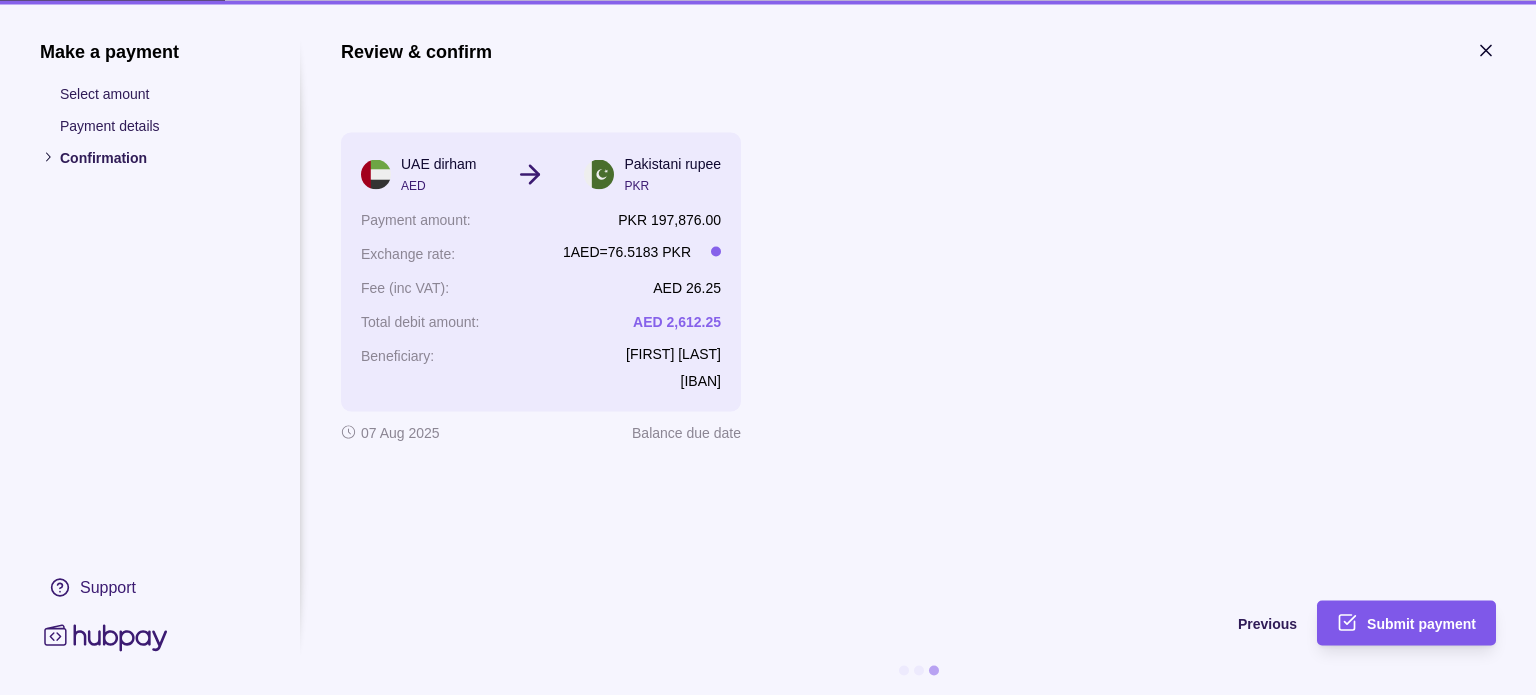click on "Submit payment" at bounding box center [1421, 624] 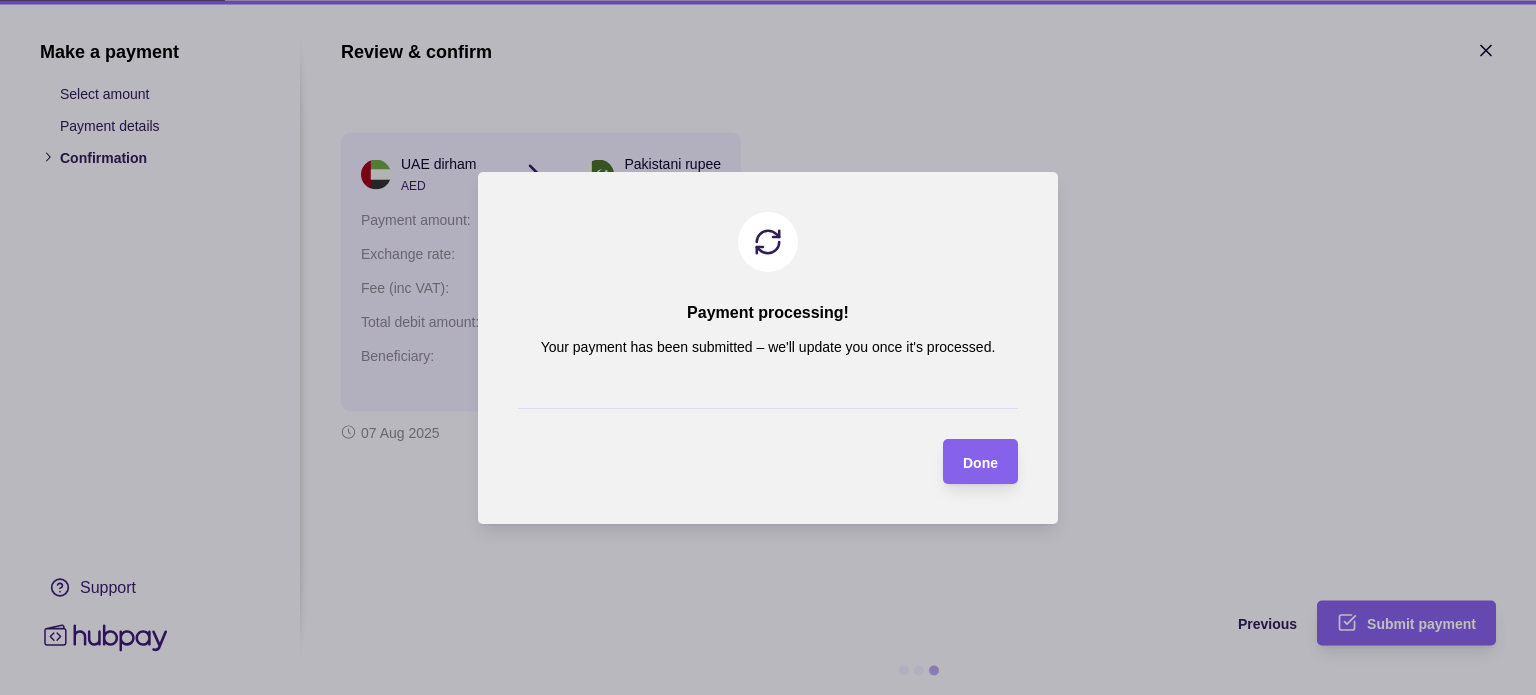 click on "Done" at bounding box center [980, 462] 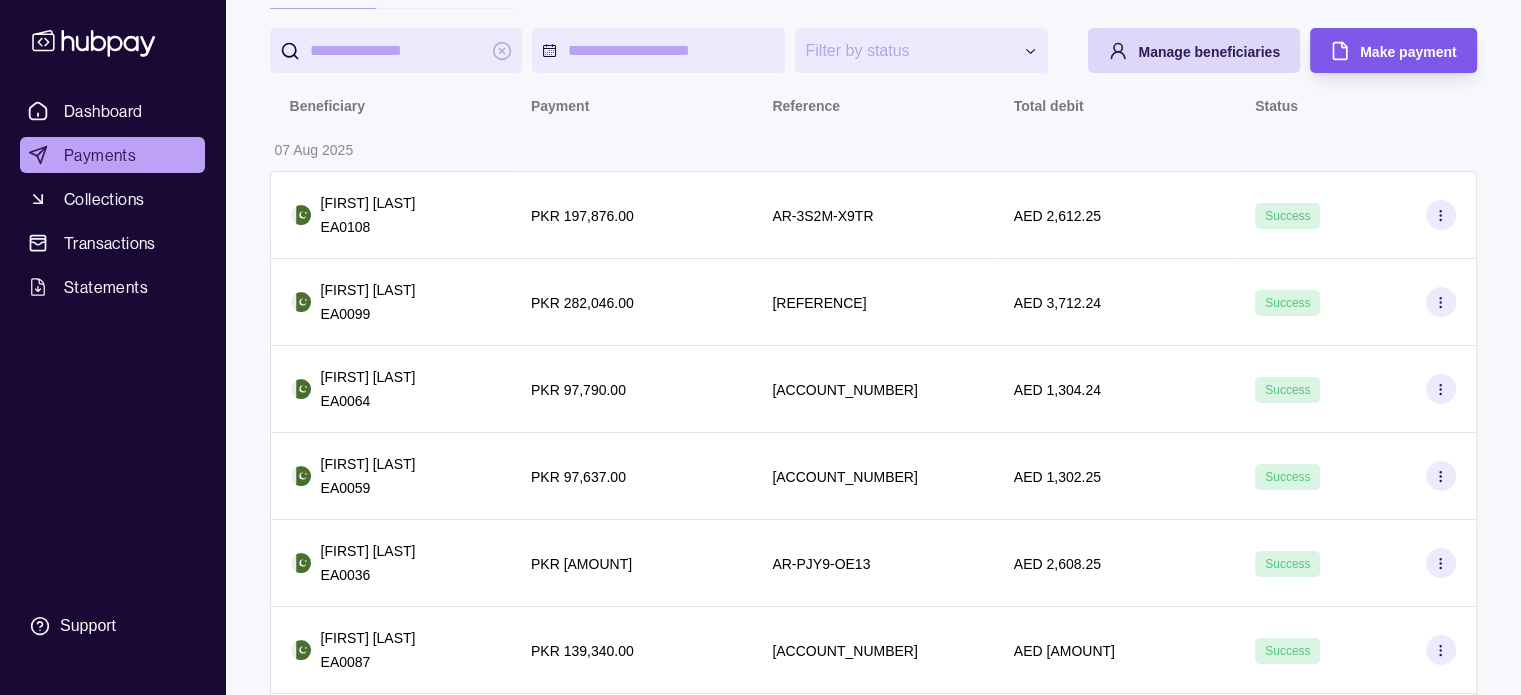 click on "Make payment" at bounding box center (1408, 52) 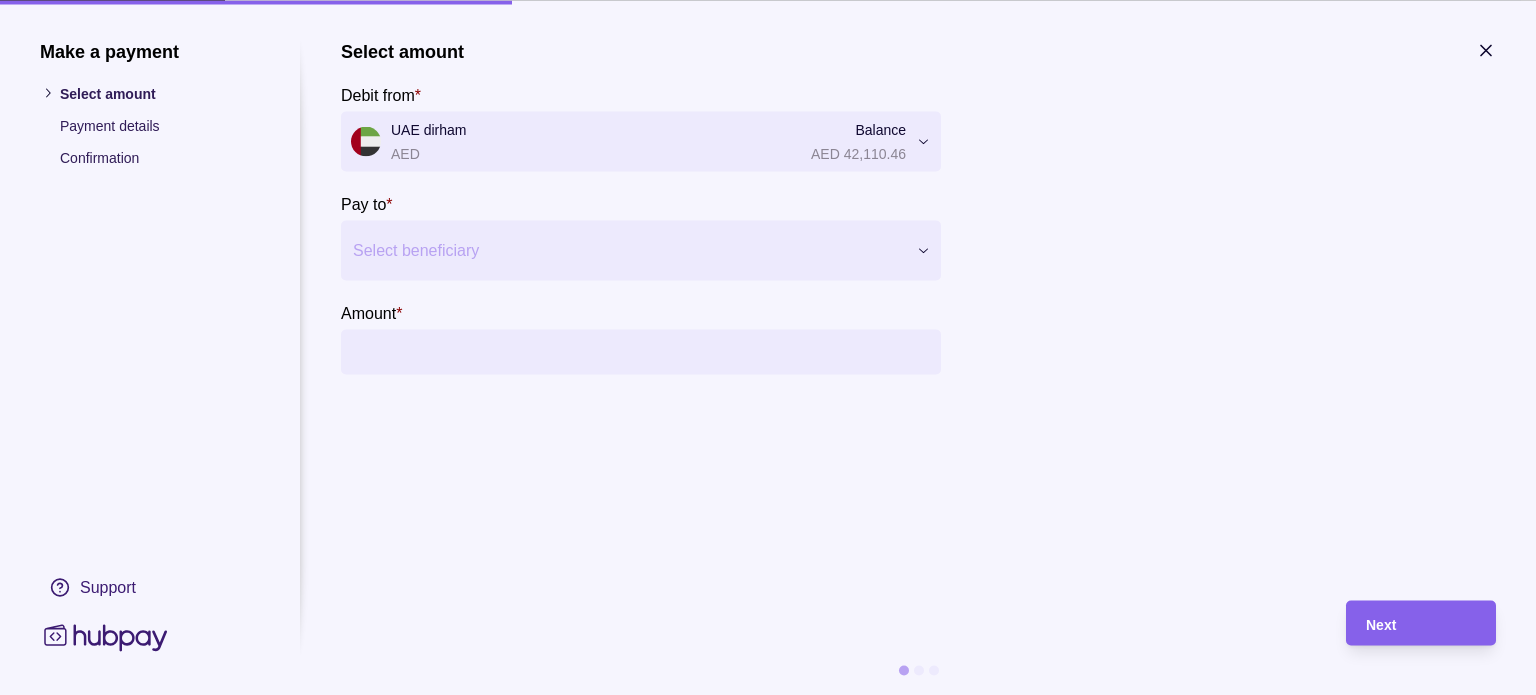 click at bounding box center [628, 250] 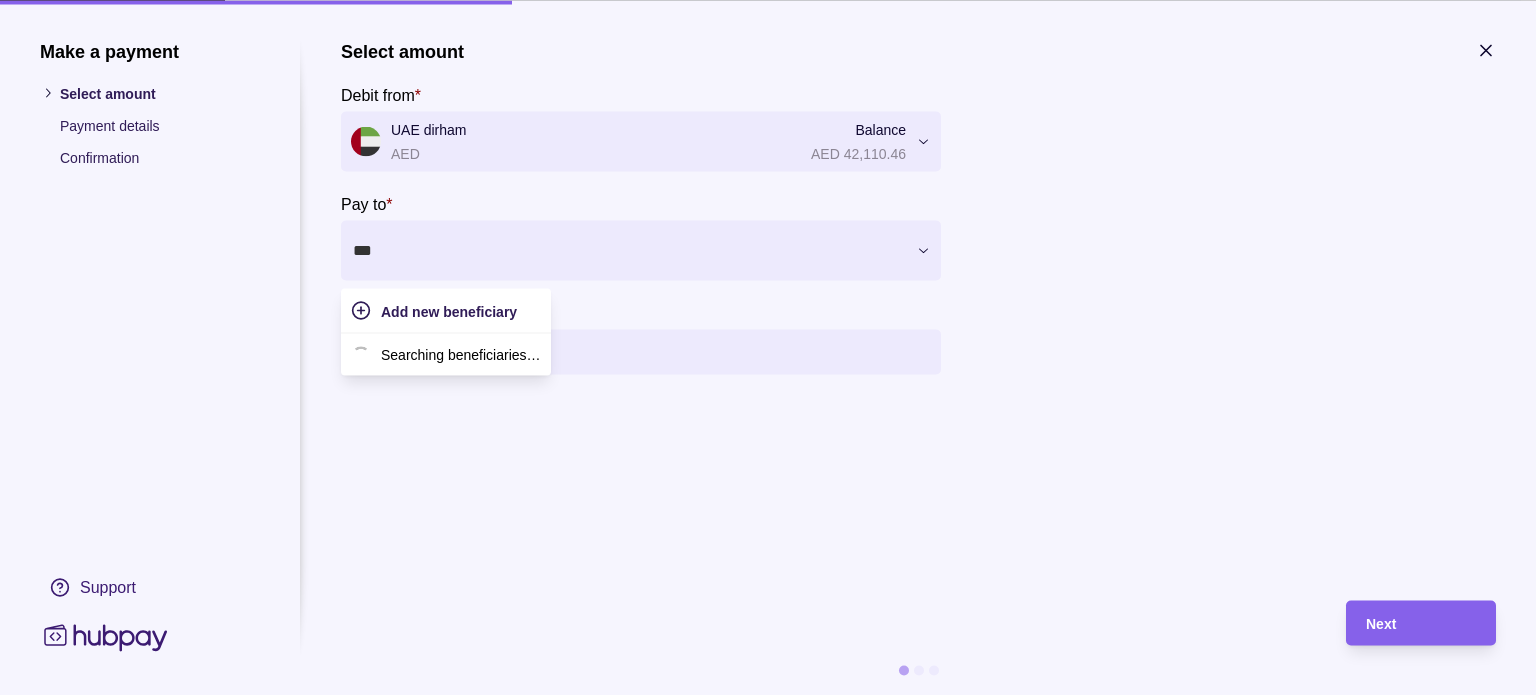 type on "****" 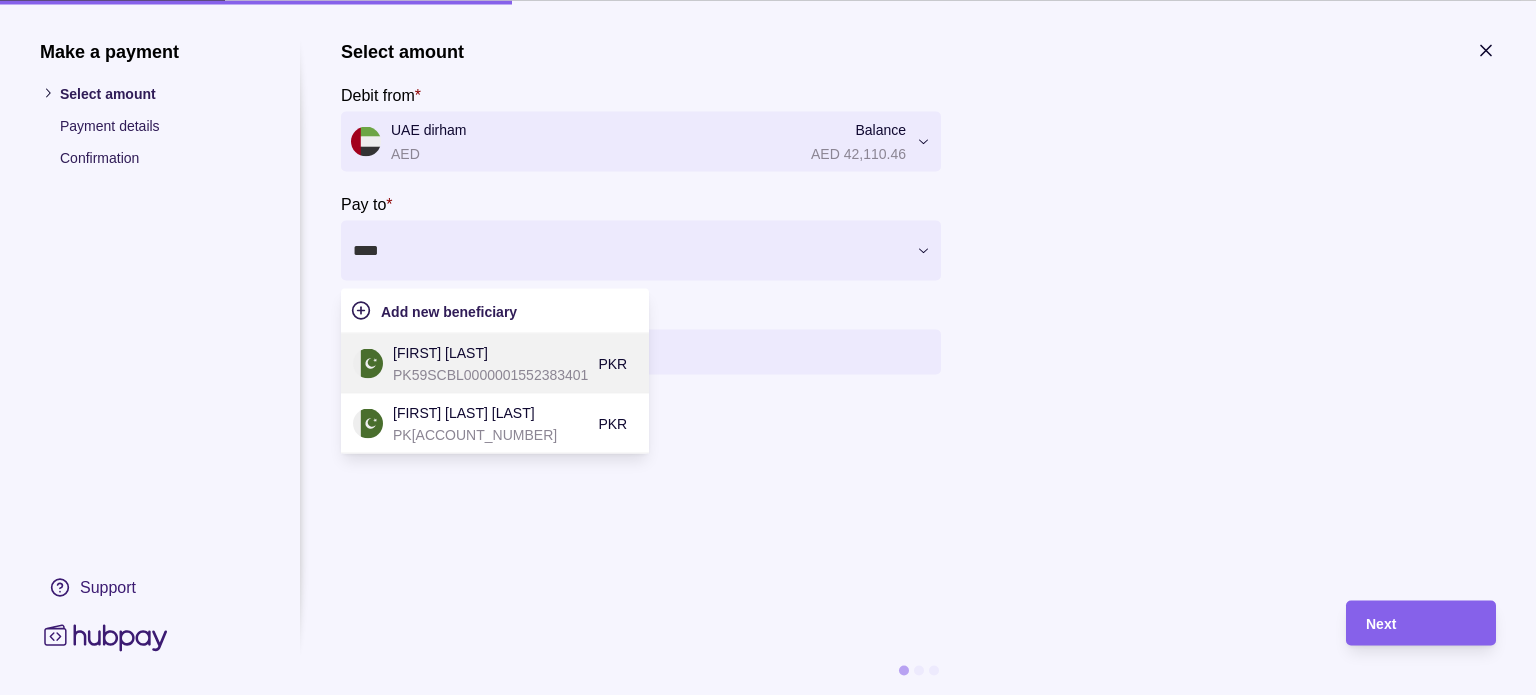 click on "PK59SCBL0000001552383401" at bounding box center (490, 374) 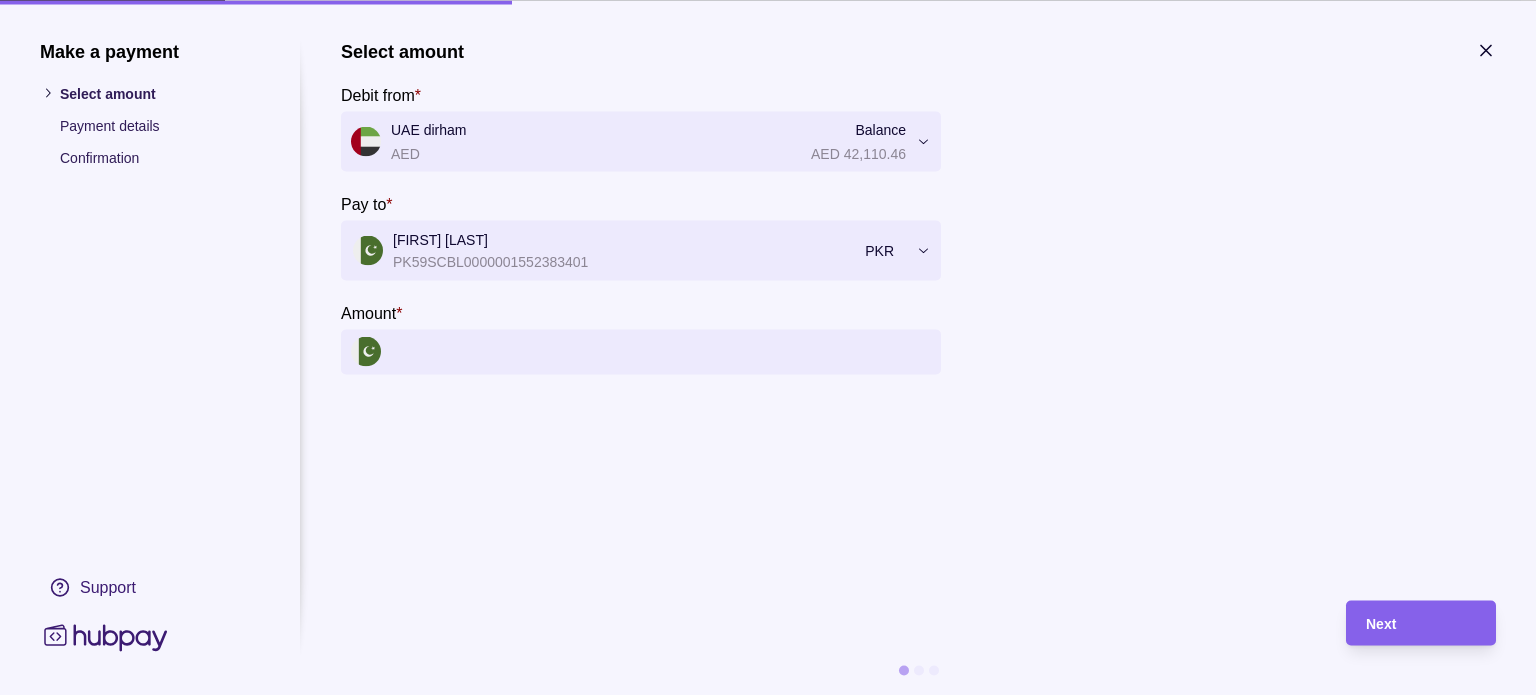 click on "Amount  *" at bounding box center (661, 351) 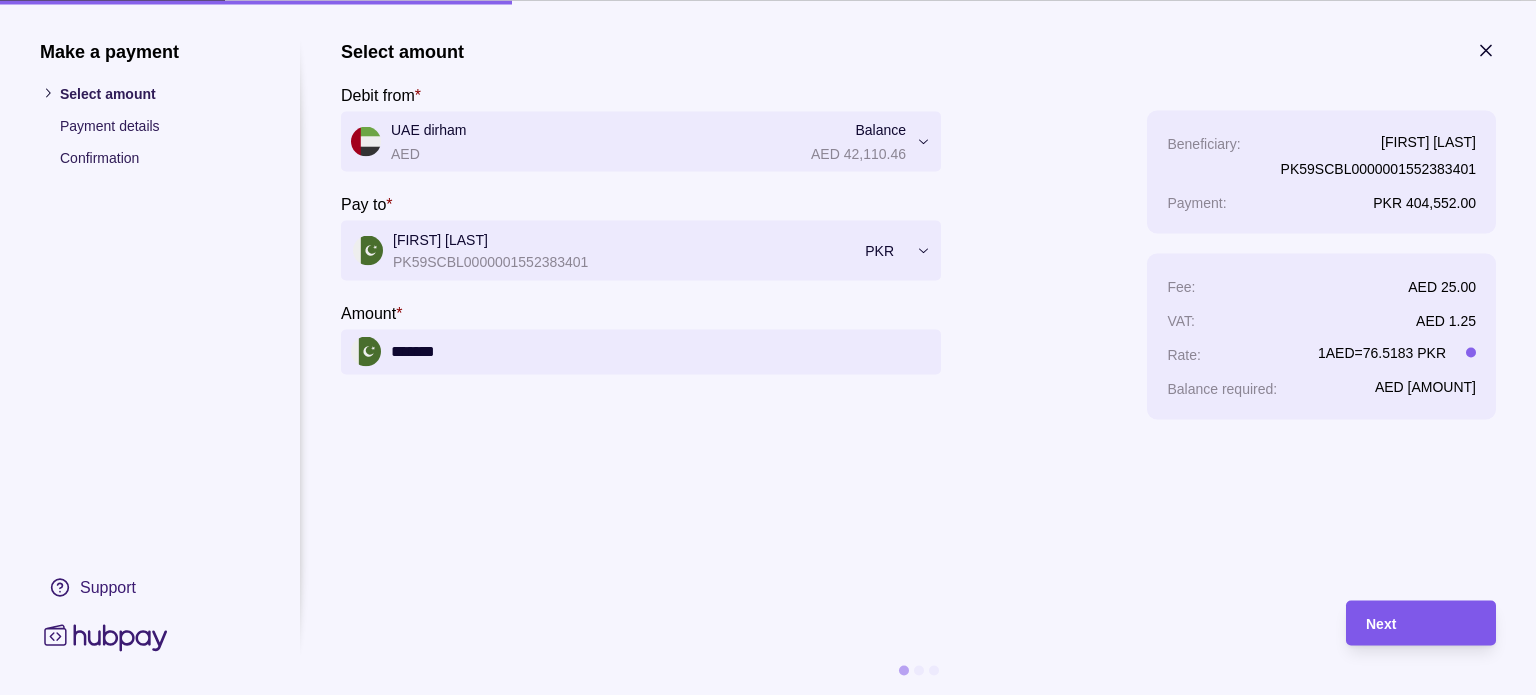 type on "*******" 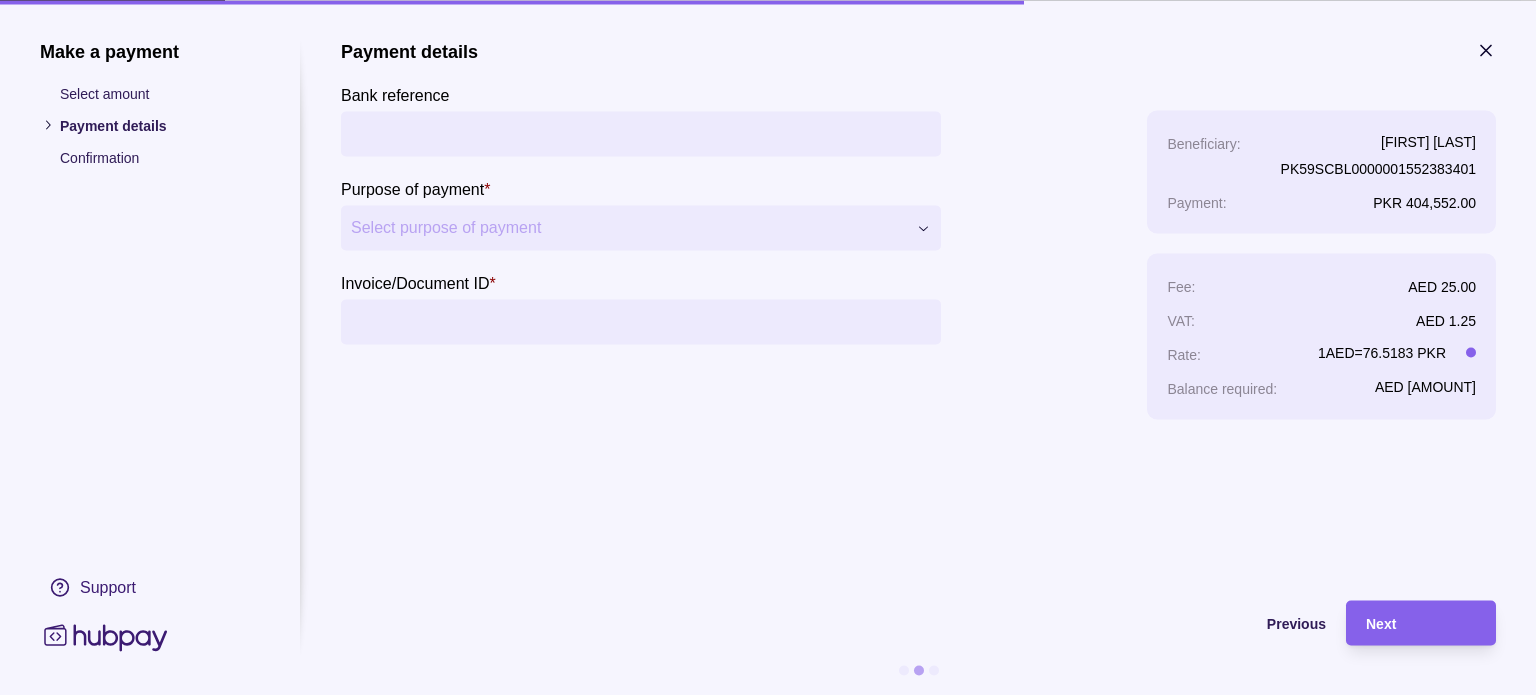 click on "Bank reference" at bounding box center [641, 133] 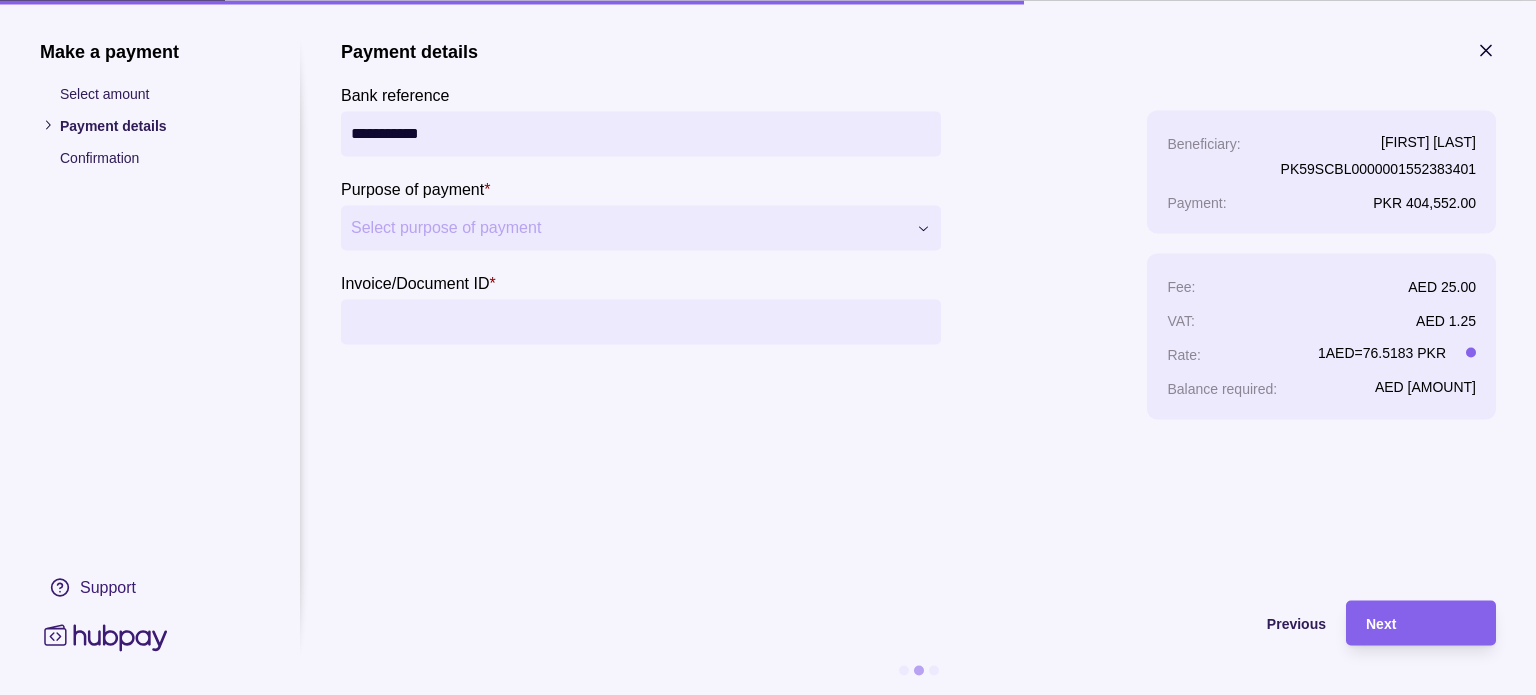 type on "**********" 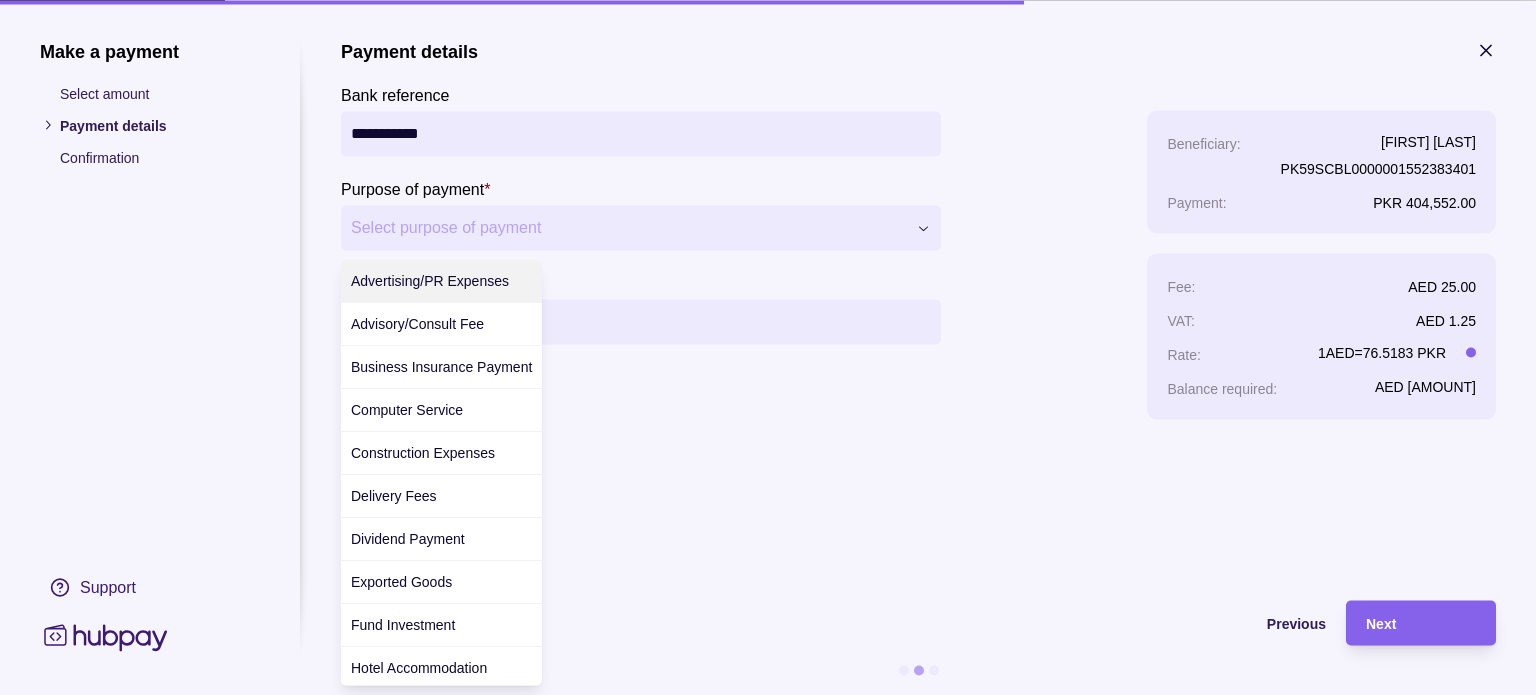 click on "**********" at bounding box center (760, 2337) 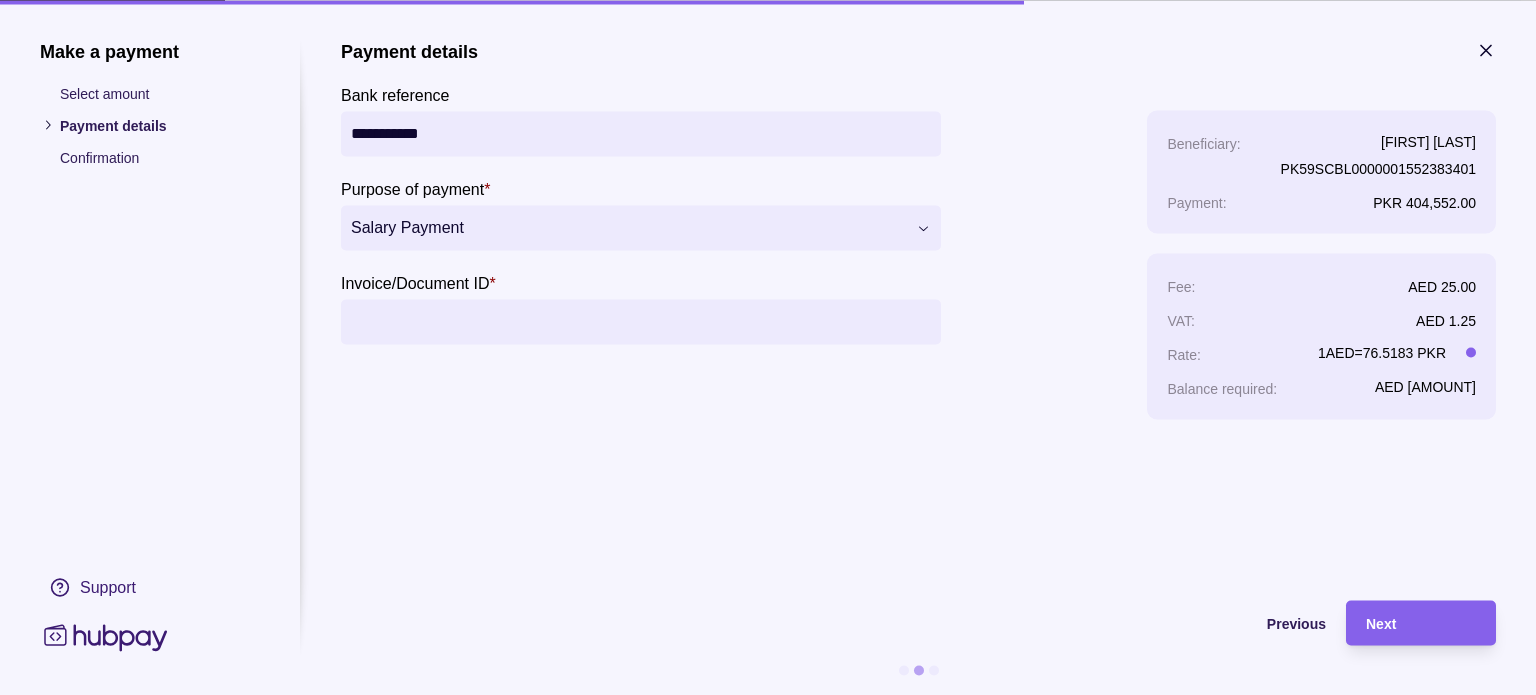 click on "Invoice/Document ID  *" at bounding box center [641, 321] 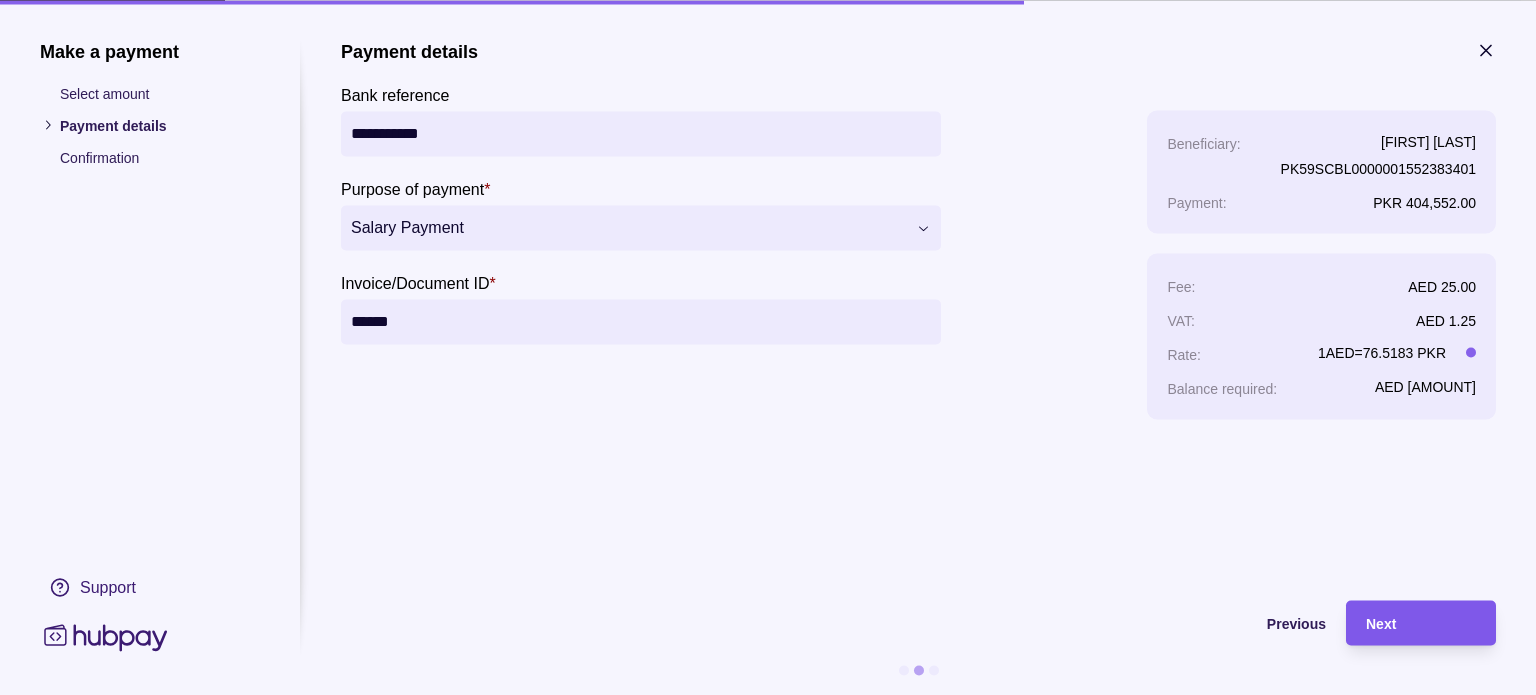 type on "******" 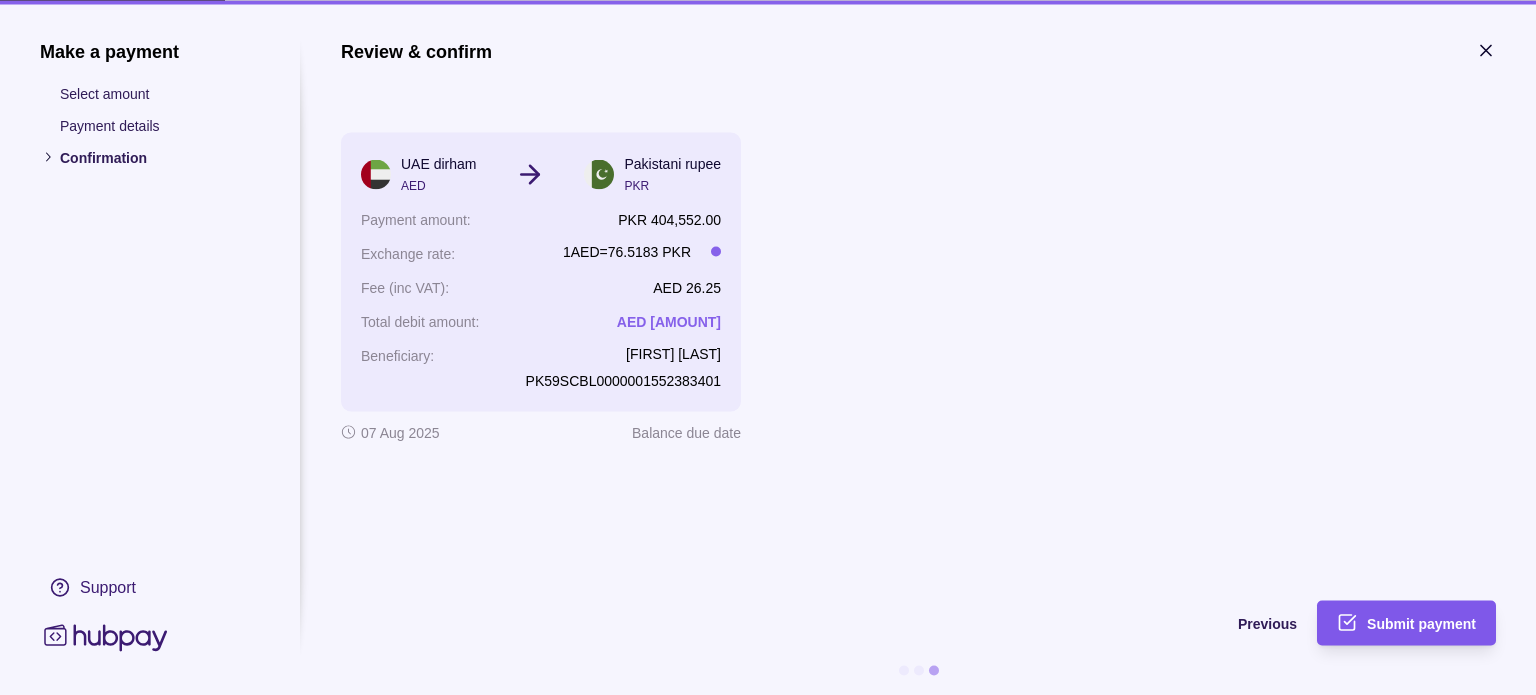 click on "Submit payment" at bounding box center (1421, 624) 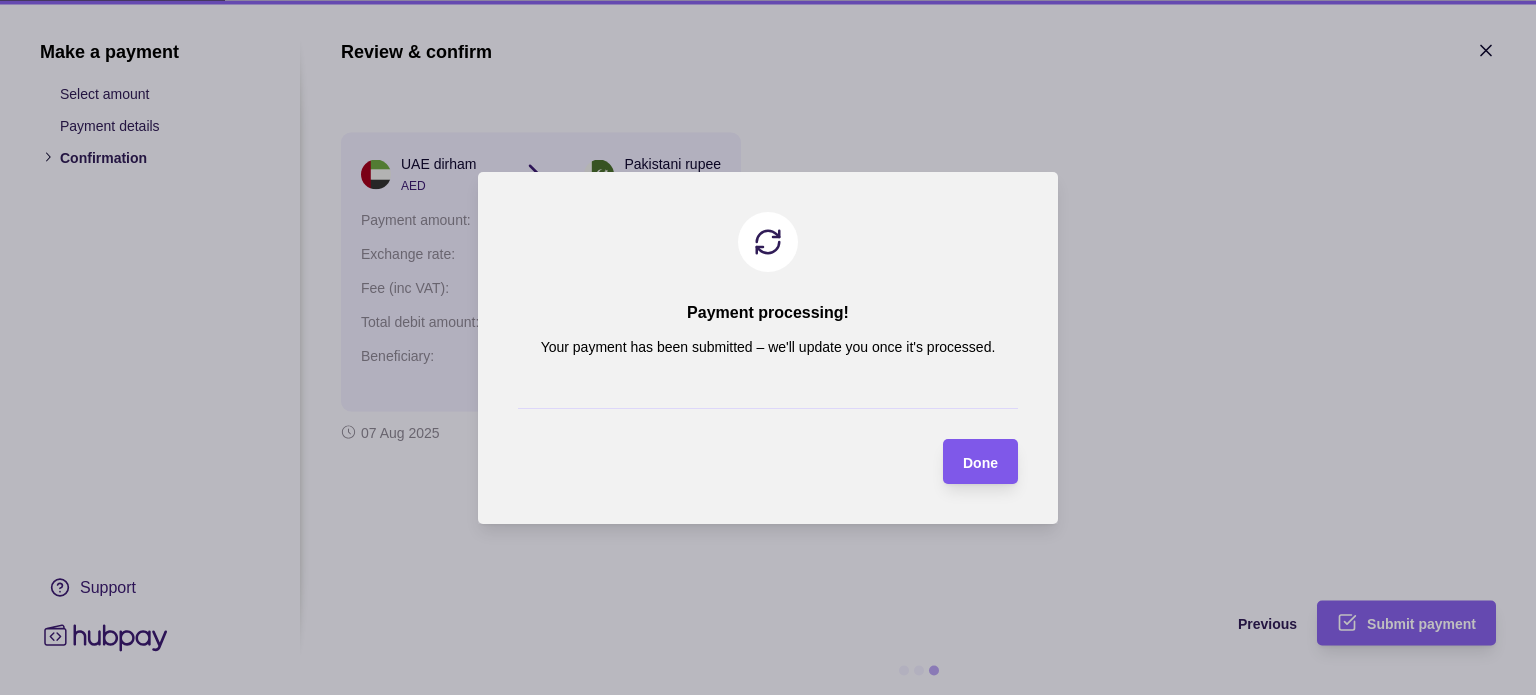 click on "Done" at bounding box center [980, 461] 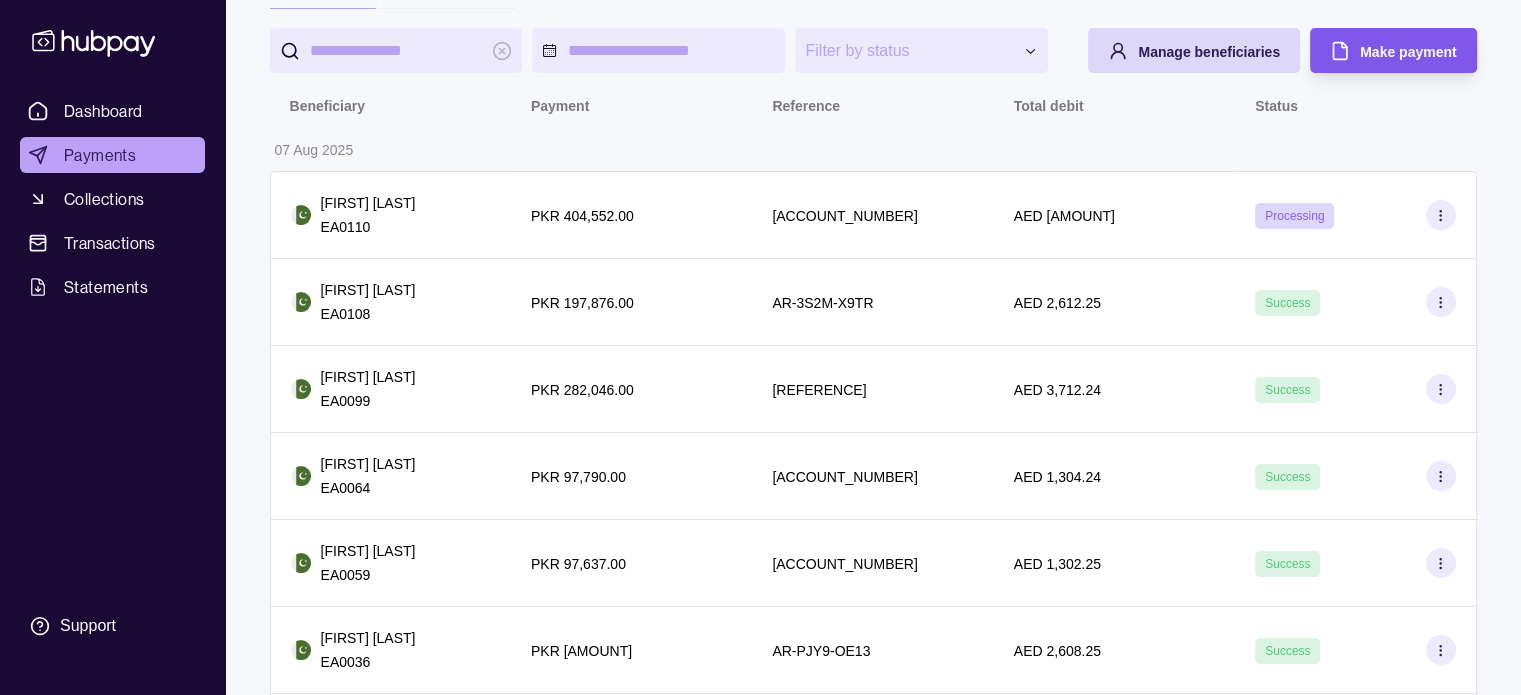 click on "Make payment" at bounding box center (1408, 52) 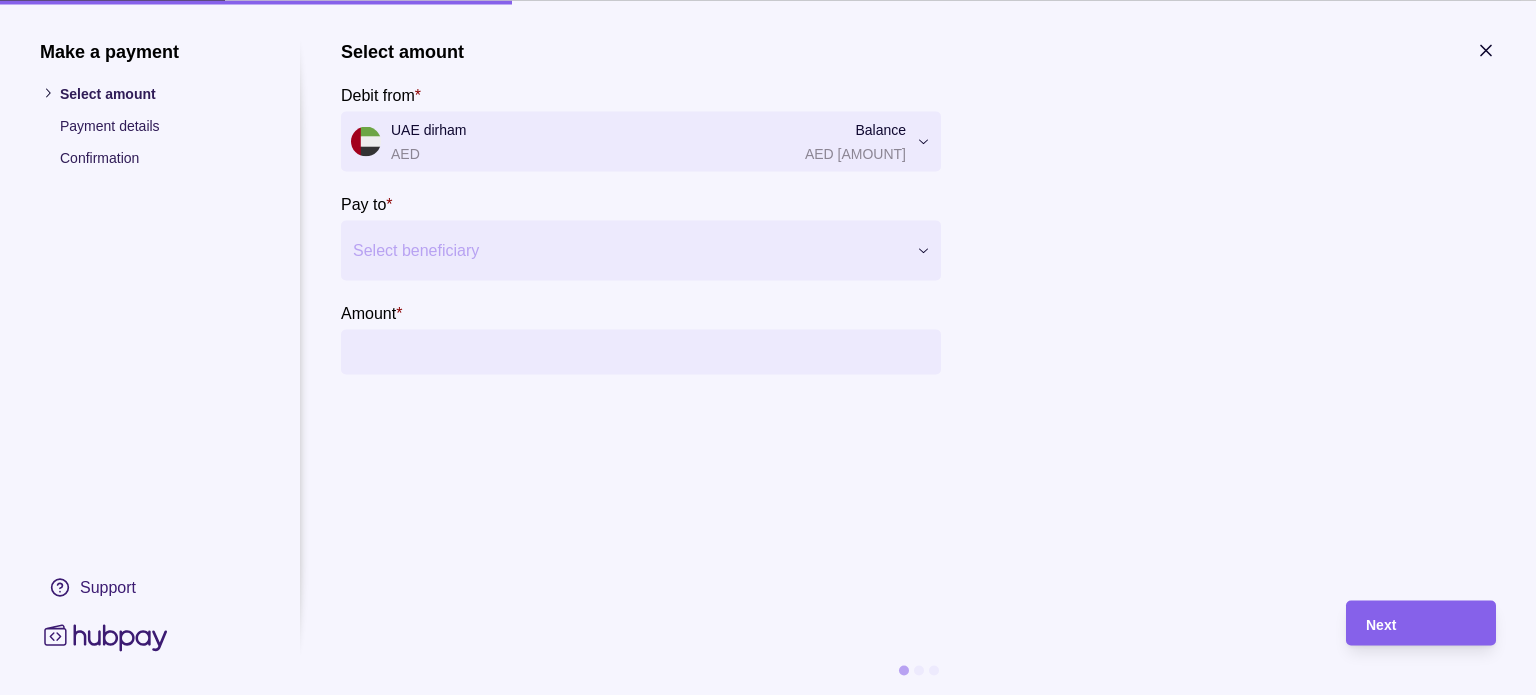 click at bounding box center [628, 250] 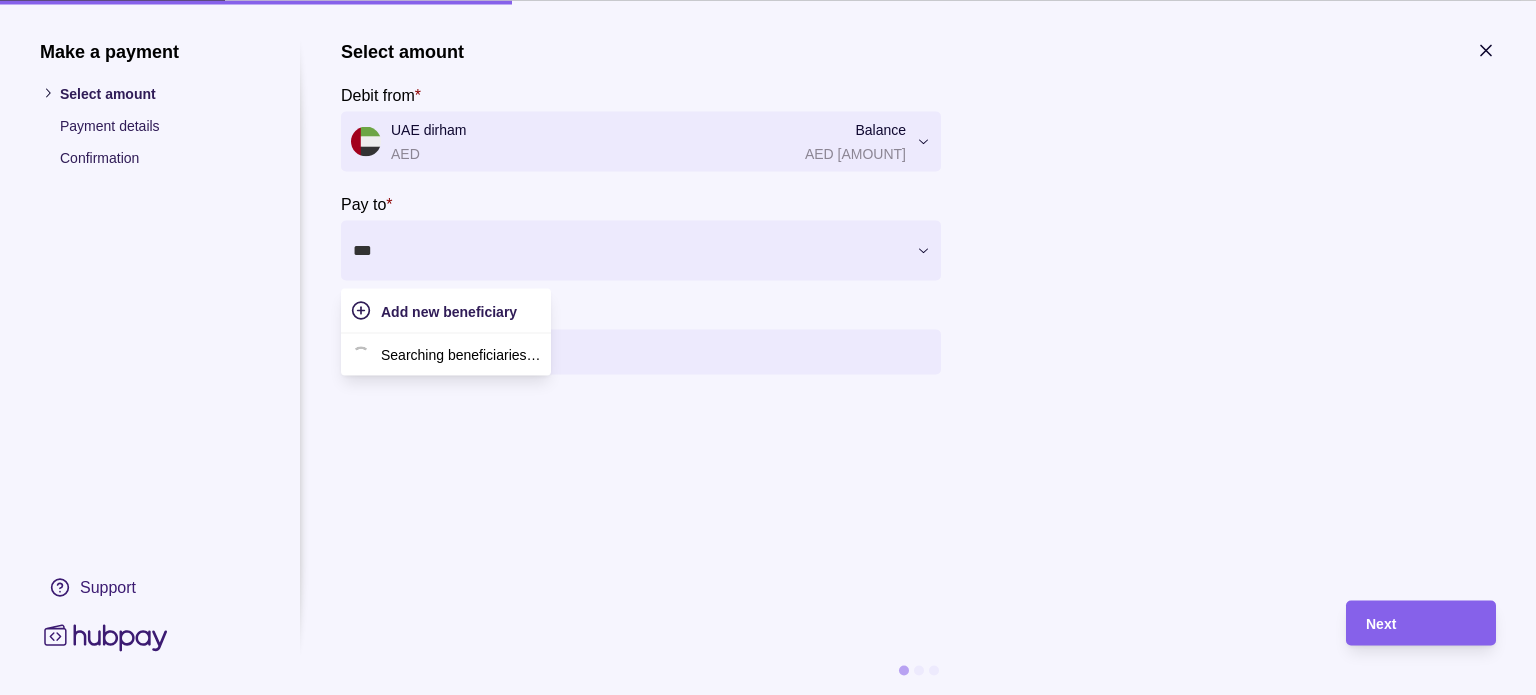 type on "****" 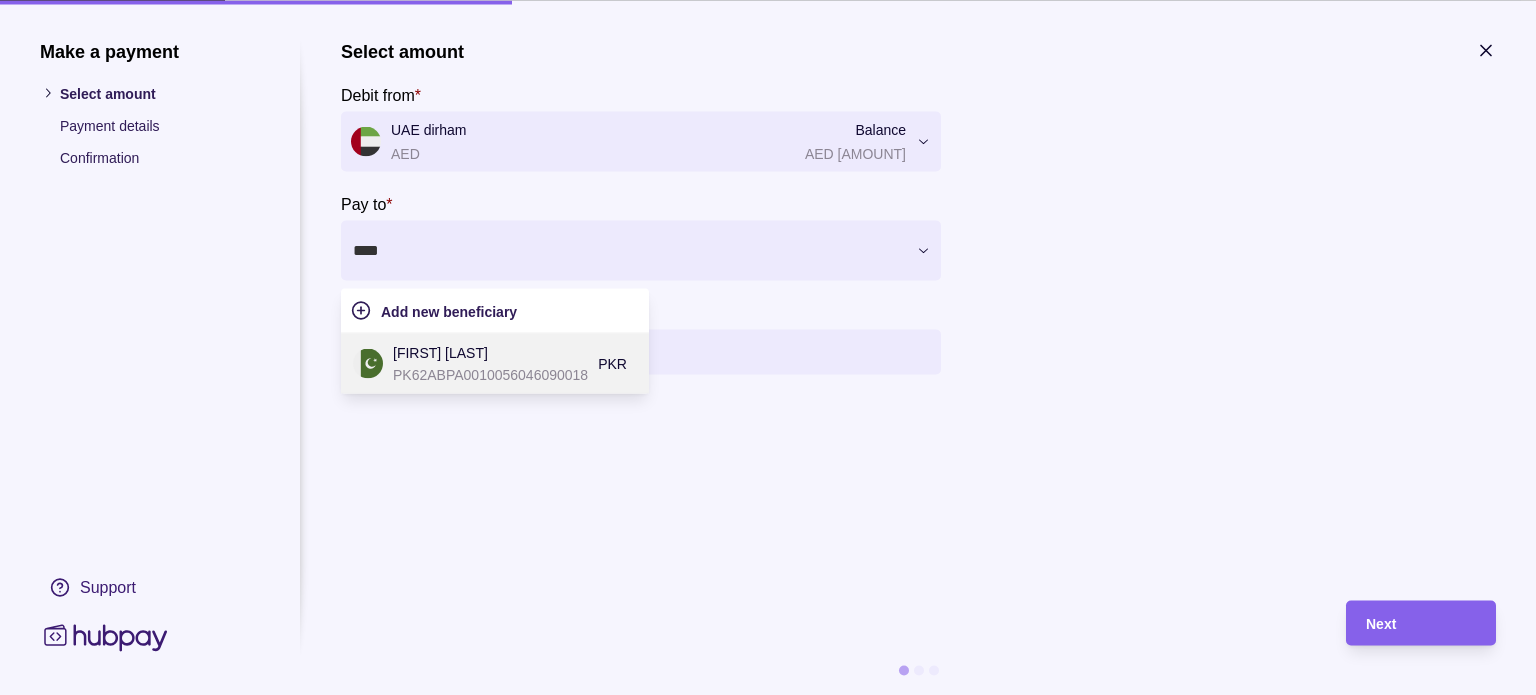 click on "[FIRST] [LAST]" at bounding box center (490, 352) 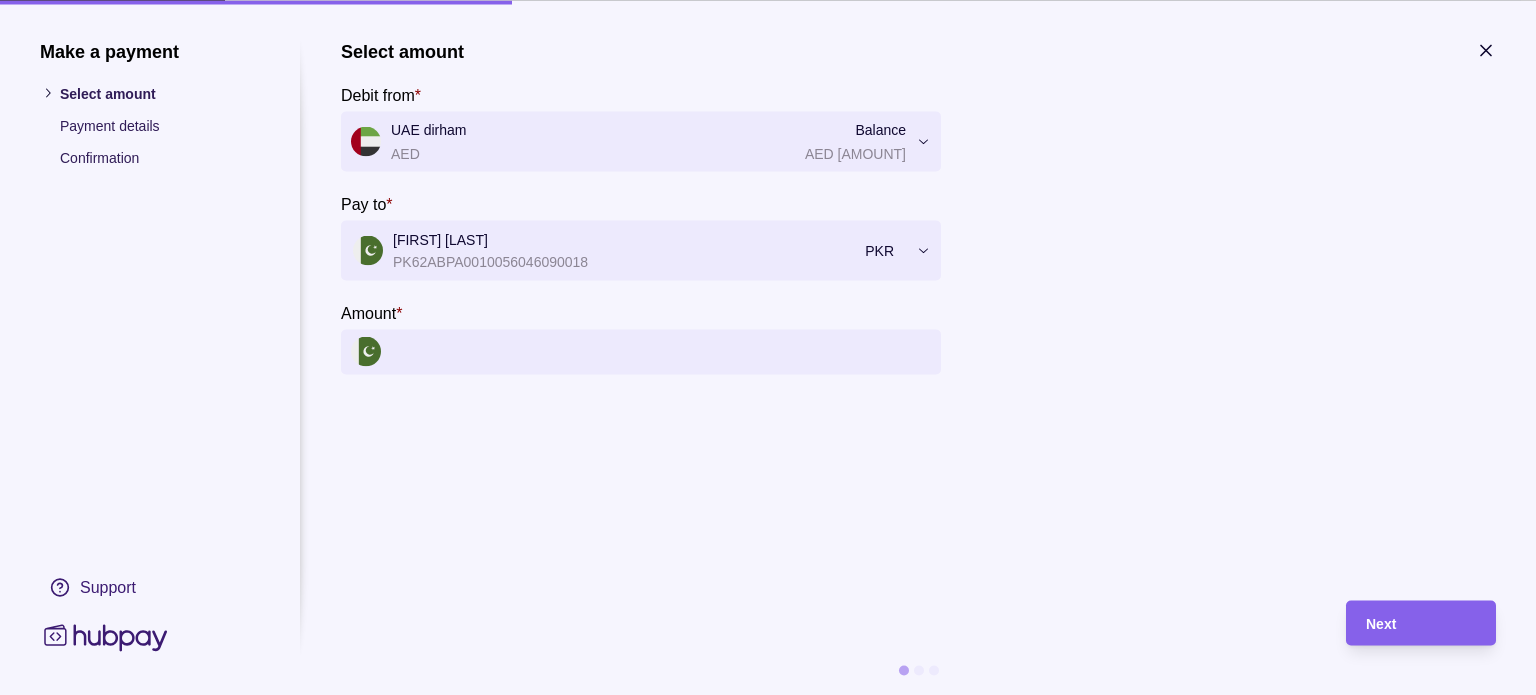 click on "Amount  *" at bounding box center (661, 351) 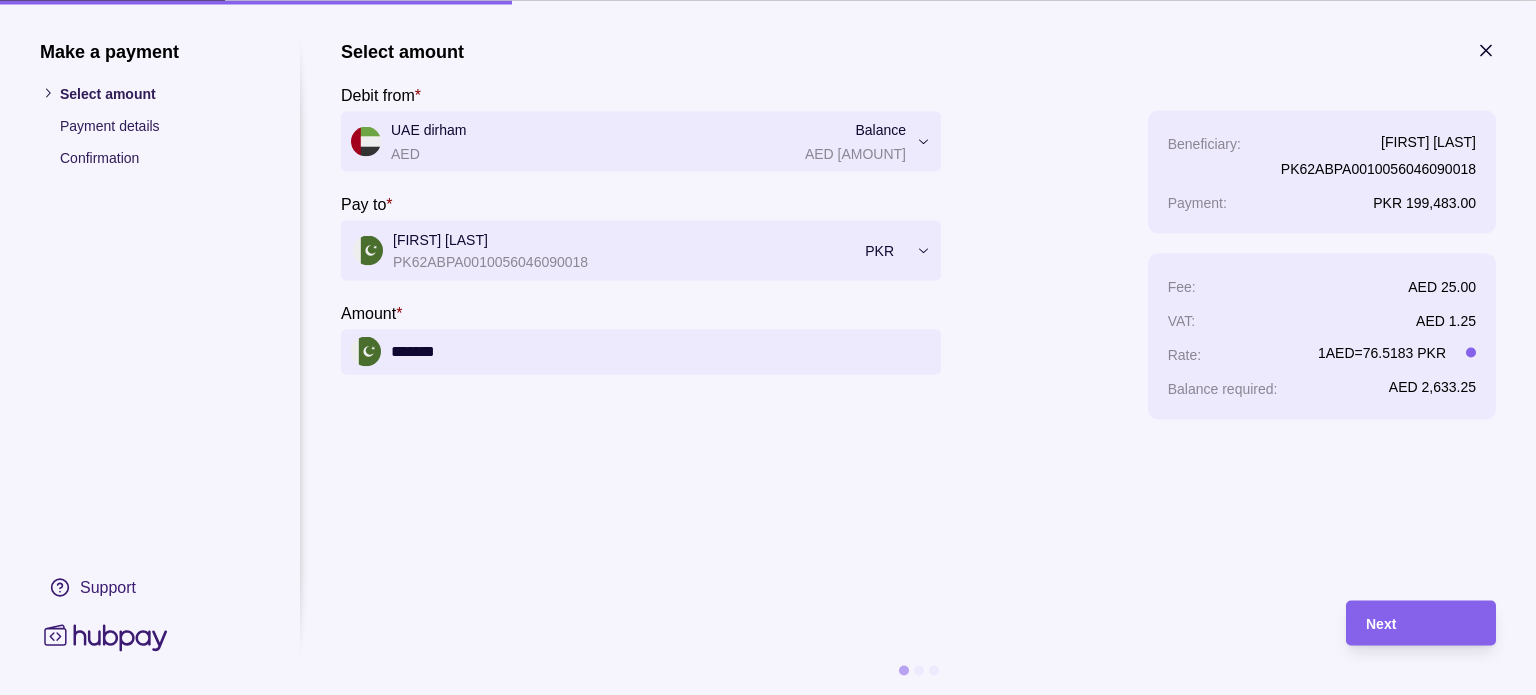 type on "*******" 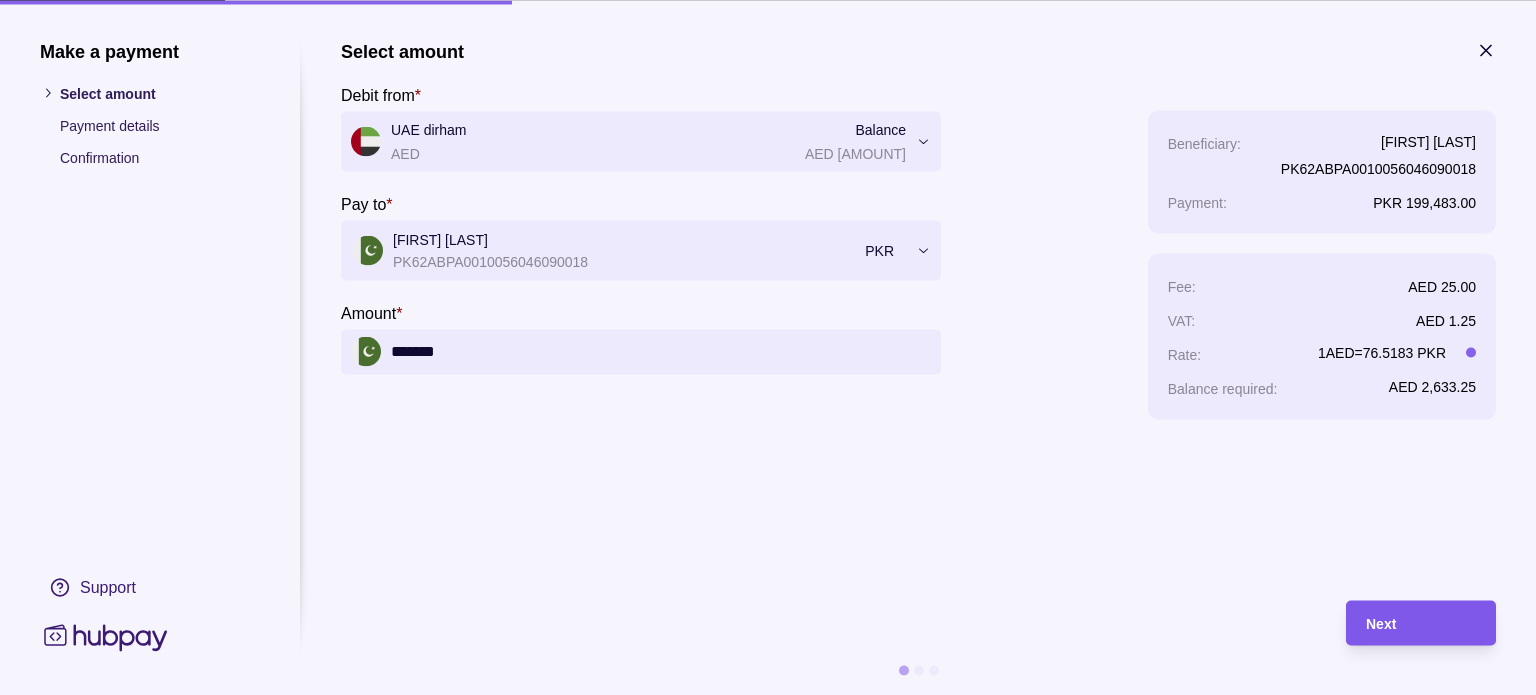 click on "Next" at bounding box center [1421, 623] 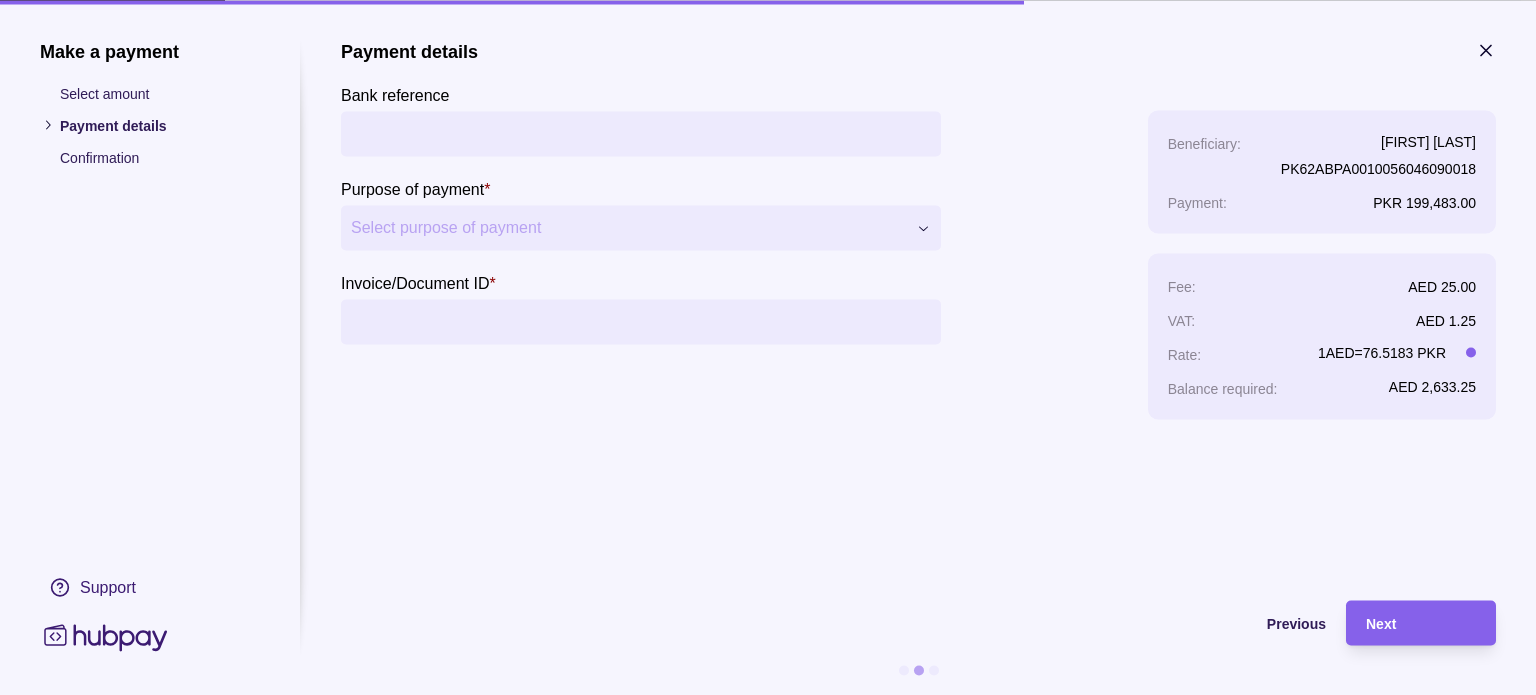 click on "Bank reference" at bounding box center [641, 133] 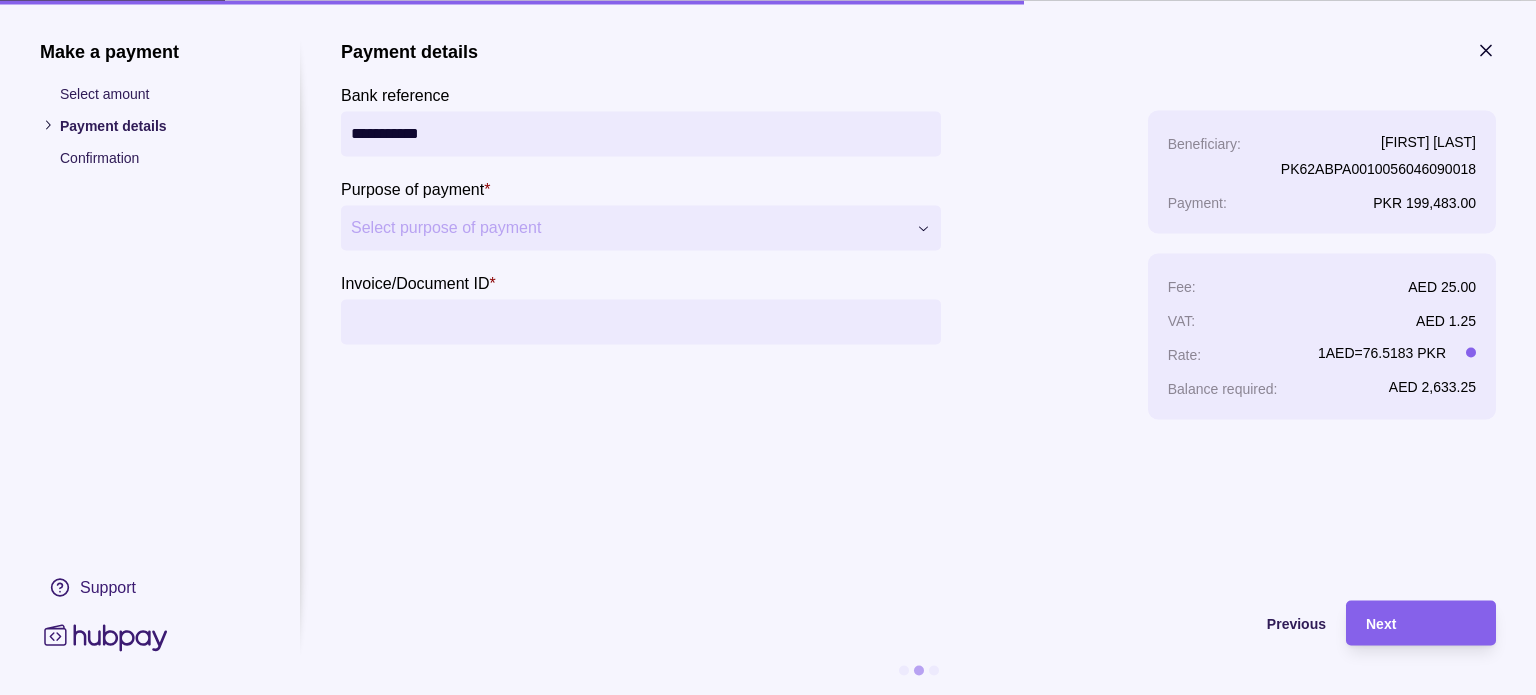type on "**********" 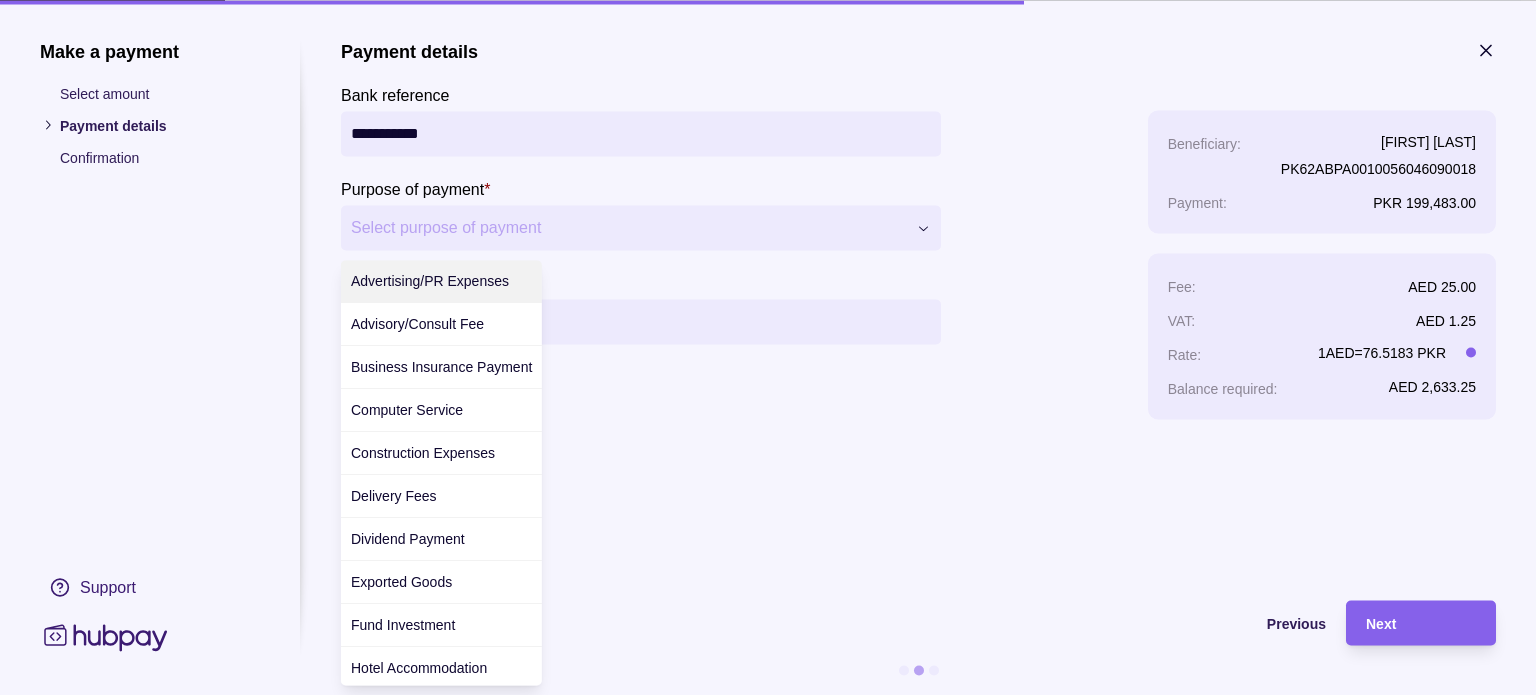 click on "Beneficiary : [LAST] [LAST] PK[ACCOUNT_NUMBER] Payment : PKR [AMOUNT] Fee : AED [AMOUNT] VAT : AED [AMOUNT] Rate : 1  AED  =  [RATE]   PKR Balance required : AED [AMOUNT]" at bounding box center [760, 2292] 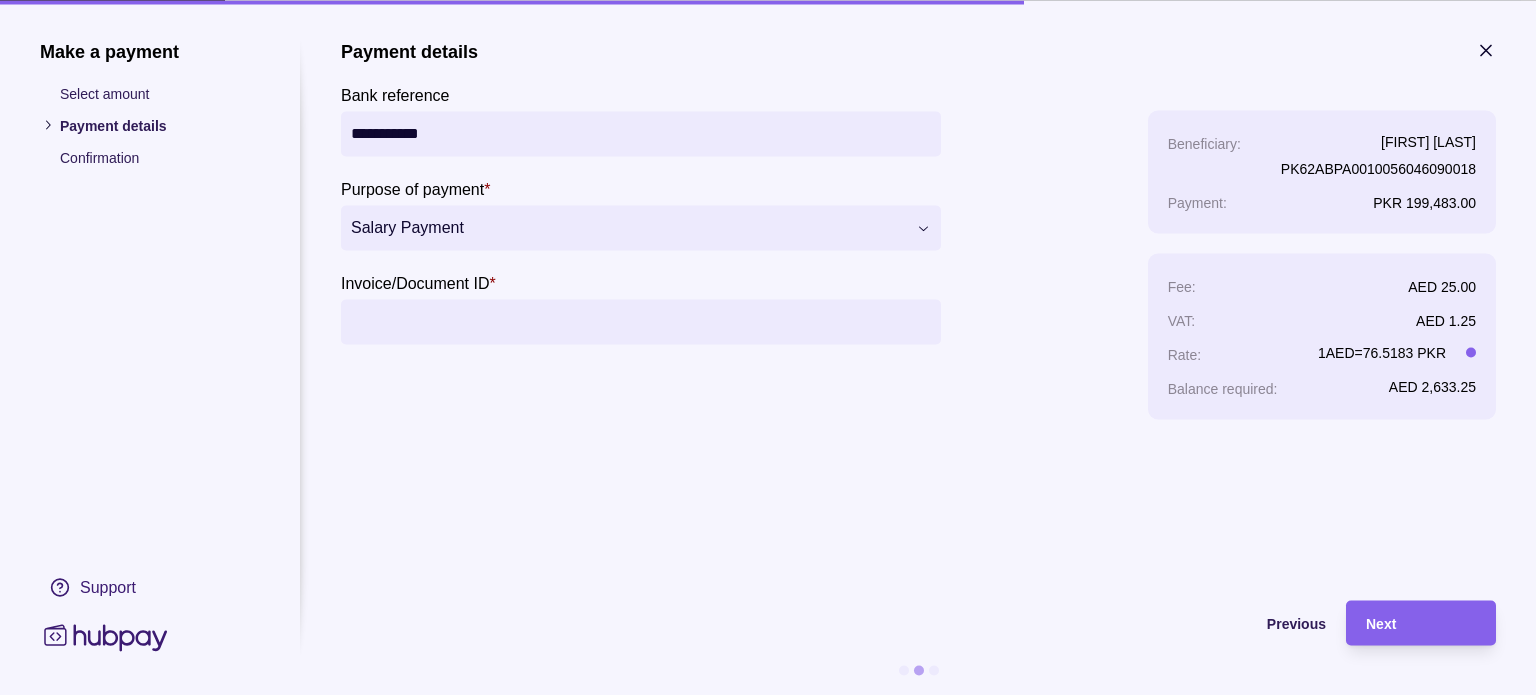 click on "Invoice/Document ID  *" at bounding box center [641, 321] 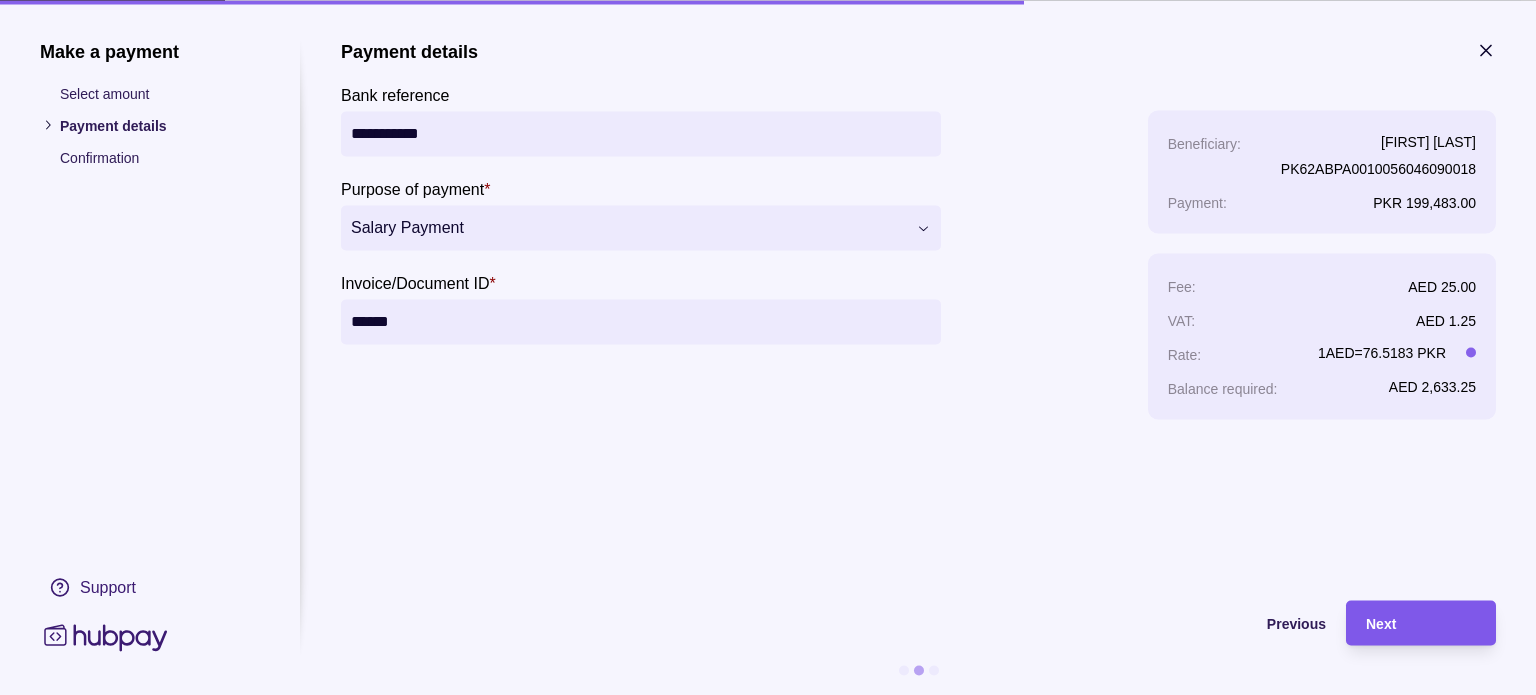 type on "******" 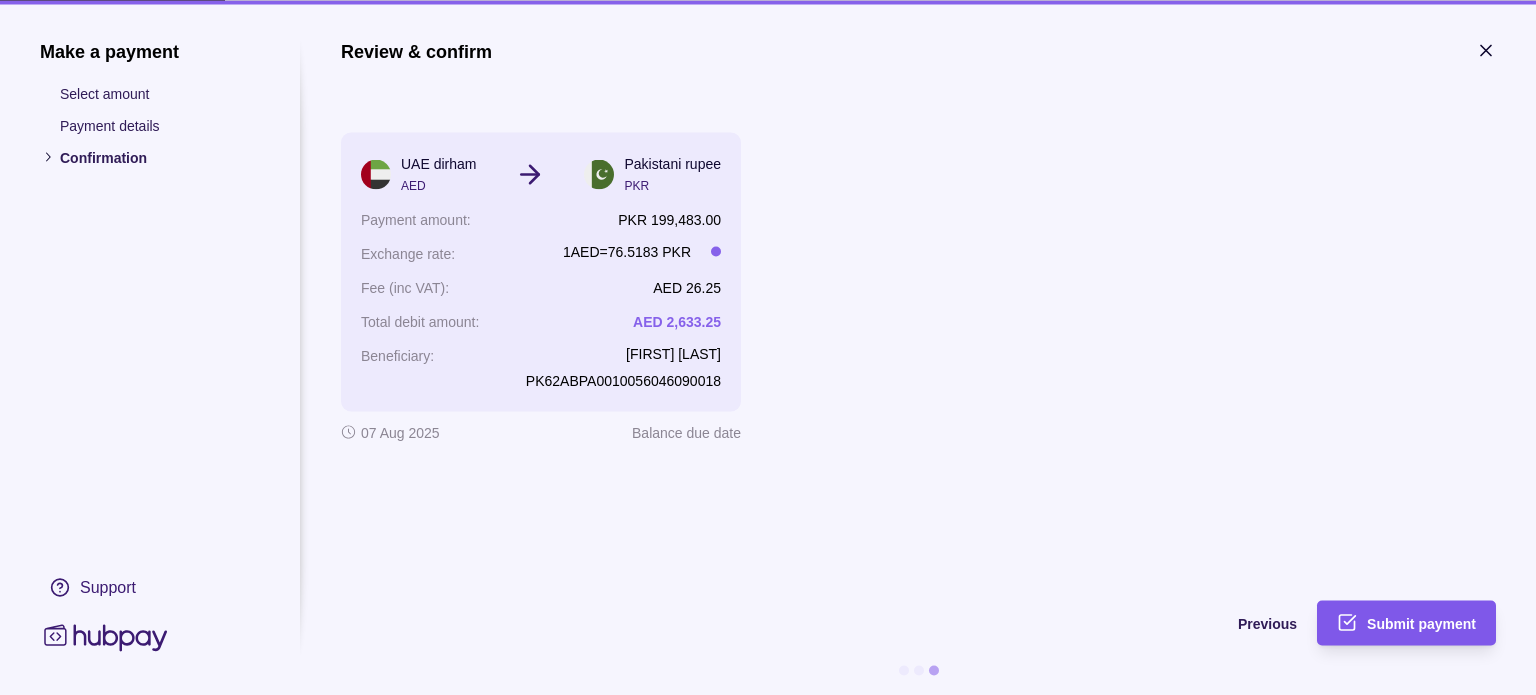 click on "Submit payment" at bounding box center [1421, 623] 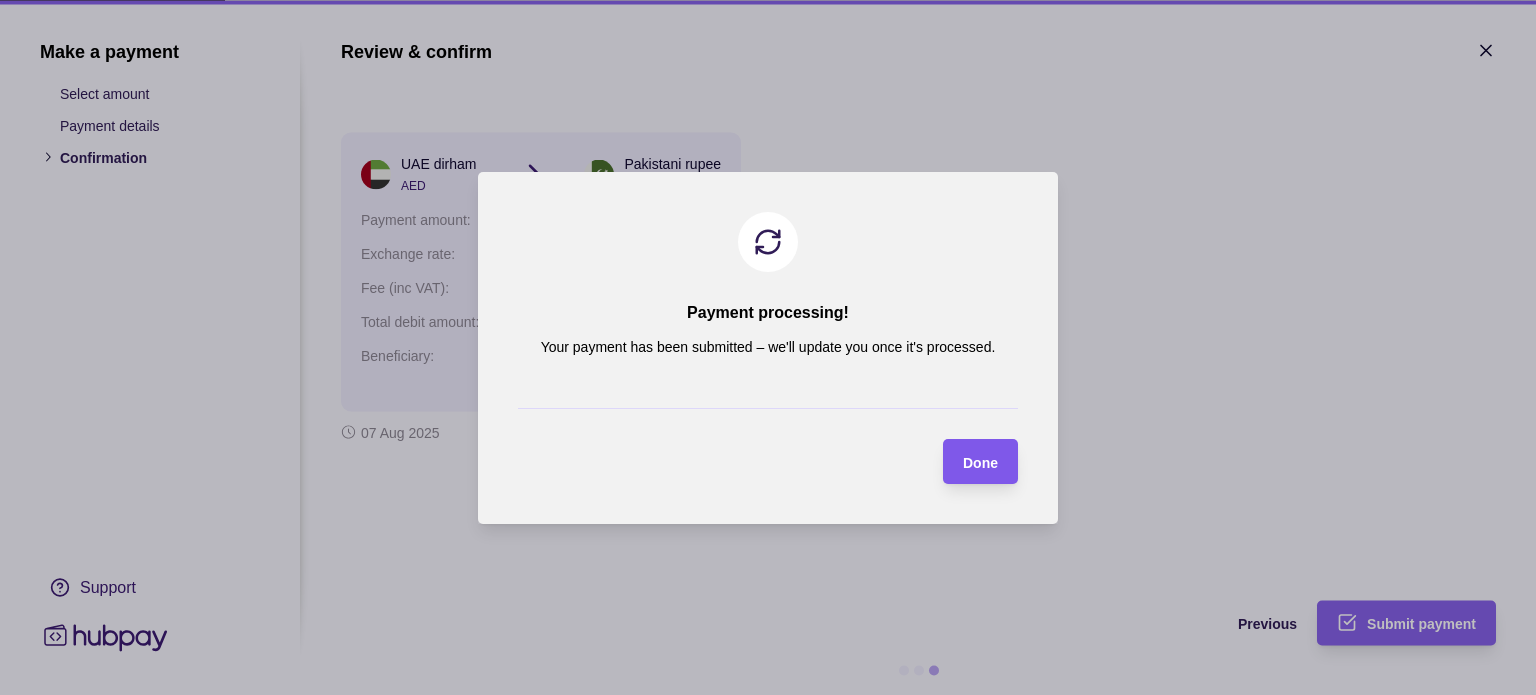 click on "Done" at bounding box center [980, 461] 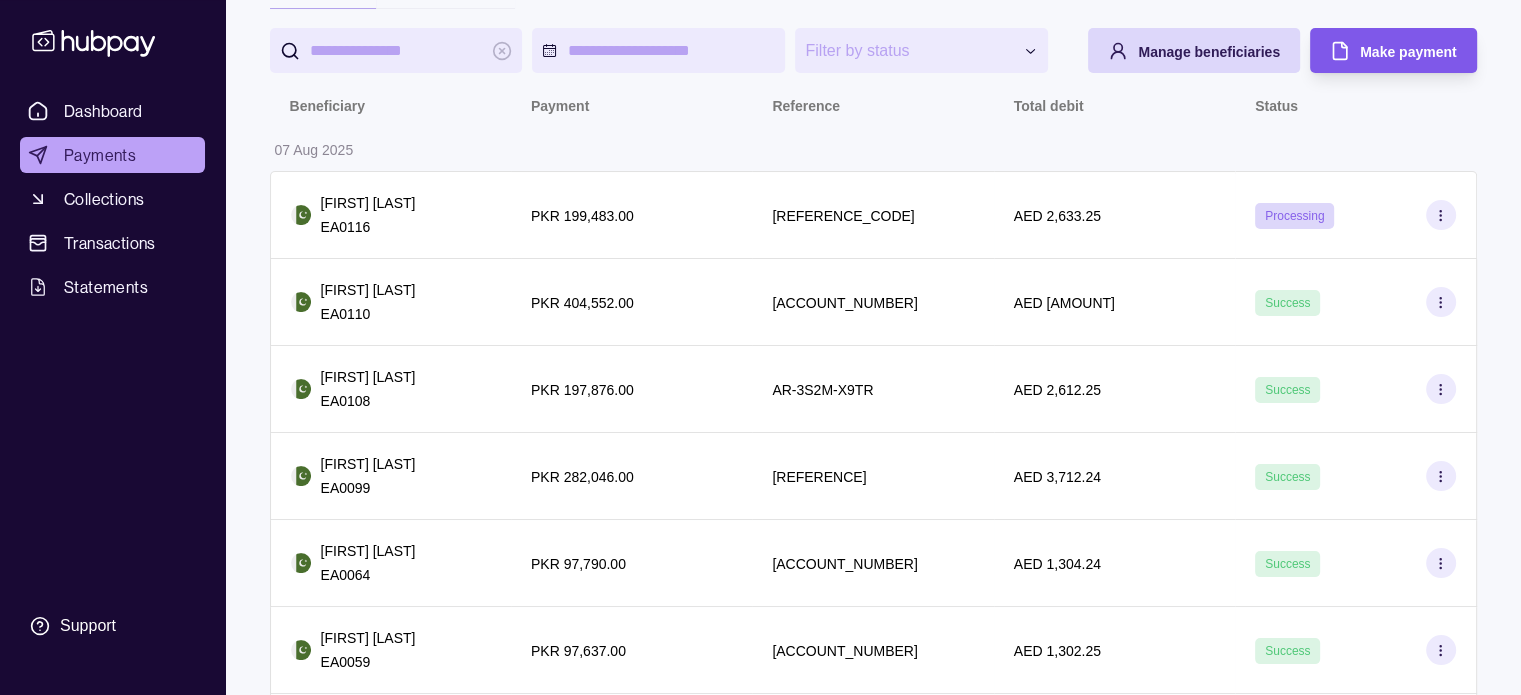 click on "Make payment" at bounding box center [1408, 52] 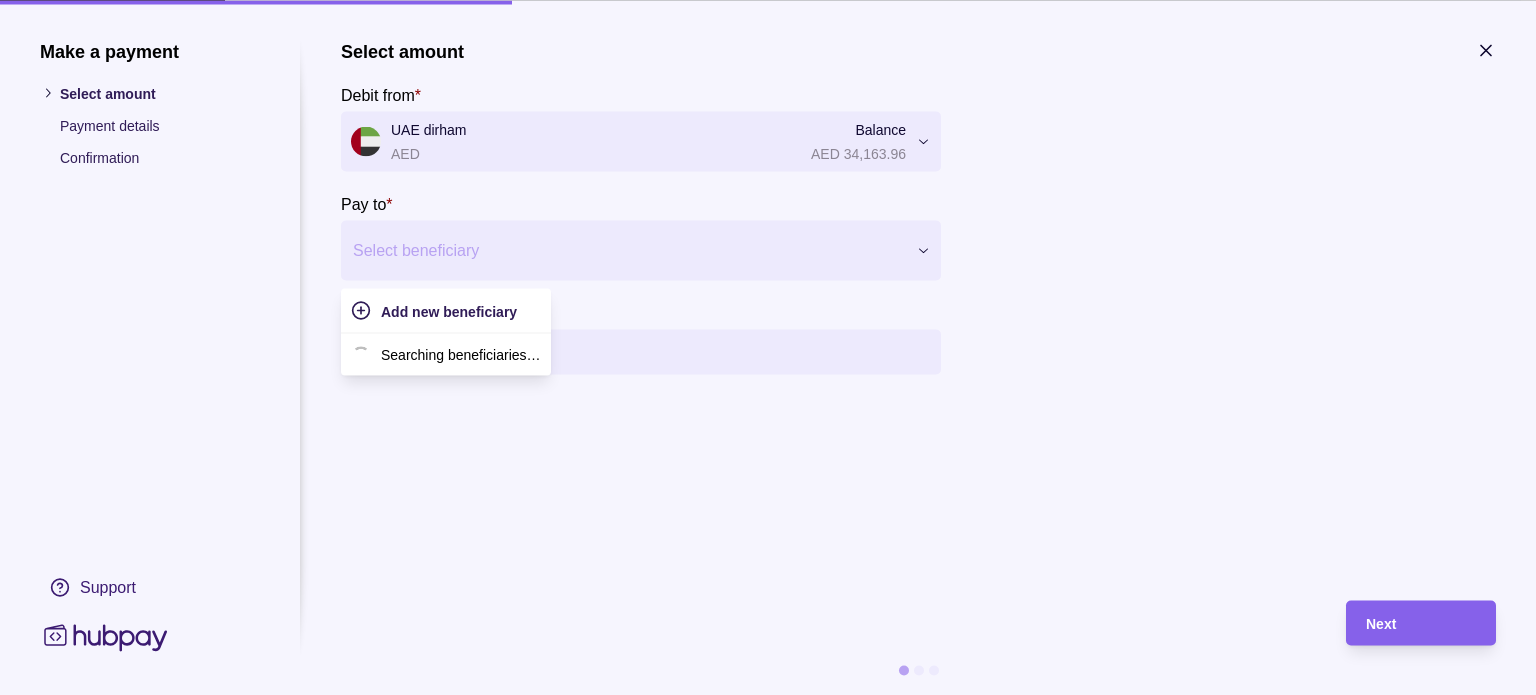 click at bounding box center (628, 250) 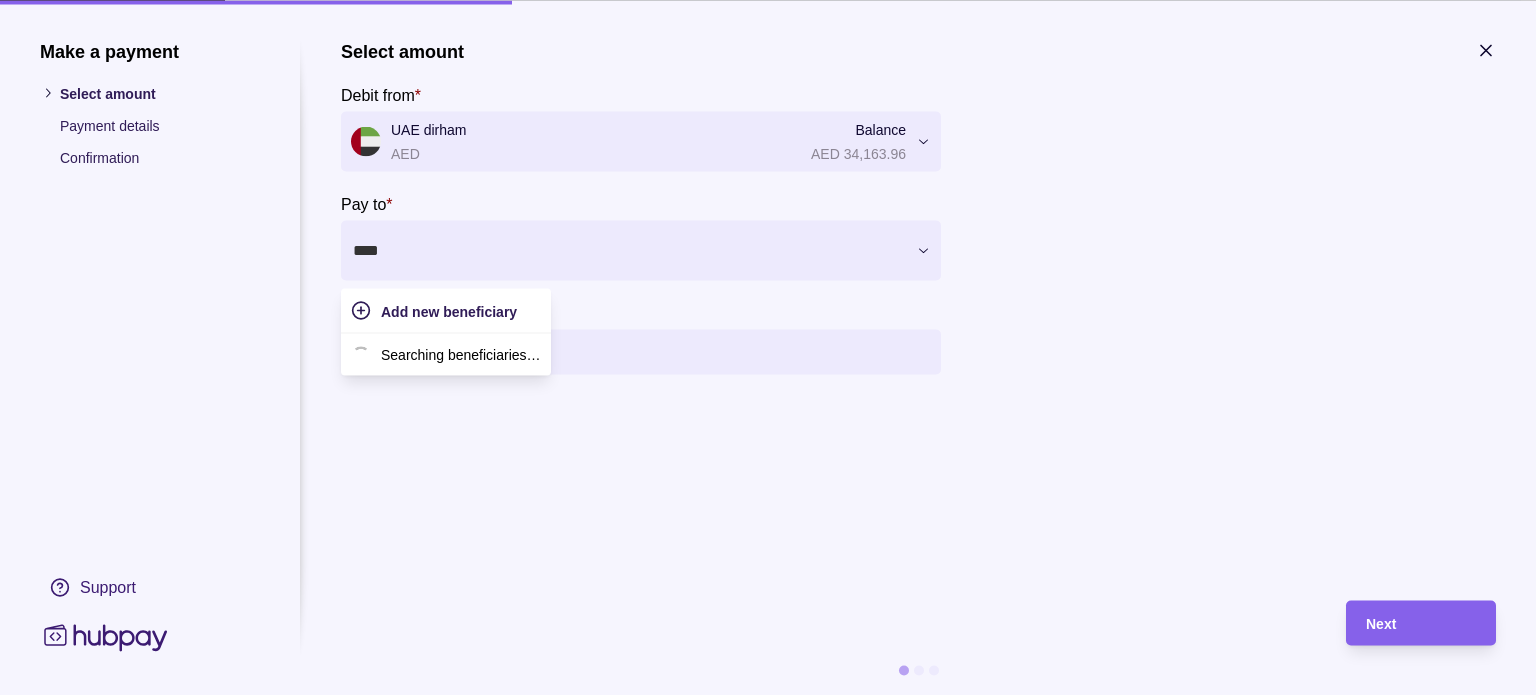 type on "*****" 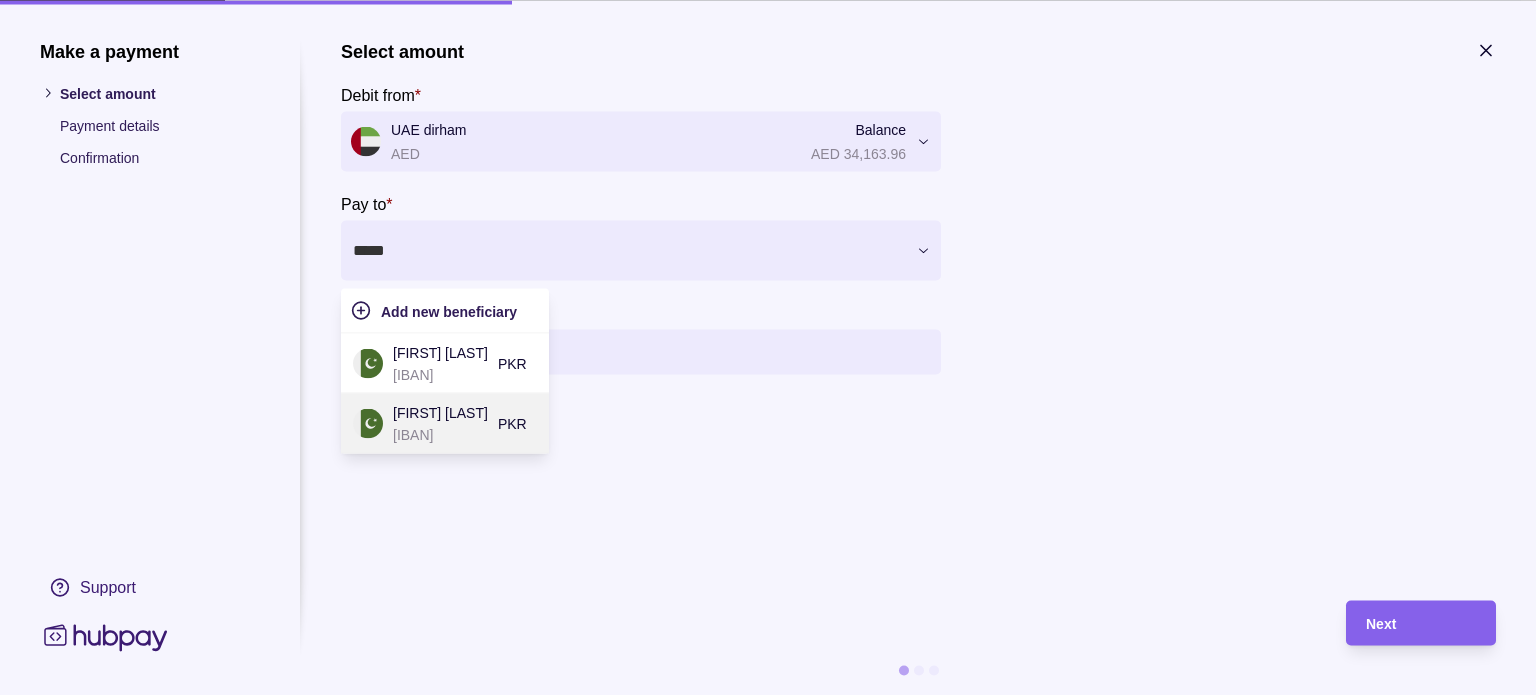 click on "[FIRST] [LAST]" at bounding box center [440, 412] 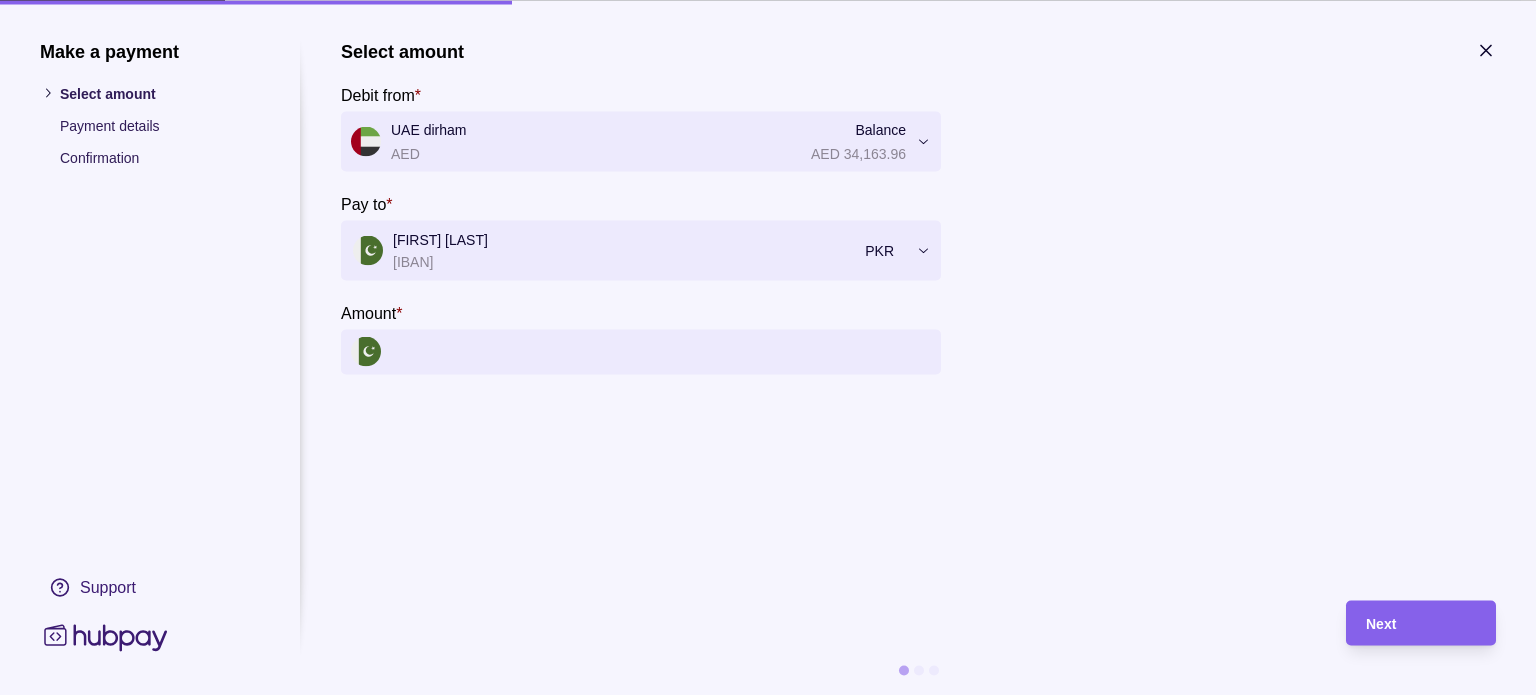 click on "Amount  *" at bounding box center (661, 351) 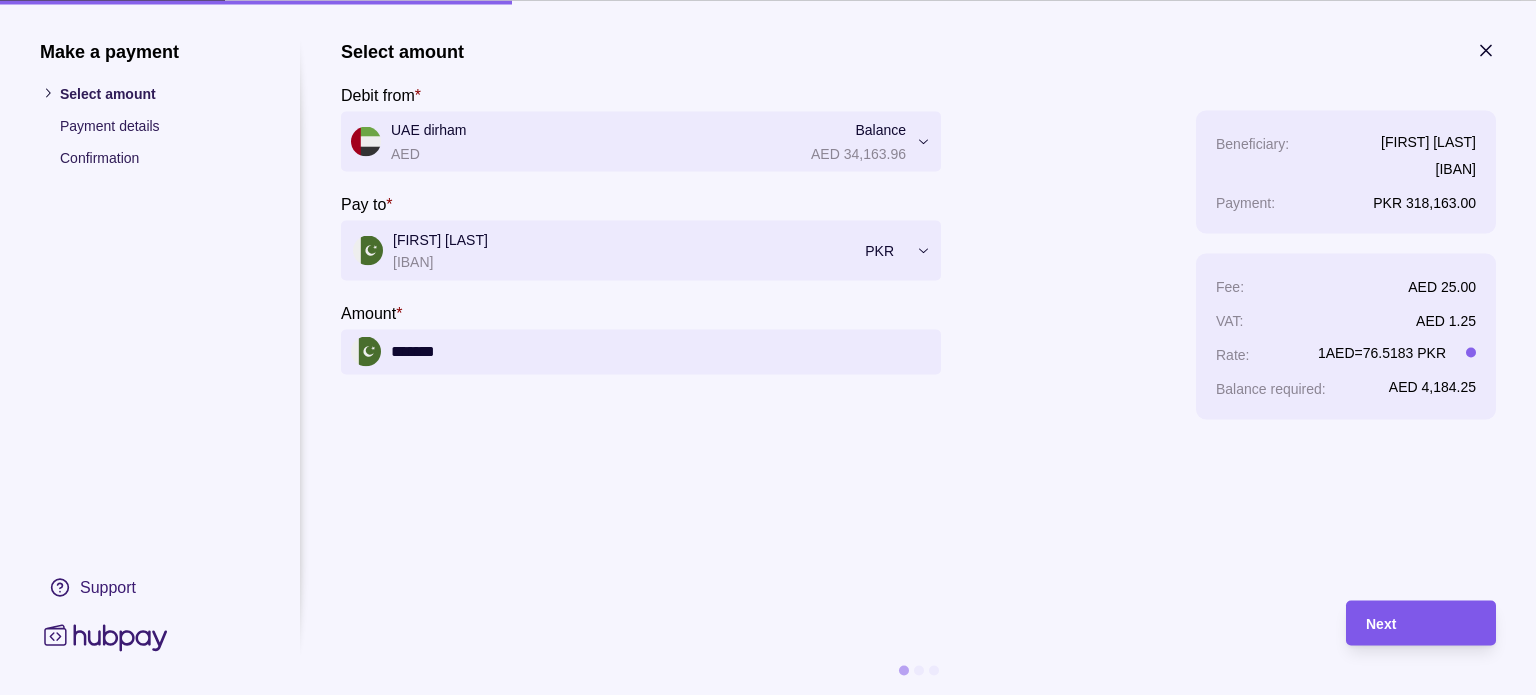 type on "*******" 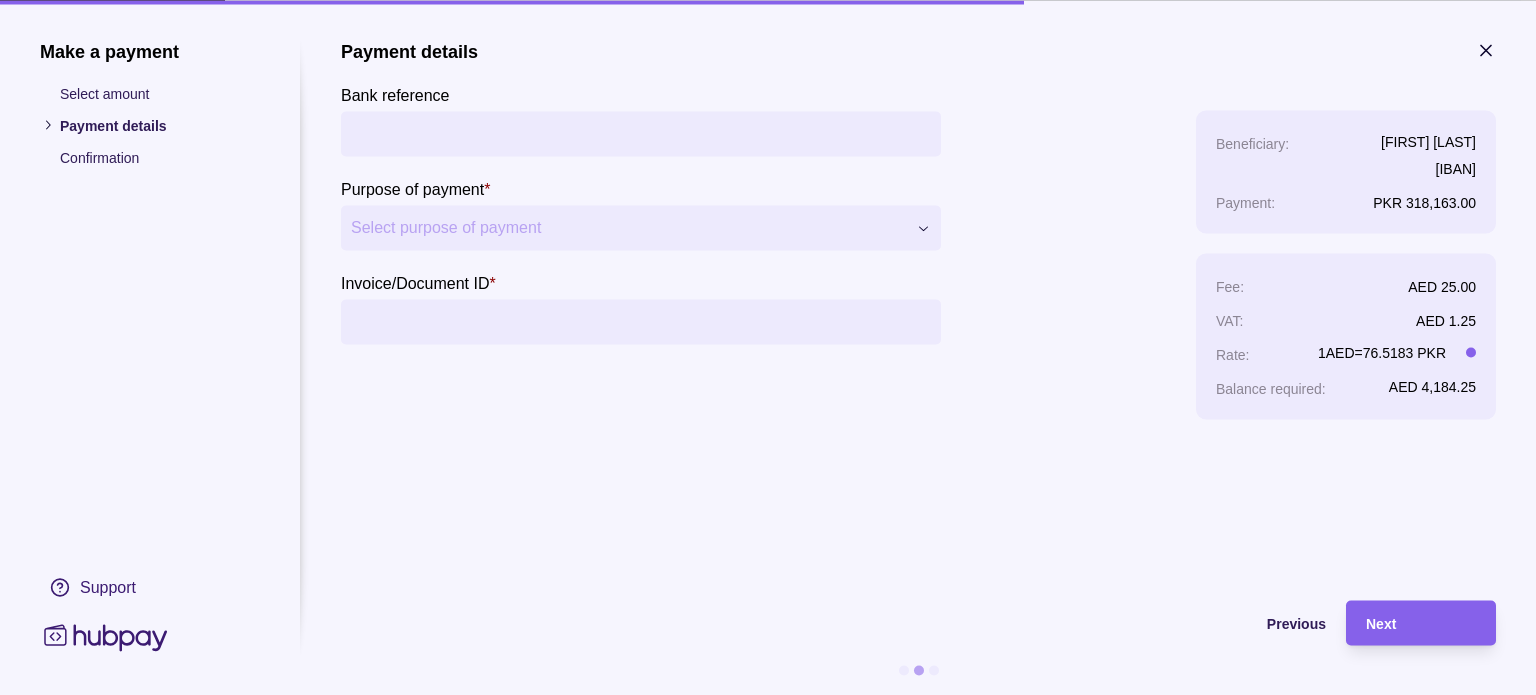 click on "Bank reference" at bounding box center (641, 133) 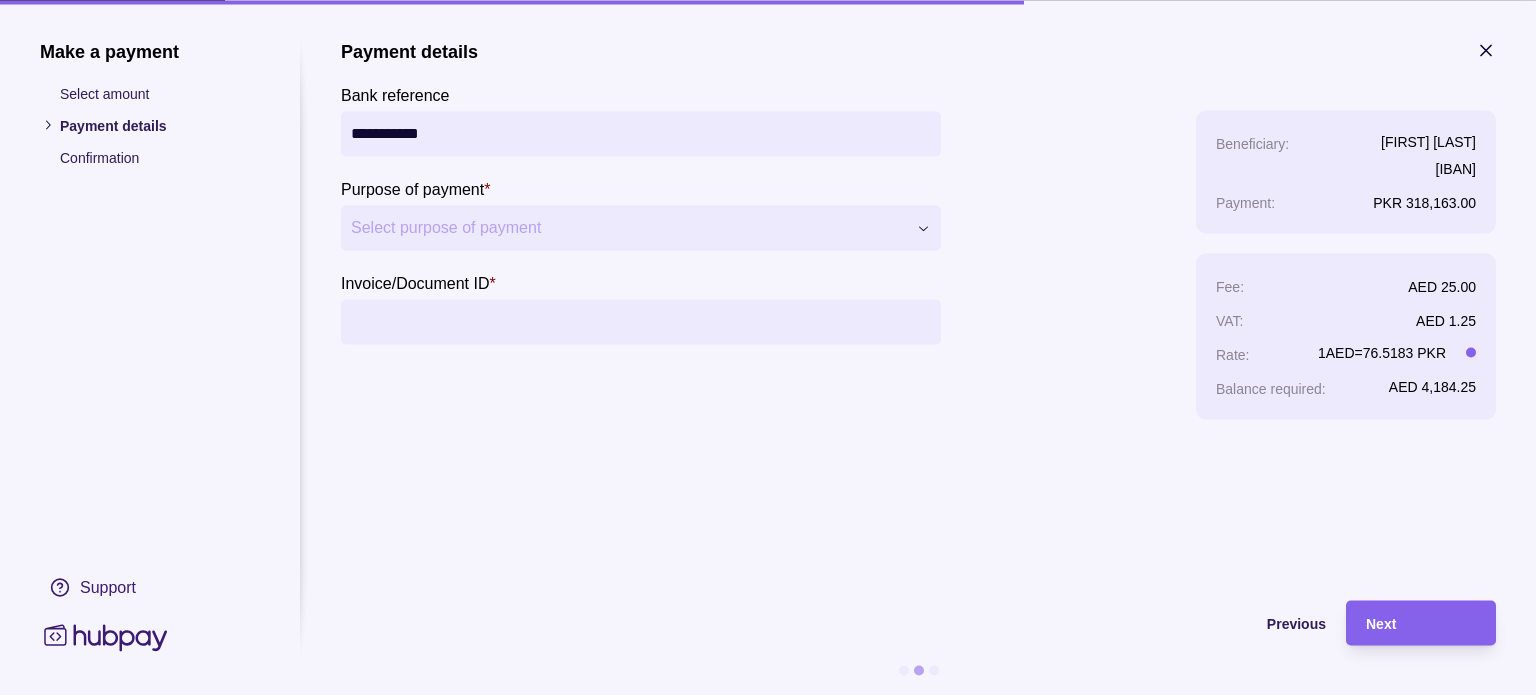 type on "**********" 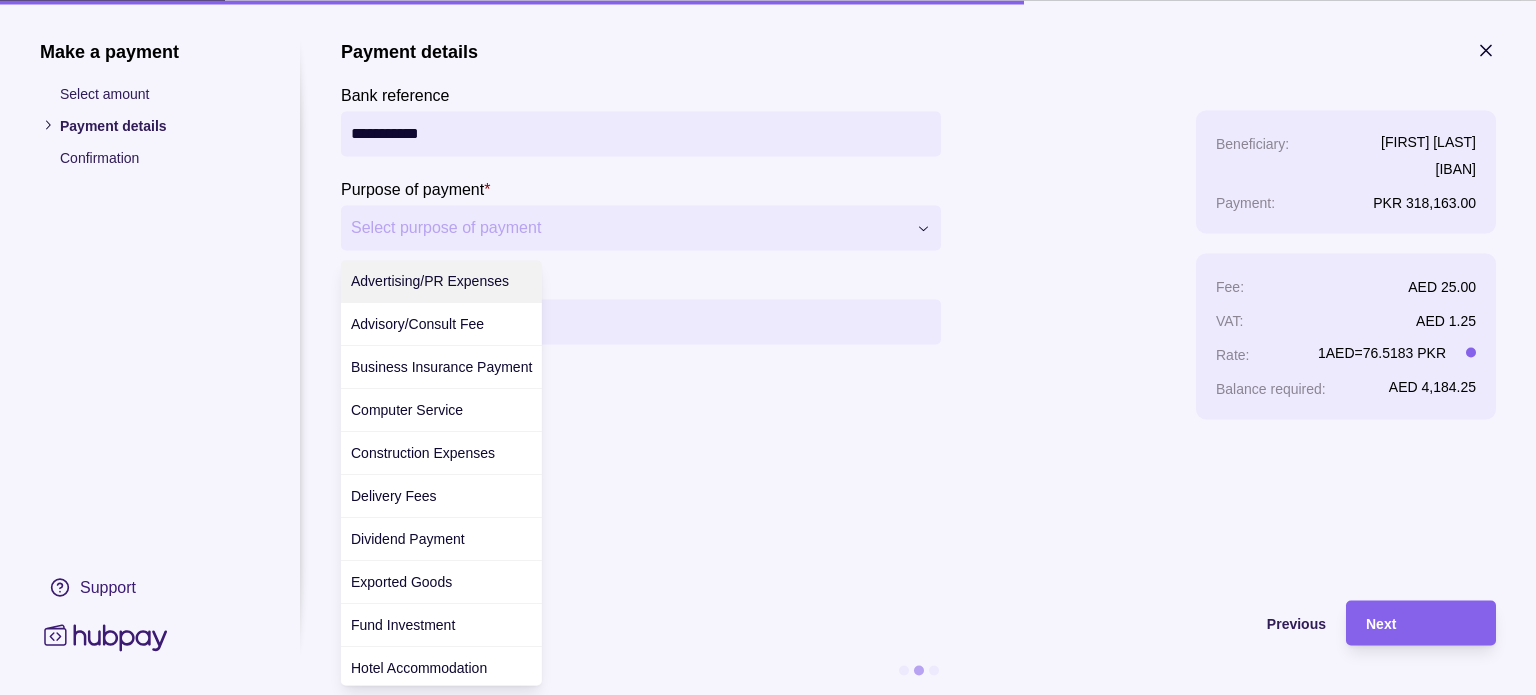 scroll, scrollTop: 708, scrollLeft: 0, axis: vertical 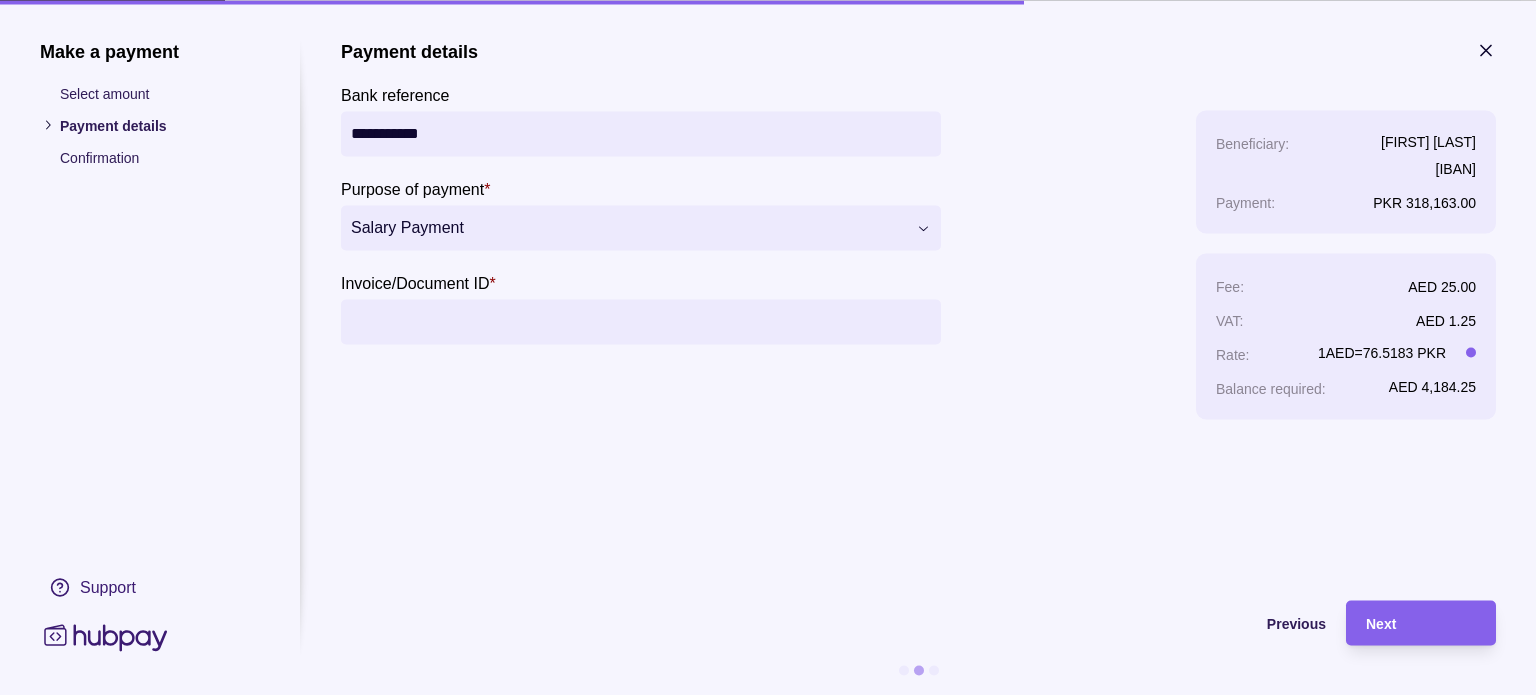 click on "Invoice/Document ID  *" at bounding box center (641, 321) 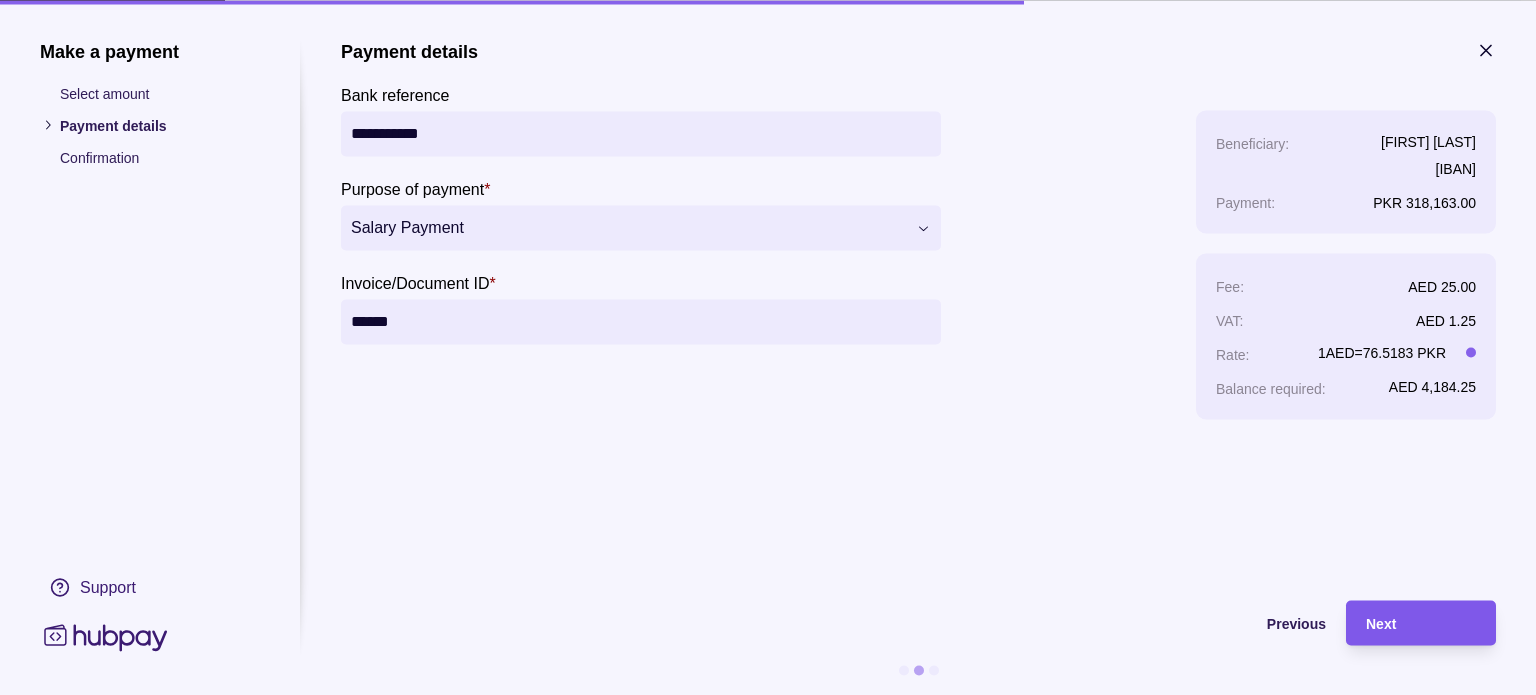 type on "******" 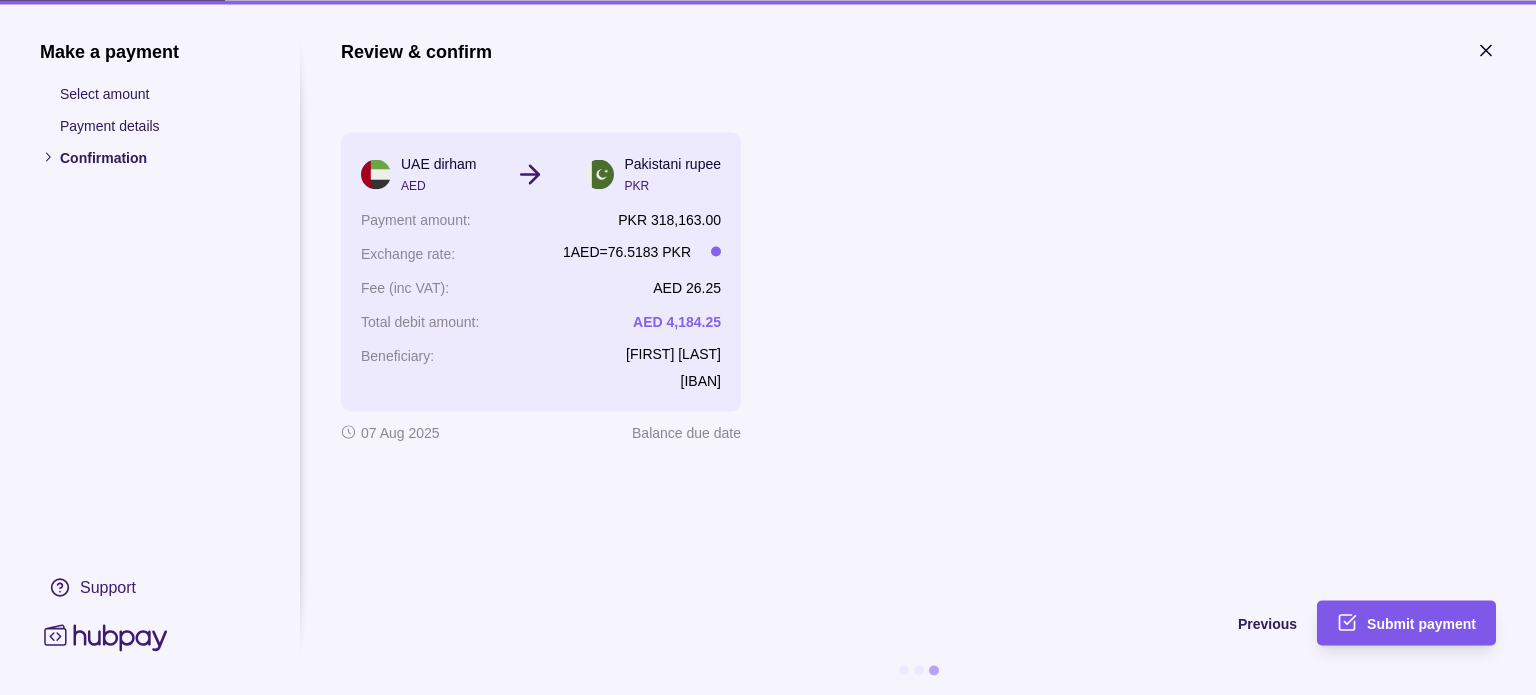 click on "Submit payment" at bounding box center (1421, 623) 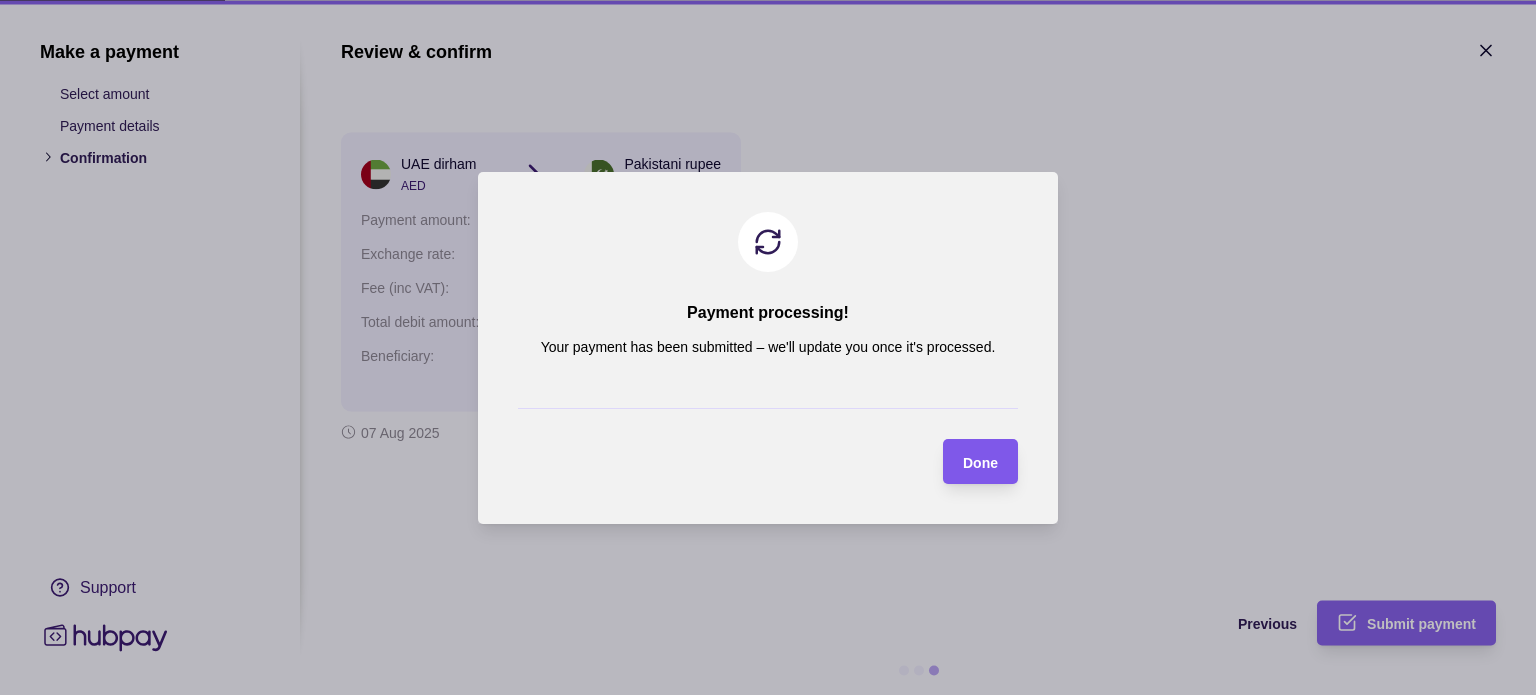 click on "Done" at bounding box center [980, 461] 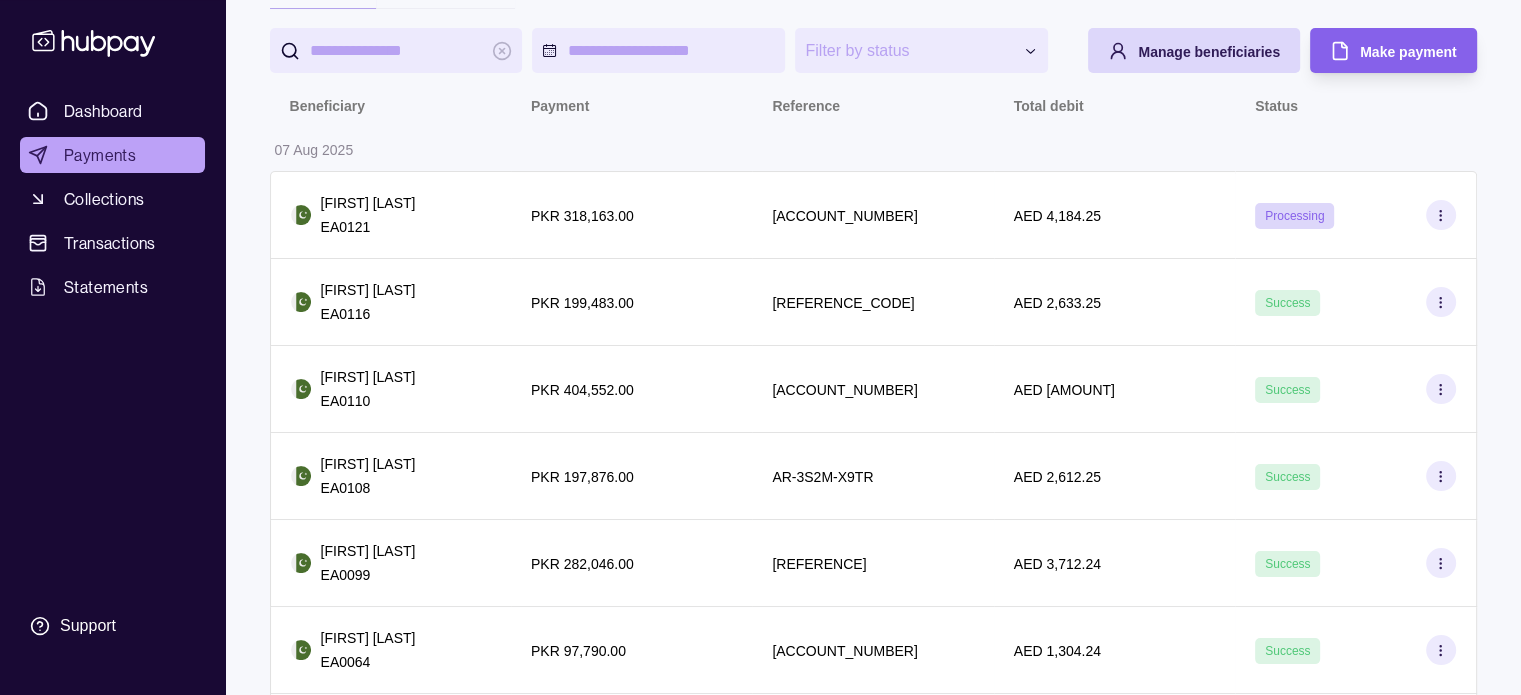click on "**********" at bounding box center (873, 1083) 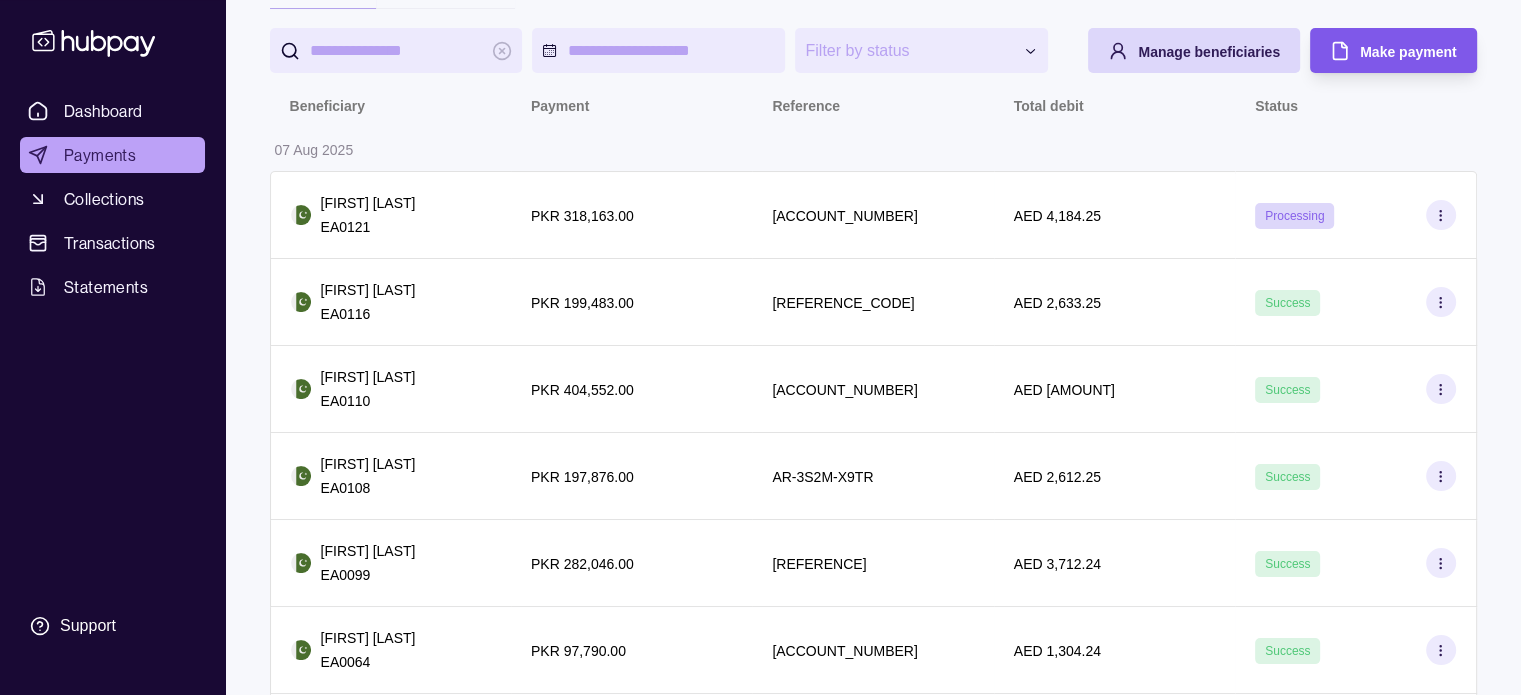 click on "Make payment" at bounding box center [1408, 52] 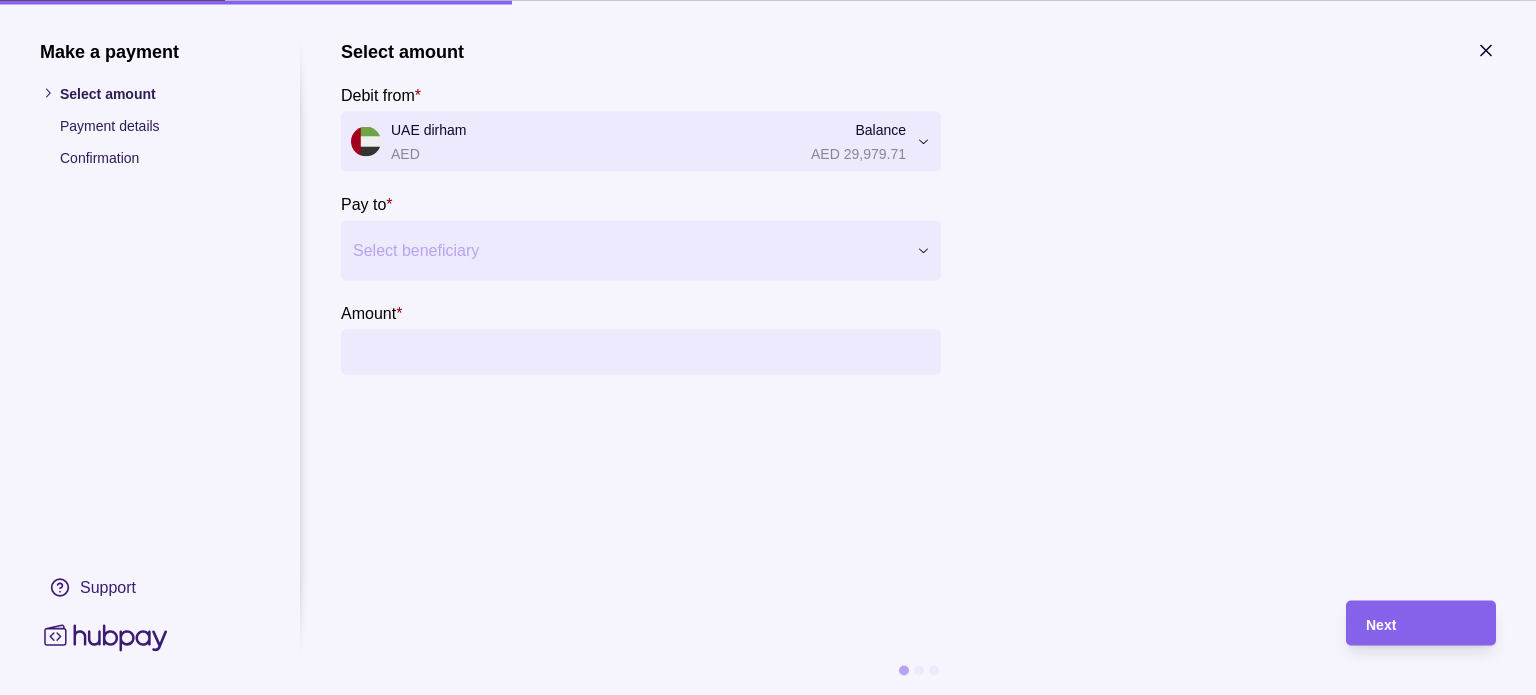 click at bounding box center (628, 250) 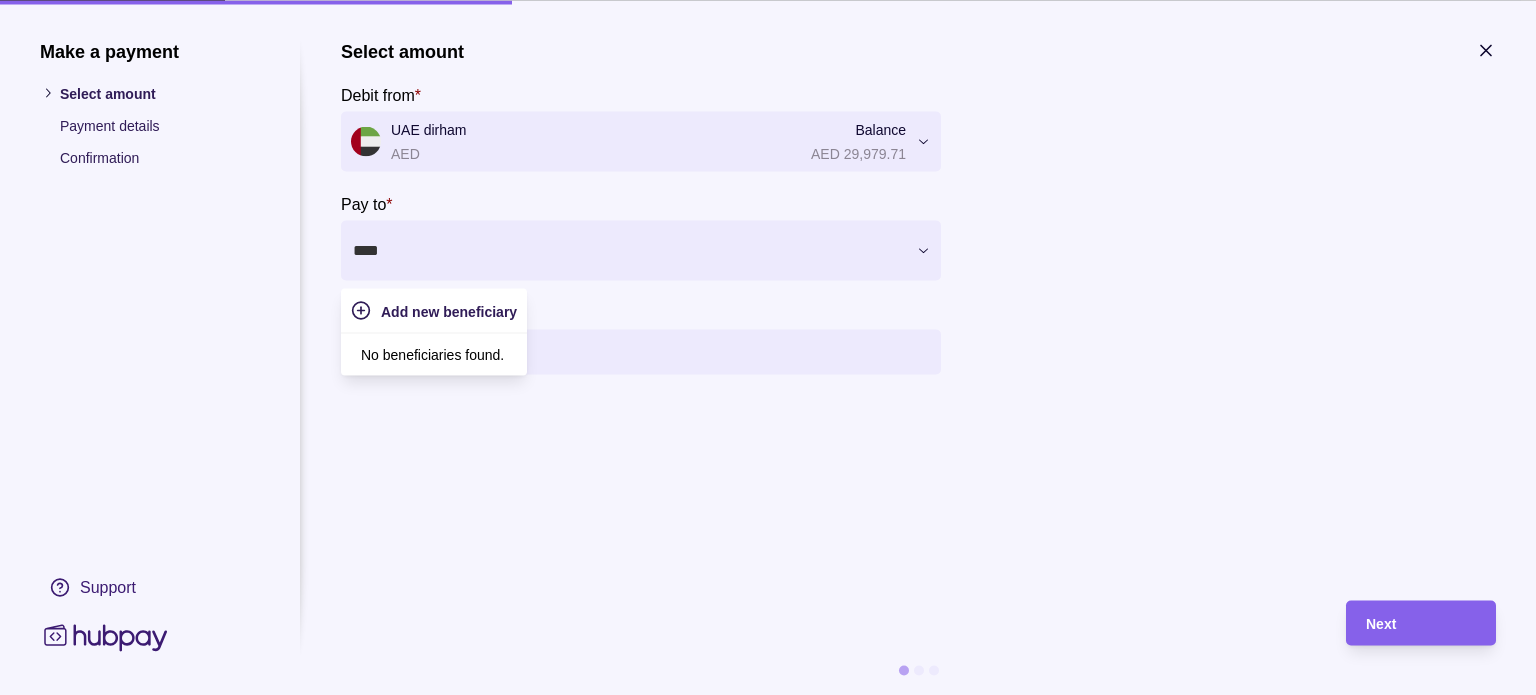 type on "***" 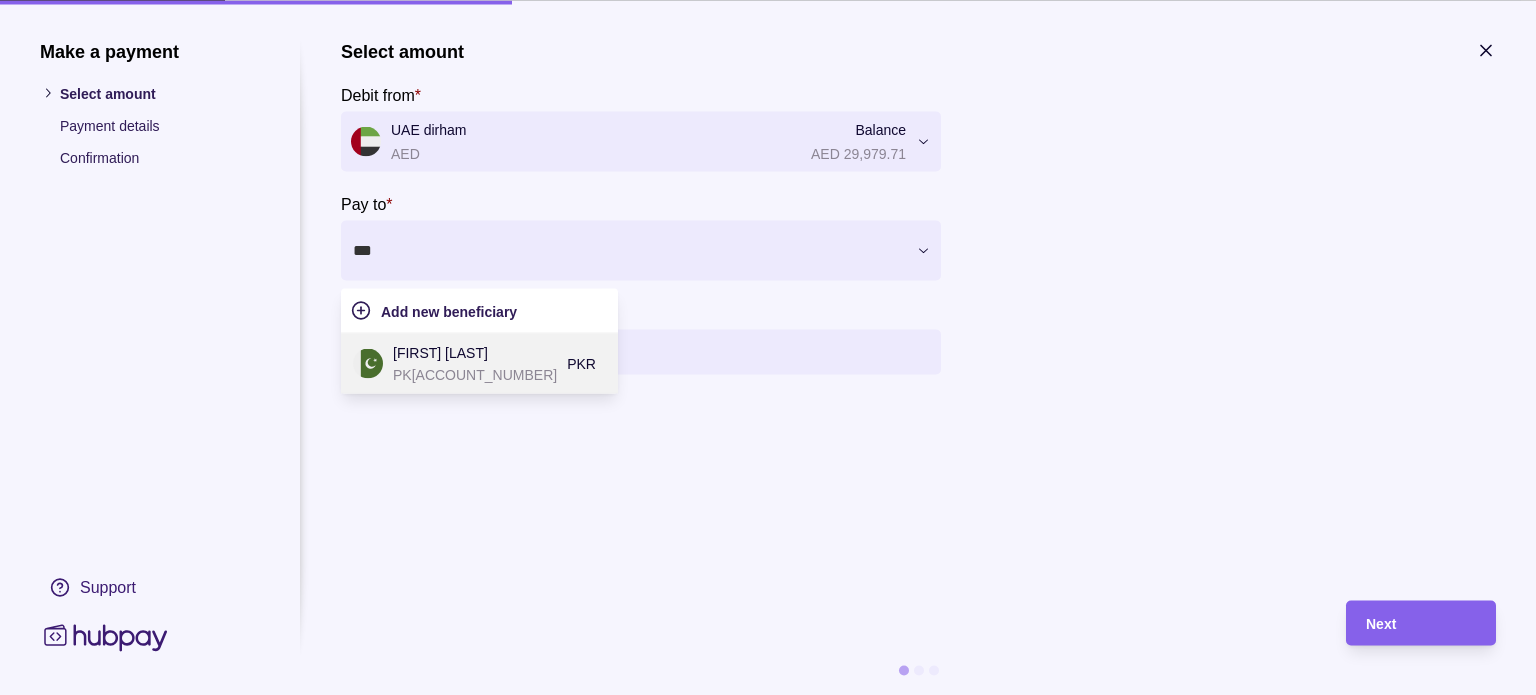 click on "PK[ACCOUNT_NUMBER]" at bounding box center (475, 374) 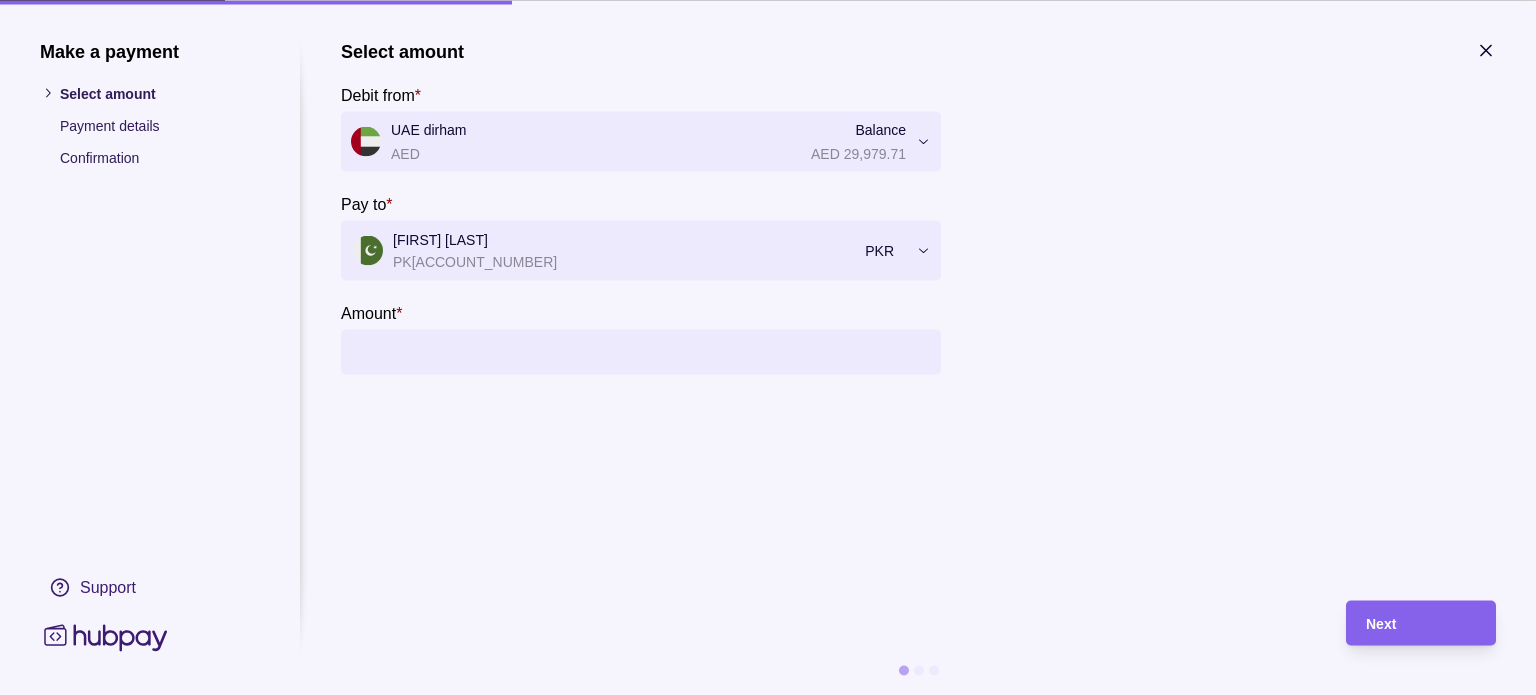 click on "Amount  *" at bounding box center (661, 351) 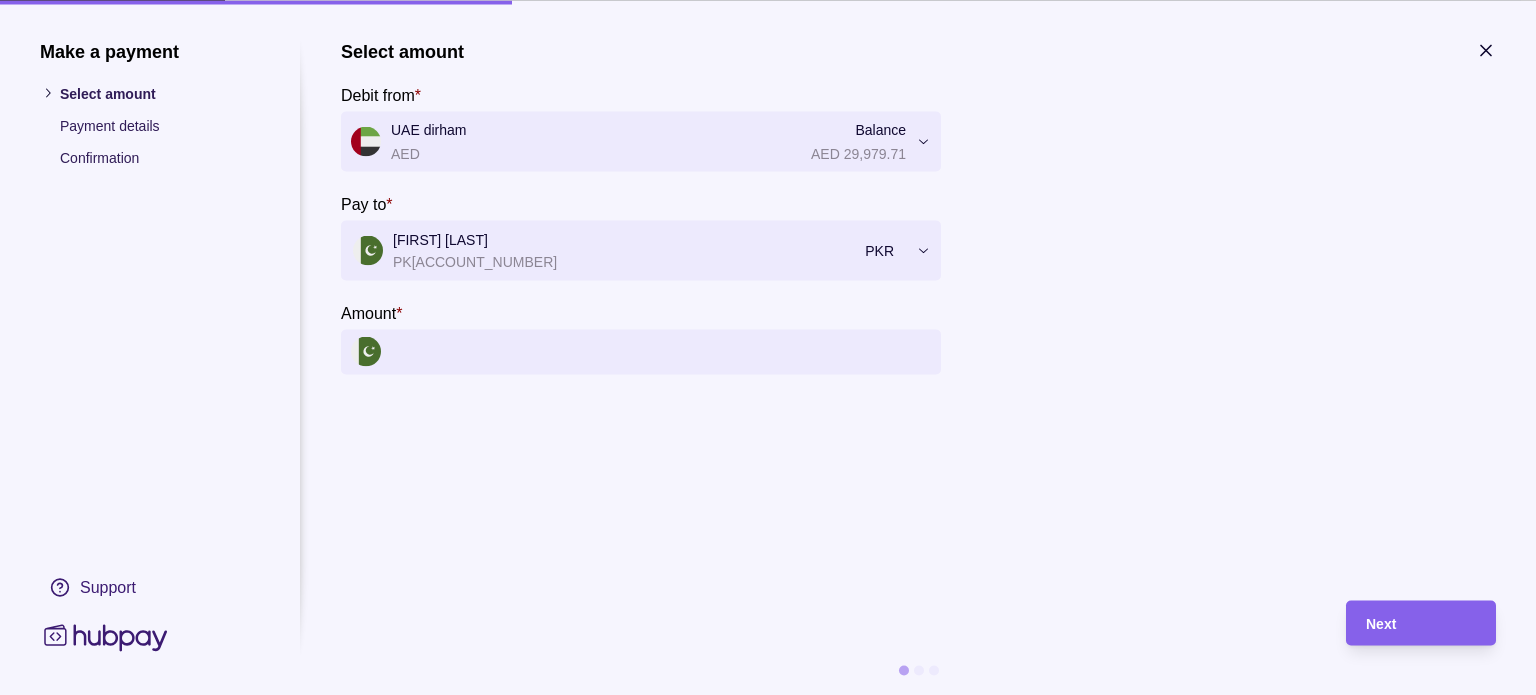 click on "Amount  *" at bounding box center (661, 351) 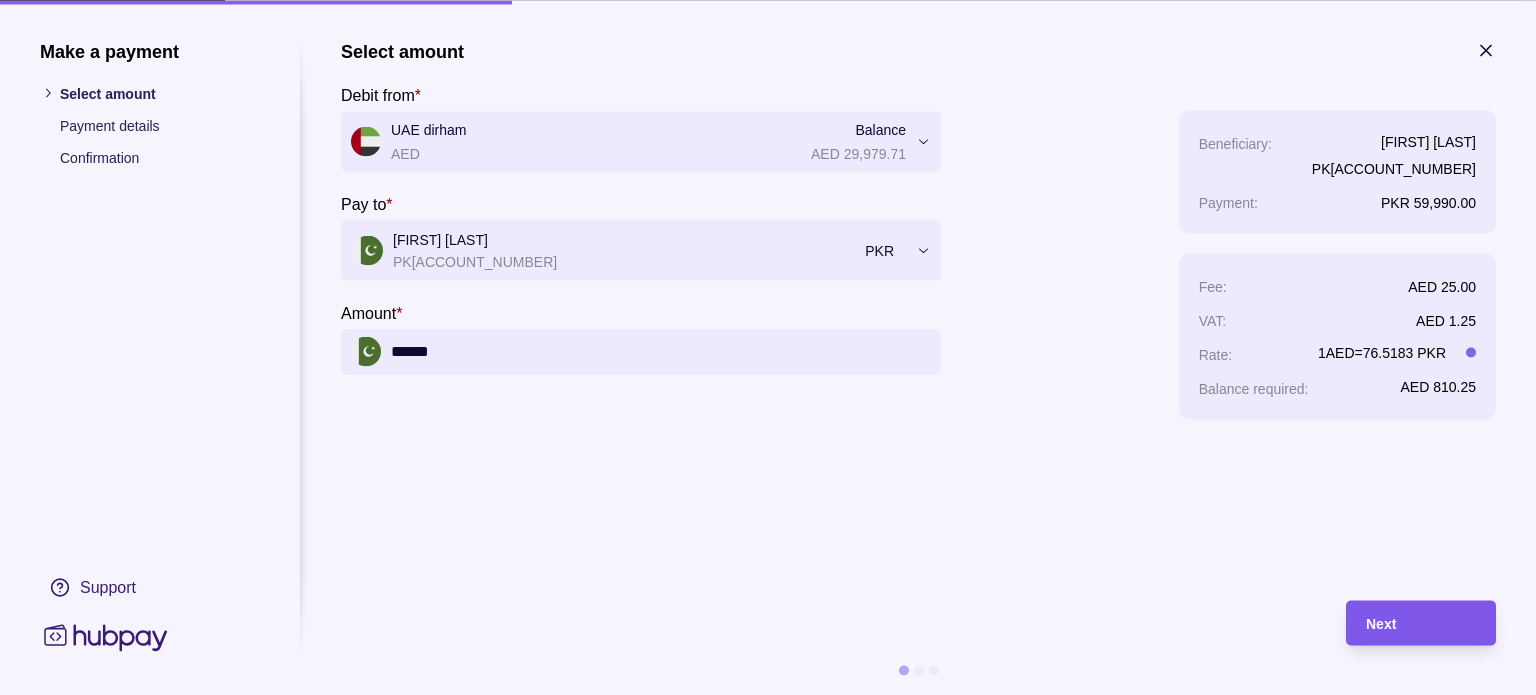 type on "******" 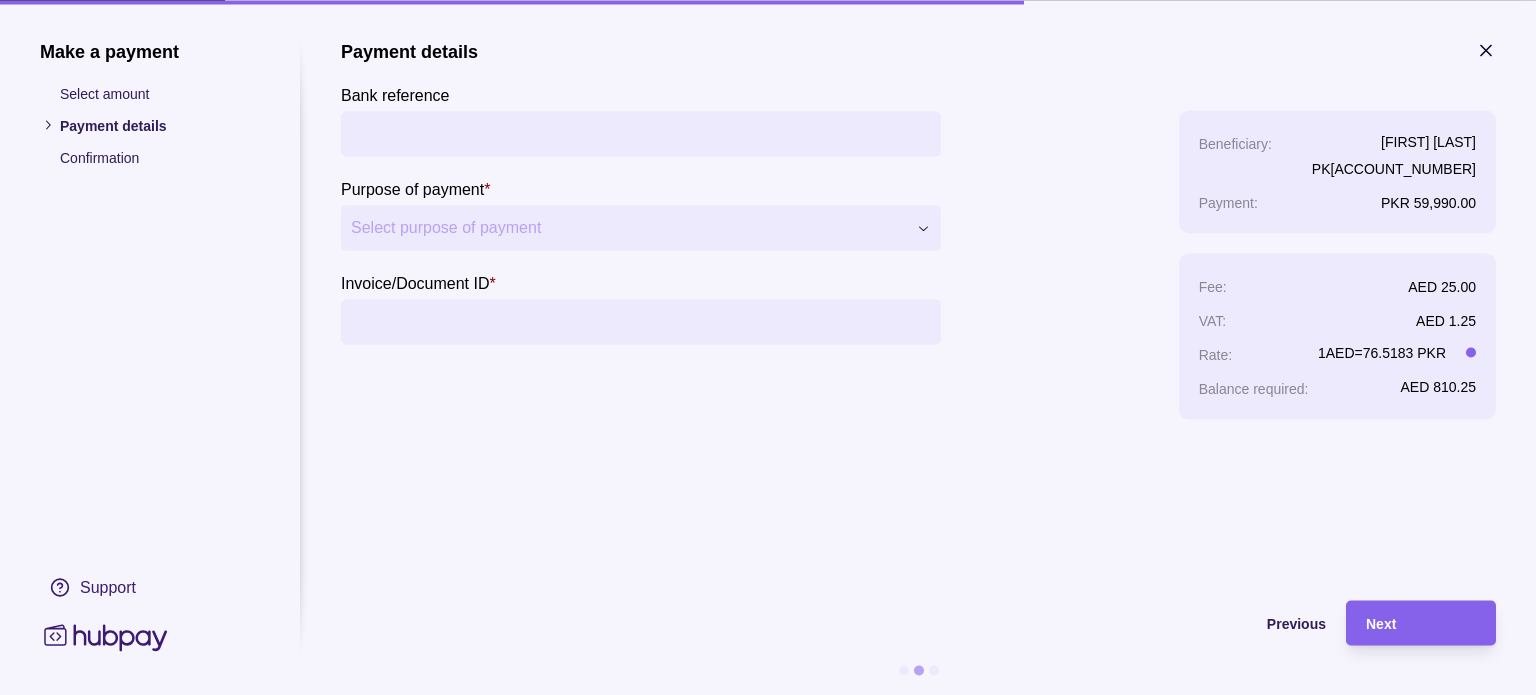 click on "Invoice/Document ID  *" at bounding box center (641, 321) 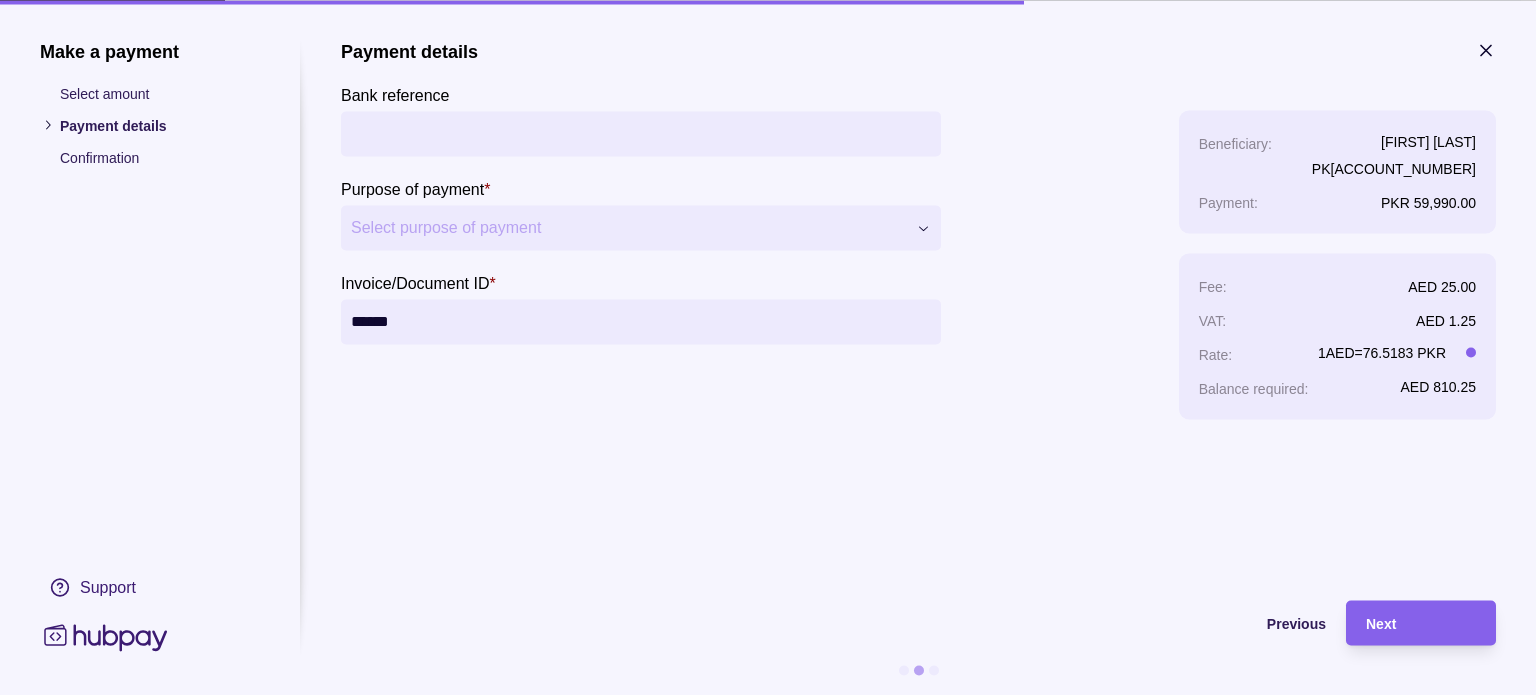 type on "******" 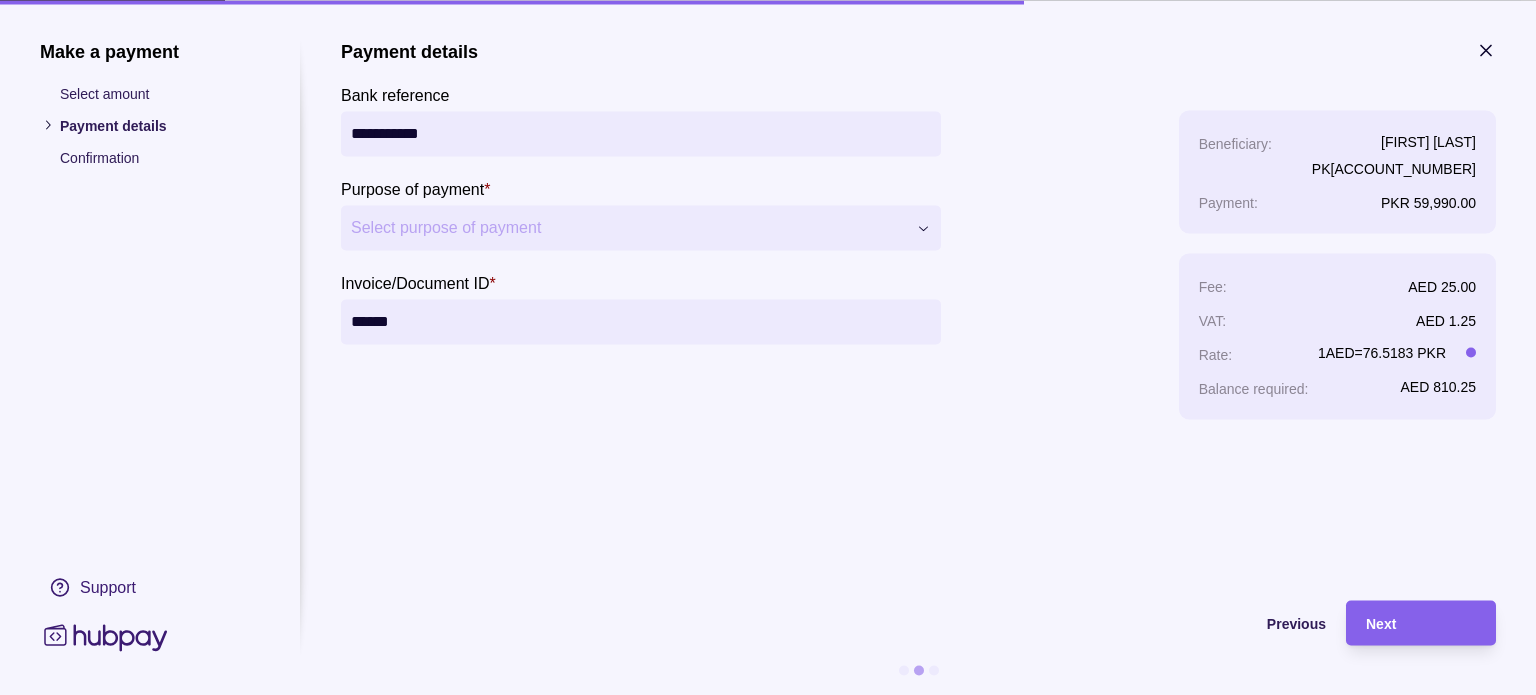 type on "**********" 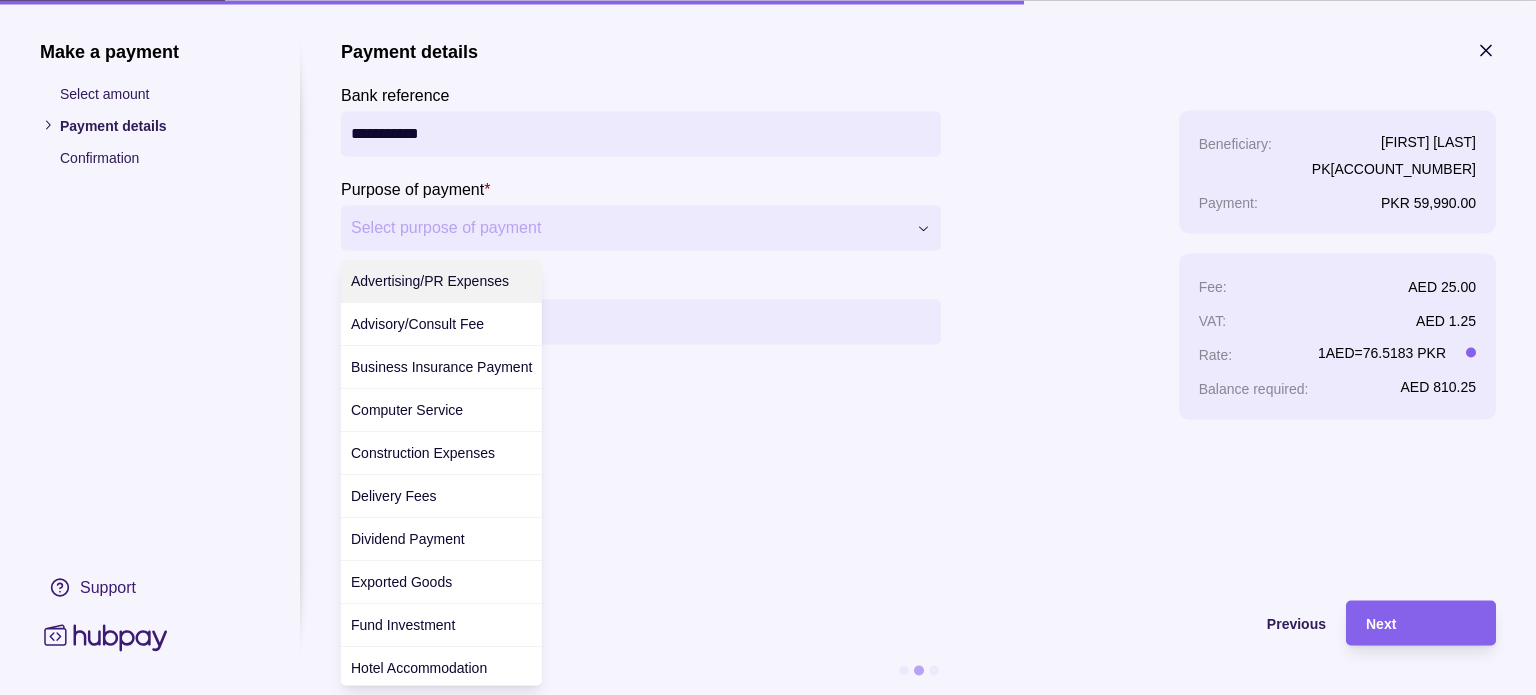 click on "**********" at bounding box center [760, 2202] 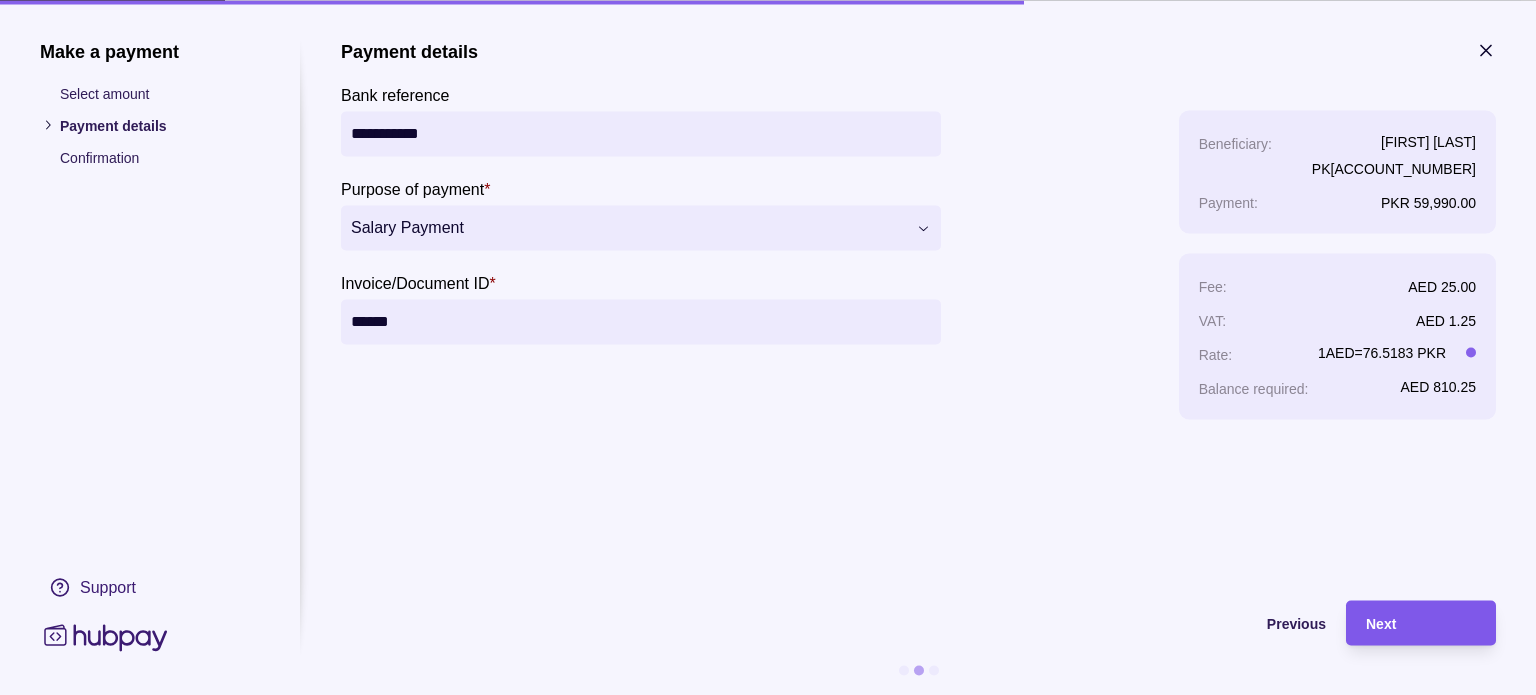 click on "Next" at bounding box center [1421, 623] 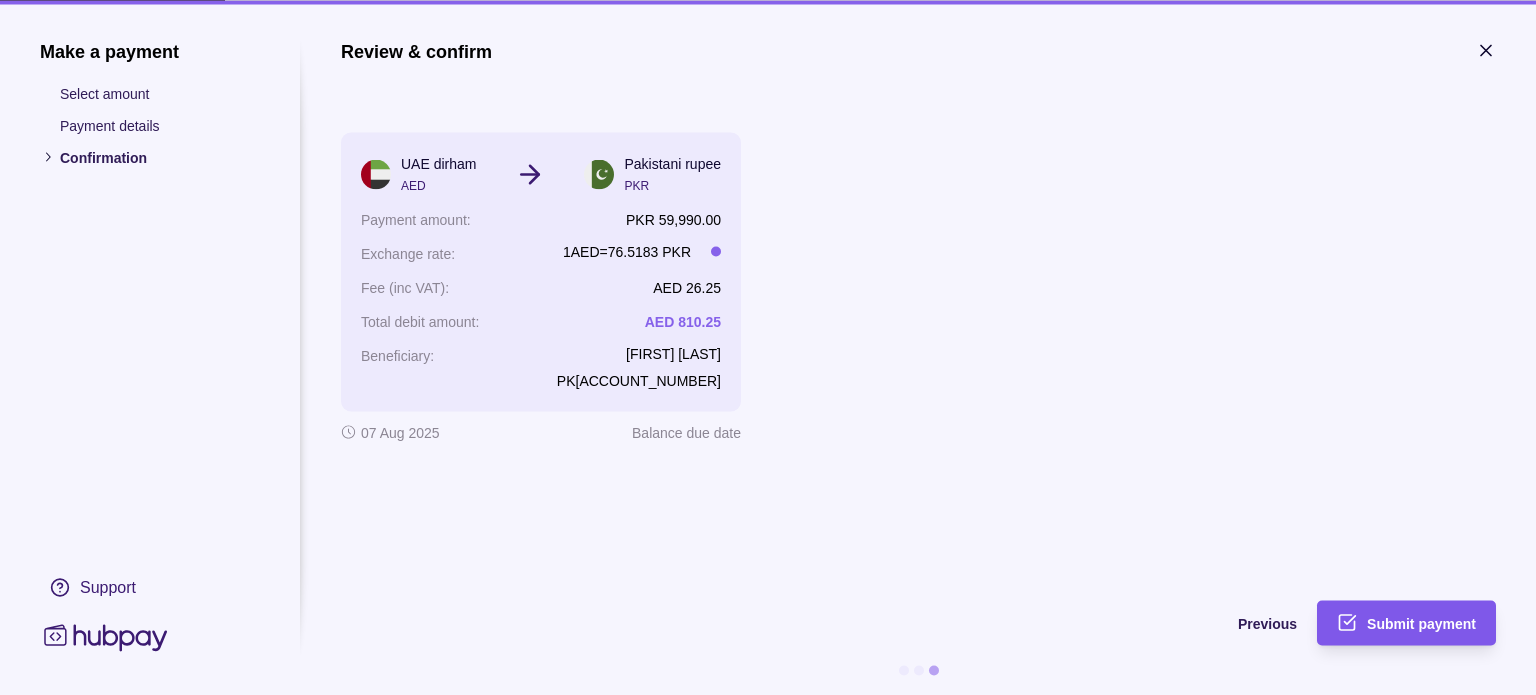 click on "Submit payment" at bounding box center (1421, 624) 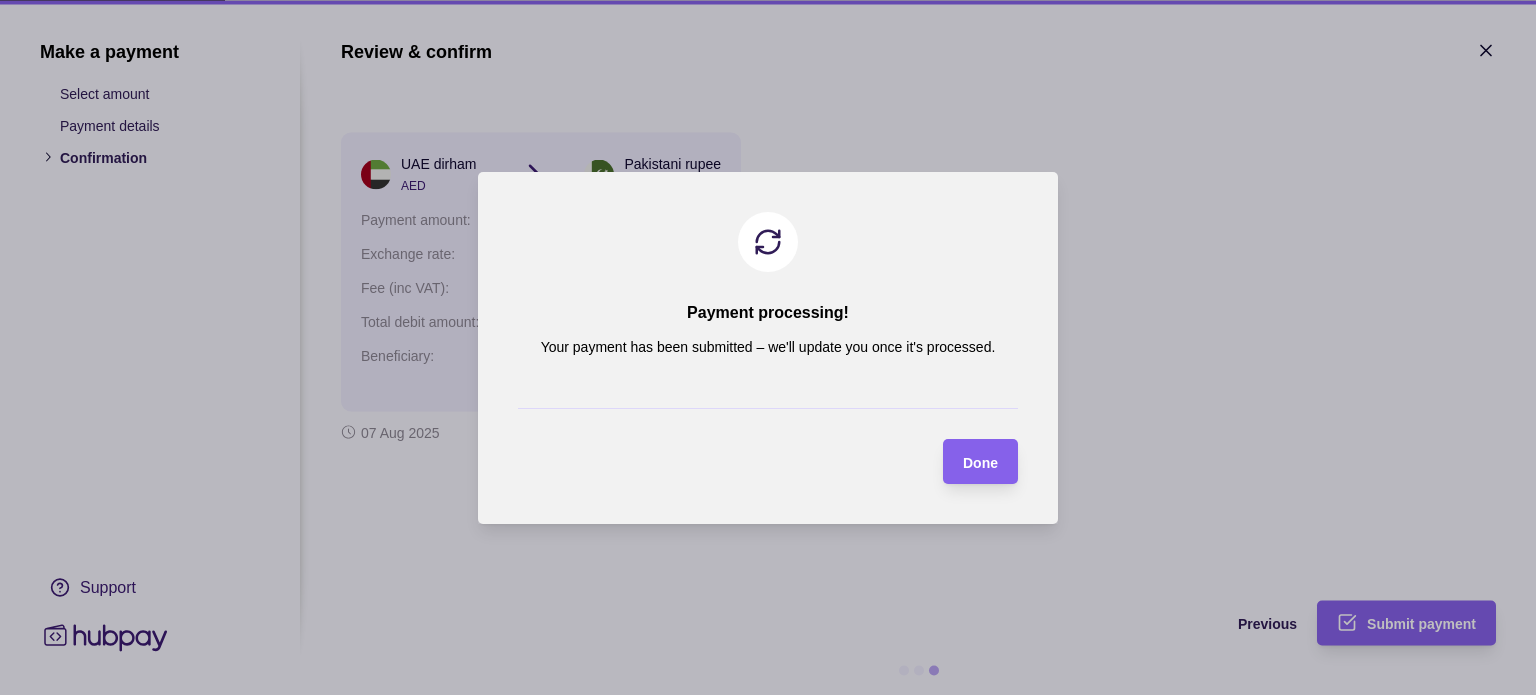 click on "Done" at bounding box center [980, 462] 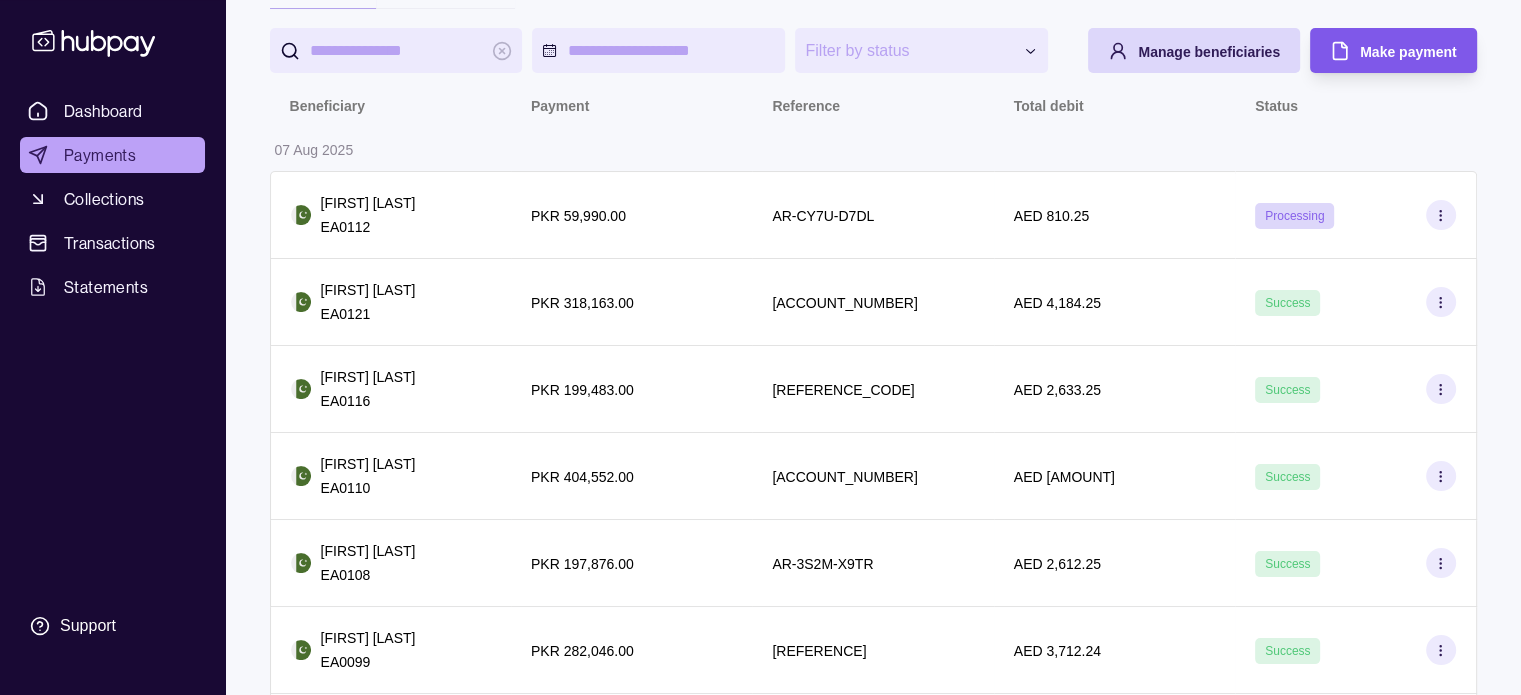 click on "Make payment" at bounding box center [1408, 52] 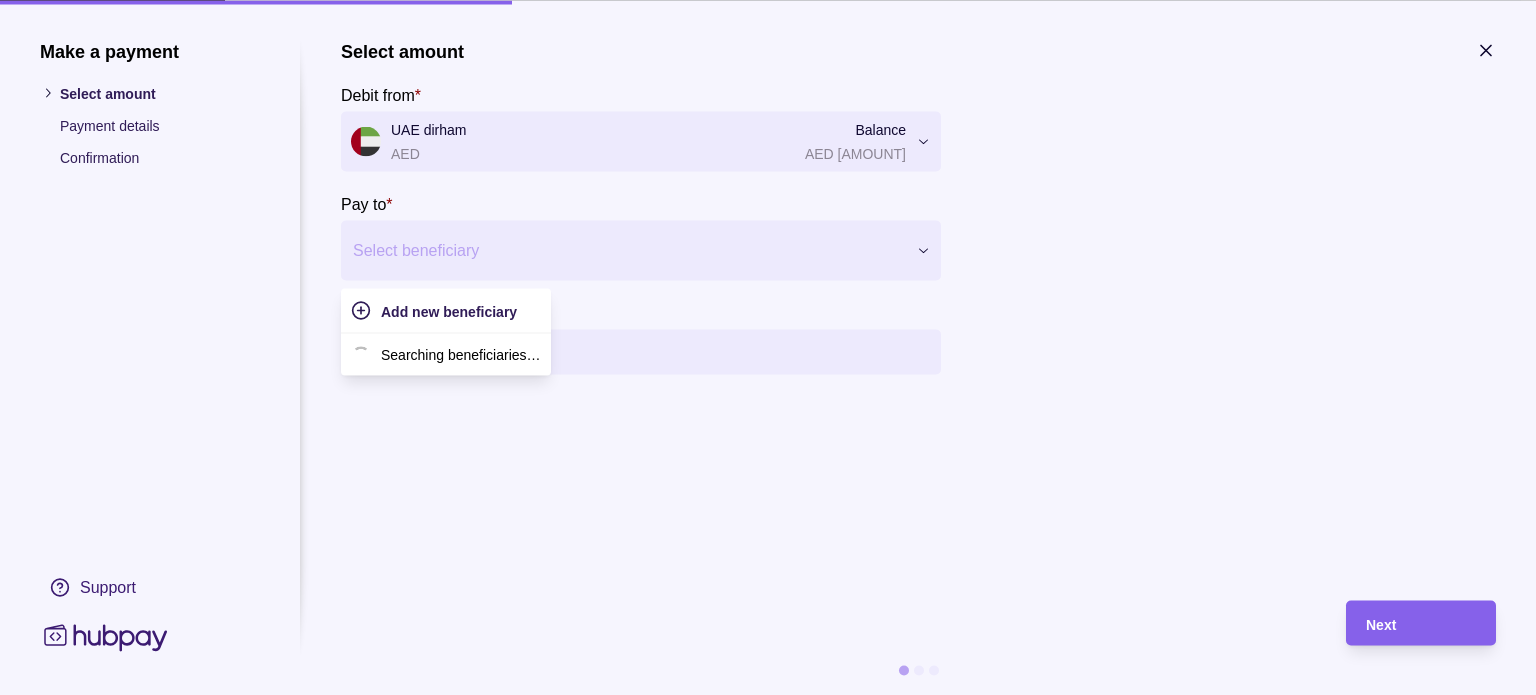 click at bounding box center [628, 250] 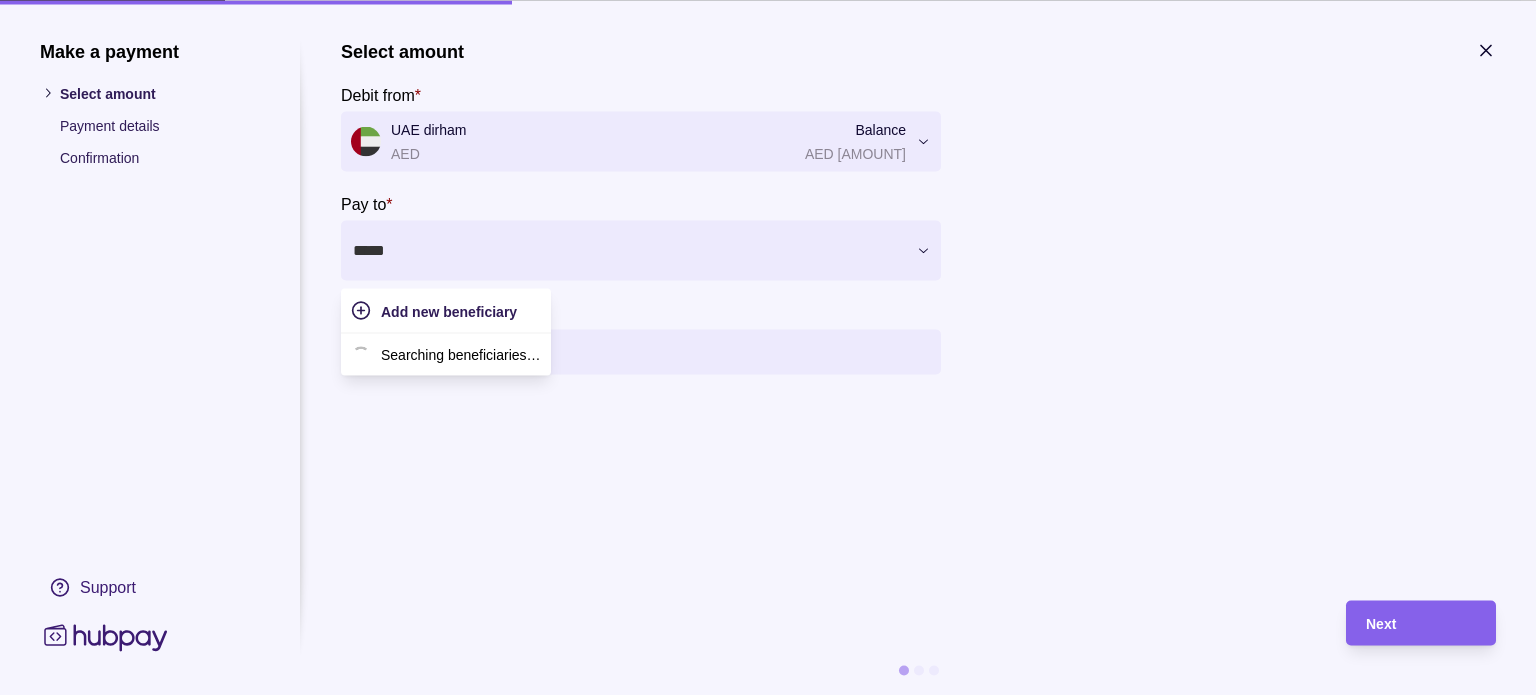 type on "******" 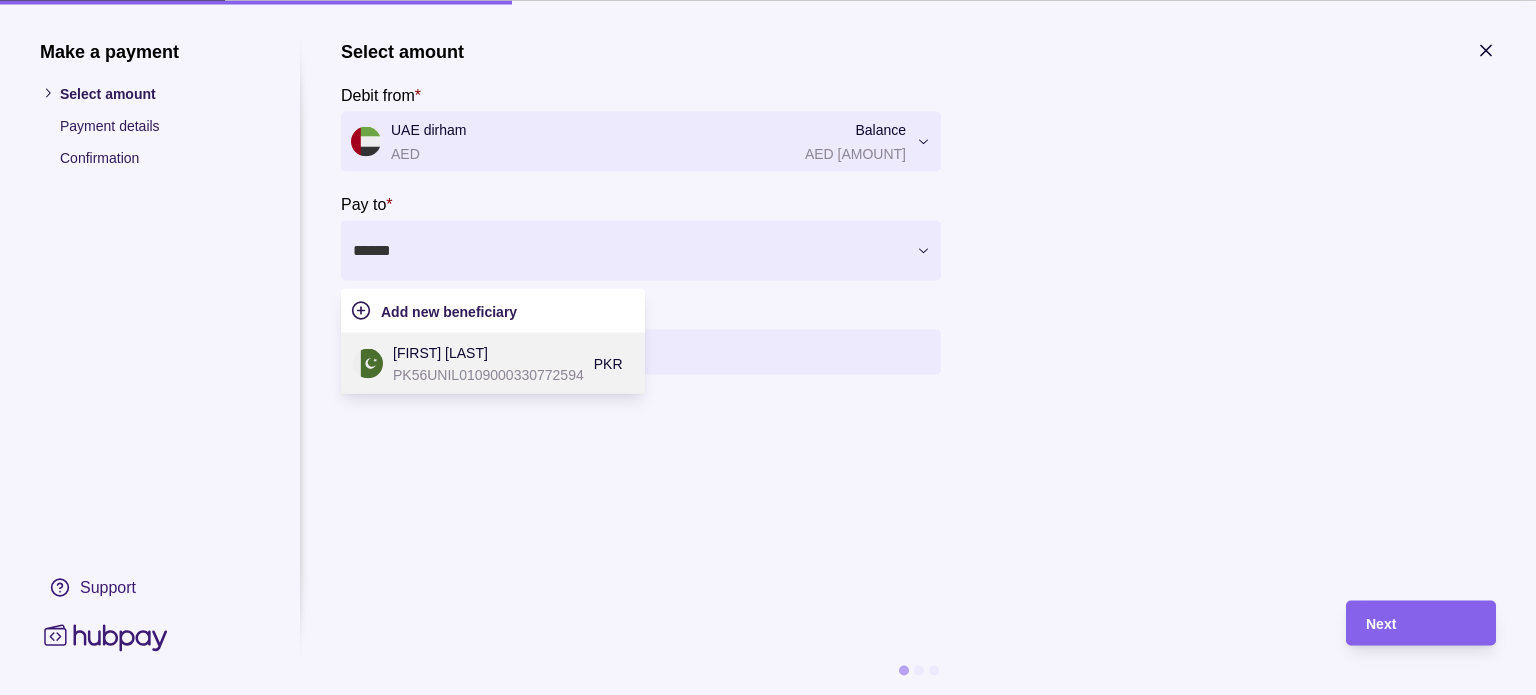 click on "PK56UNIL0109000330772594" at bounding box center (488, 374) 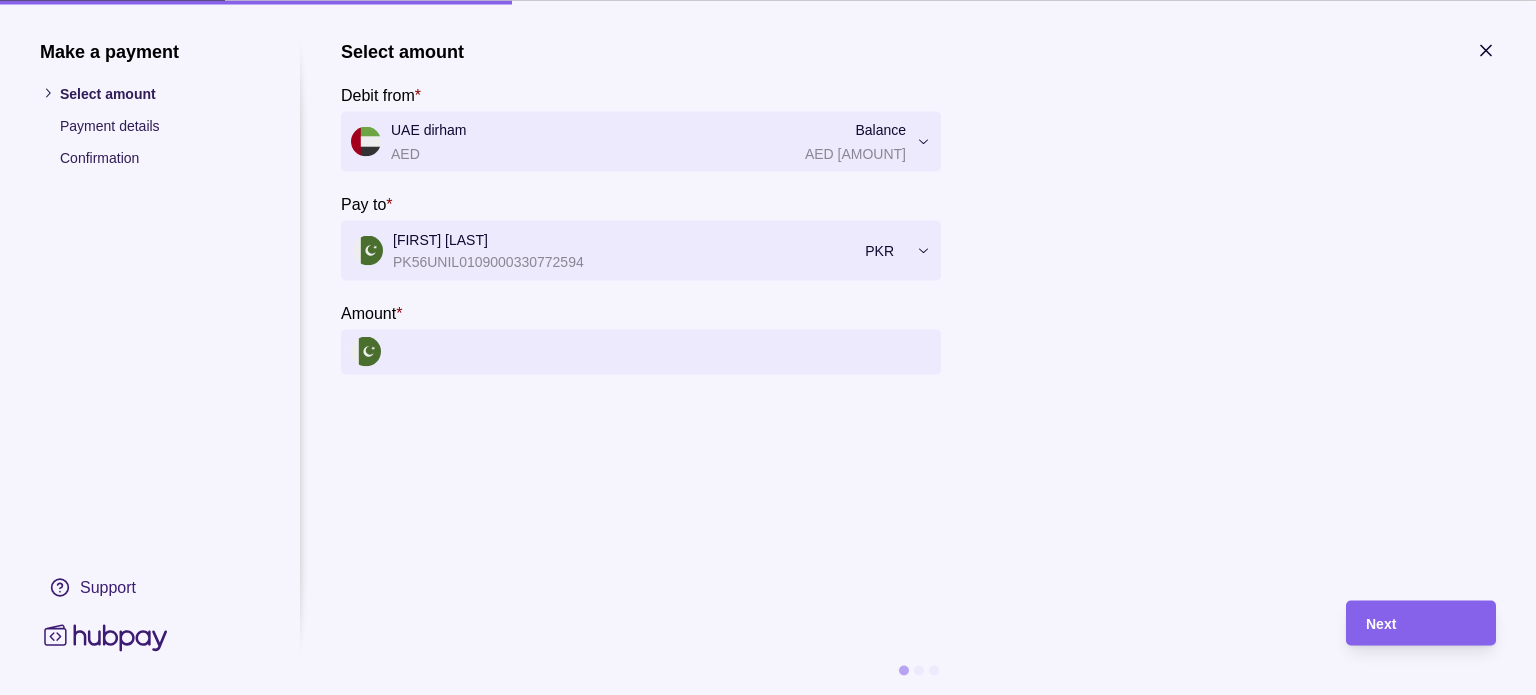 click on "Amount  *" at bounding box center (661, 351) 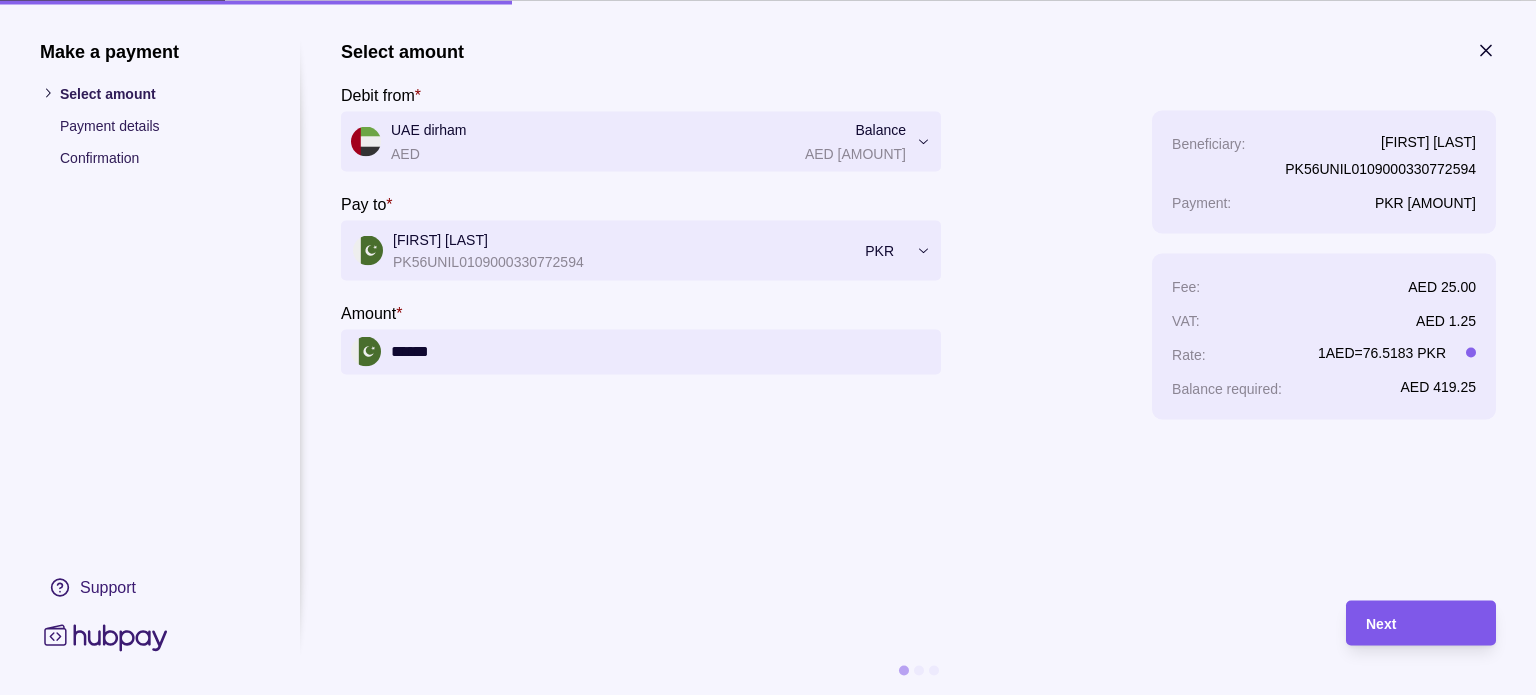 type on "******" 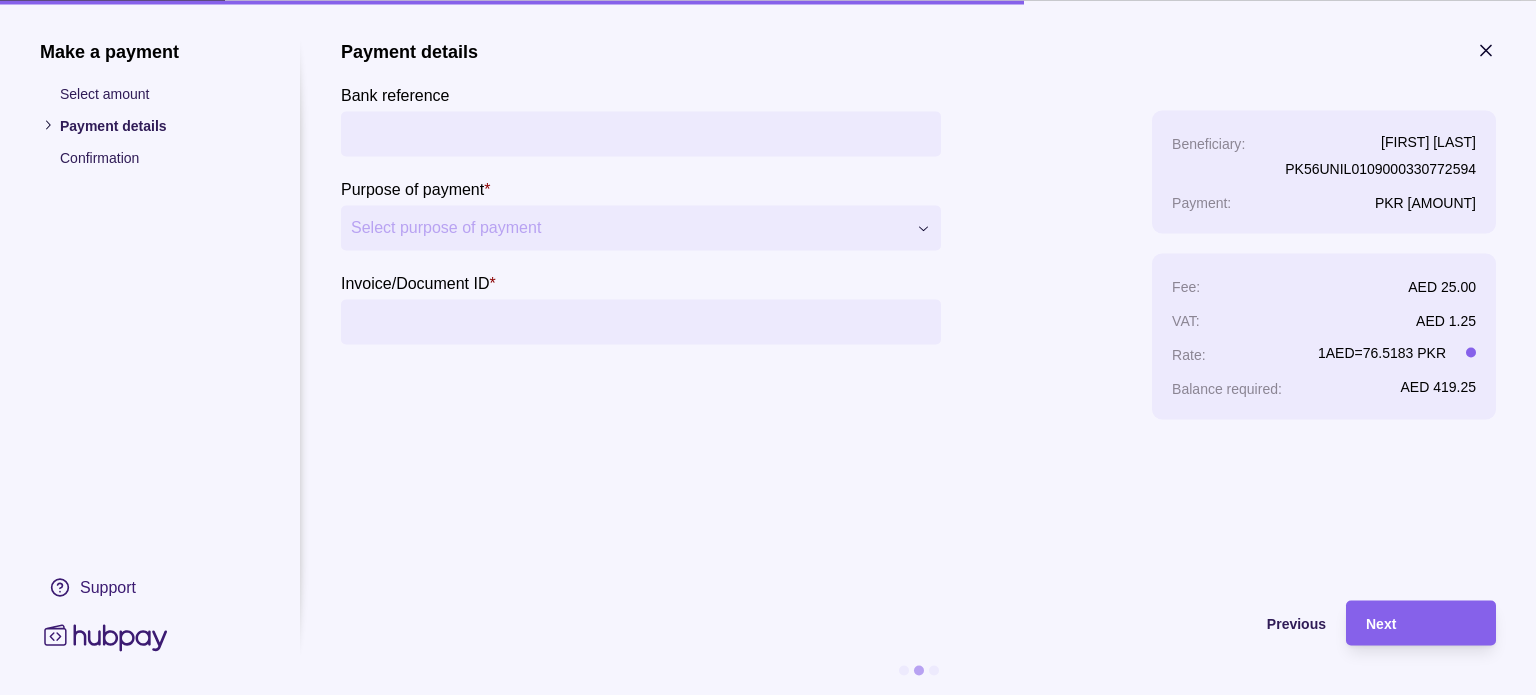 click on "Bank reference" at bounding box center [641, 133] 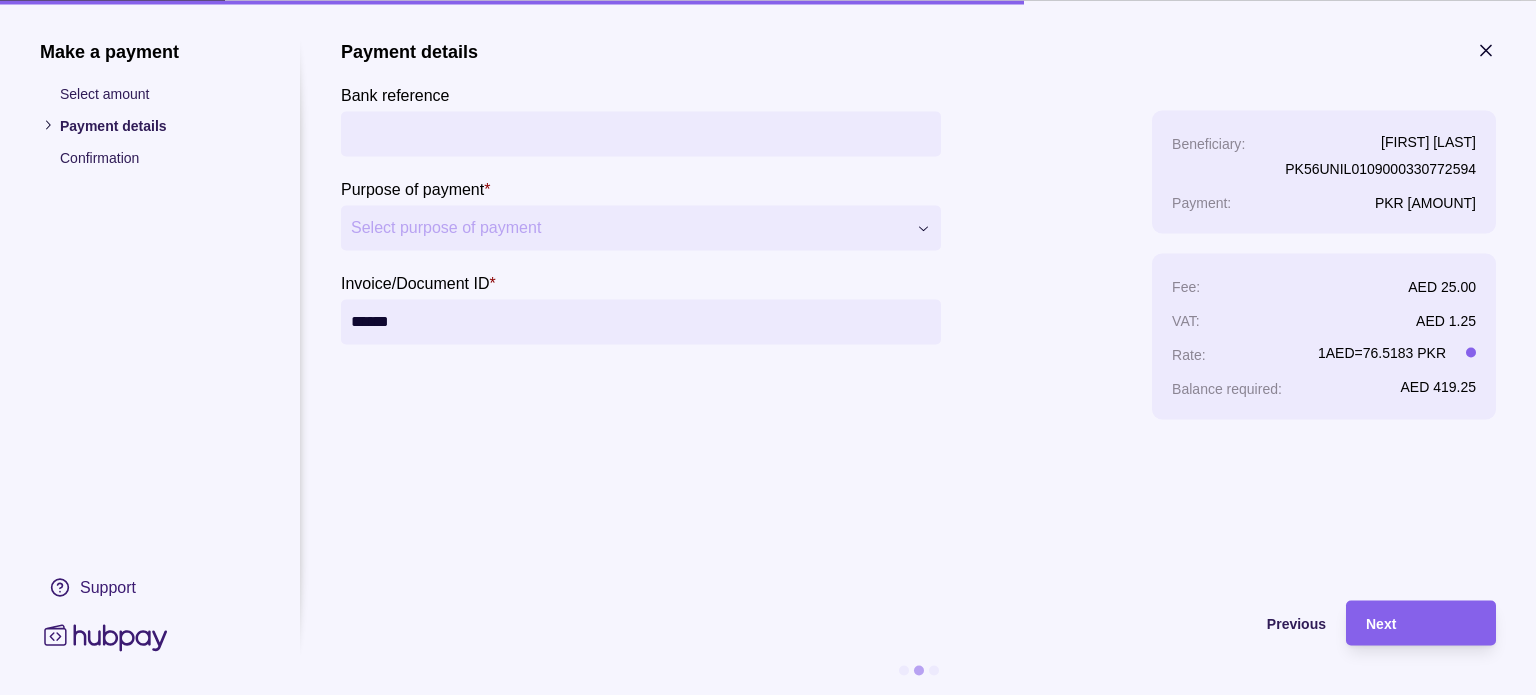 type on "******" 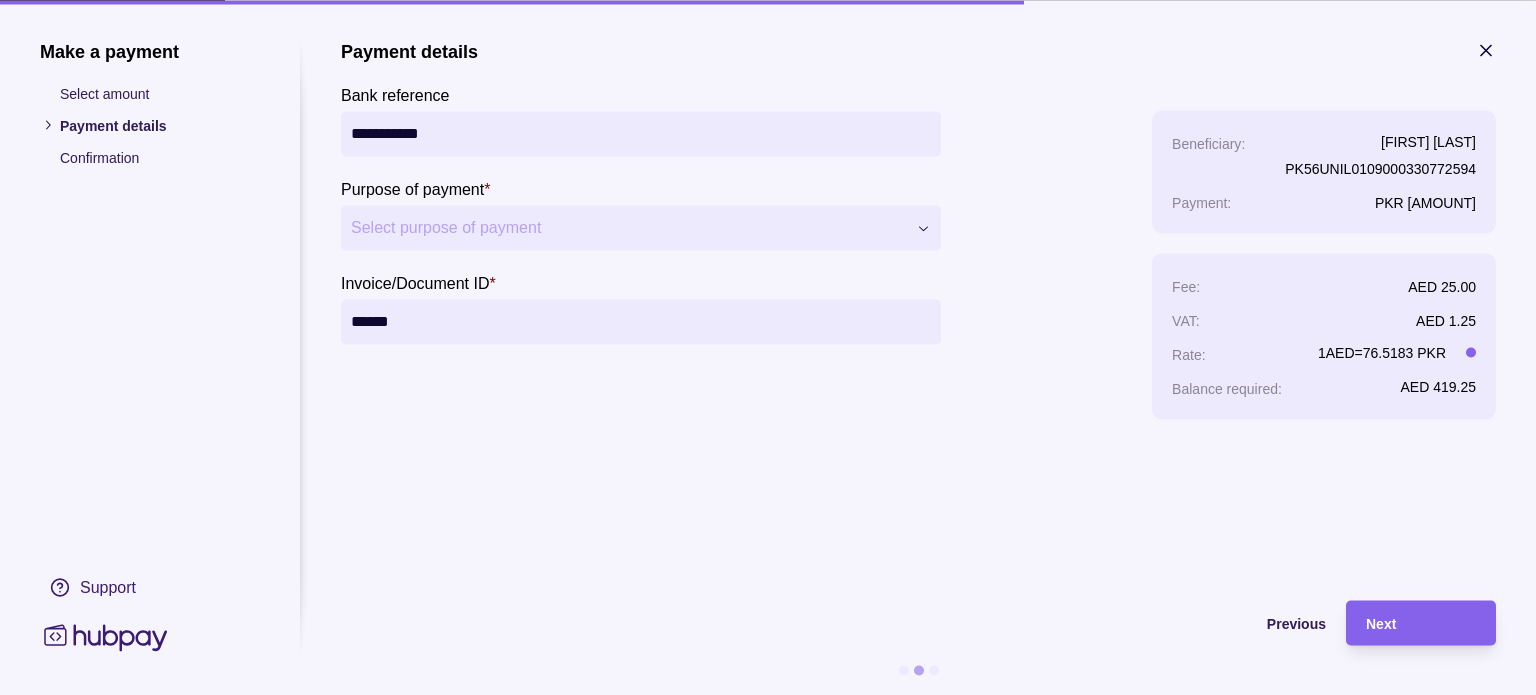 type on "**********" 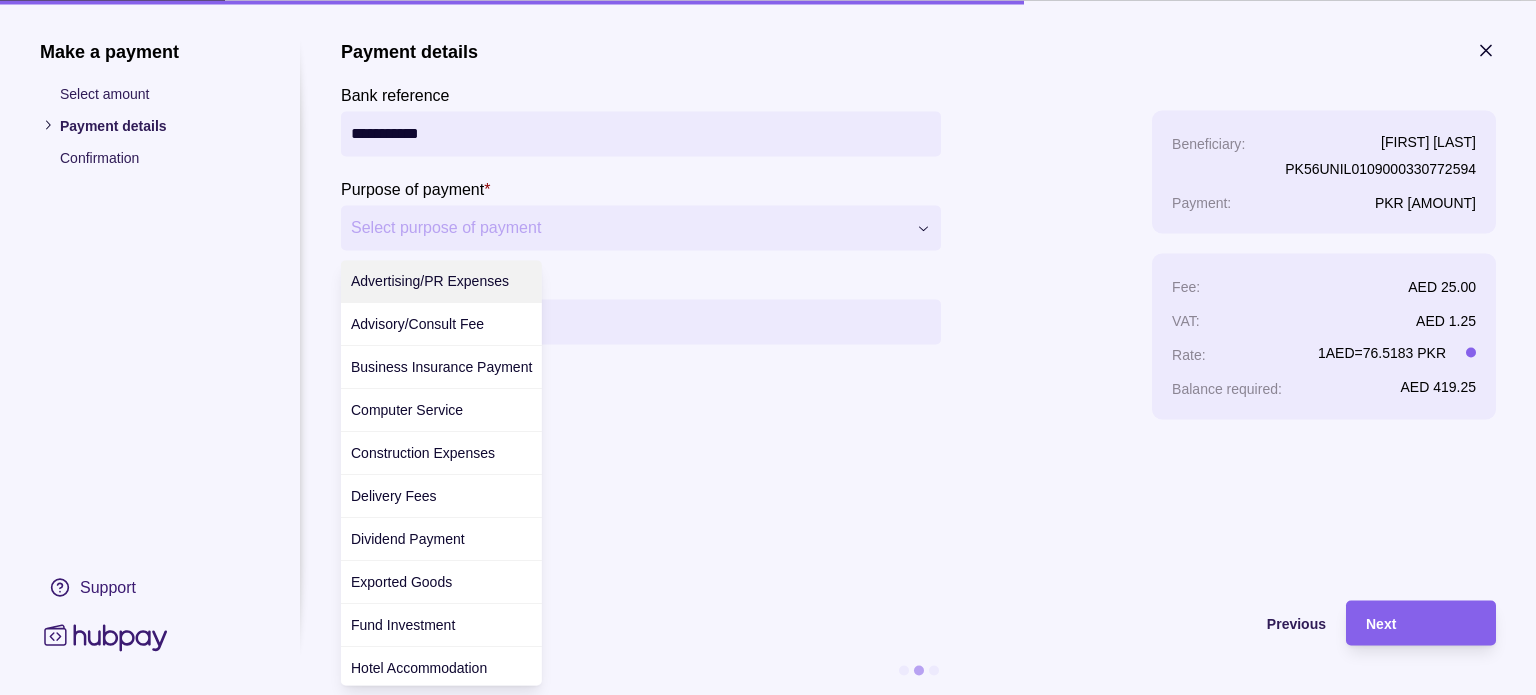 click on "**********" at bounding box center [760, 2202] 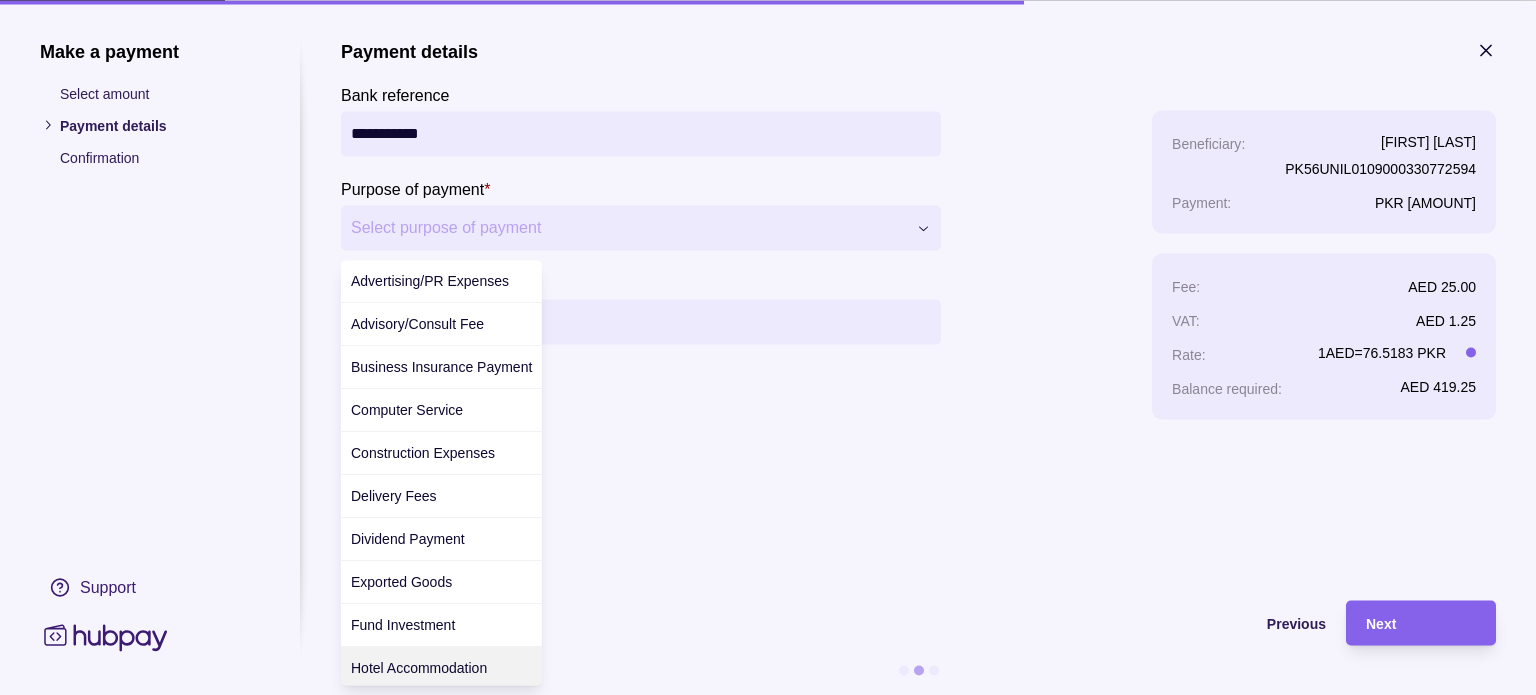 scroll, scrollTop: 3, scrollLeft: 0, axis: vertical 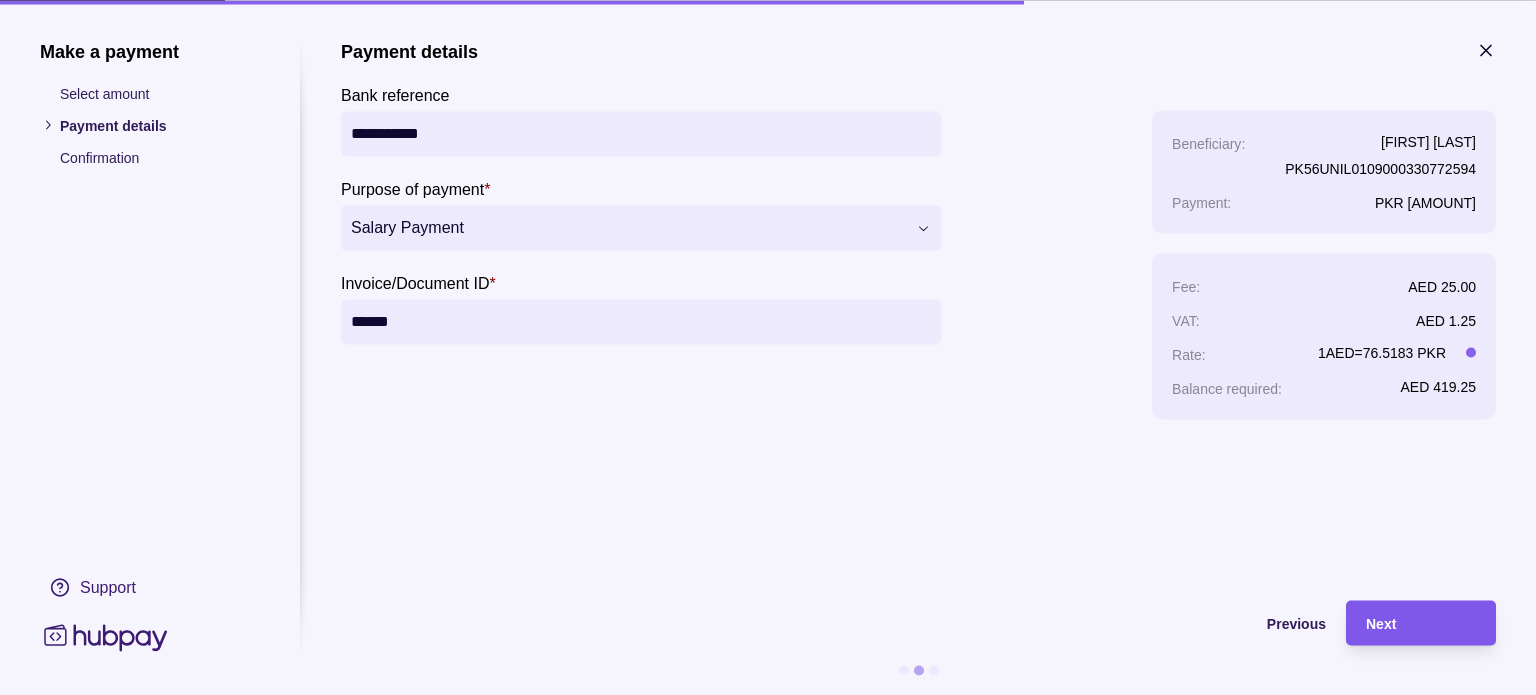 click on "Next" at bounding box center [1421, 623] 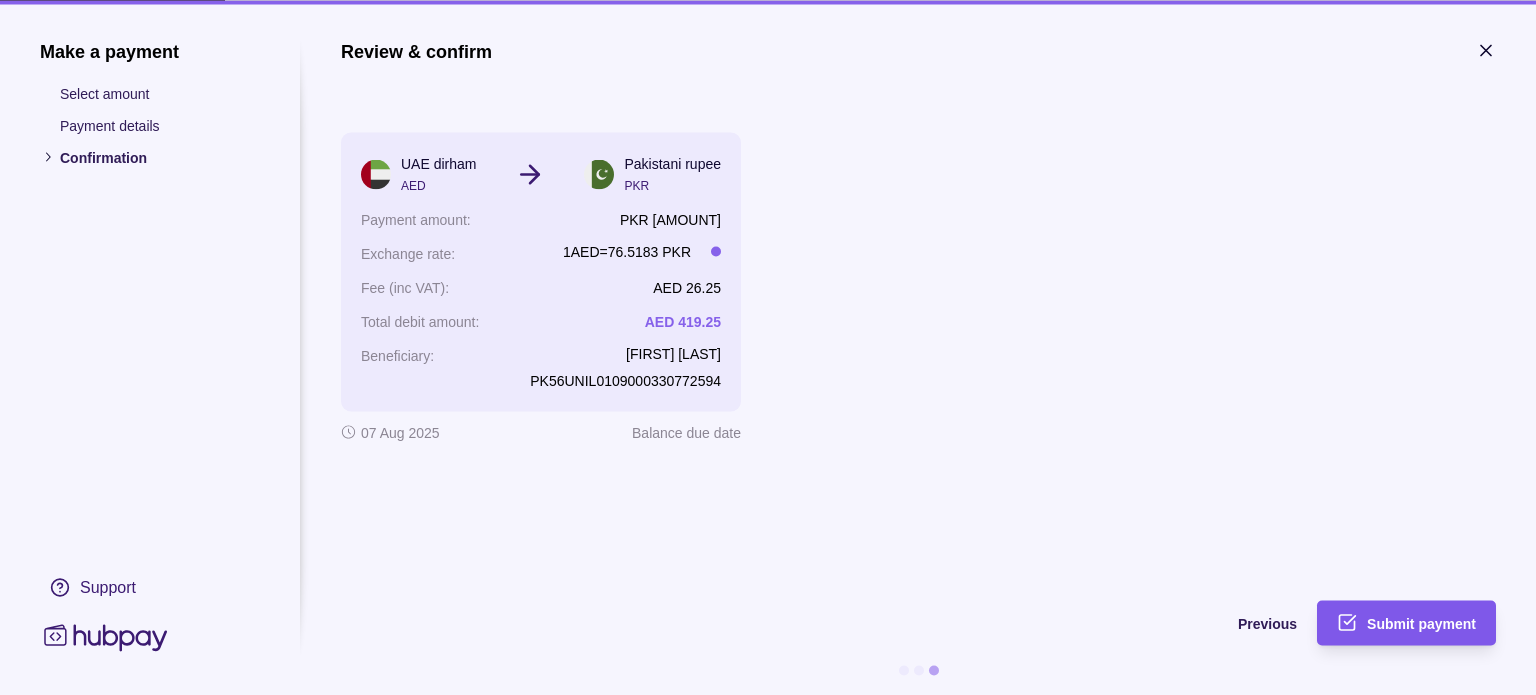 click on "Submit payment" at bounding box center (1421, 623) 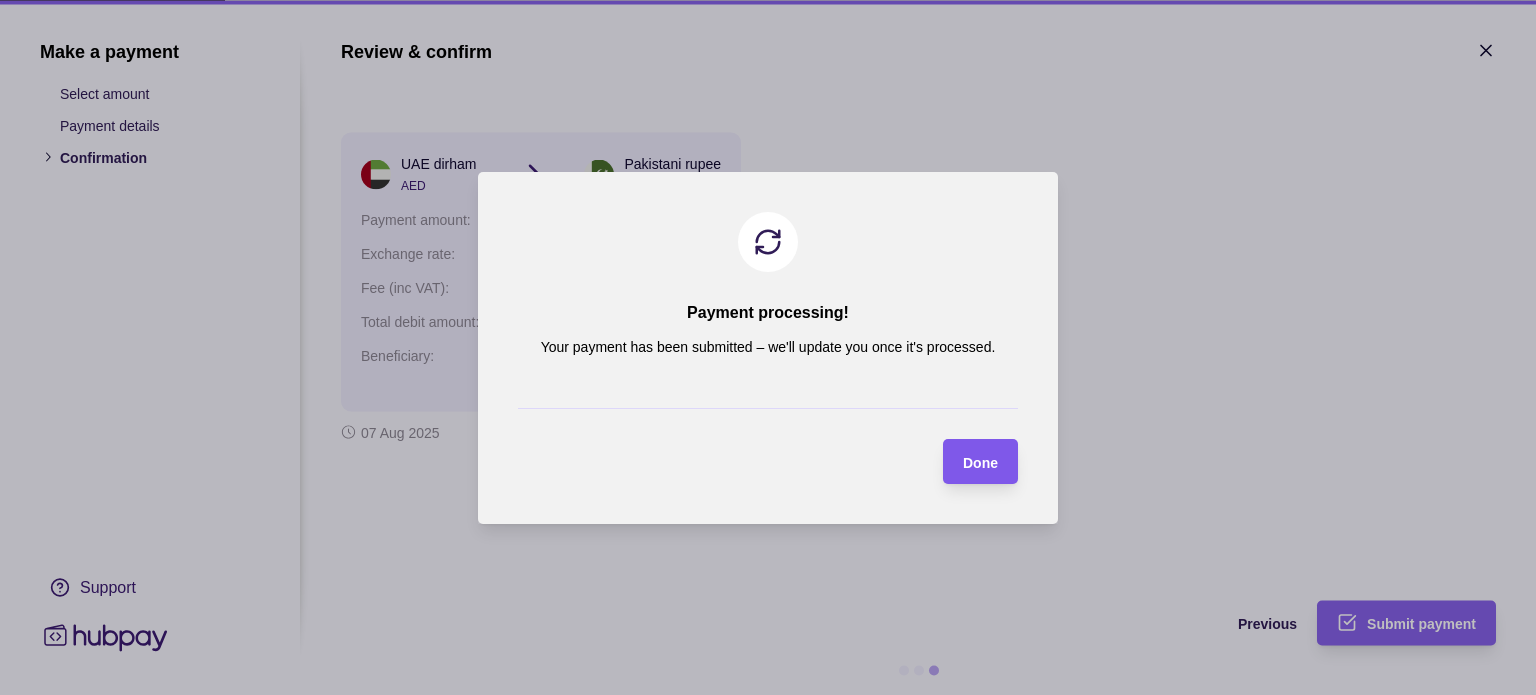 click on "Done" at bounding box center [980, 462] 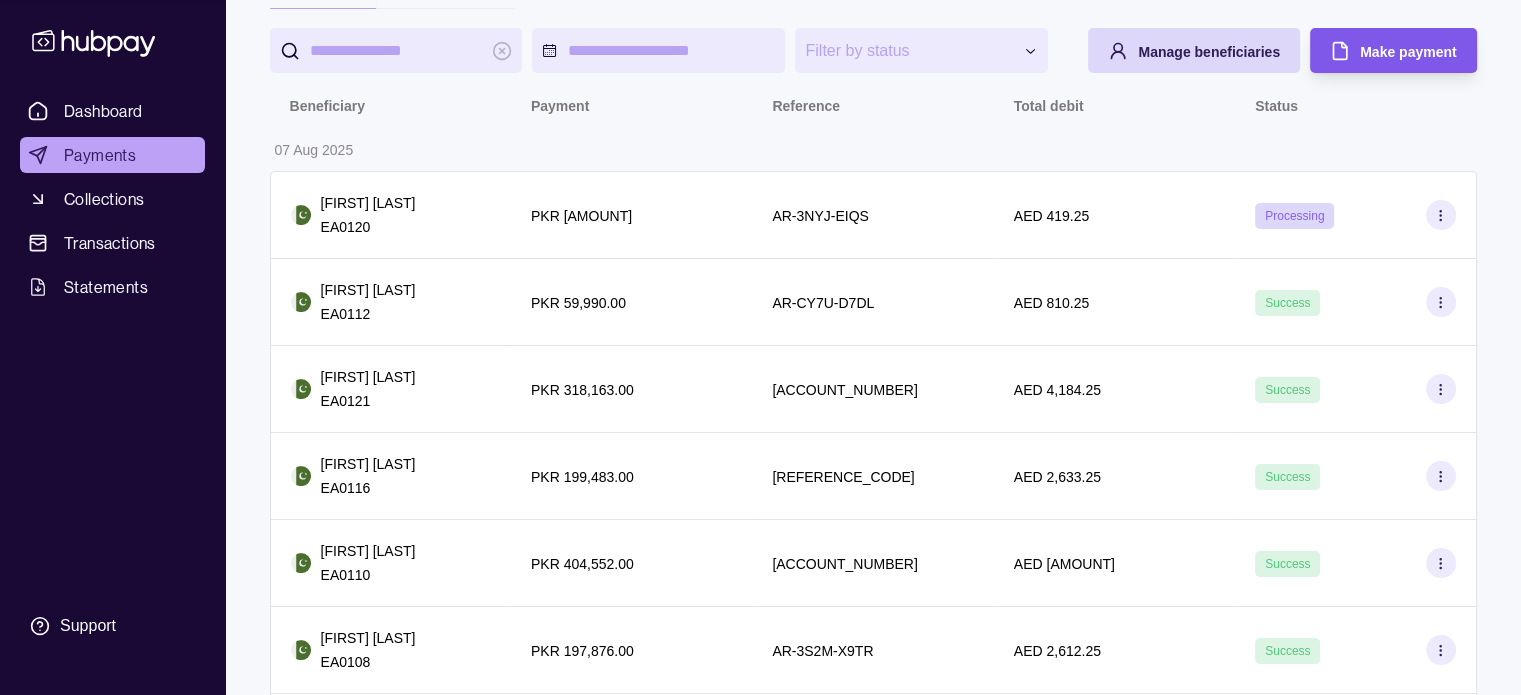 click on "Make payment" at bounding box center (1408, 51) 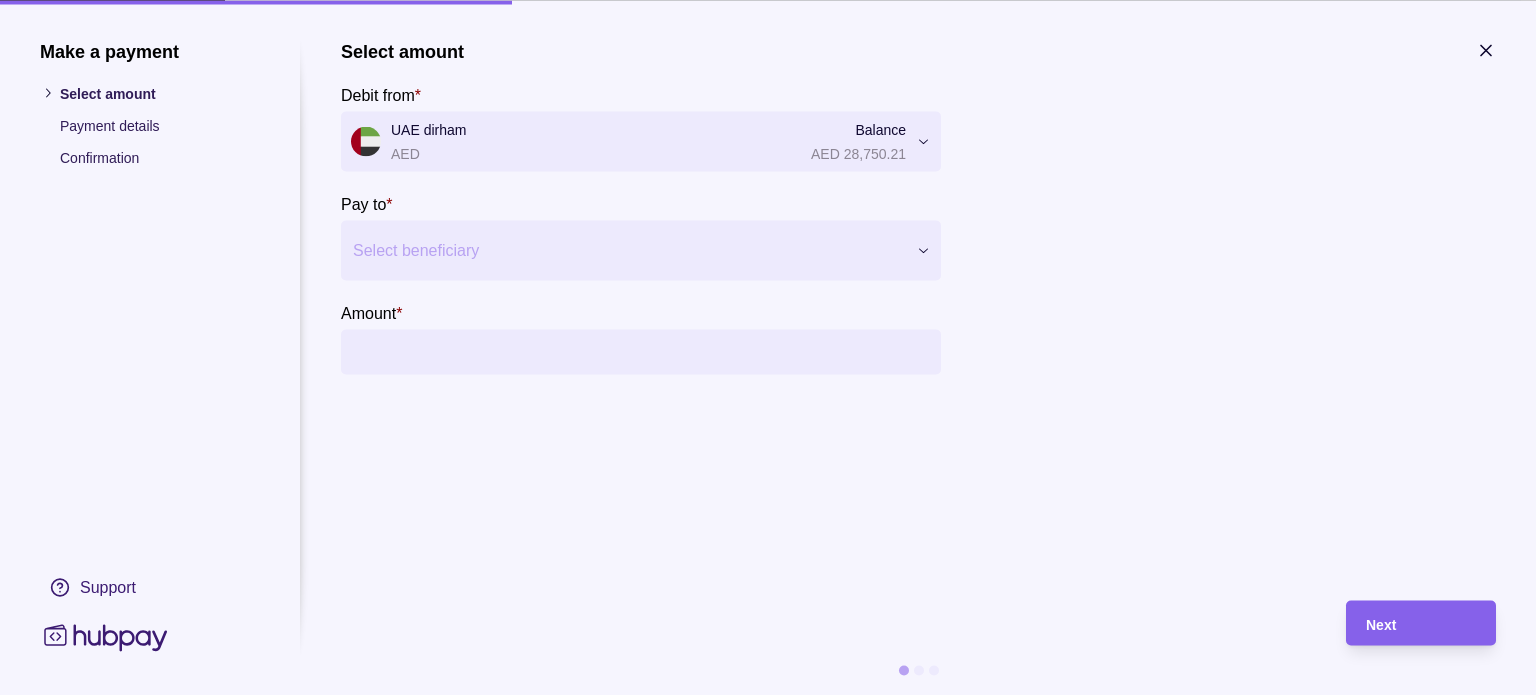 click at bounding box center [628, 250] 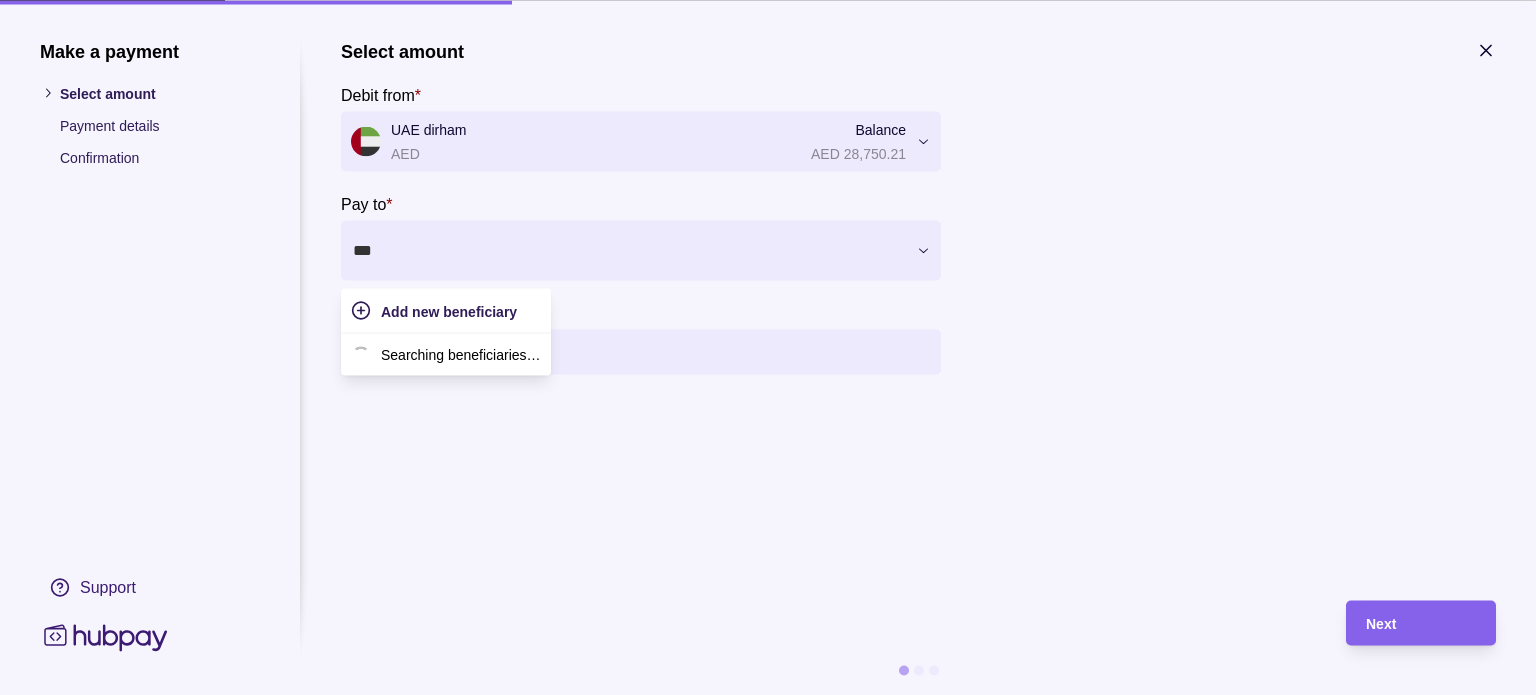 type on "****" 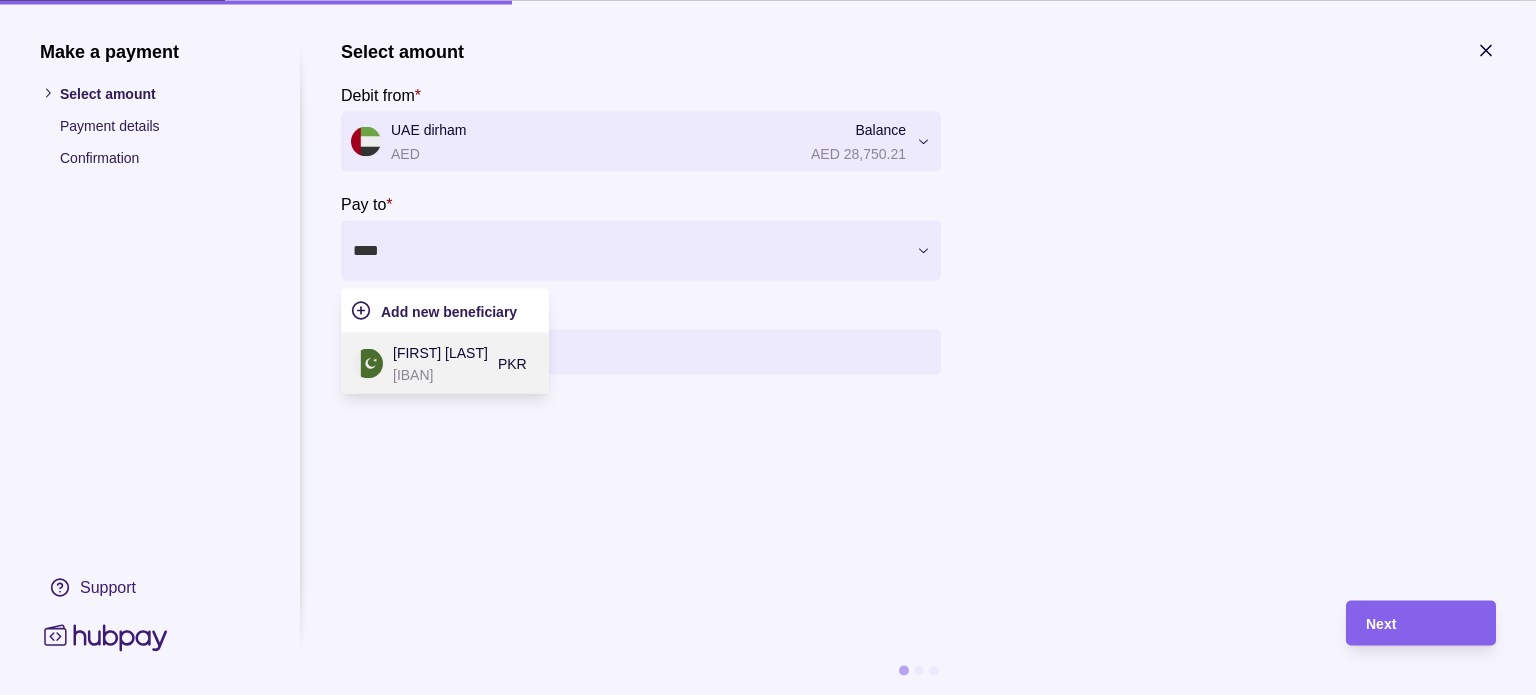 click on "[FIRST] [LAST]" at bounding box center [440, 352] 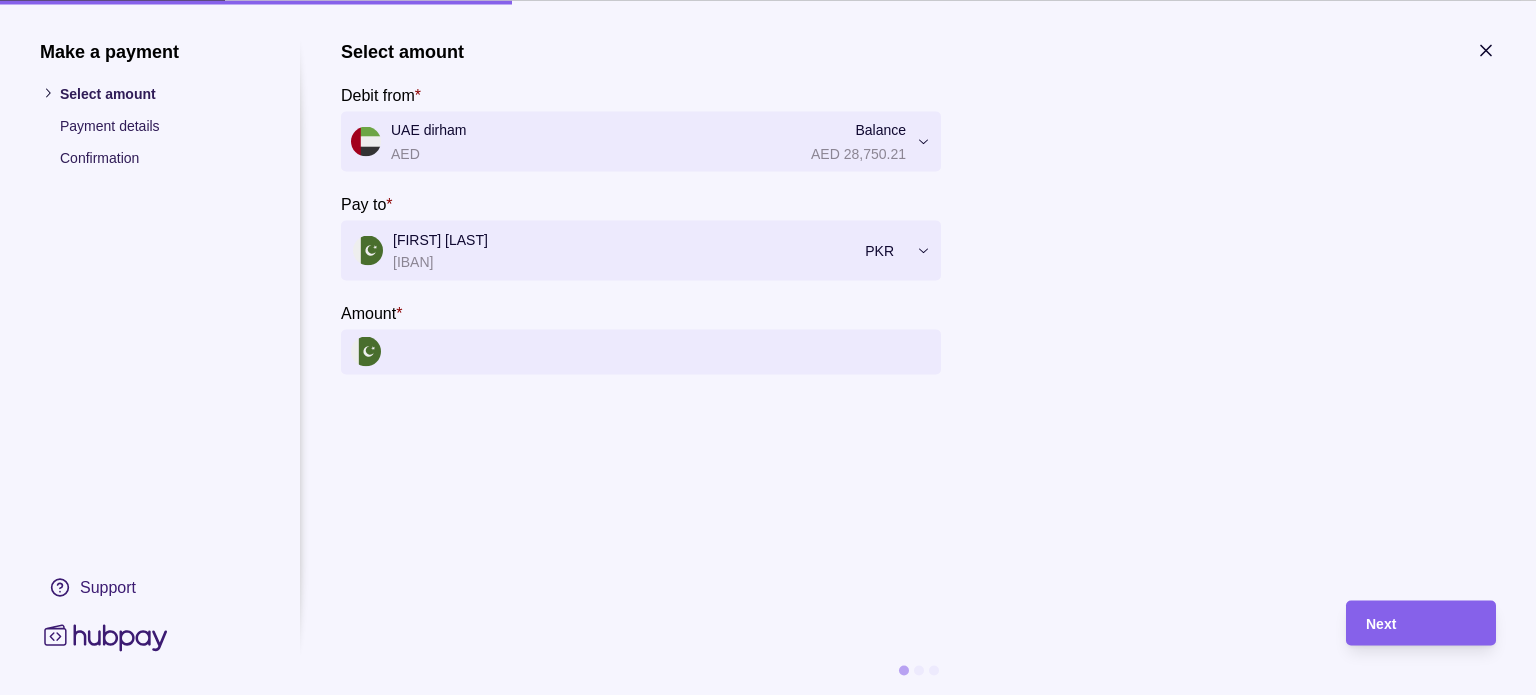 click on "Amount  *" at bounding box center (661, 351) 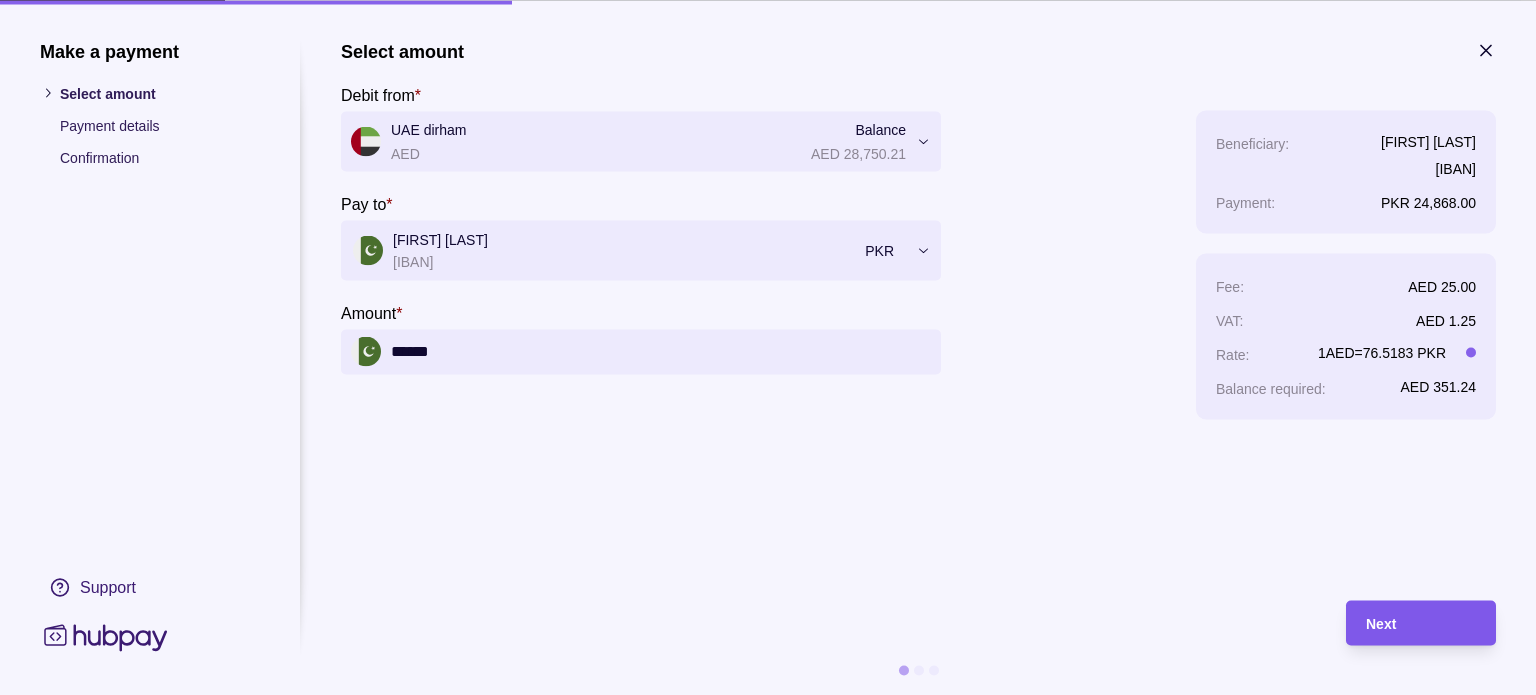 type on "******" 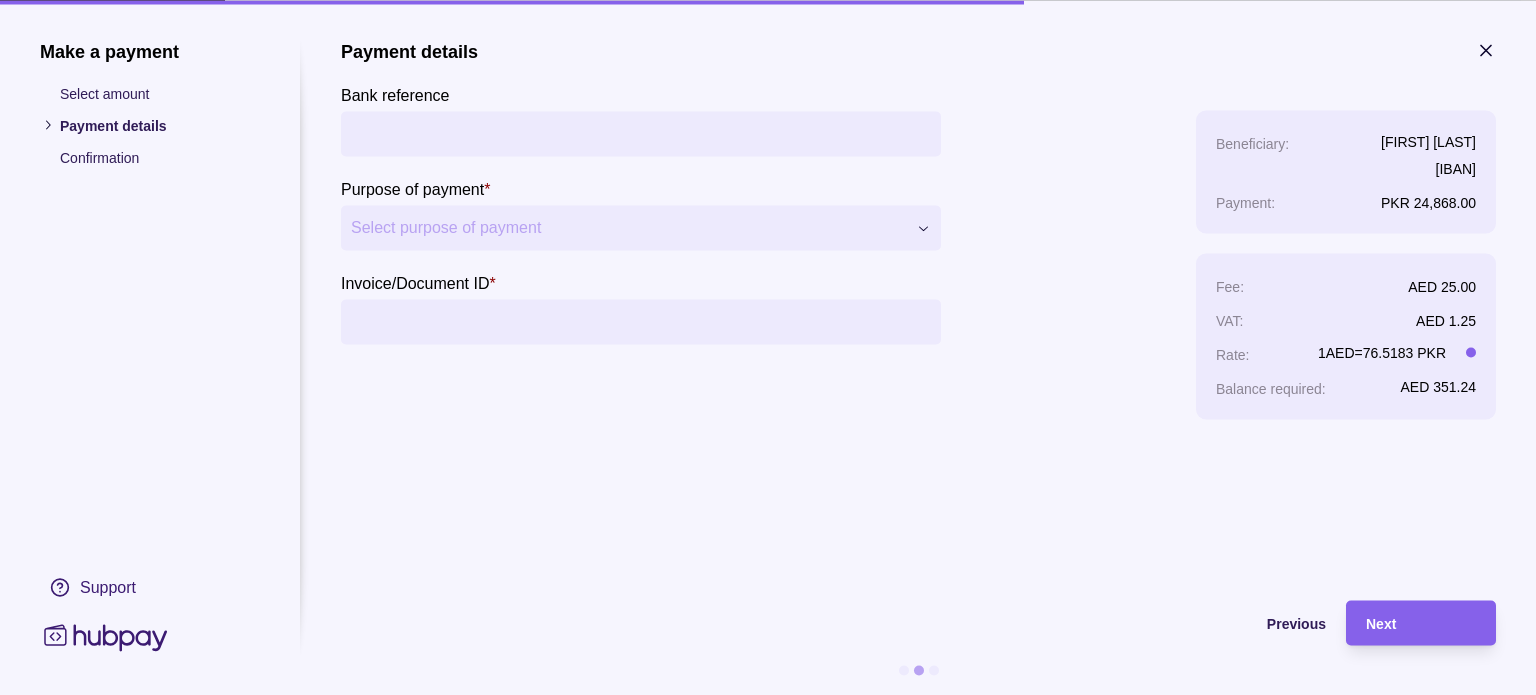 click on "Bank reference" at bounding box center (641, 133) 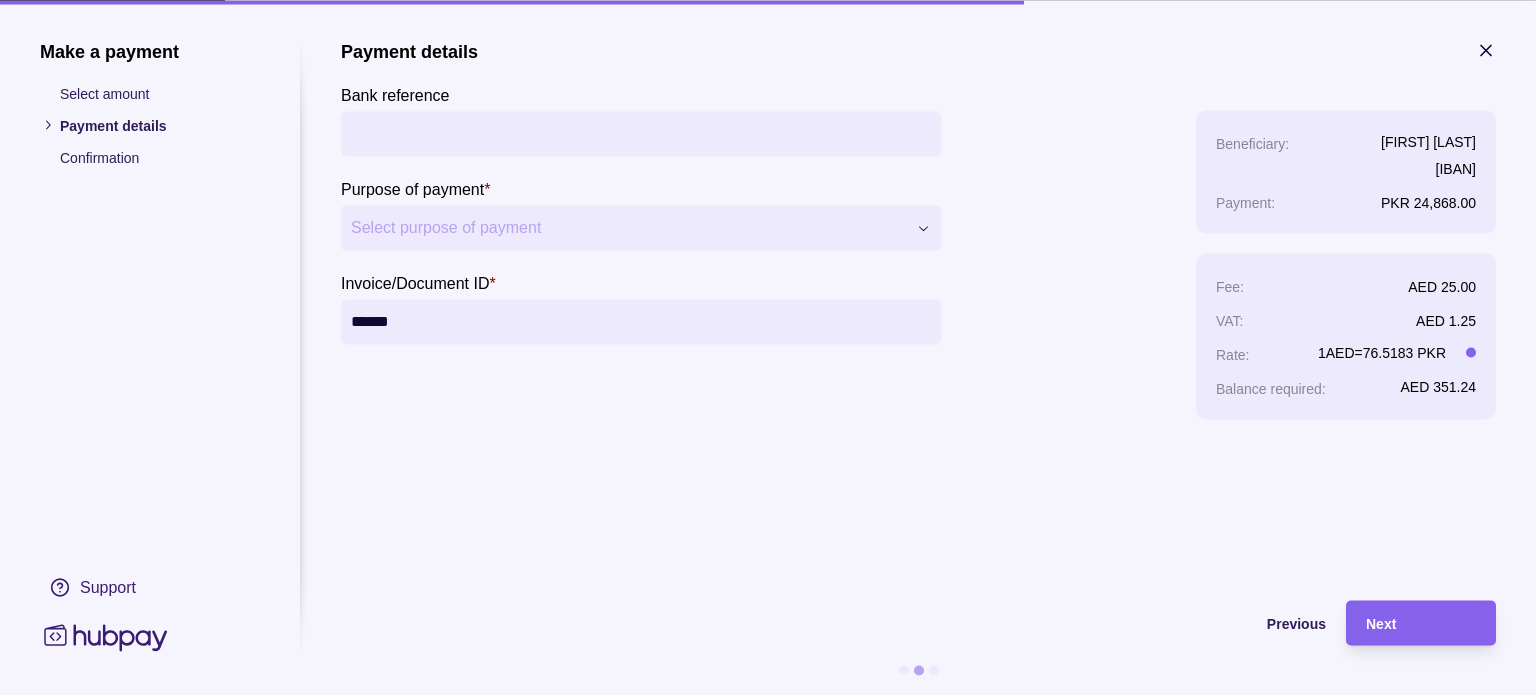 type on "******" 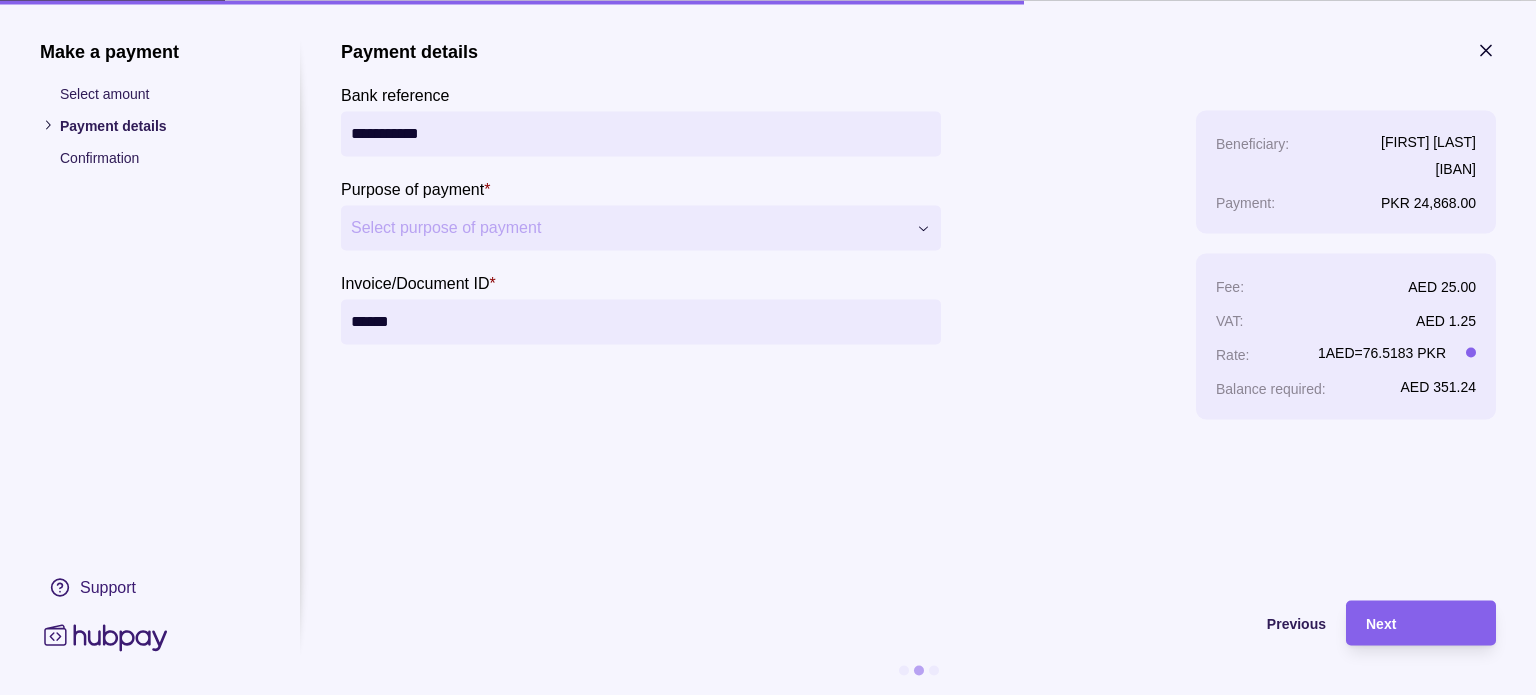 type on "**********" 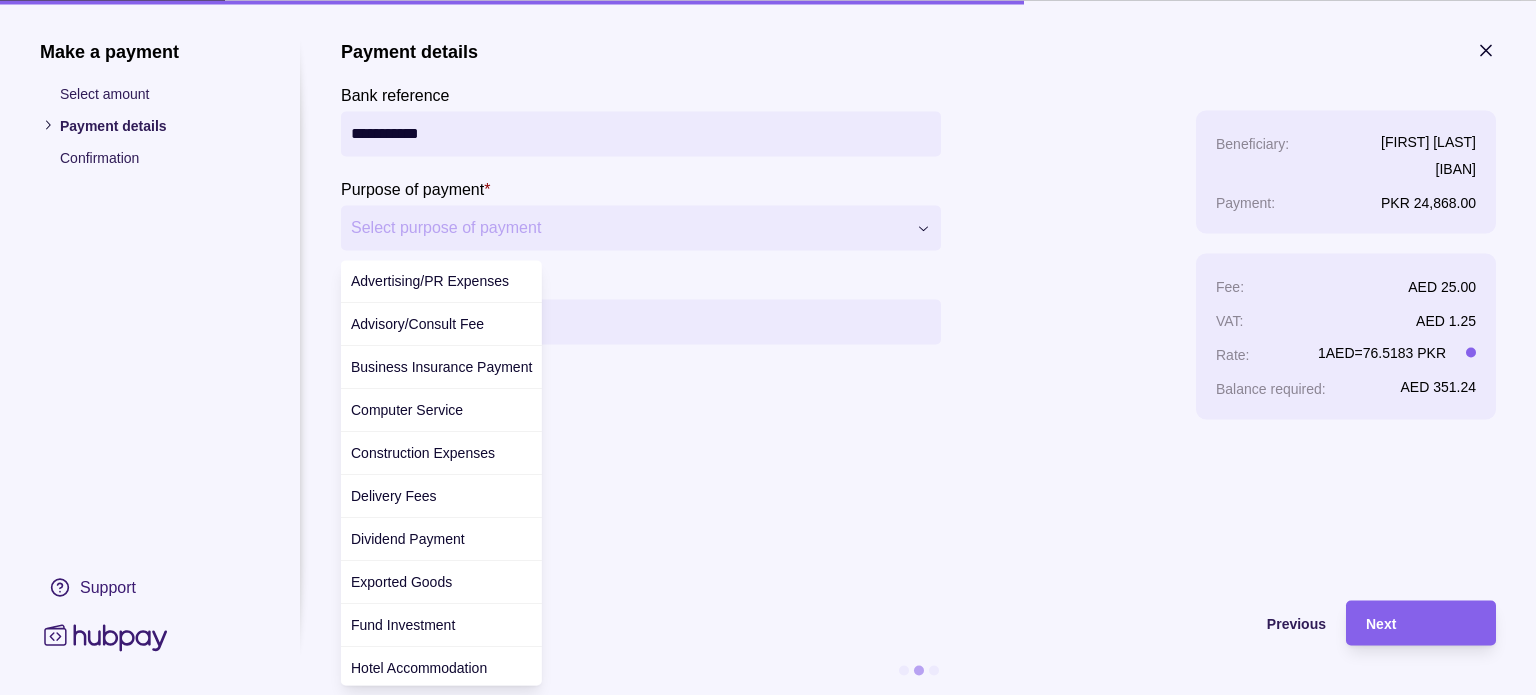 scroll, scrollTop: 708, scrollLeft: 0, axis: vertical 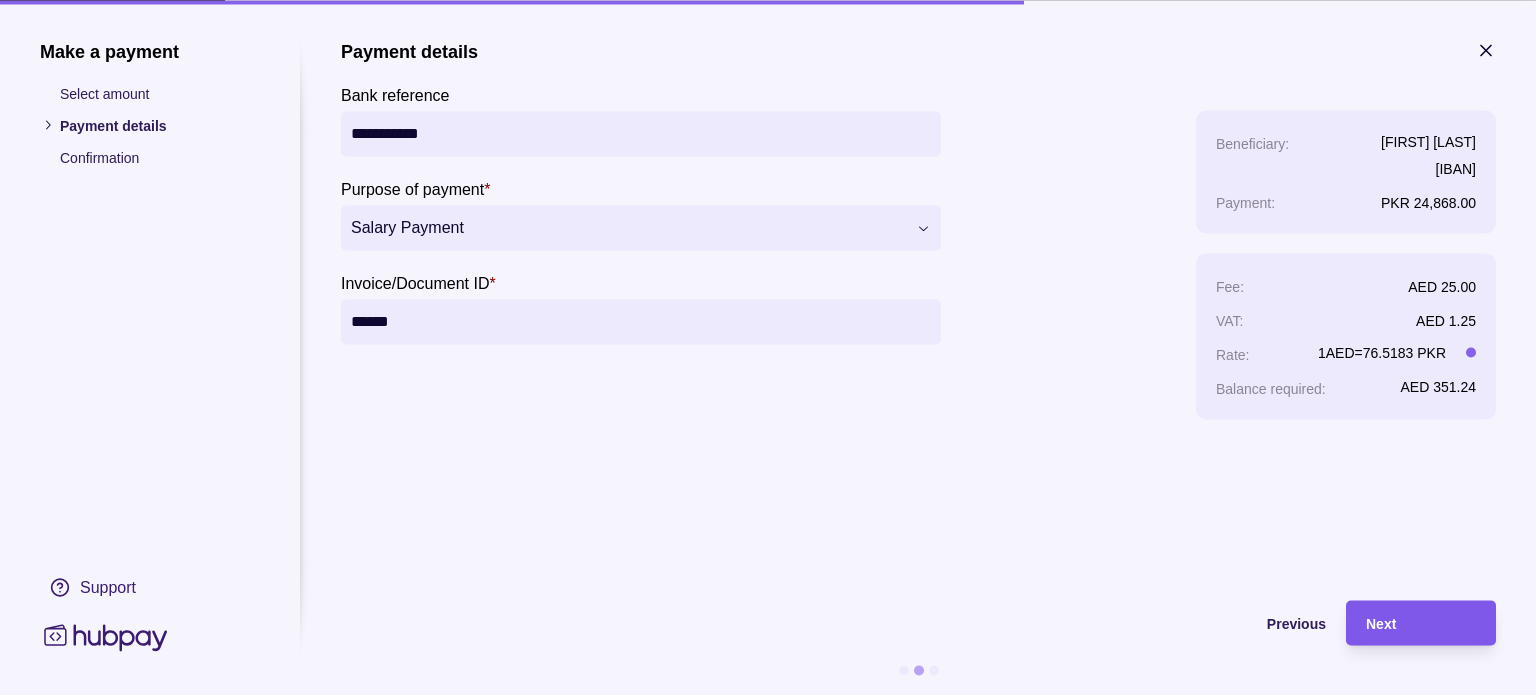 click on "Next" at bounding box center (1406, 622) 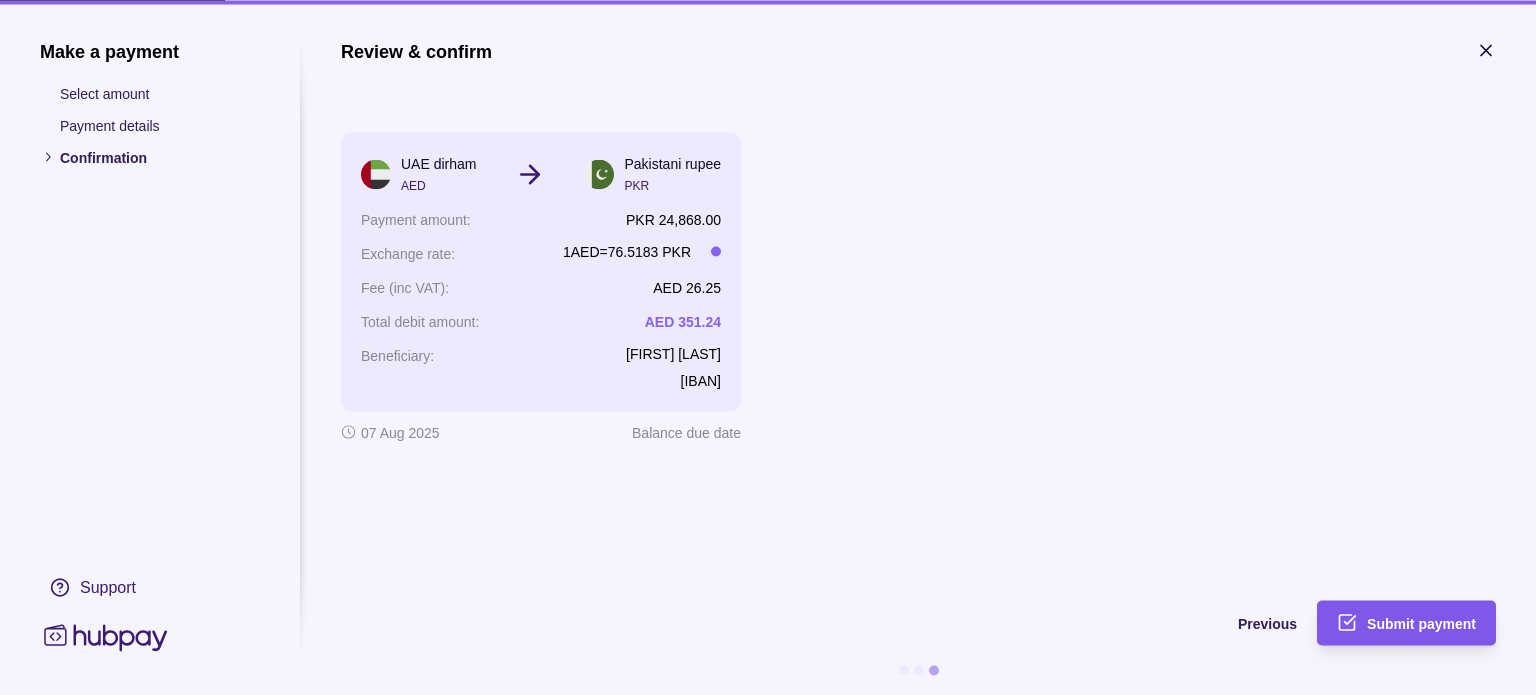 click on "Submit payment" at bounding box center (1421, 623) 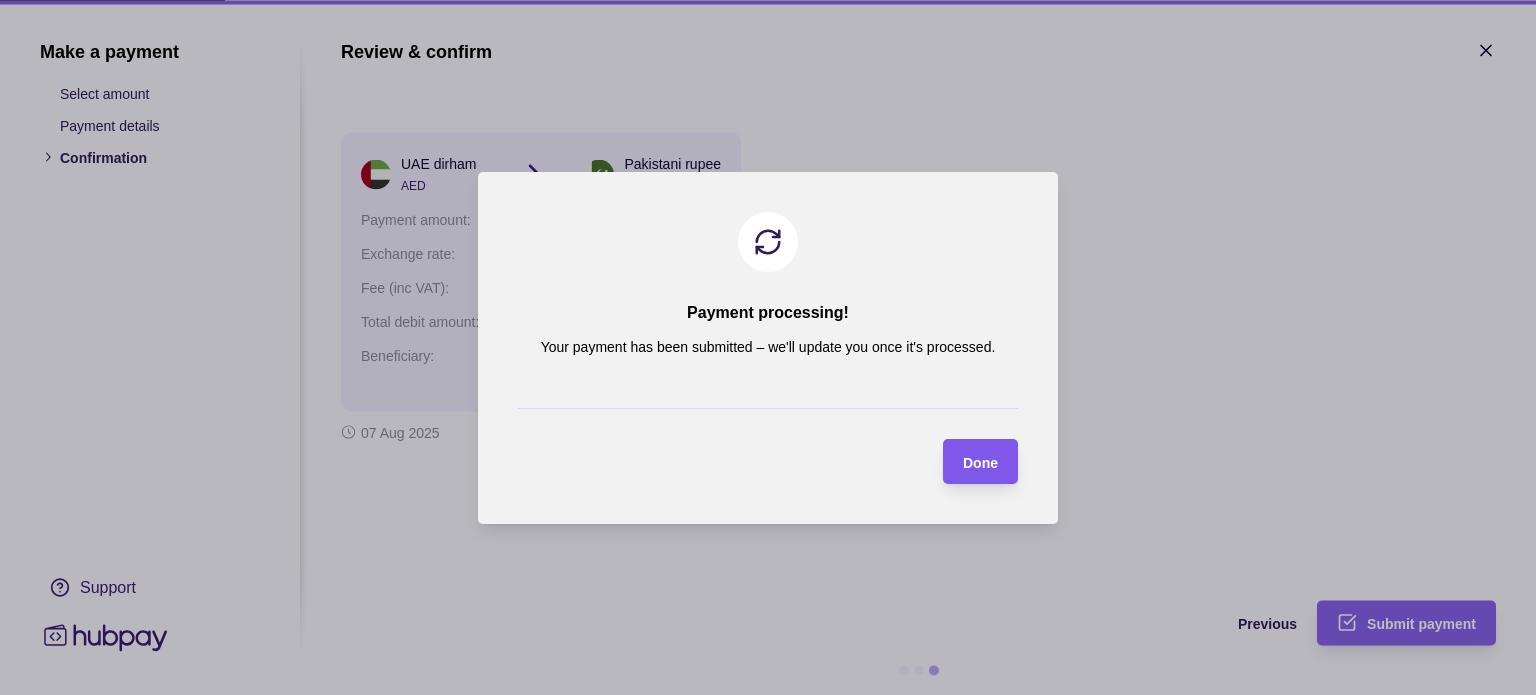 click on "Done" at bounding box center [980, 461] 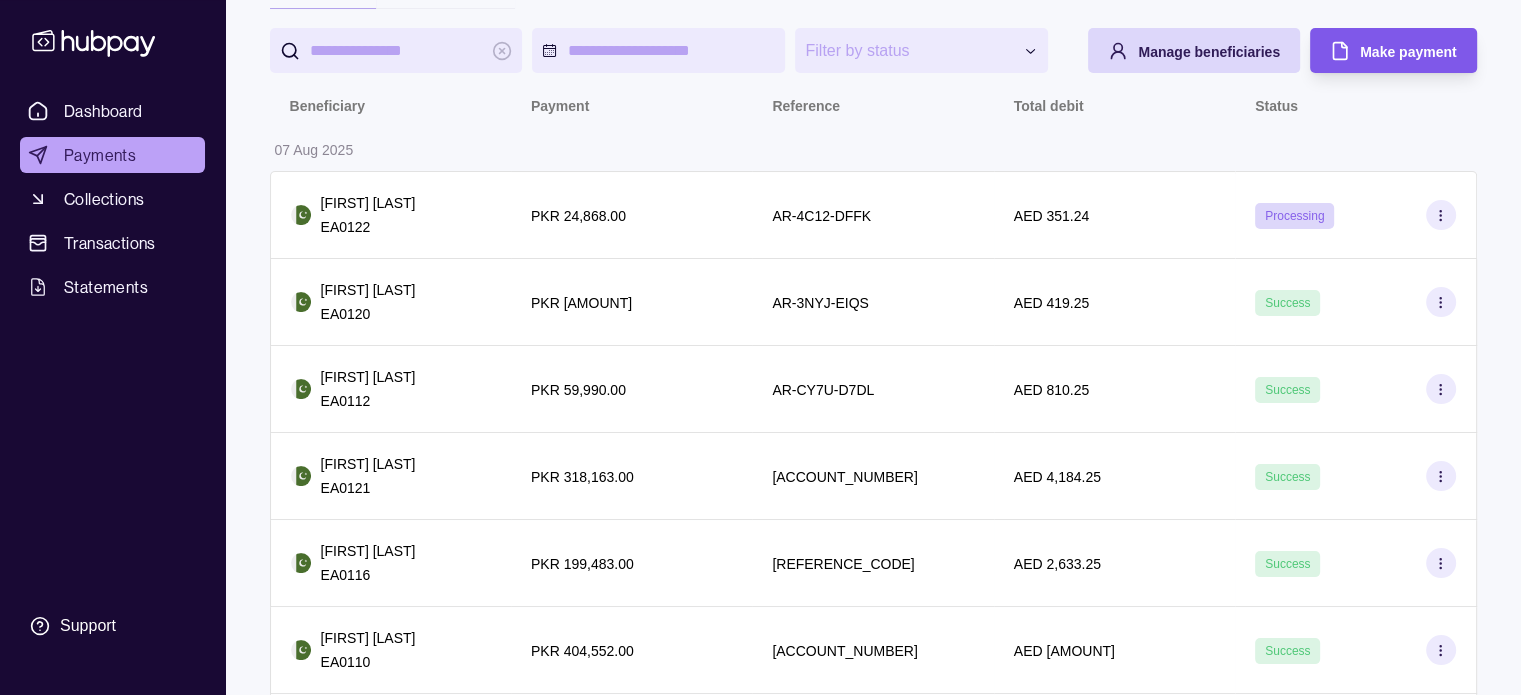 click on "Make payment" at bounding box center (1408, 52) 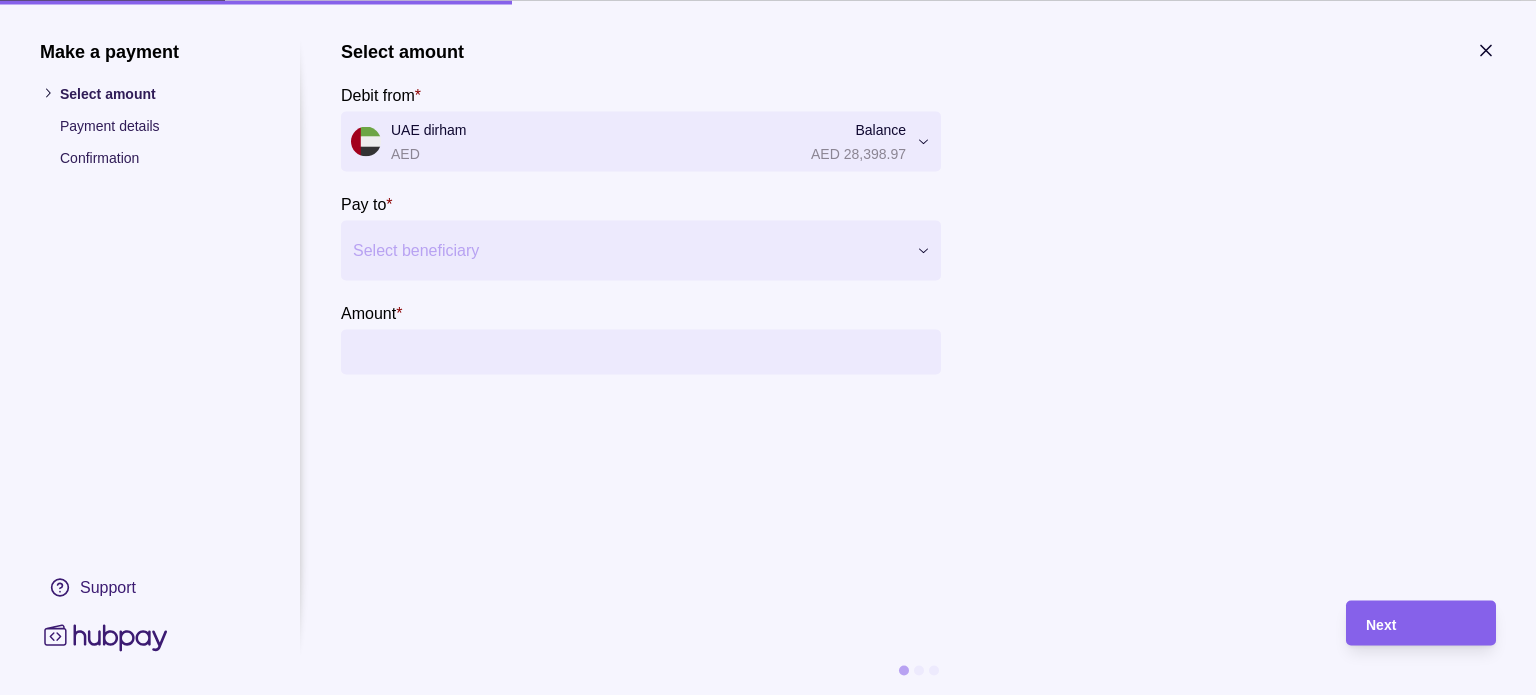 click on "Select beneficiary" at bounding box center [623, 250] 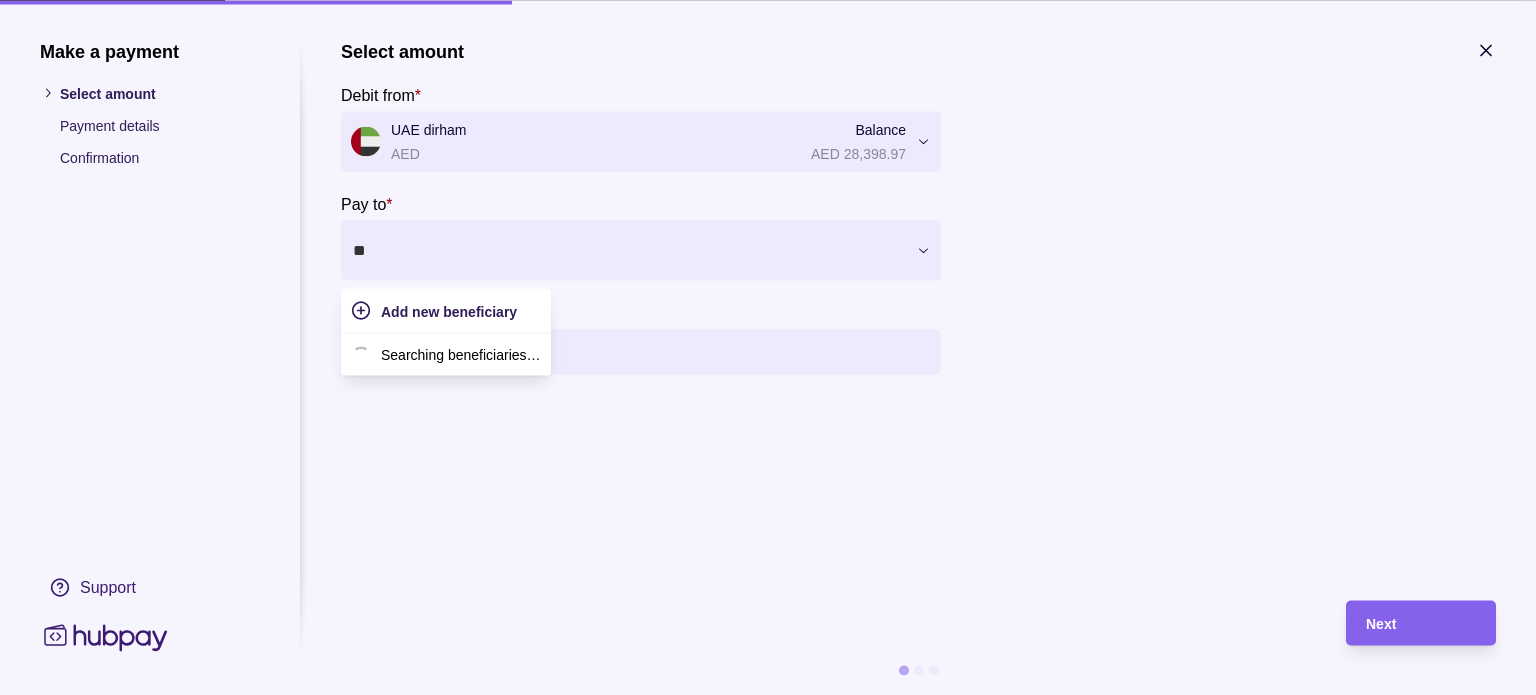 type on "***" 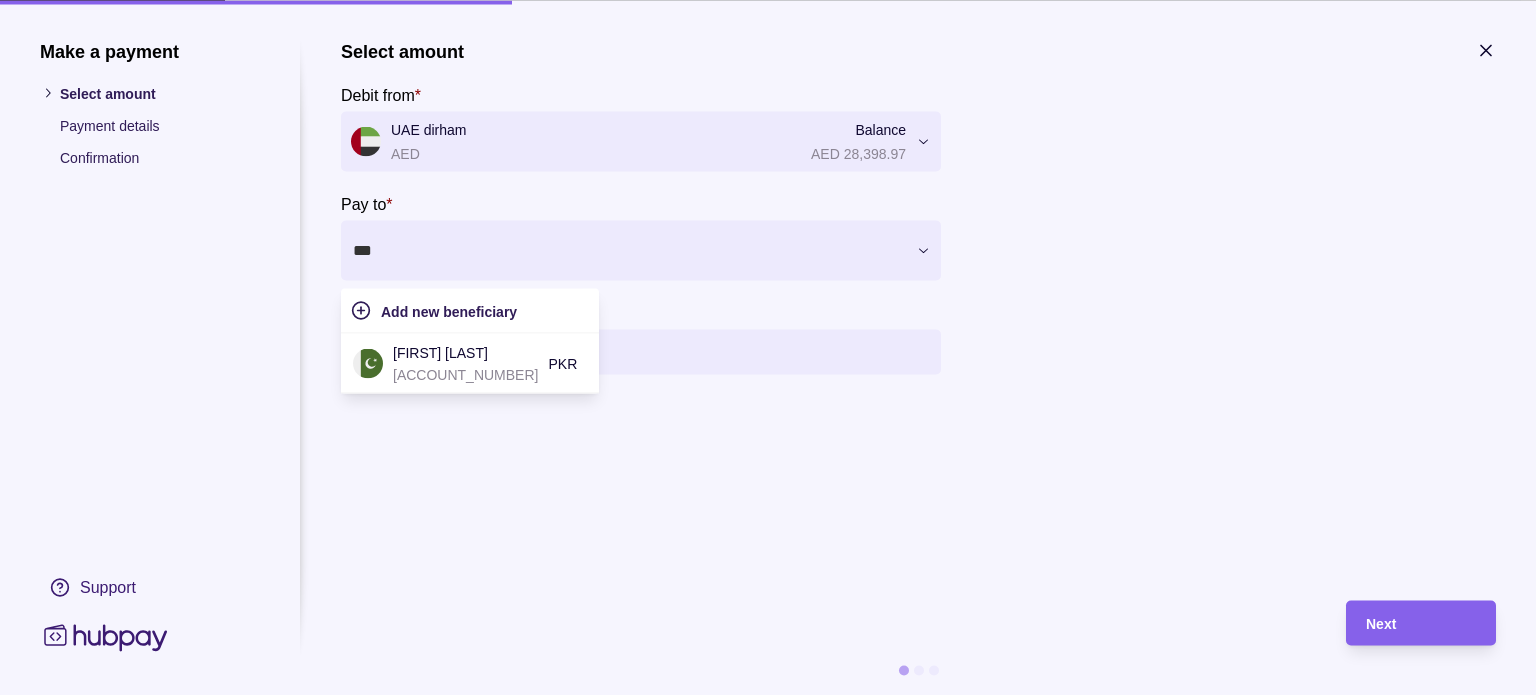click on "[FIRST] [LAST]" at bounding box center [465, 352] 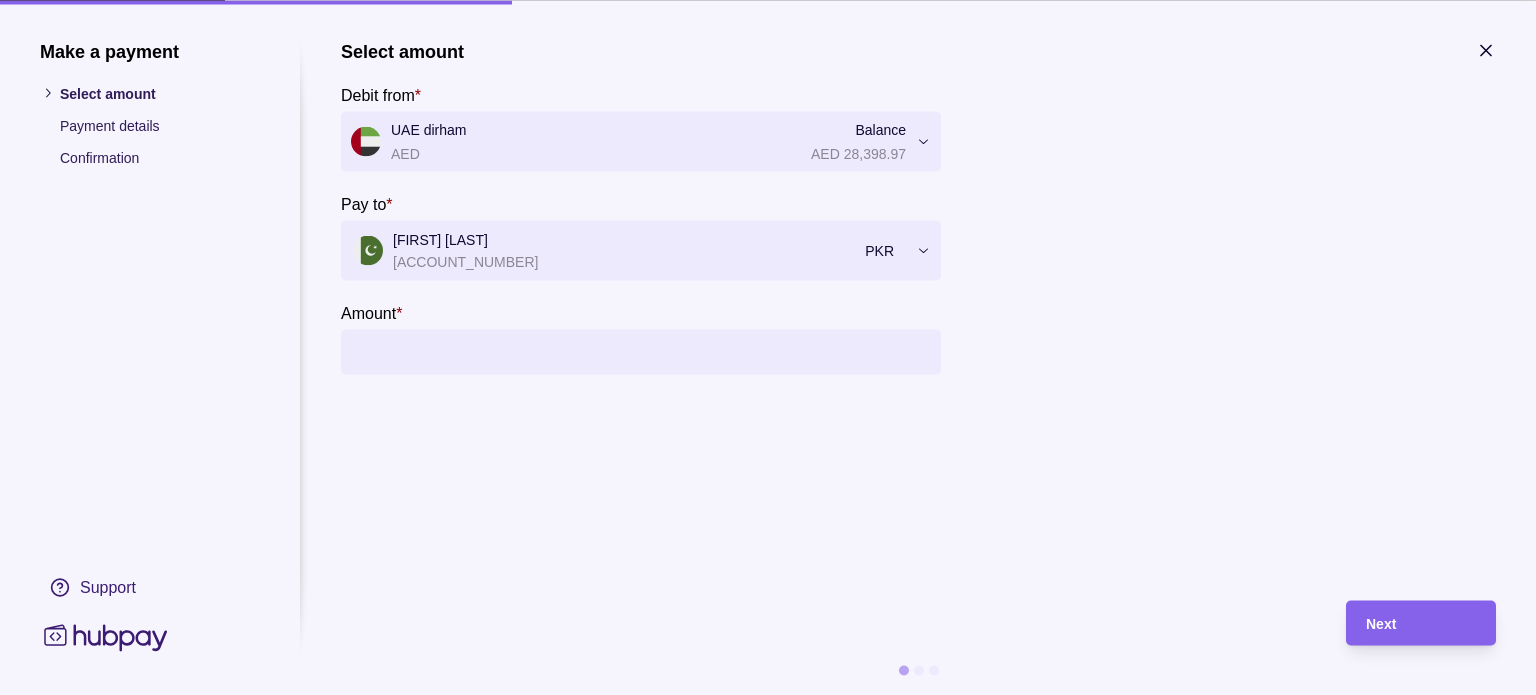 click on "Amount  *" at bounding box center (661, 351) 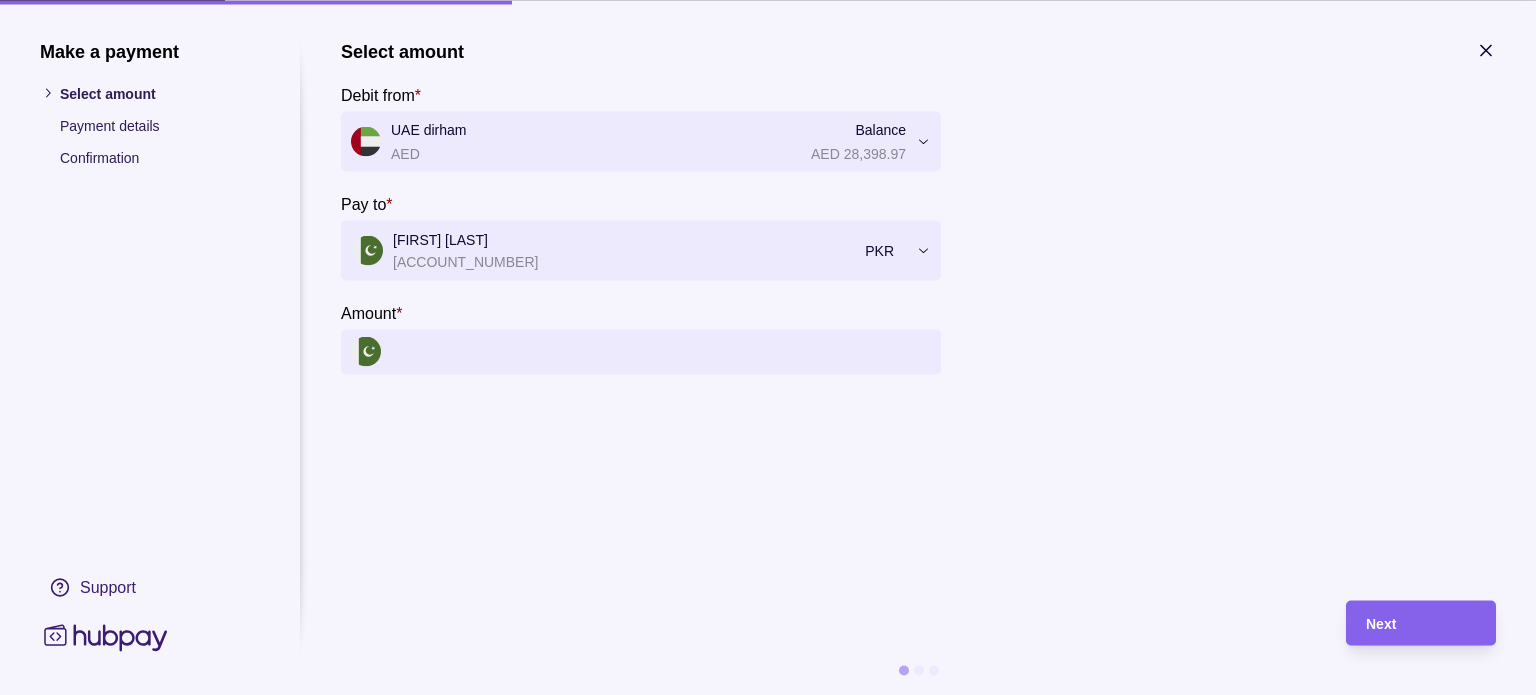 click on "Amount  *" at bounding box center (661, 351) 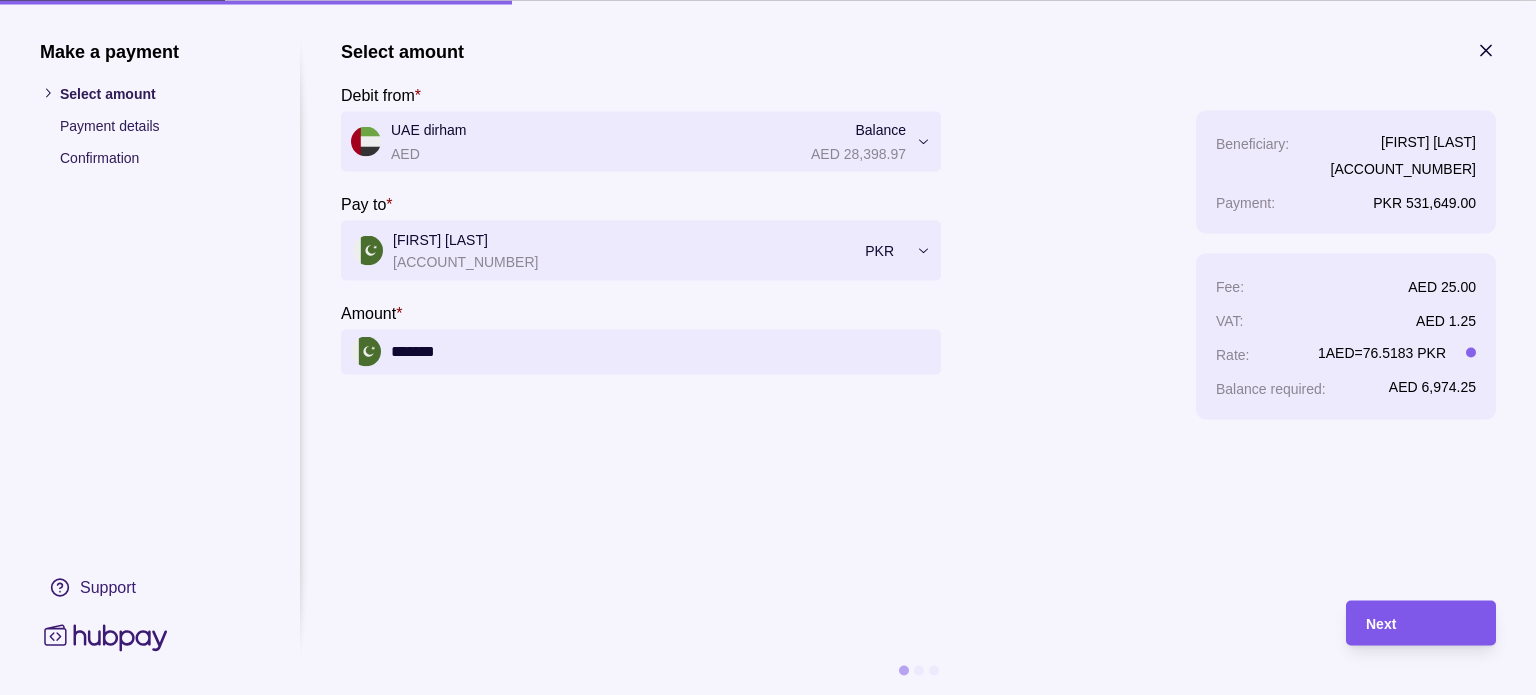 type on "*******" 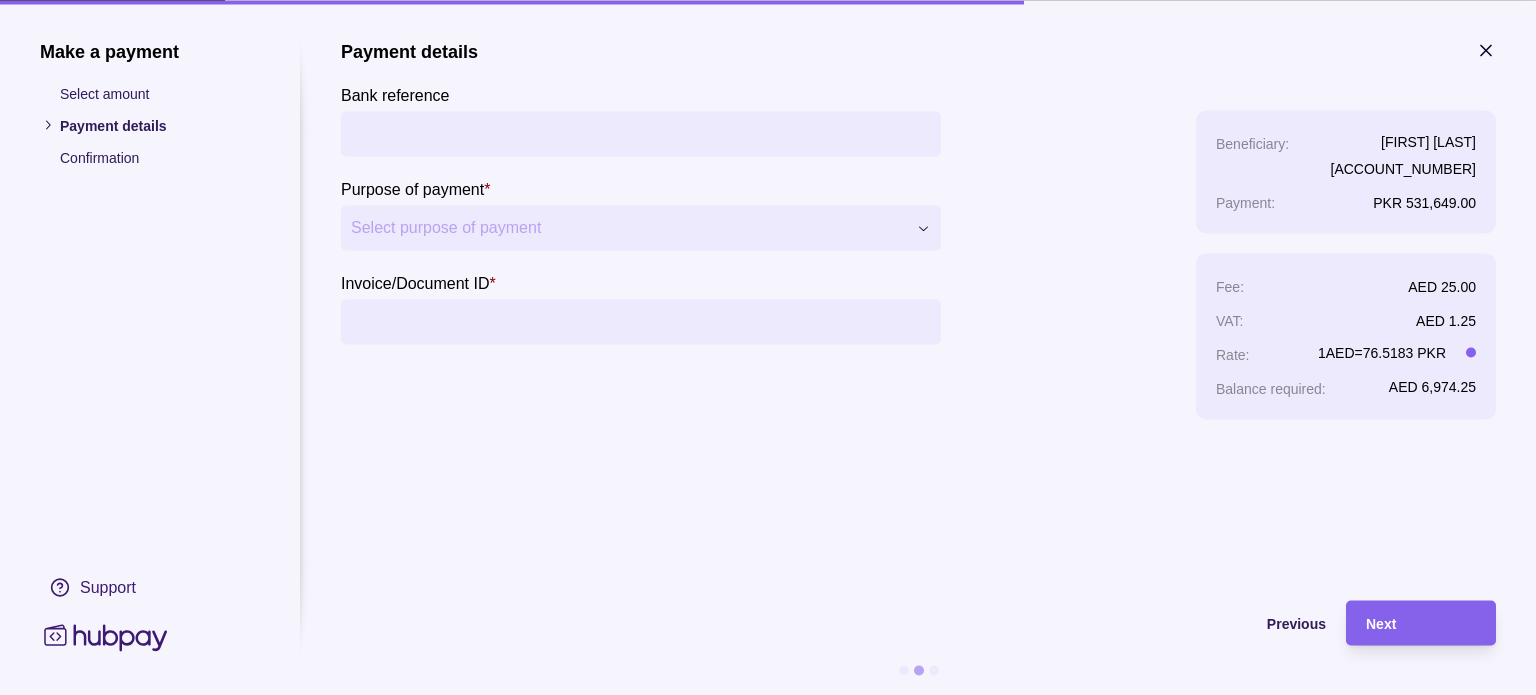 click on "Bank reference" at bounding box center (641, 133) 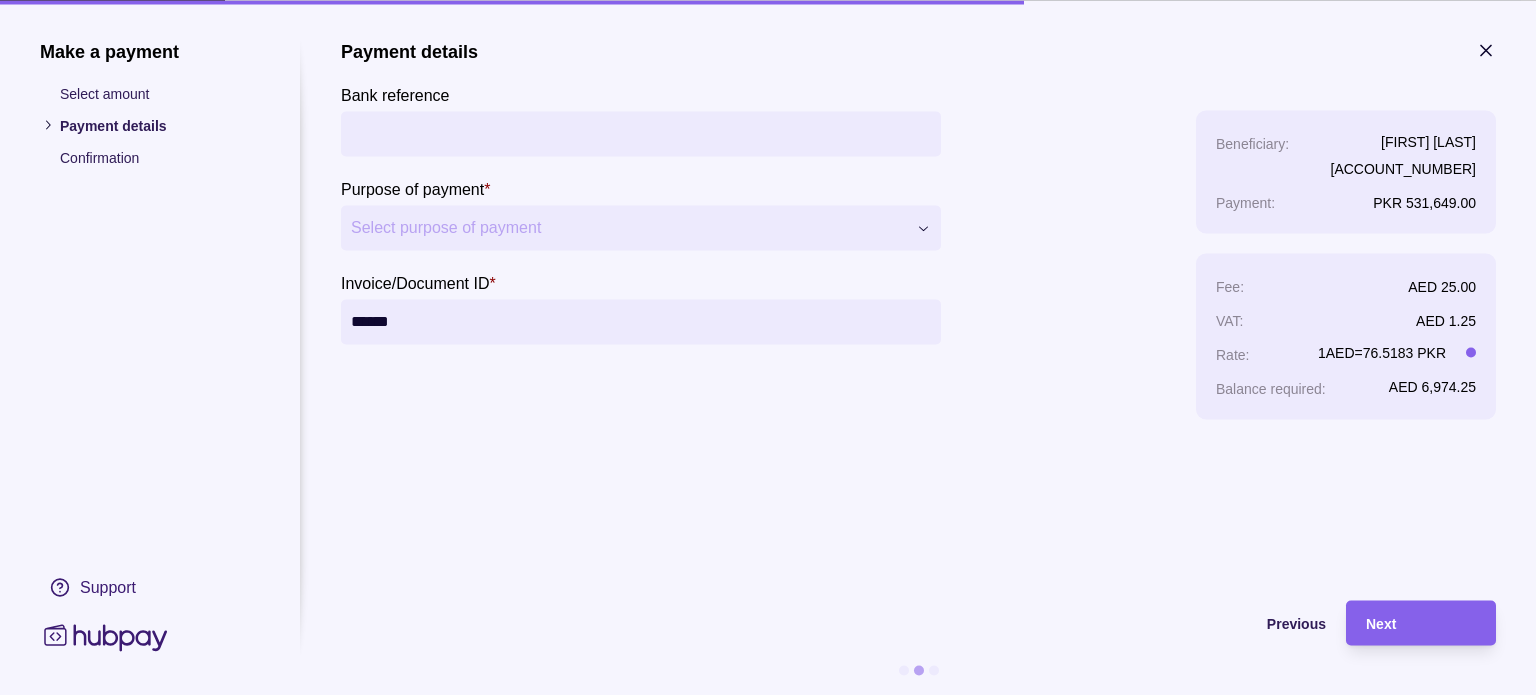 type on "******" 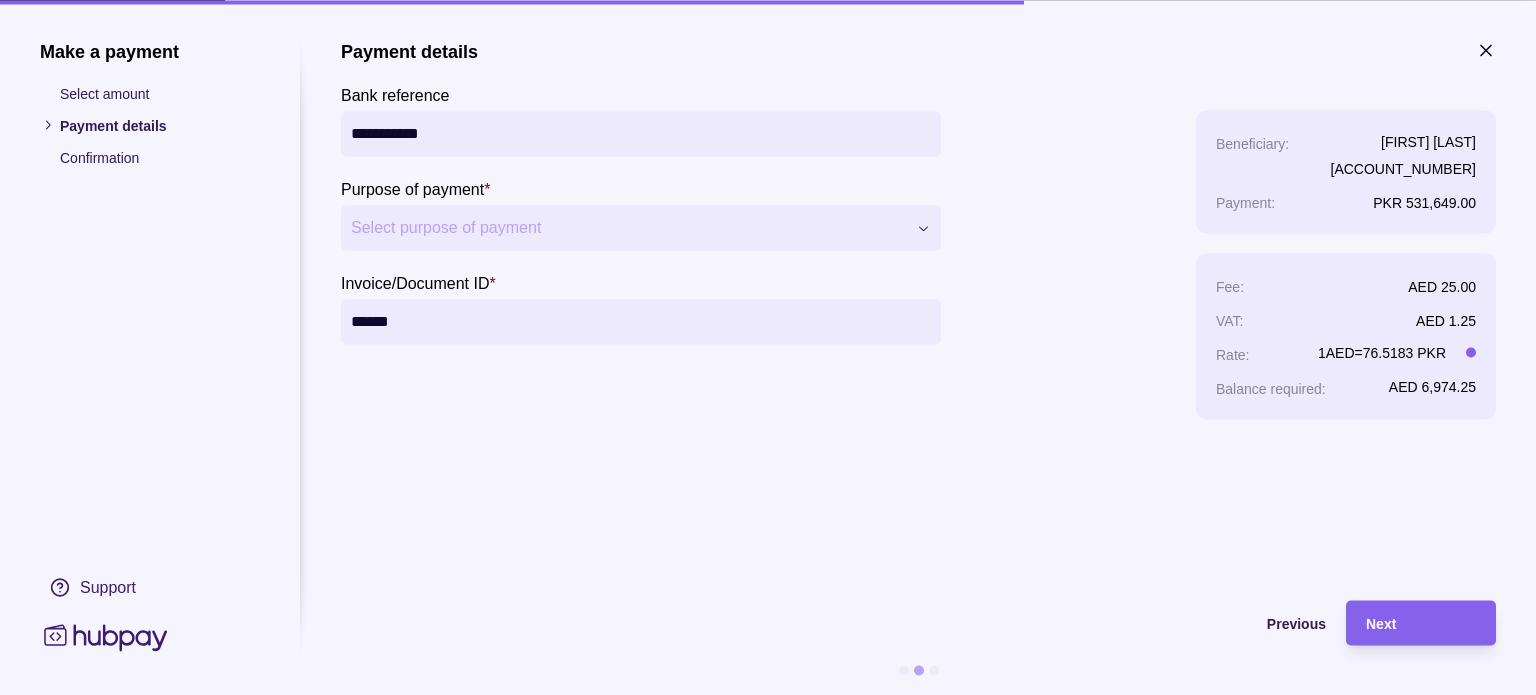 type on "**********" 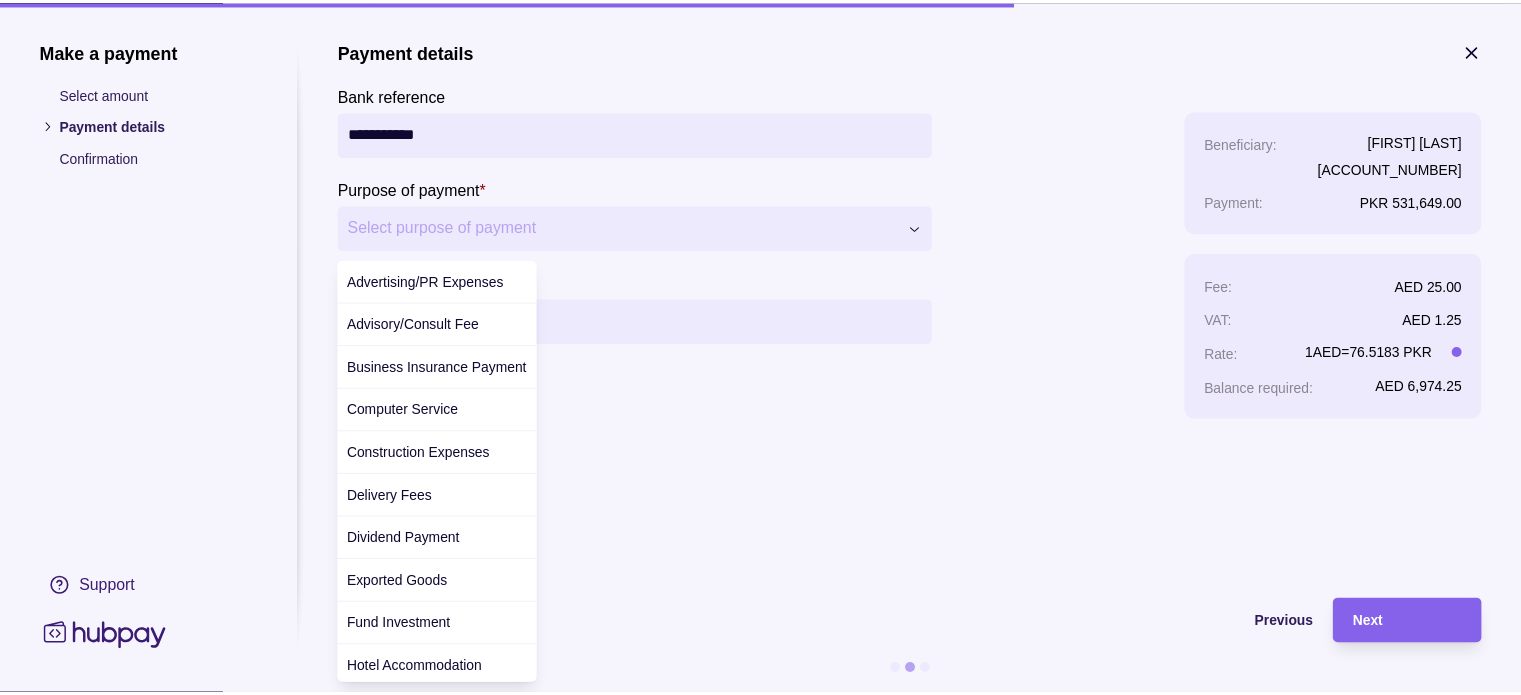scroll, scrollTop: 708, scrollLeft: 0, axis: vertical 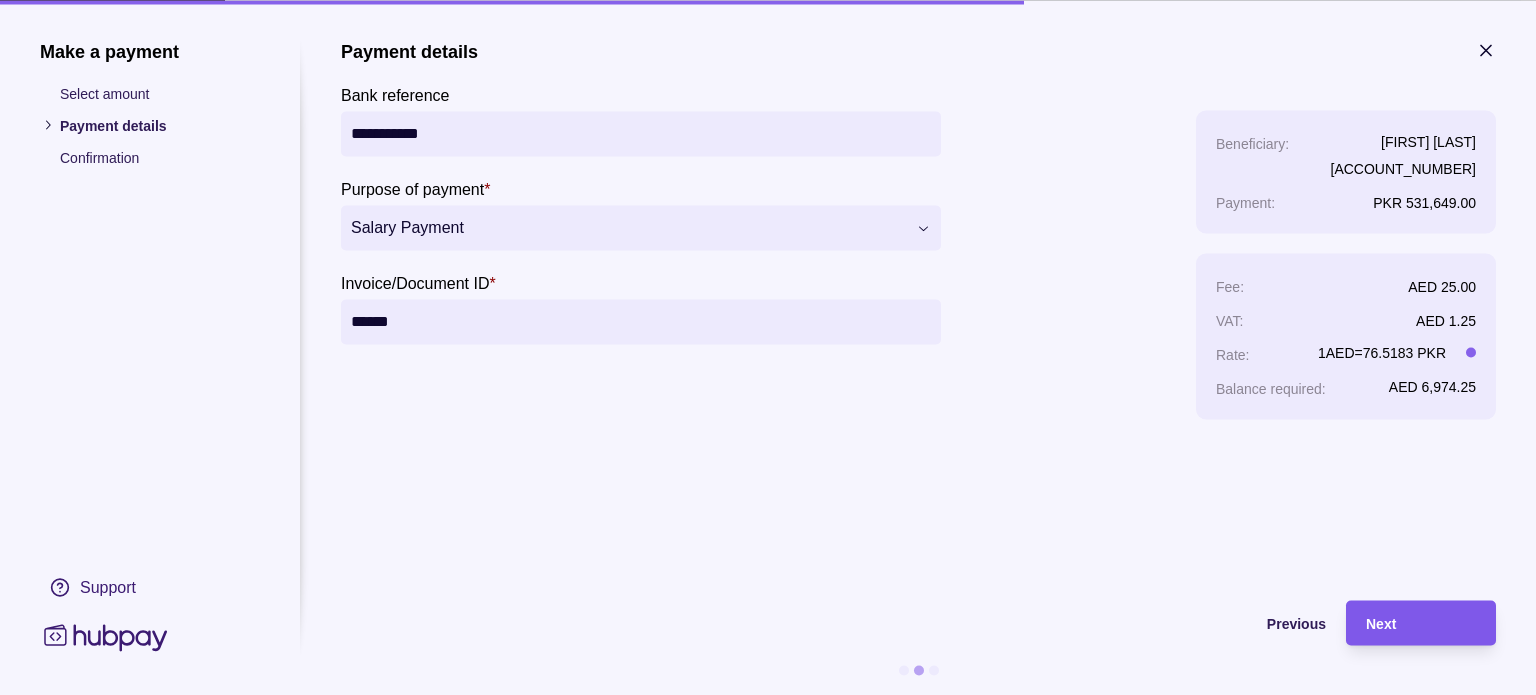 click on "Next" at bounding box center [1421, 623] 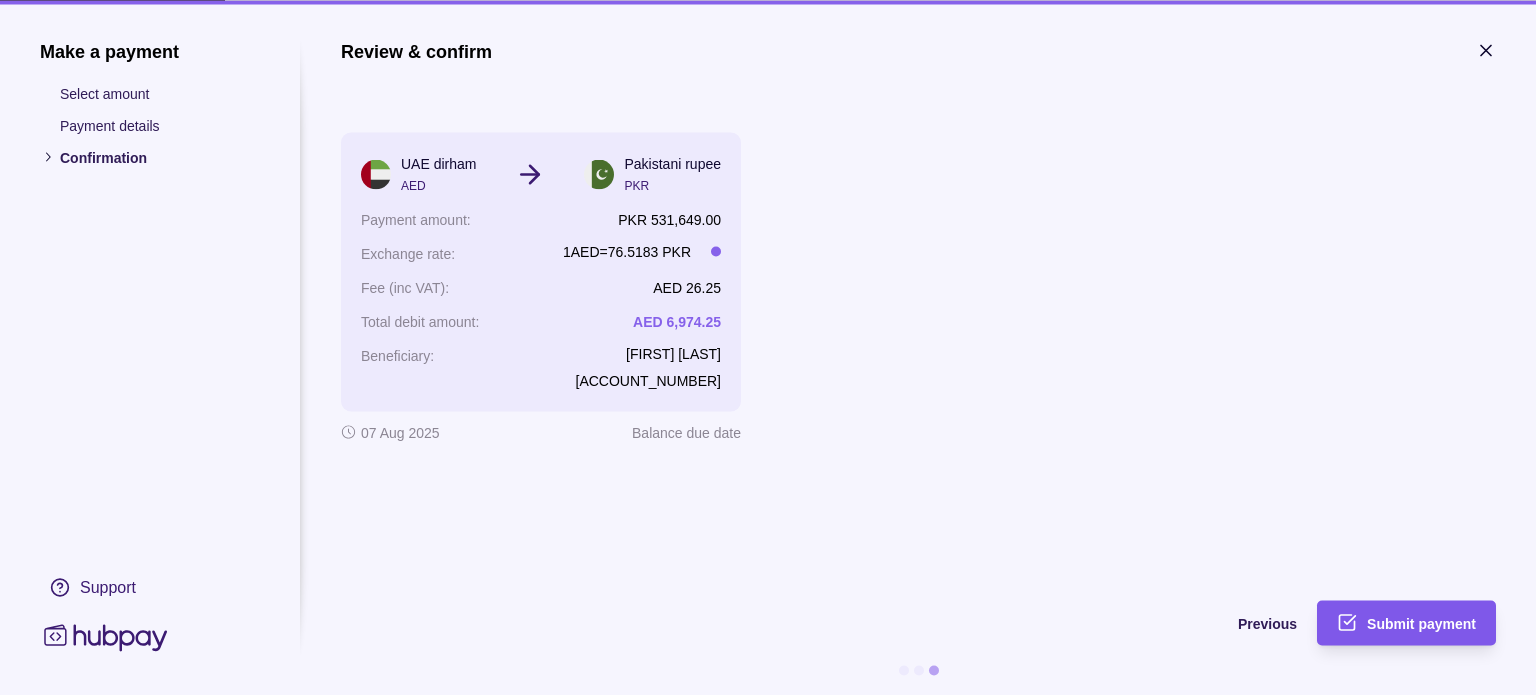 click on "Submit payment" at bounding box center (1421, 624) 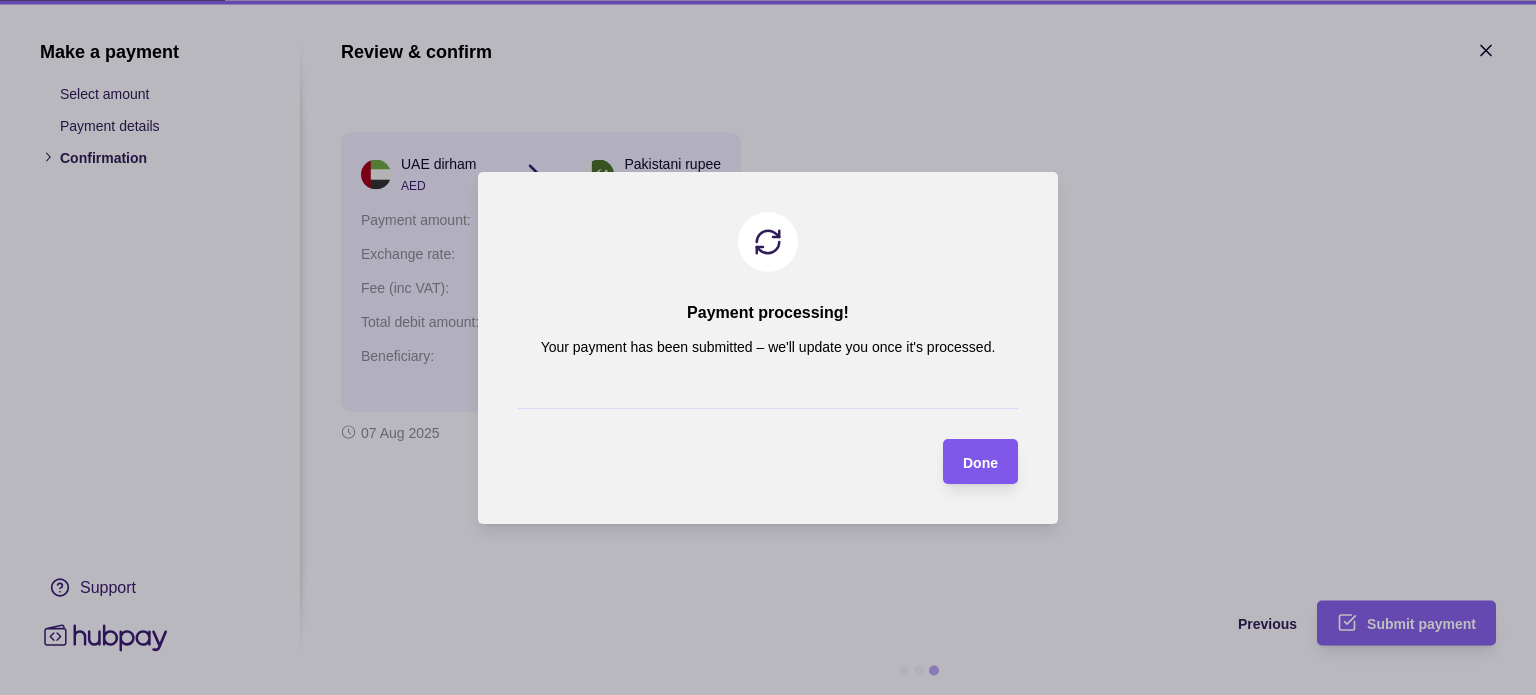 click on "Done" at bounding box center (980, 461) 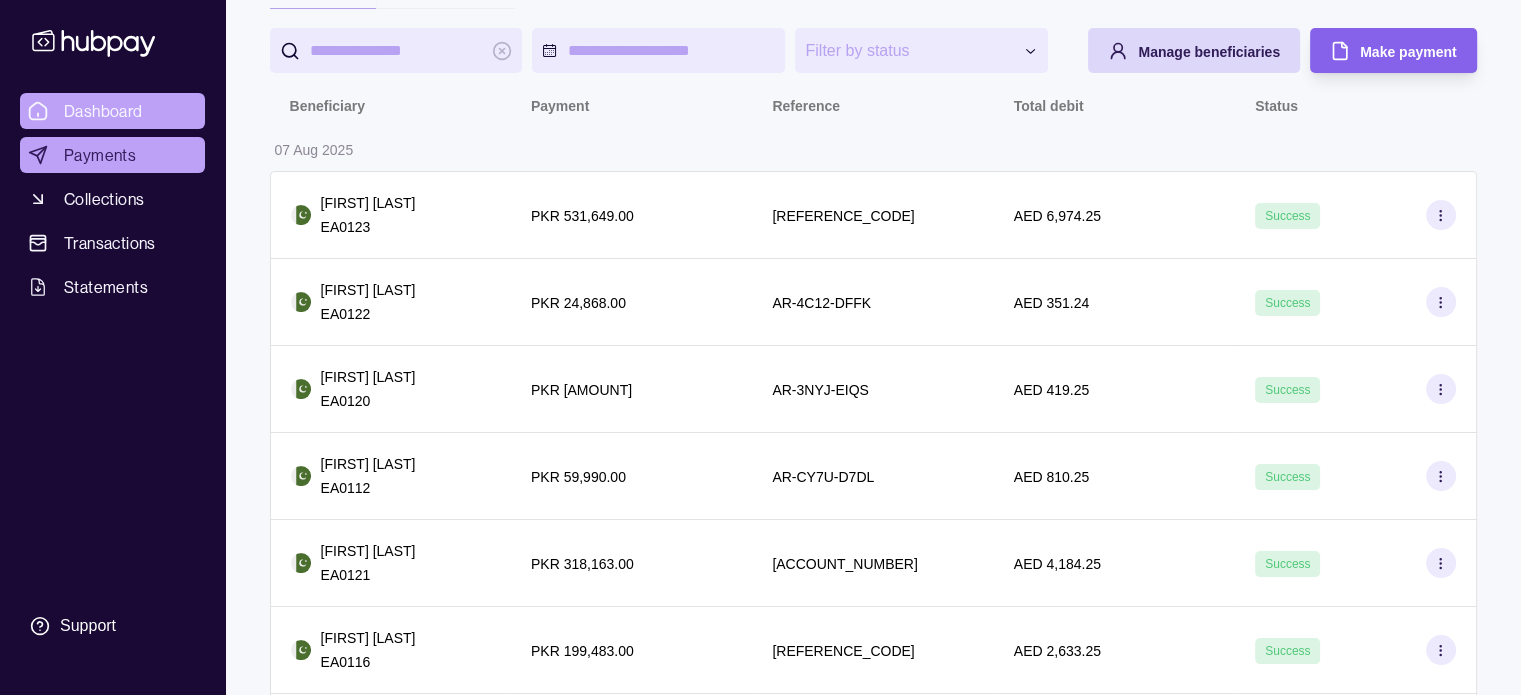 click on "Dashboard" at bounding box center [103, 111] 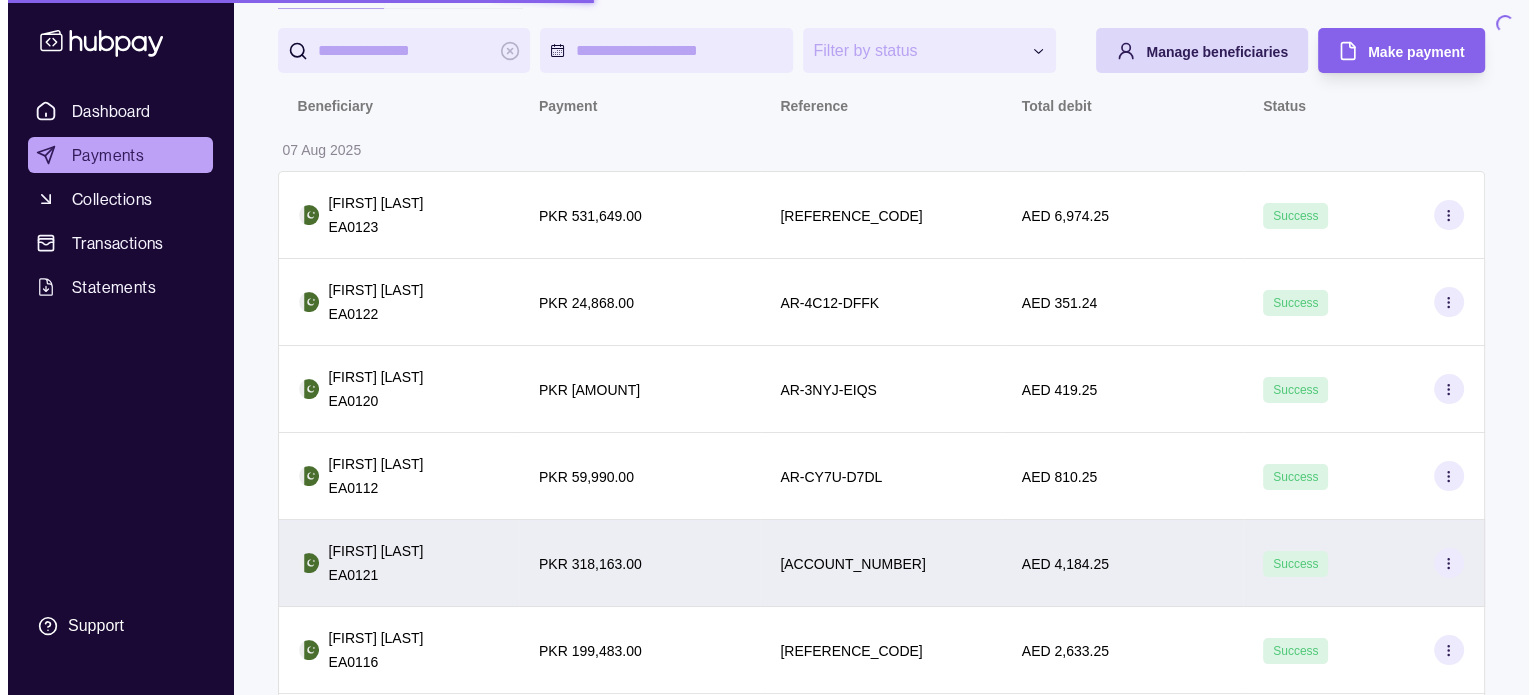 scroll, scrollTop: 0, scrollLeft: 0, axis: both 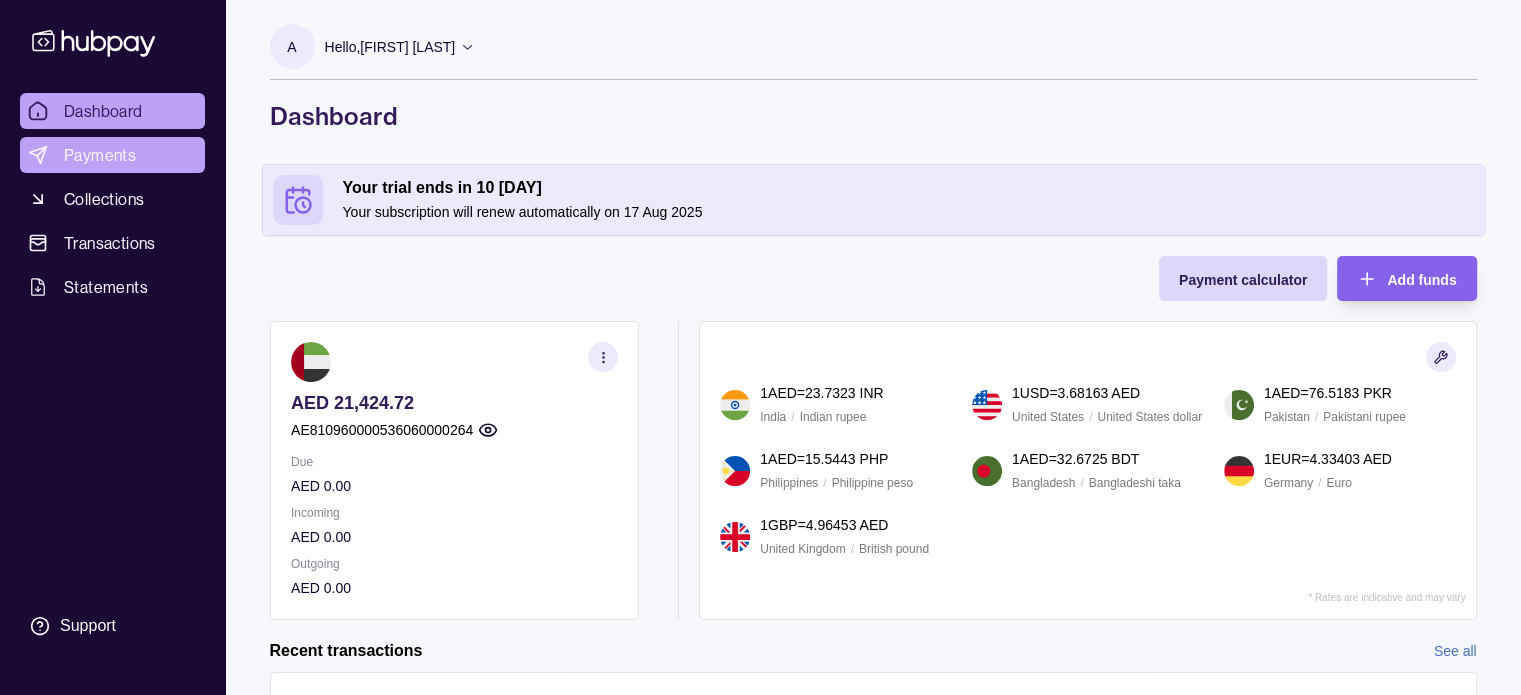 click on "Payments" at bounding box center [100, 155] 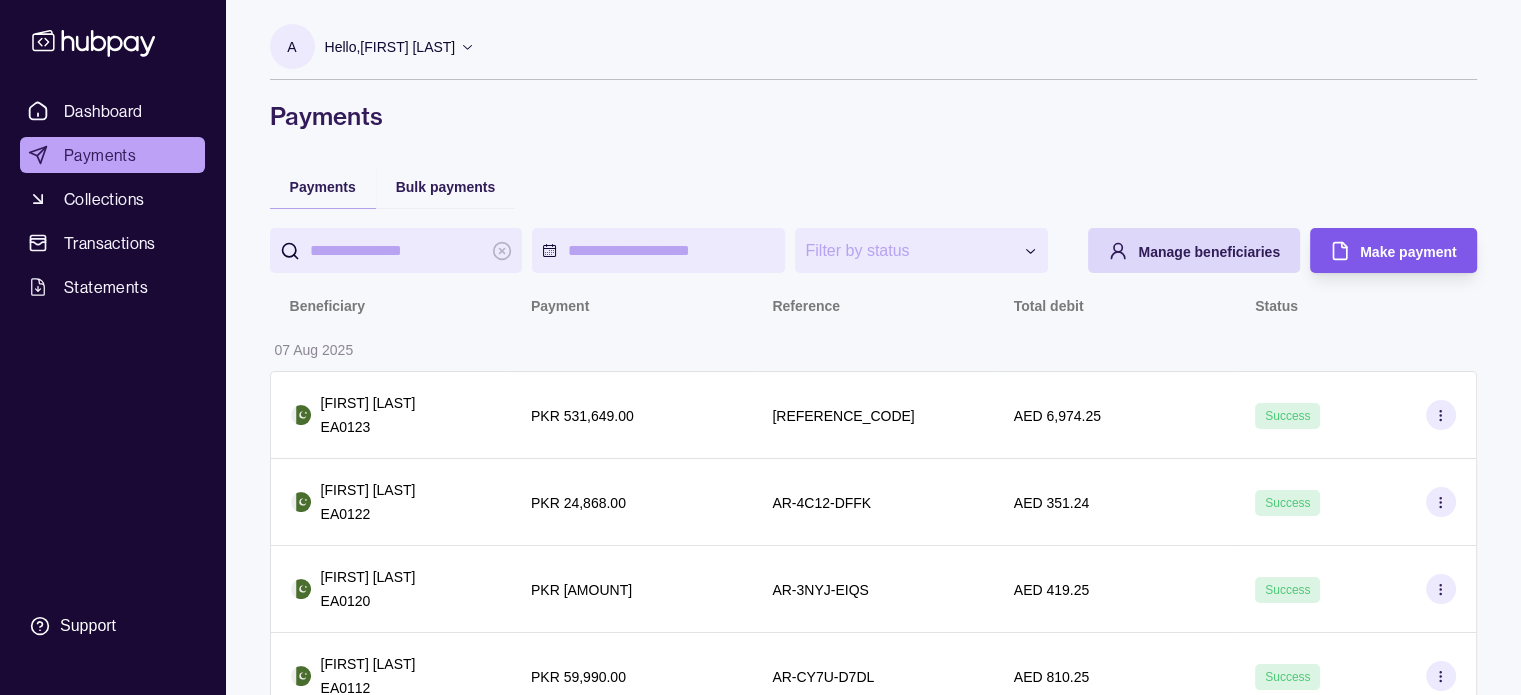 click on "Make payment" at bounding box center [1408, 252] 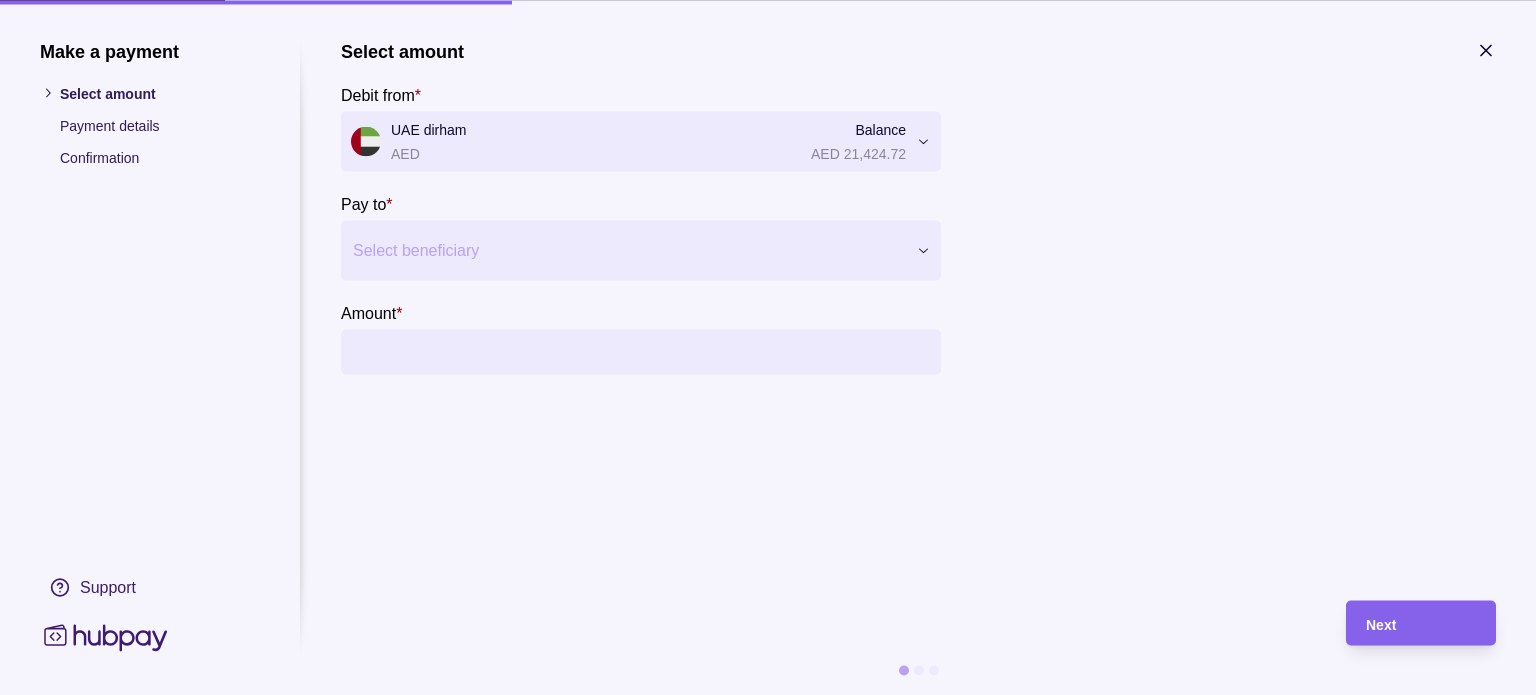 click at bounding box center [628, 250] 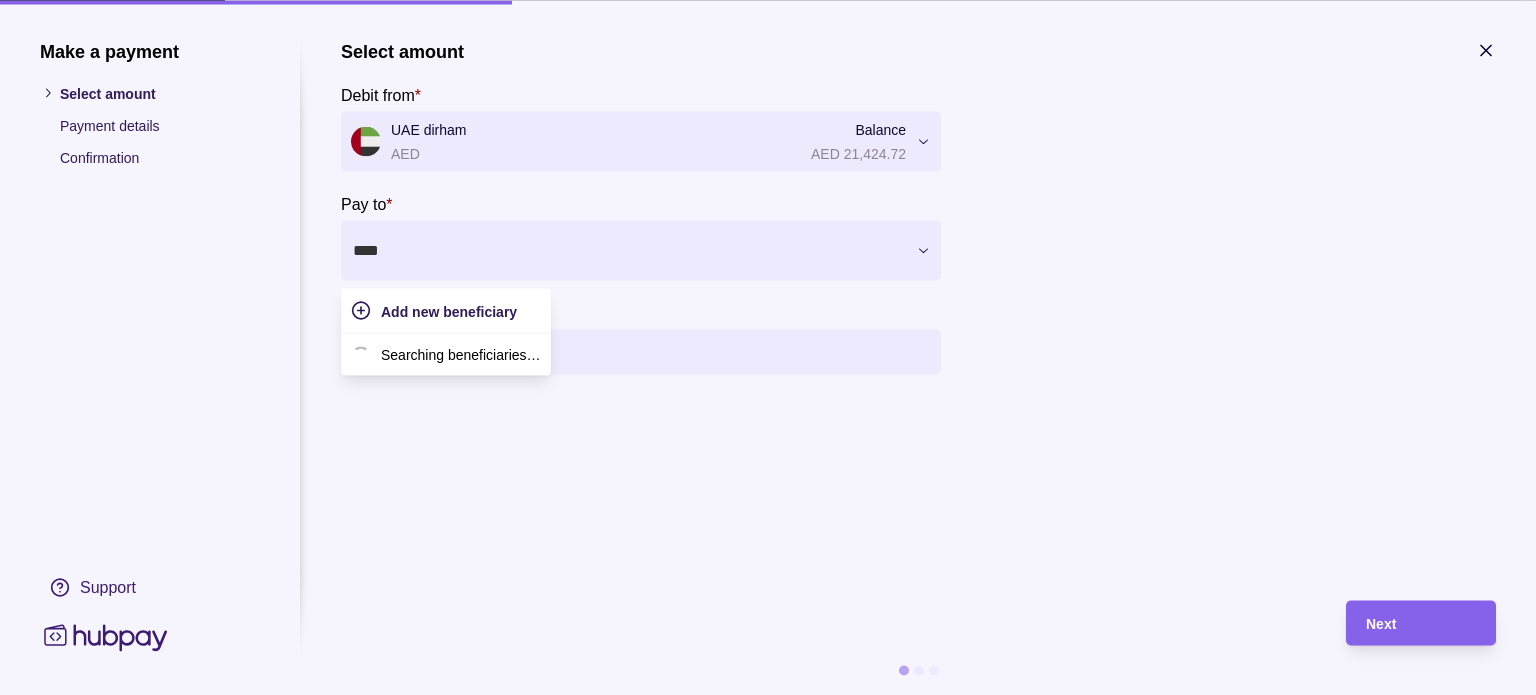 type on "*****" 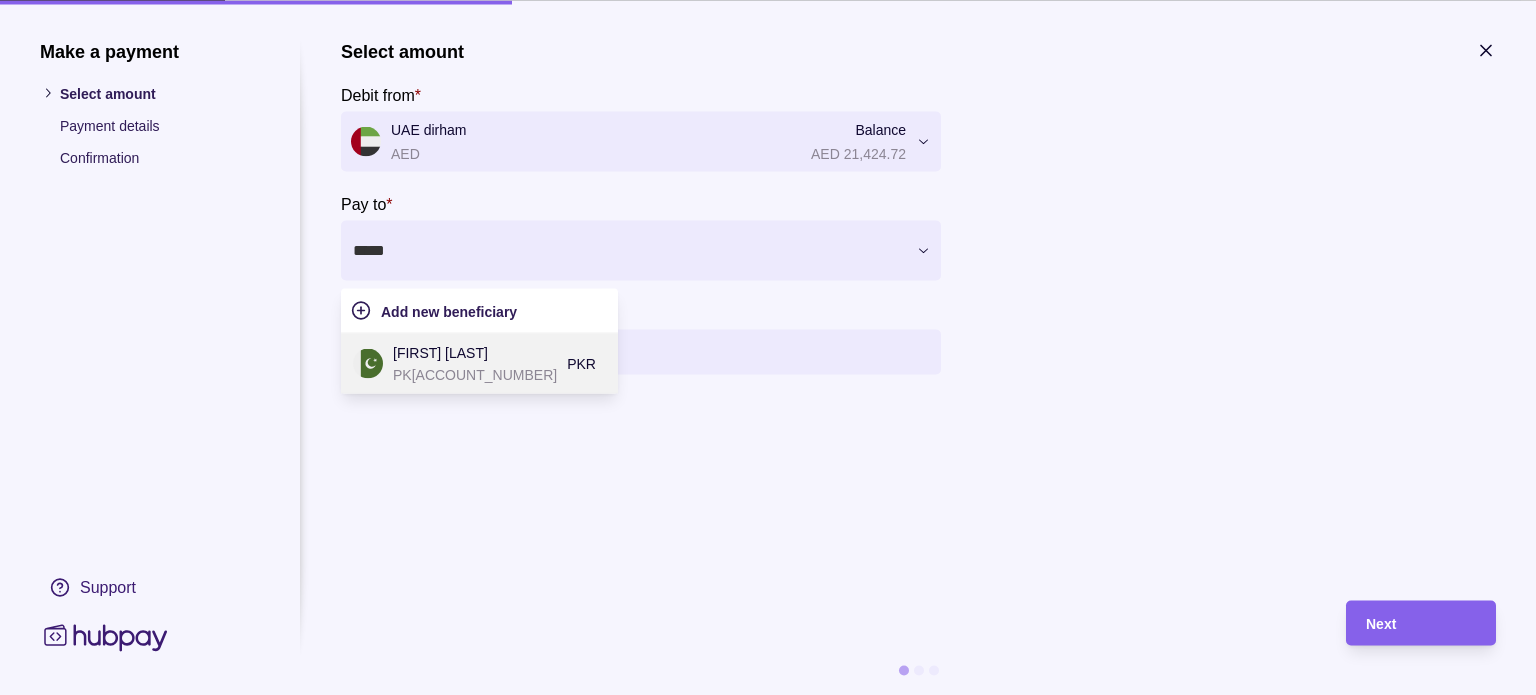 click on "[FIRST] [LAST]" at bounding box center [475, 352] 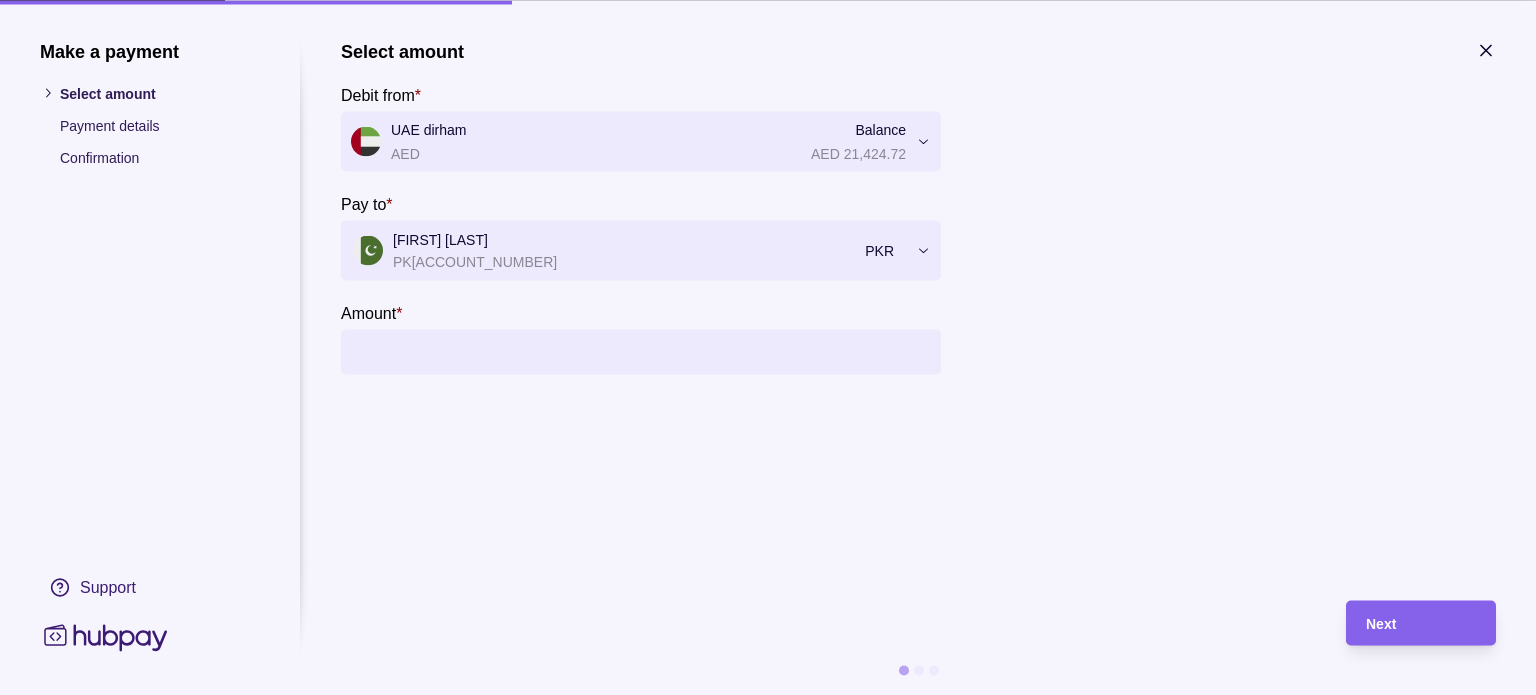 click on "Amount  *" at bounding box center (661, 351) 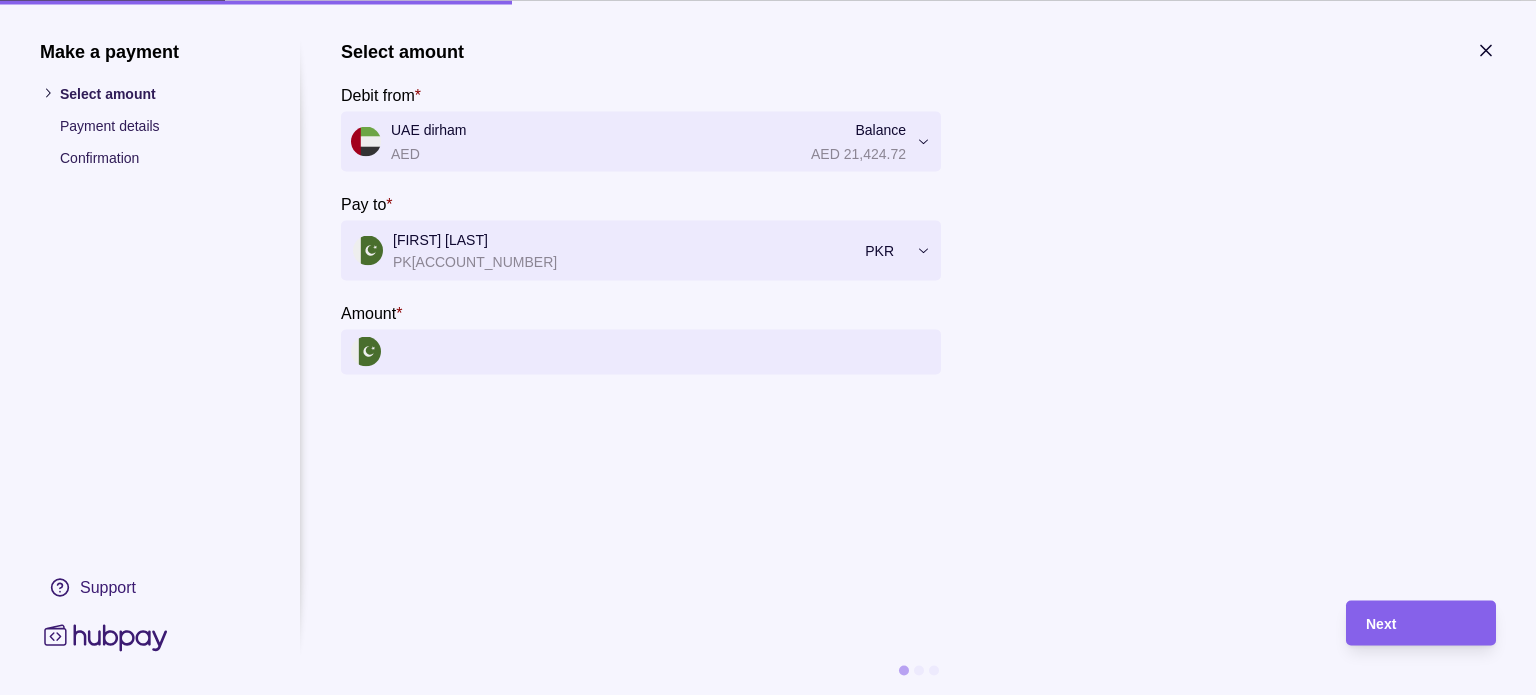 click on "Amount  *" at bounding box center [661, 351] 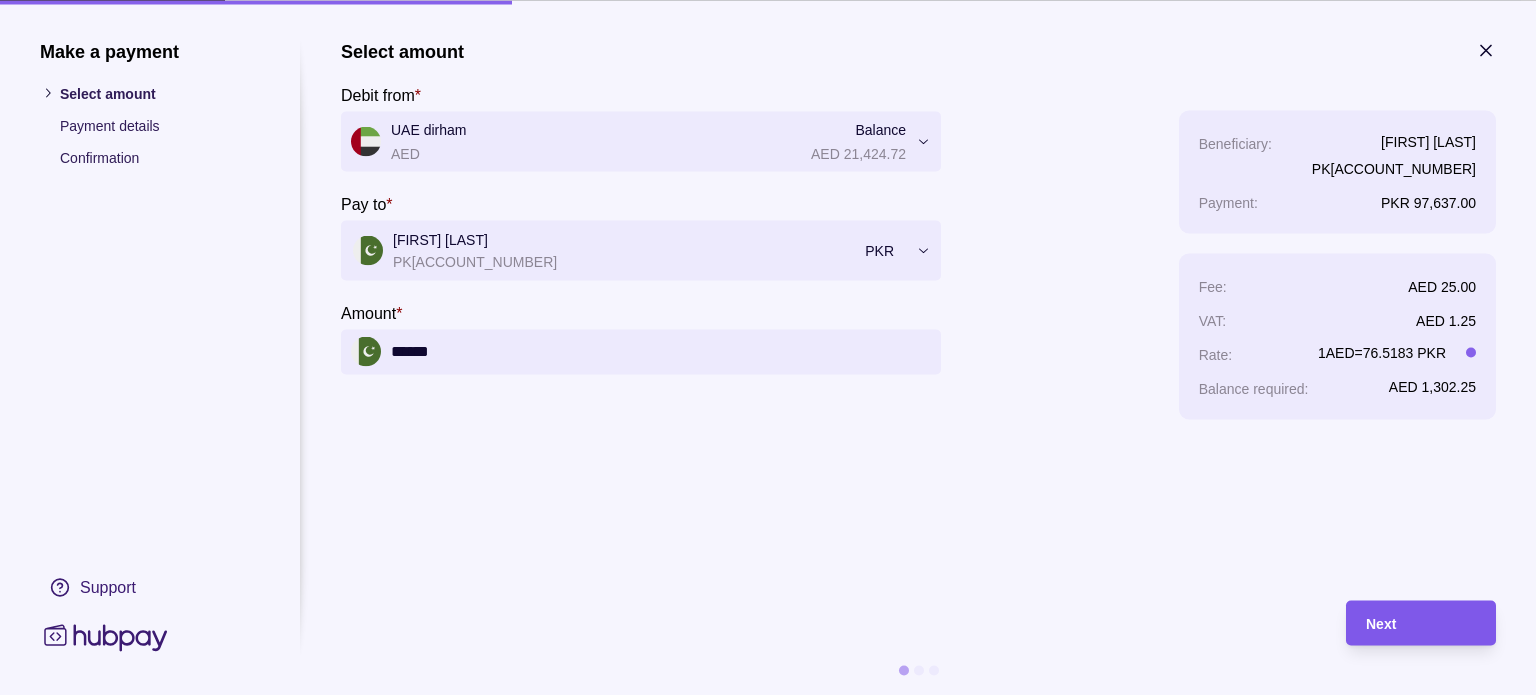 type on "******" 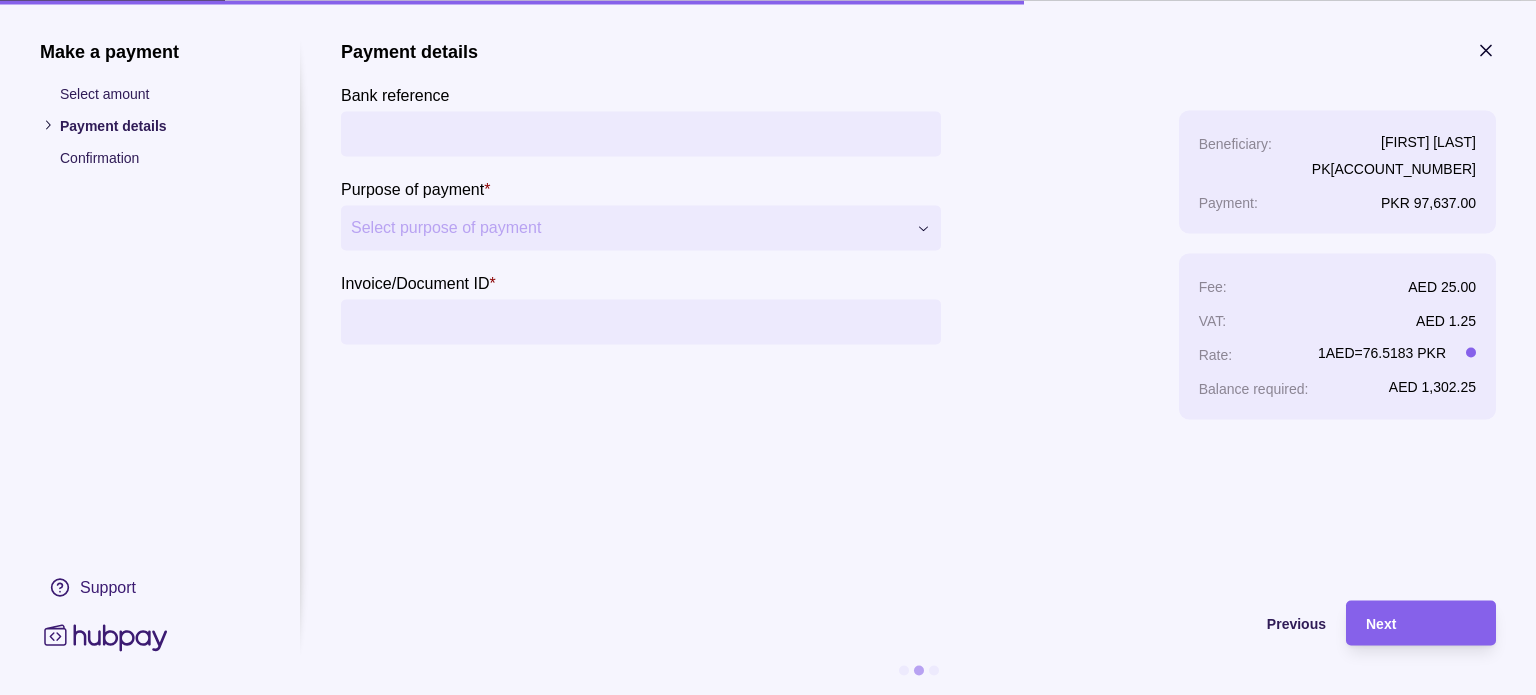 click on "Invoice/Document ID  *" at bounding box center (641, 321) 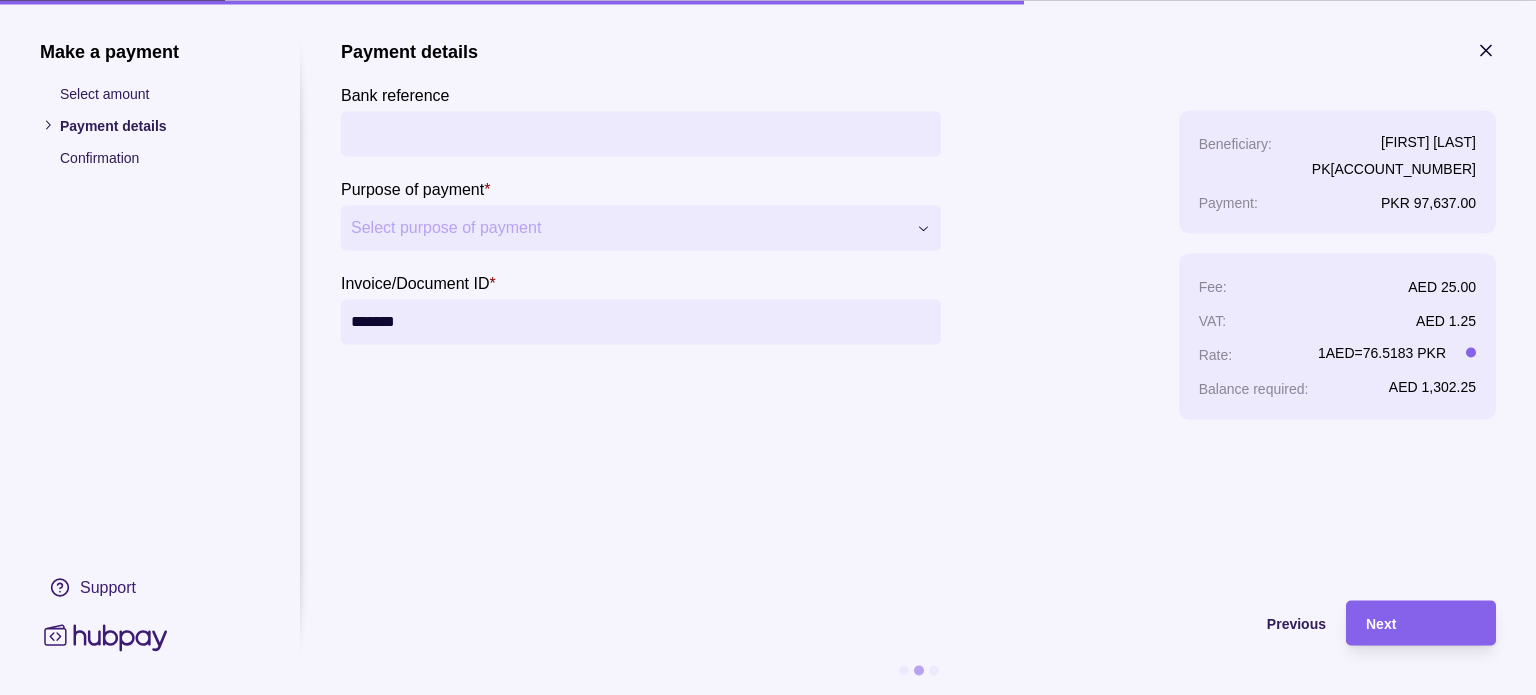 type on "******" 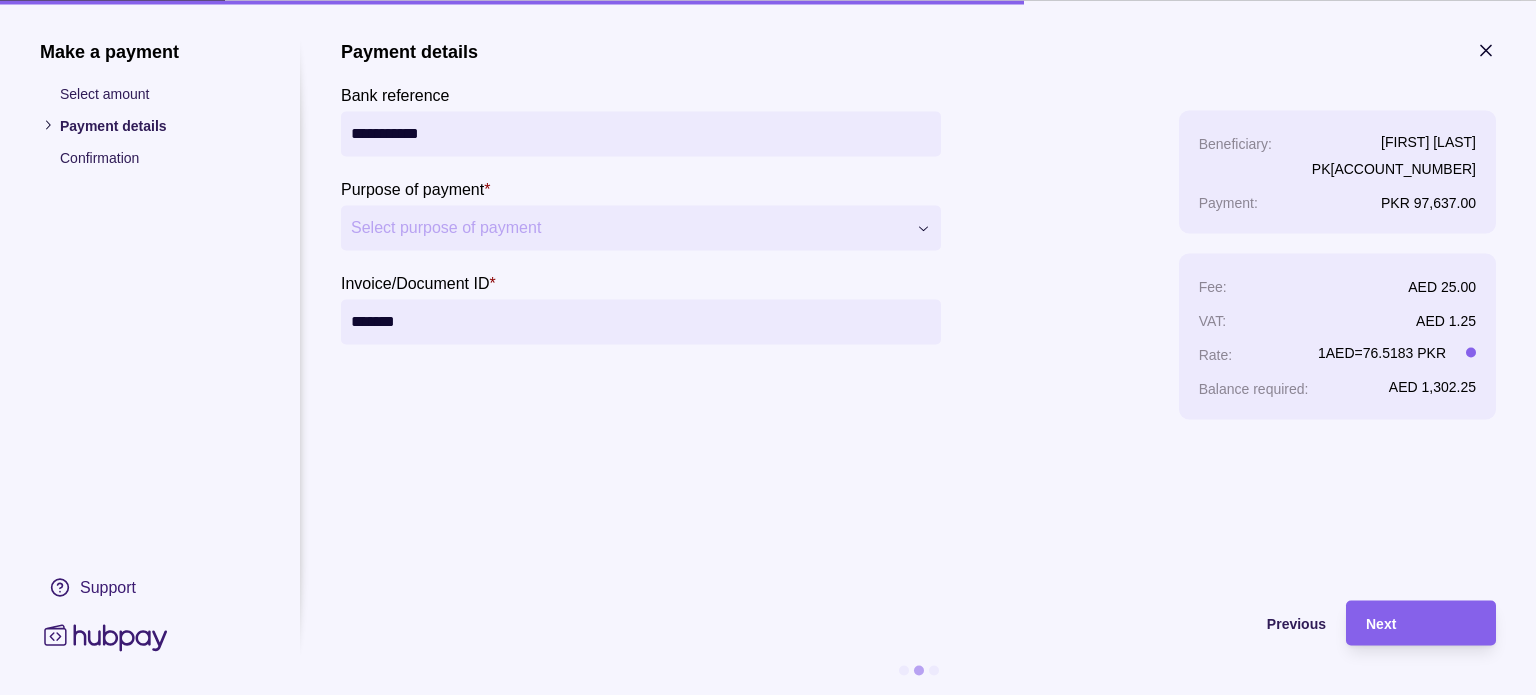 type on "**********" 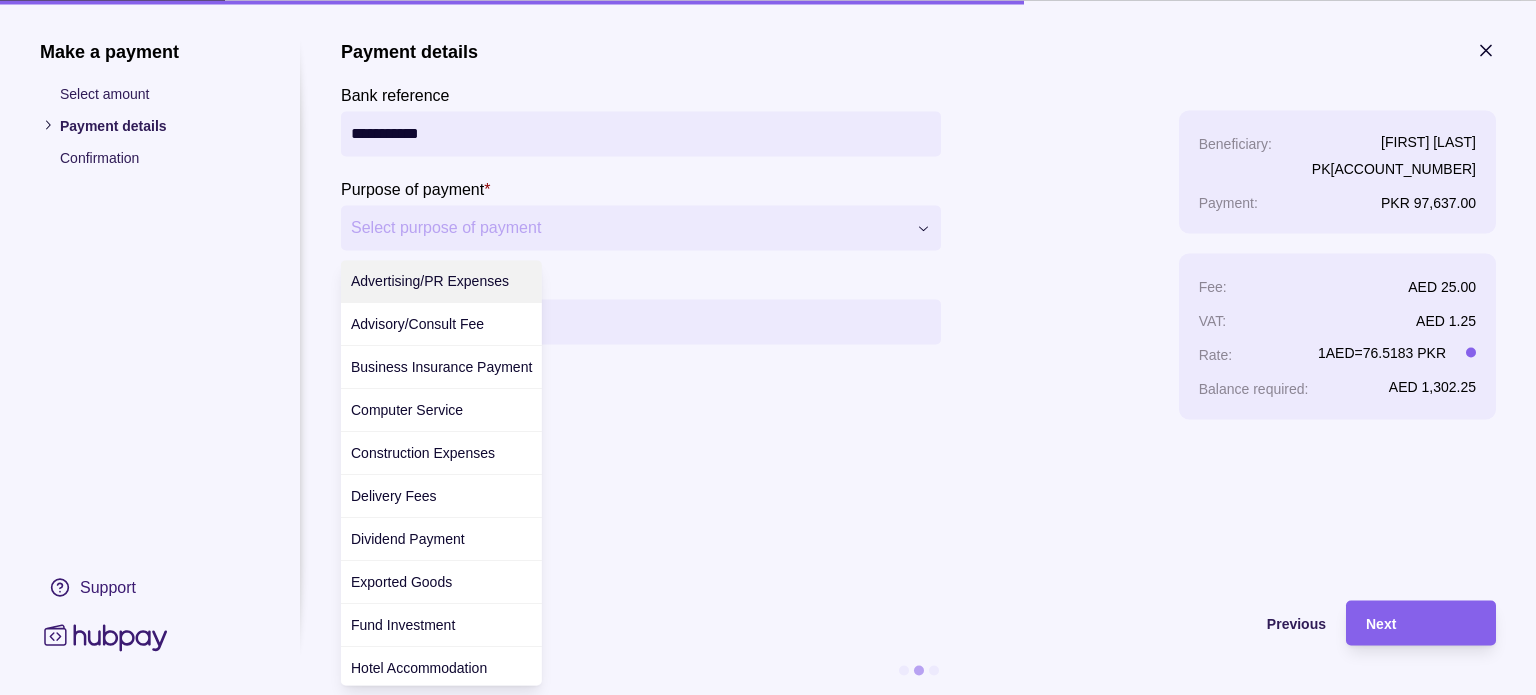 click on "**********" at bounding box center [760, 2357] 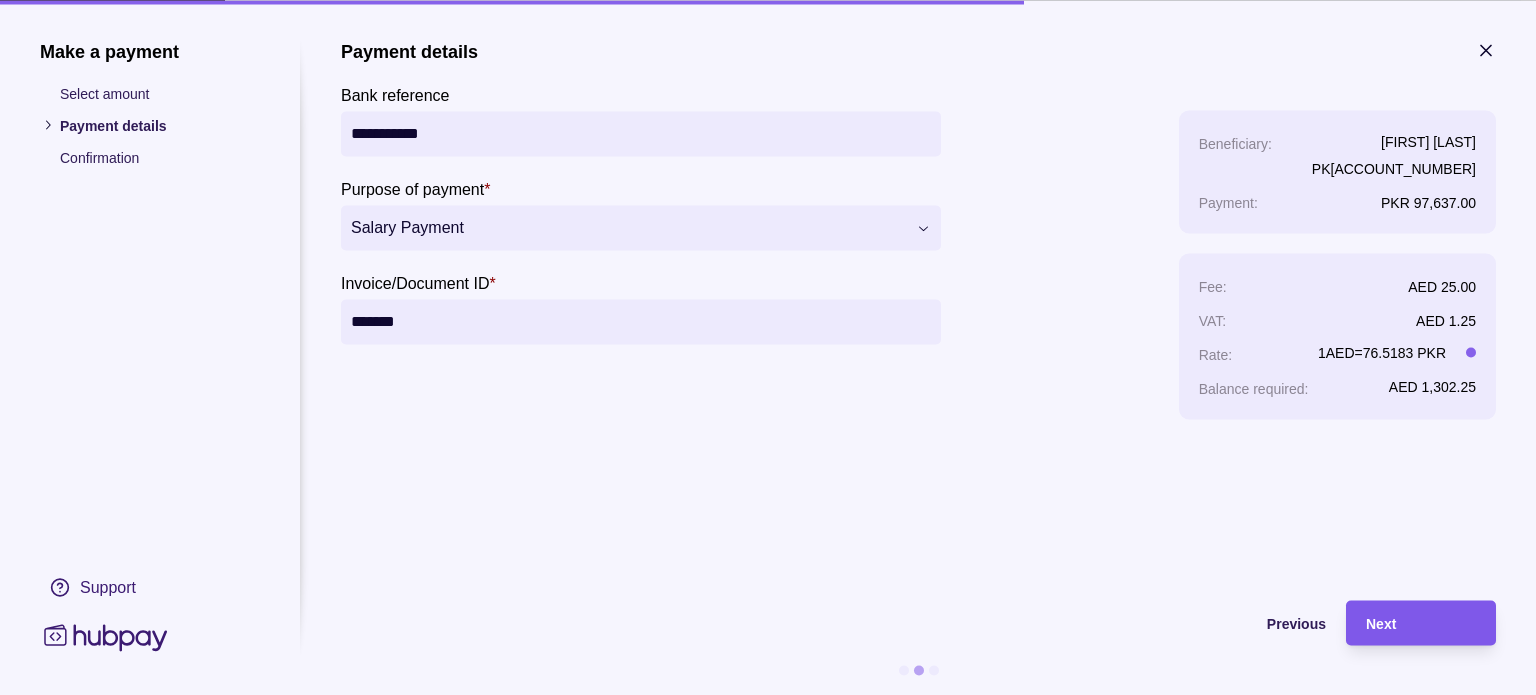 click on "Next" at bounding box center (1421, 623) 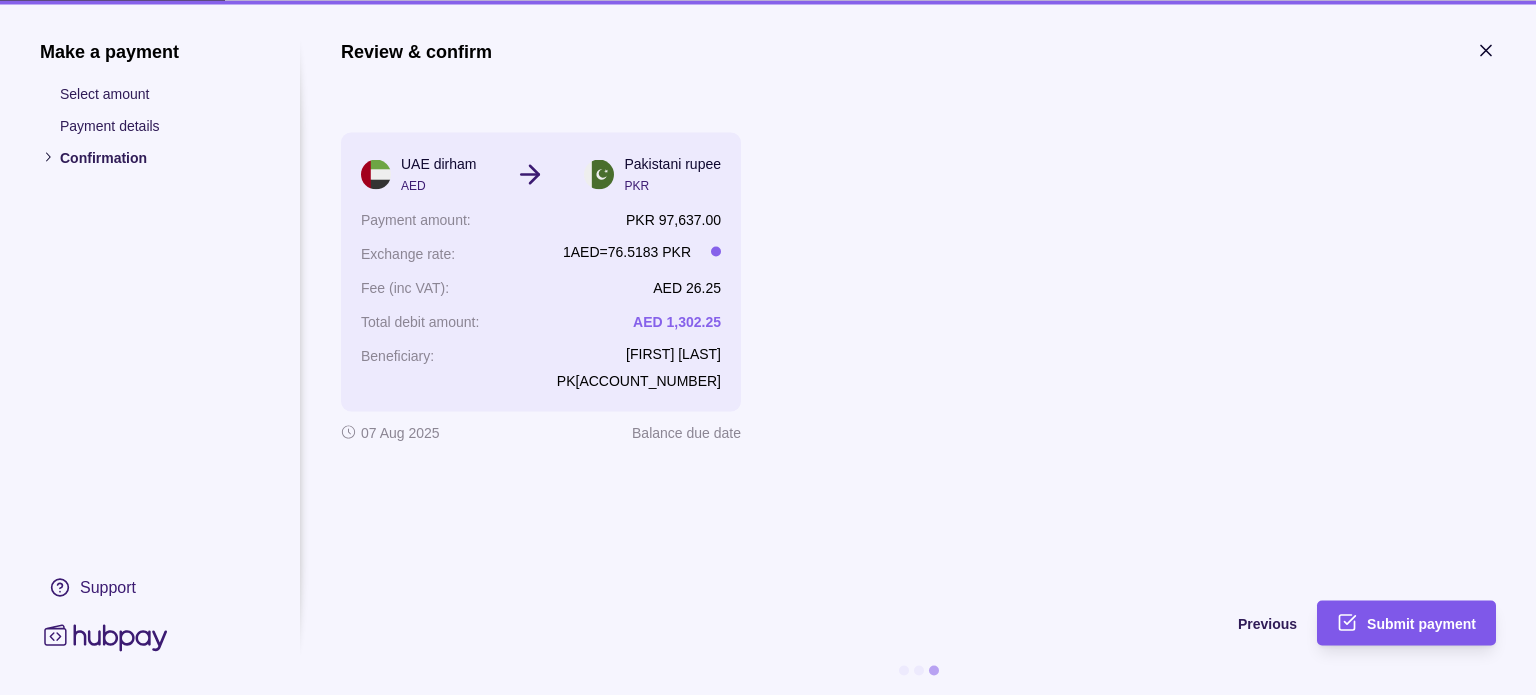 click on "Submit payment" at bounding box center [1421, 624] 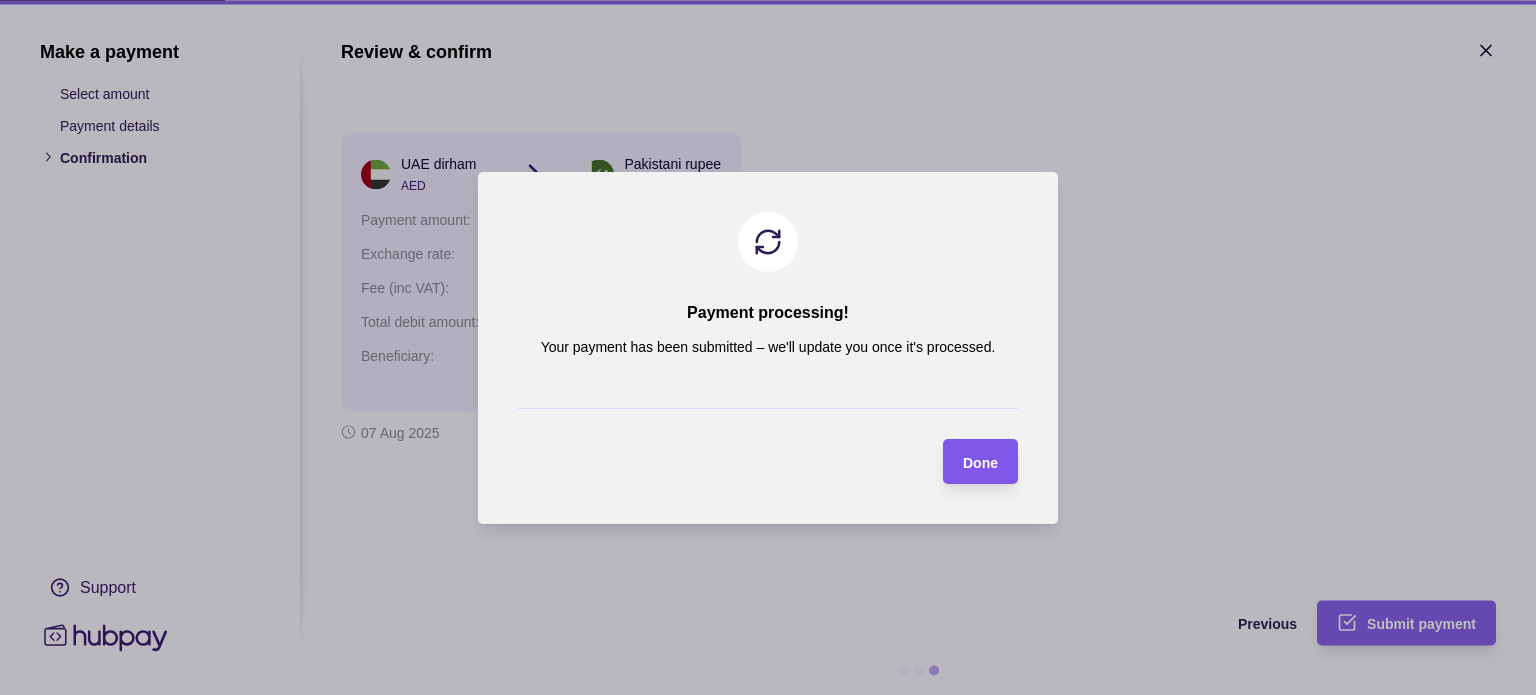 click on "Done" at bounding box center [980, 462] 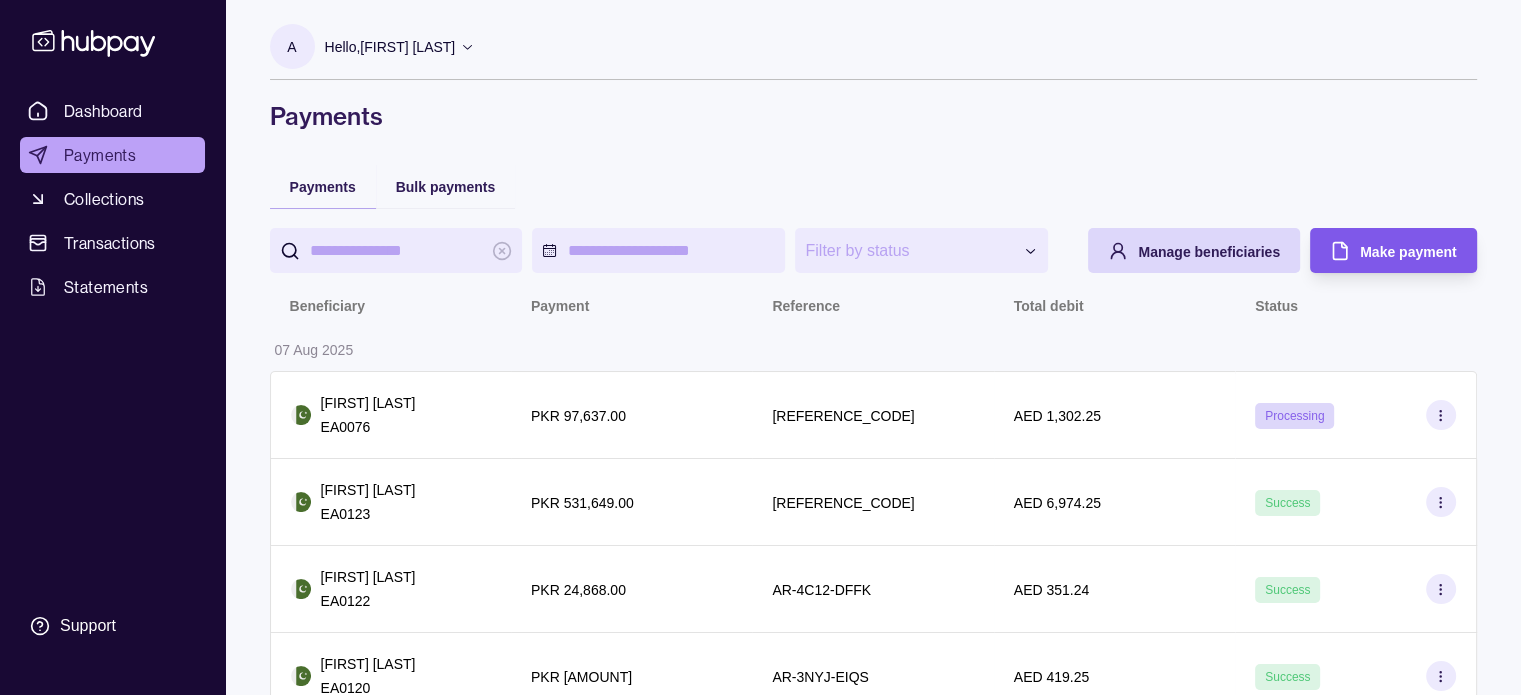 click on "Make payment" at bounding box center (1408, 252) 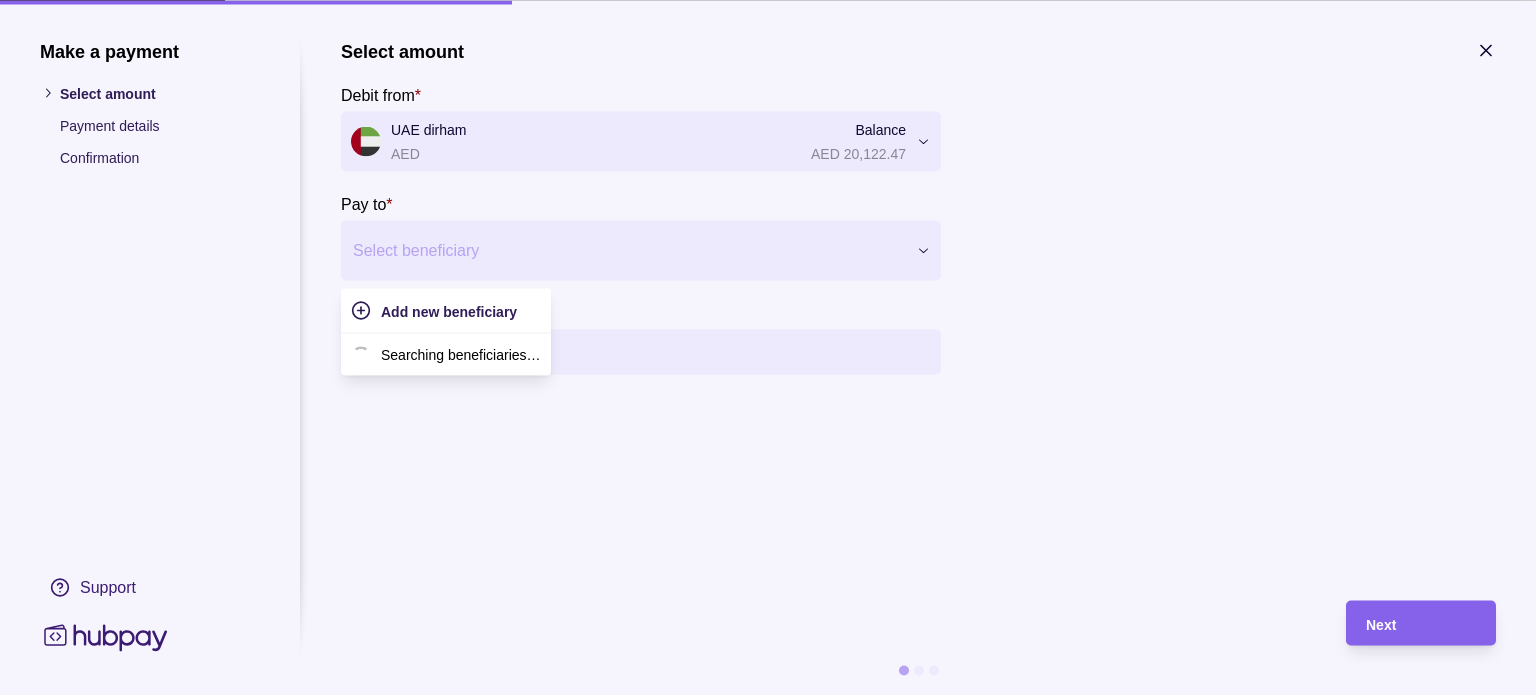 click at bounding box center (628, 250) 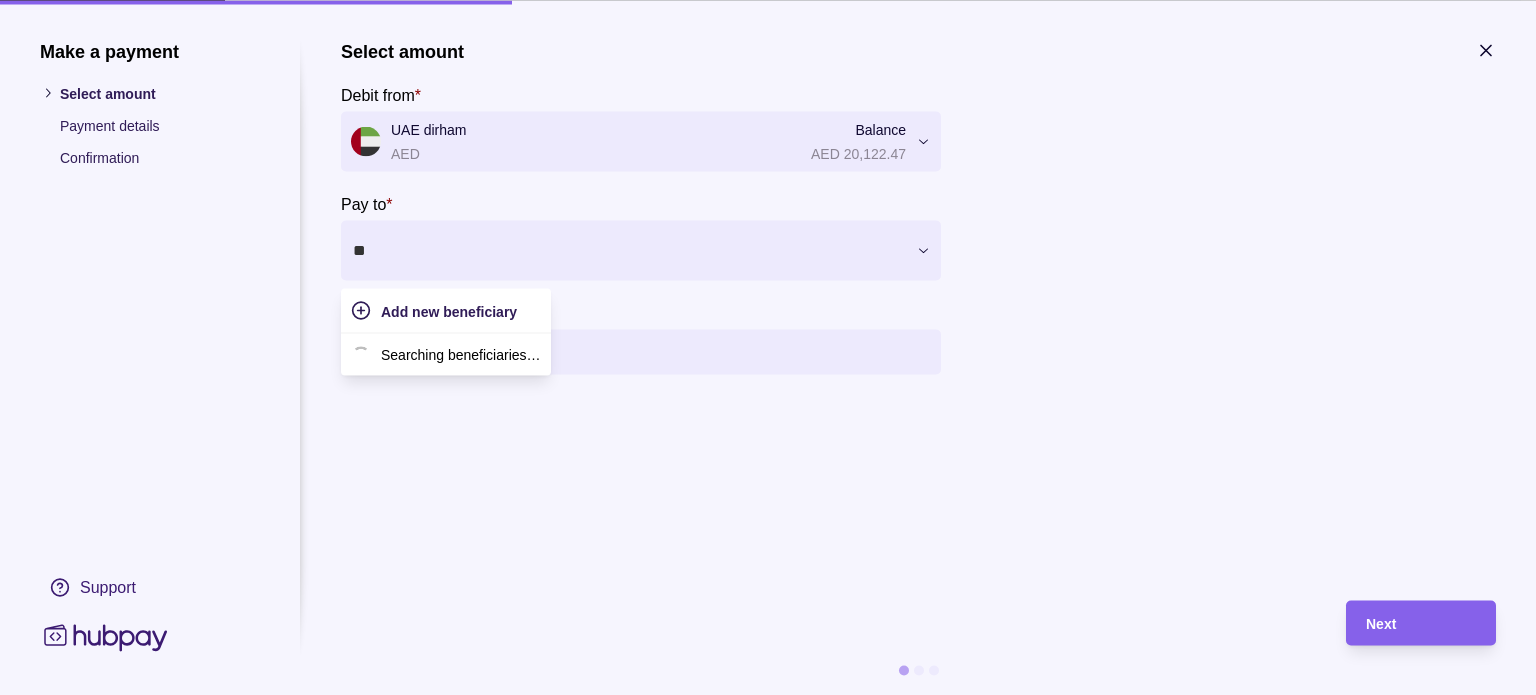 type on "***" 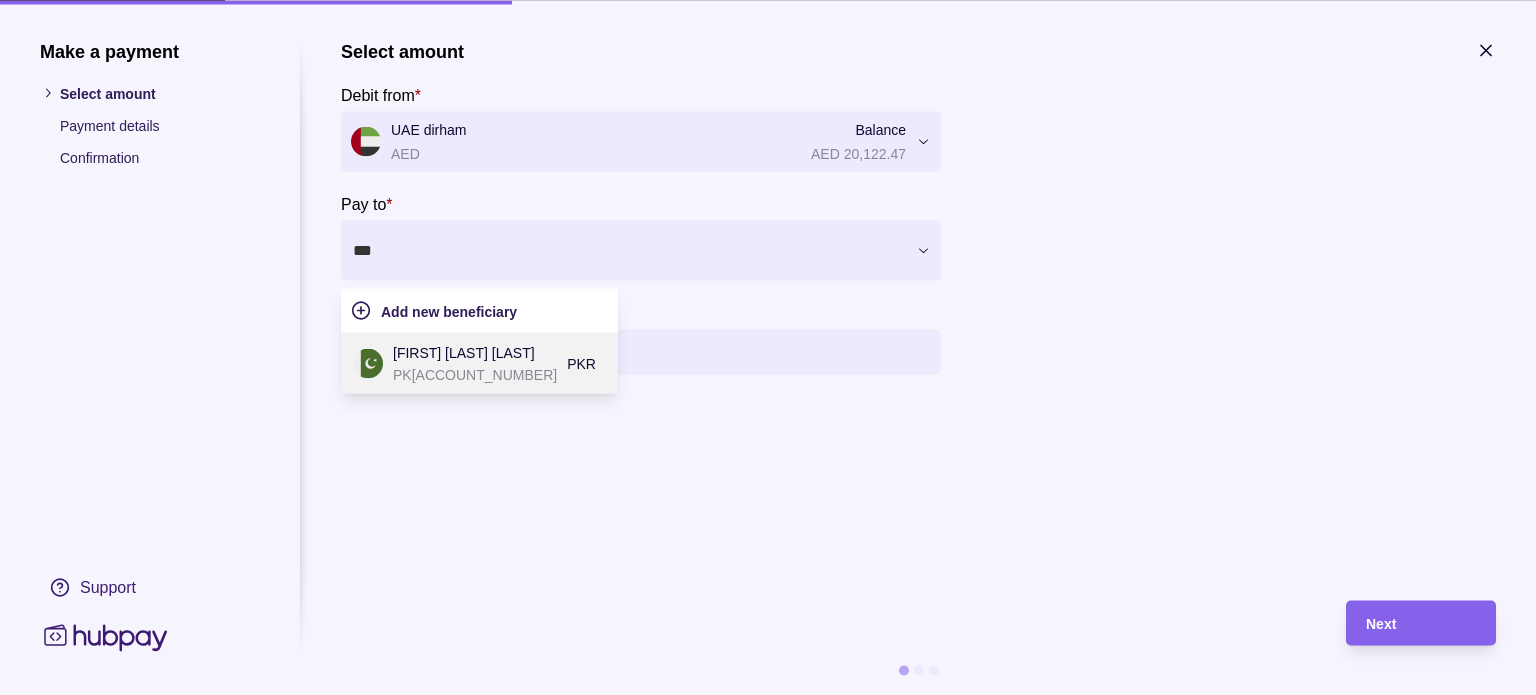 click on "PK[ACCOUNT_NUMBER]" at bounding box center [475, 374] 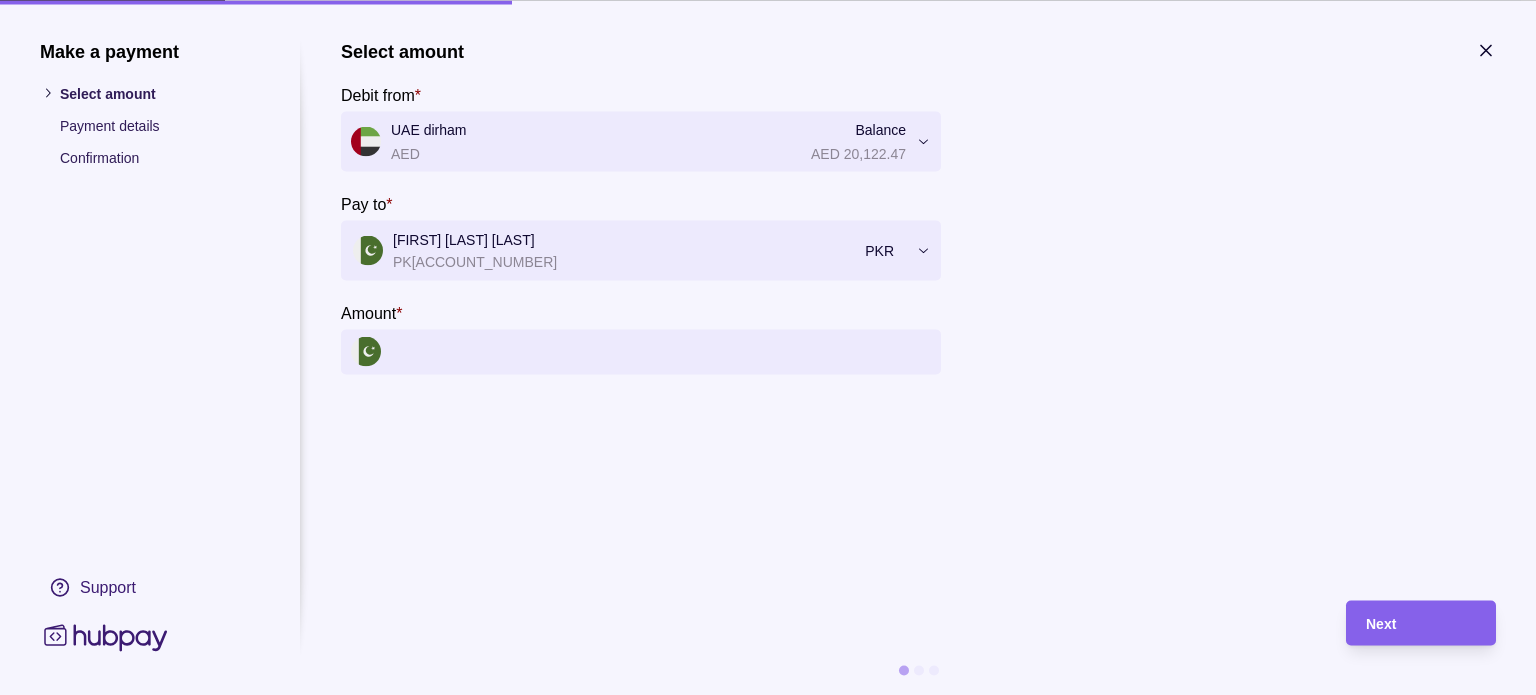 click on "Amount  *" at bounding box center [661, 351] 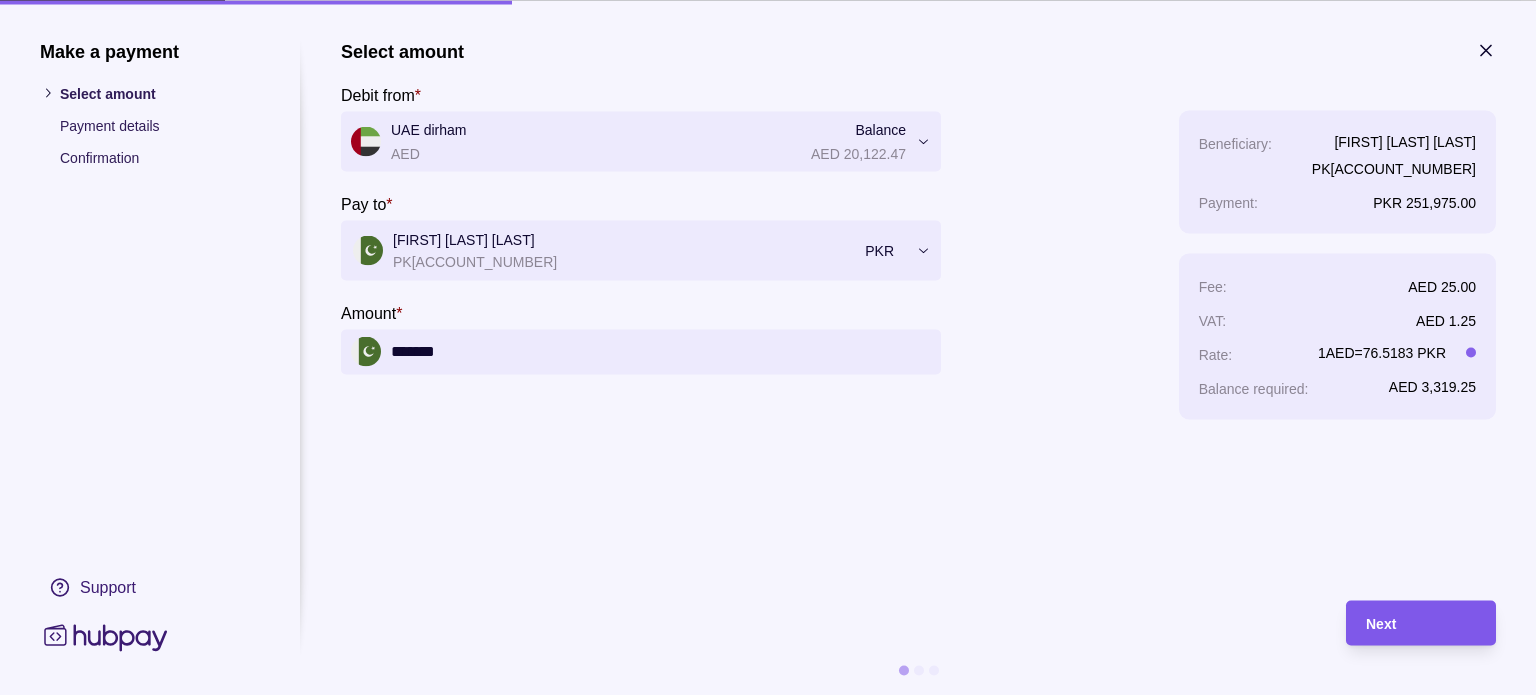 type on "*******" 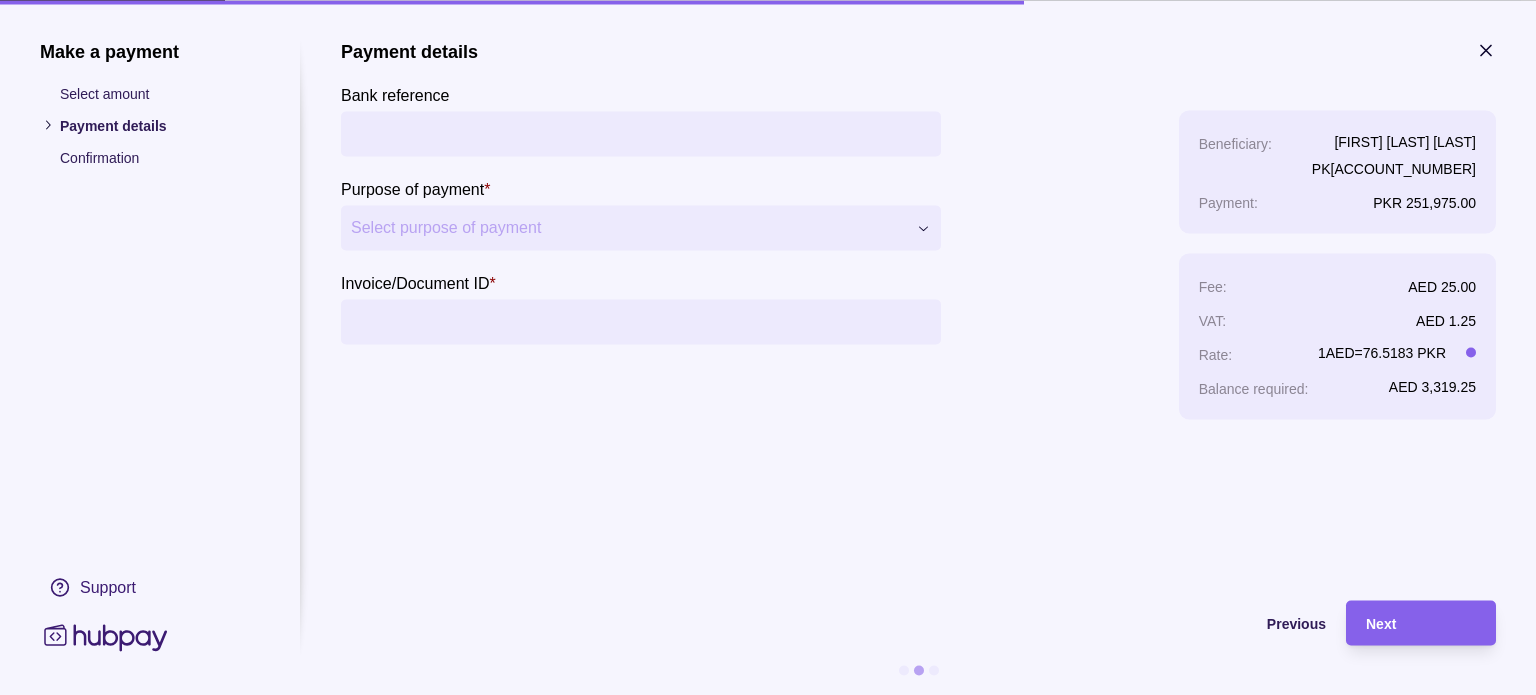 click on "Invoice/Document ID  *" at bounding box center (641, 321) 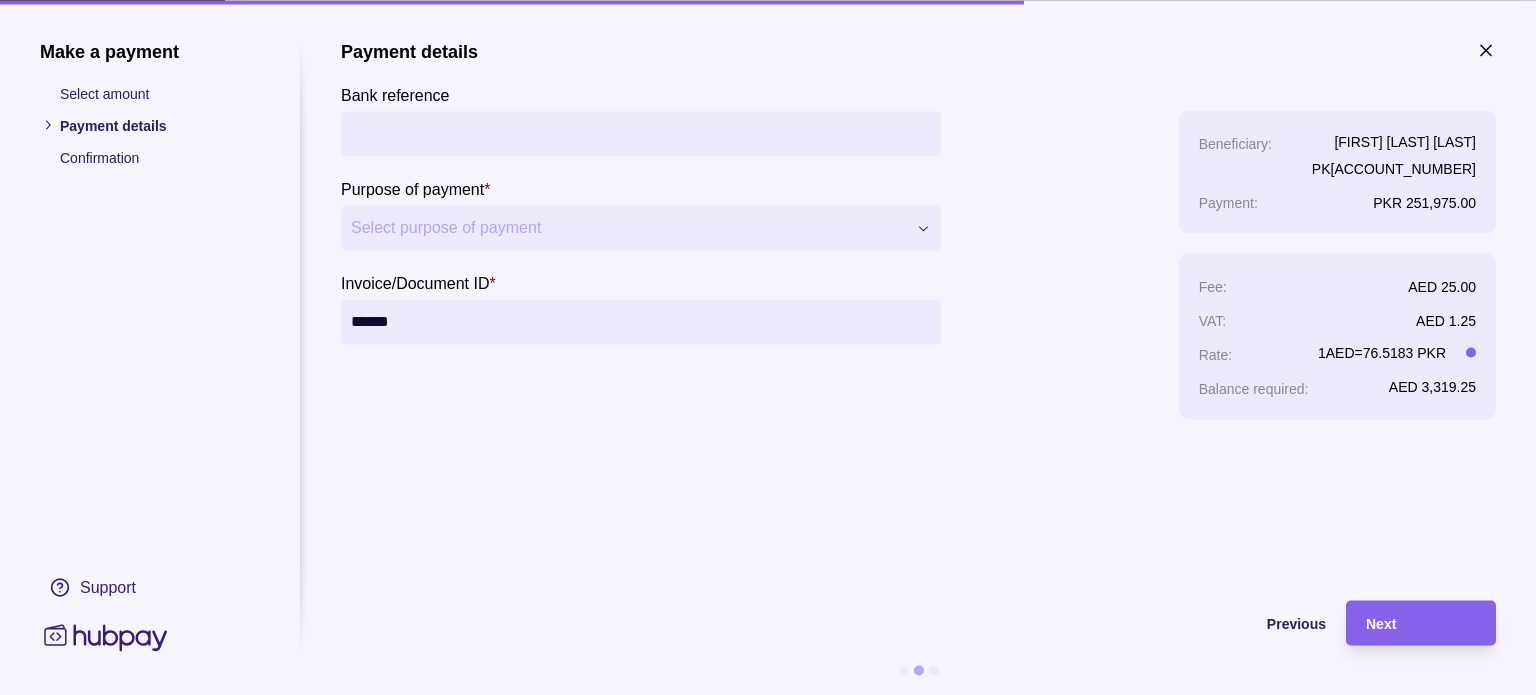 type on "******" 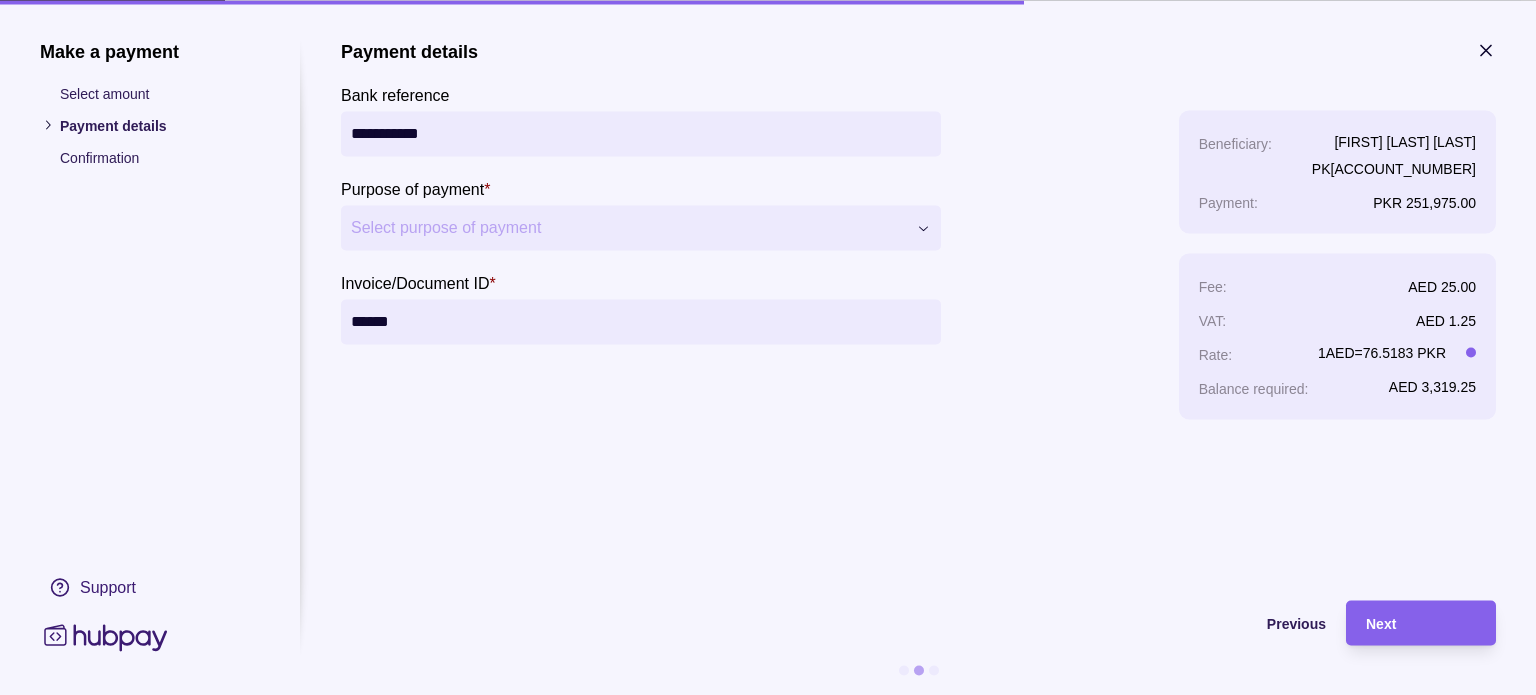 type on "**********" 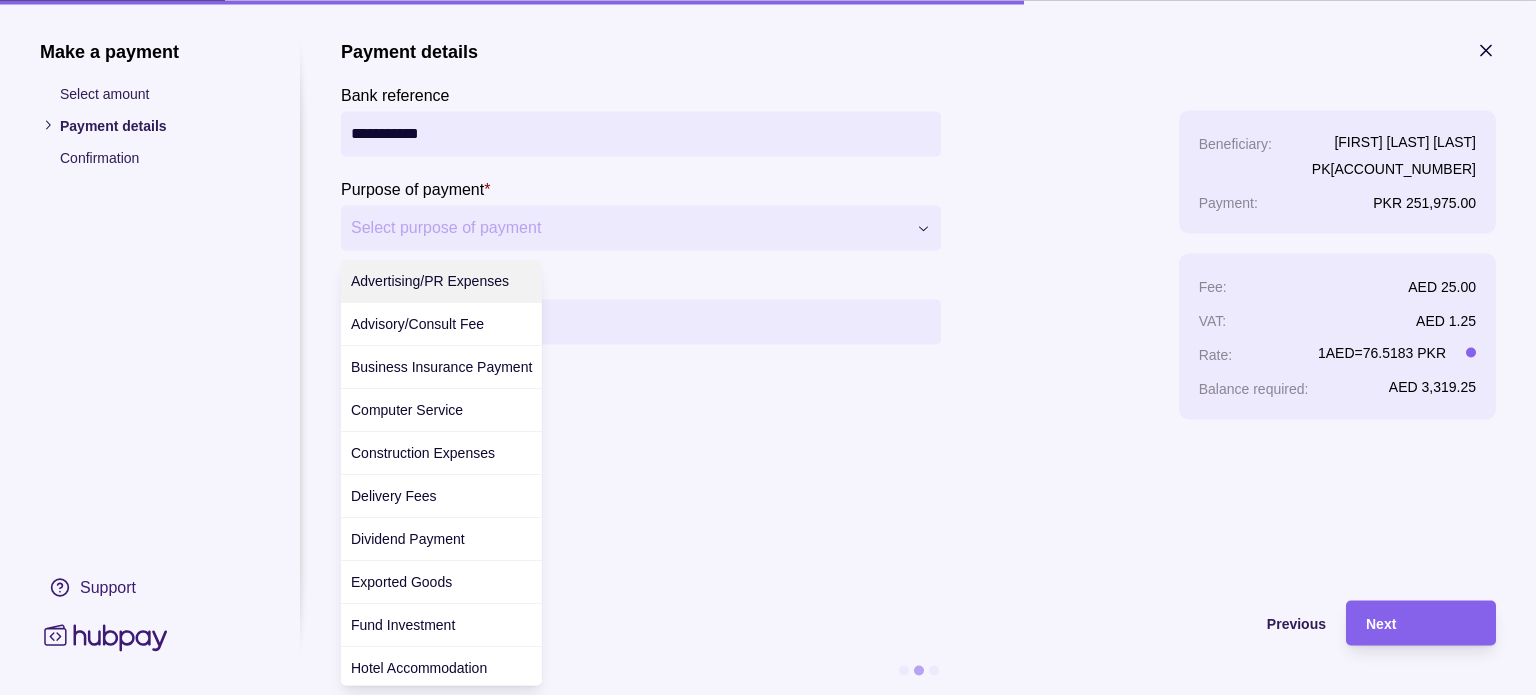 click on "**********" at bounding box center [760, 2312] 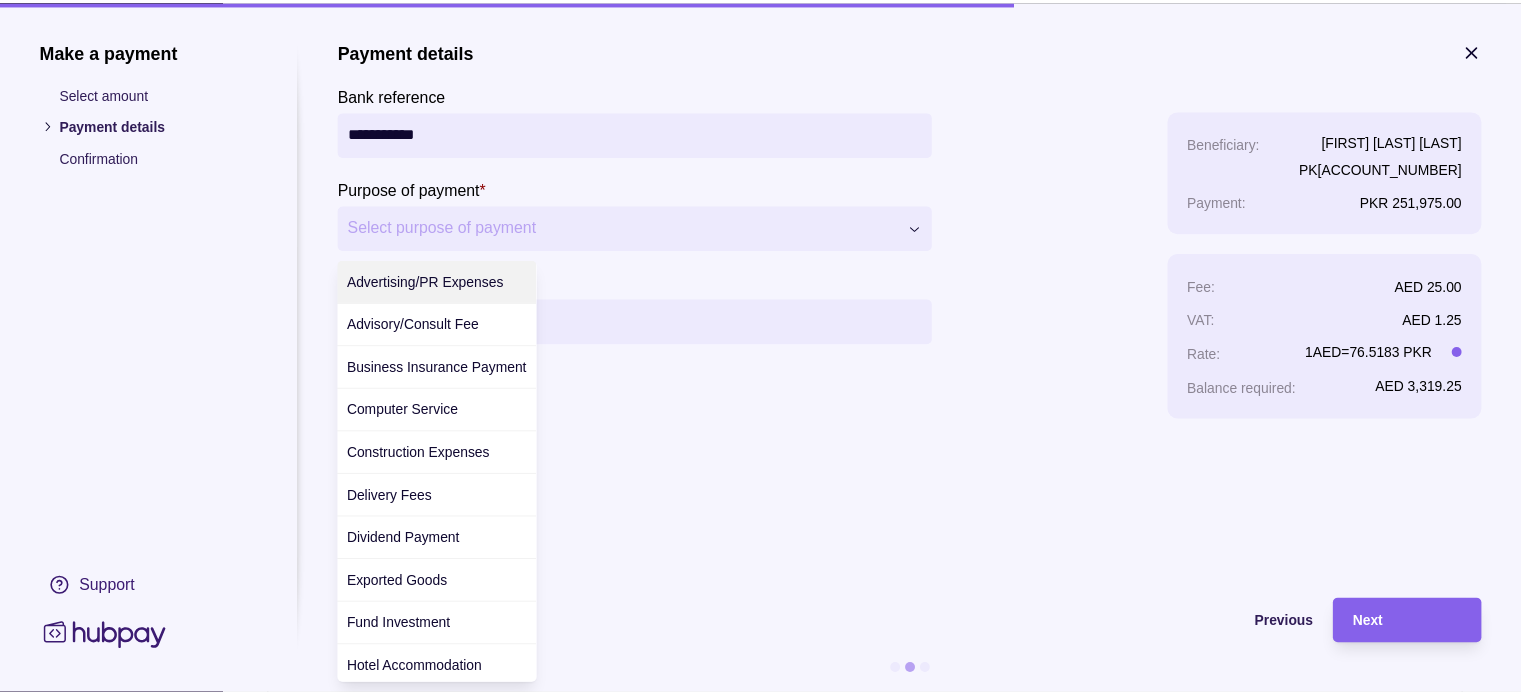 scroll, scrollTop: 708, scrollLeft: 0, axis: vertical 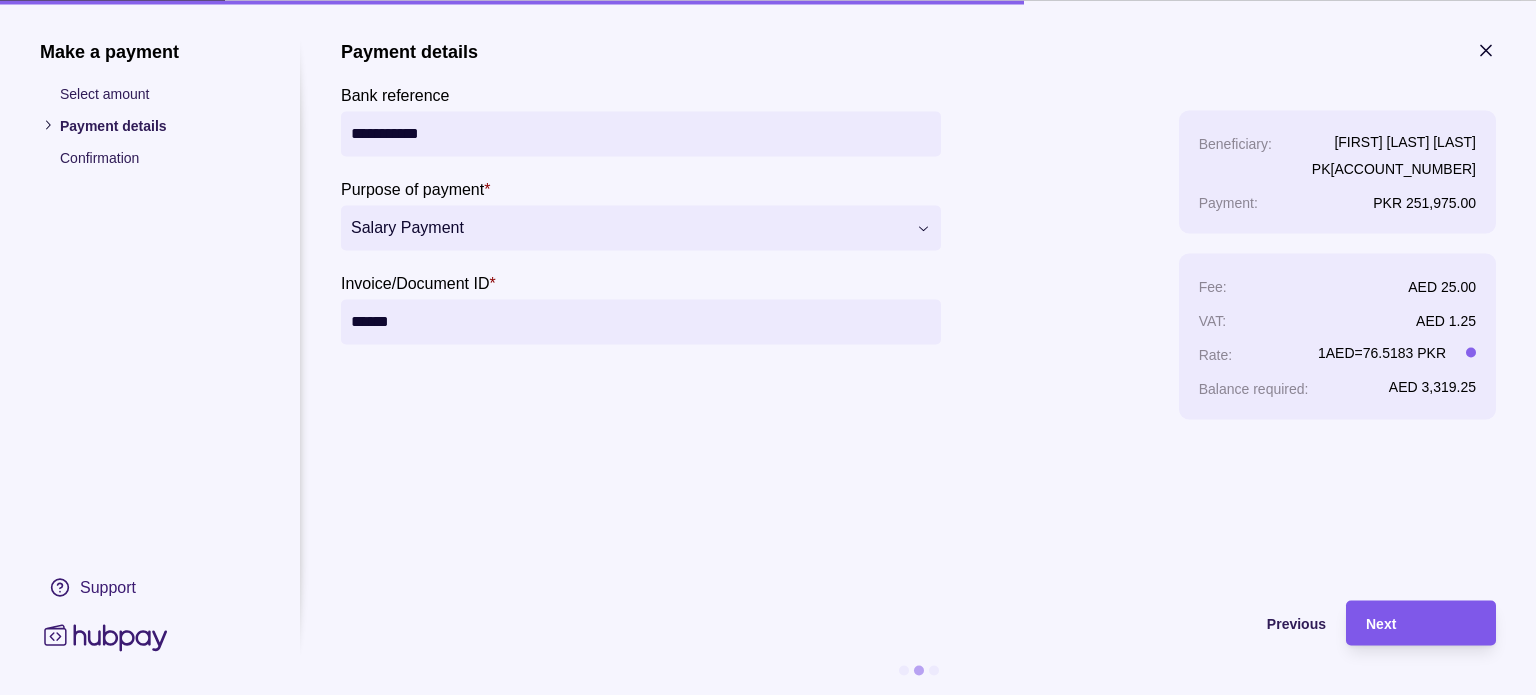 click on "Next" at bounding box center [1421, 623] 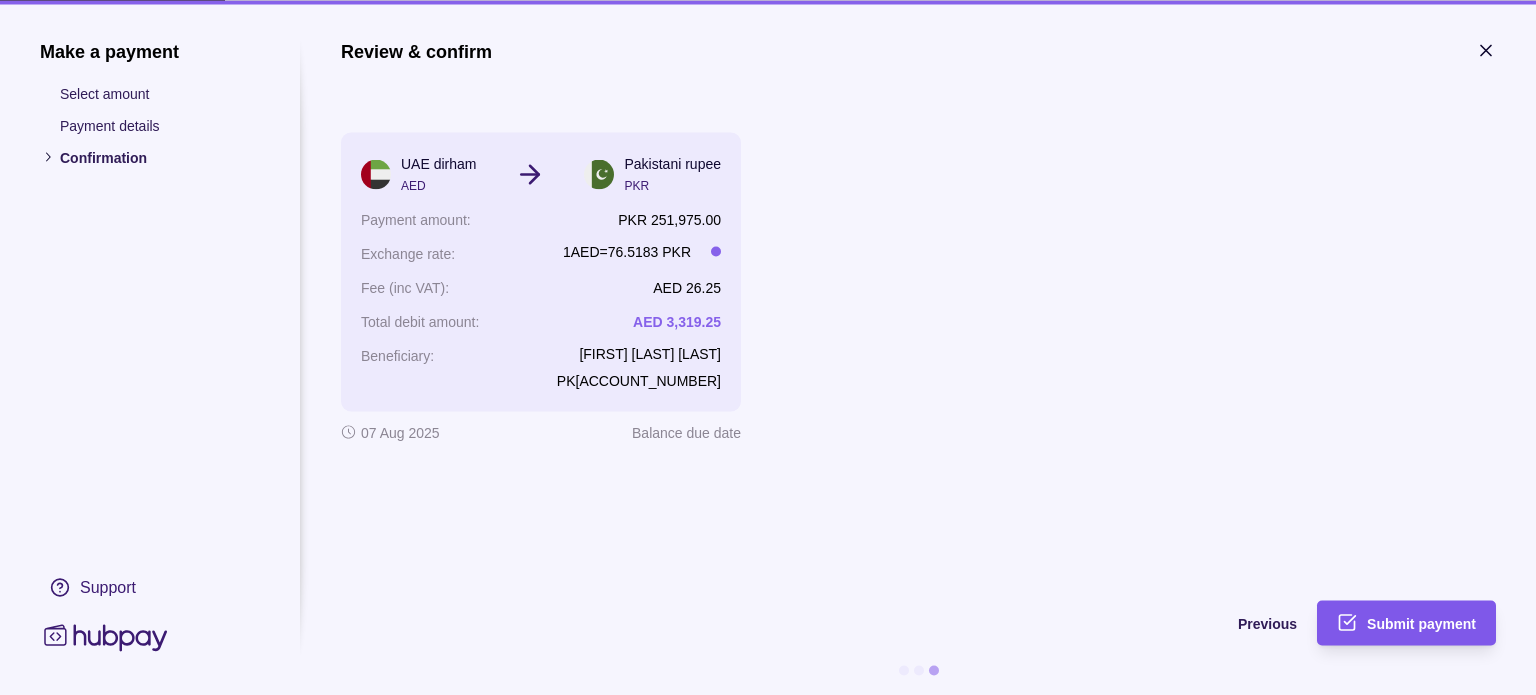 click on "Submit payment" at bounding box center [1421, 624] 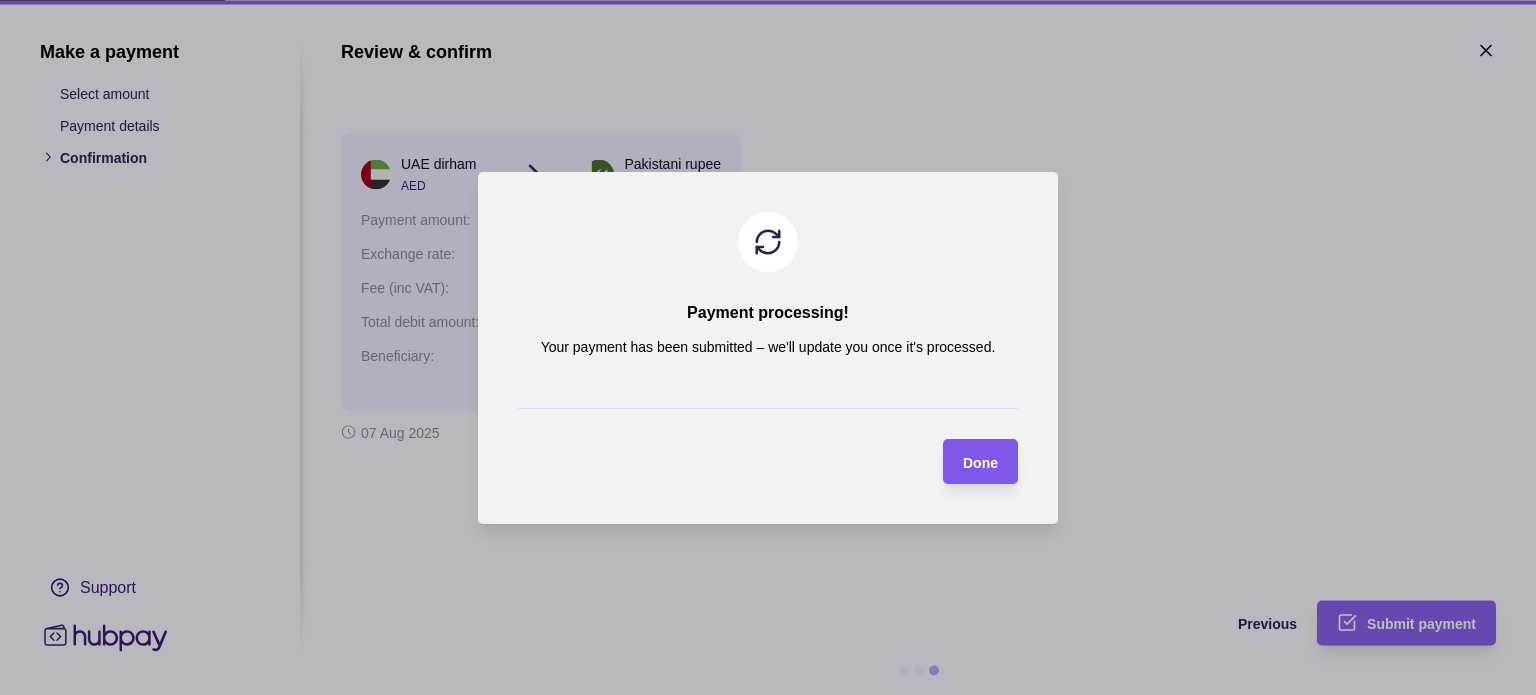 click on "Done" at bounding box center [980, 462] 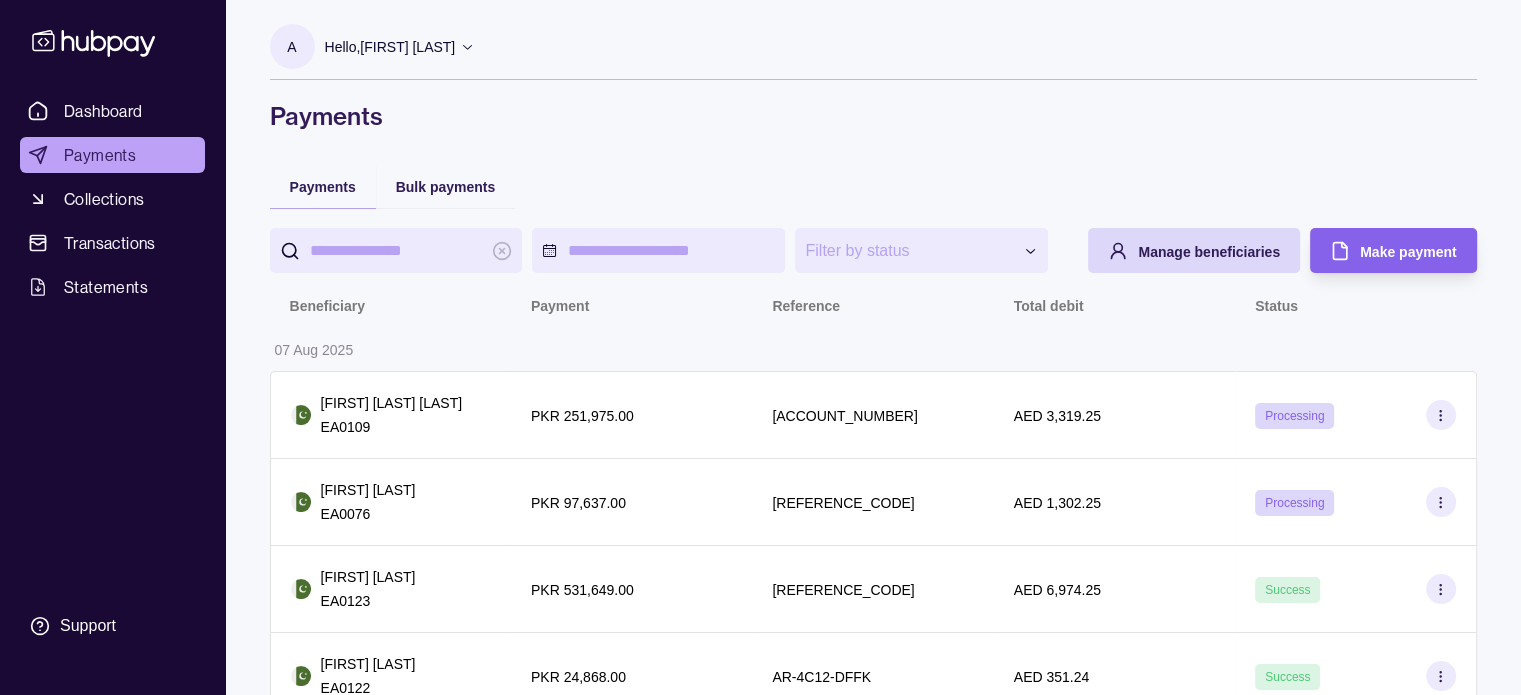 click on "Payments" at bounding box center [100, 155] 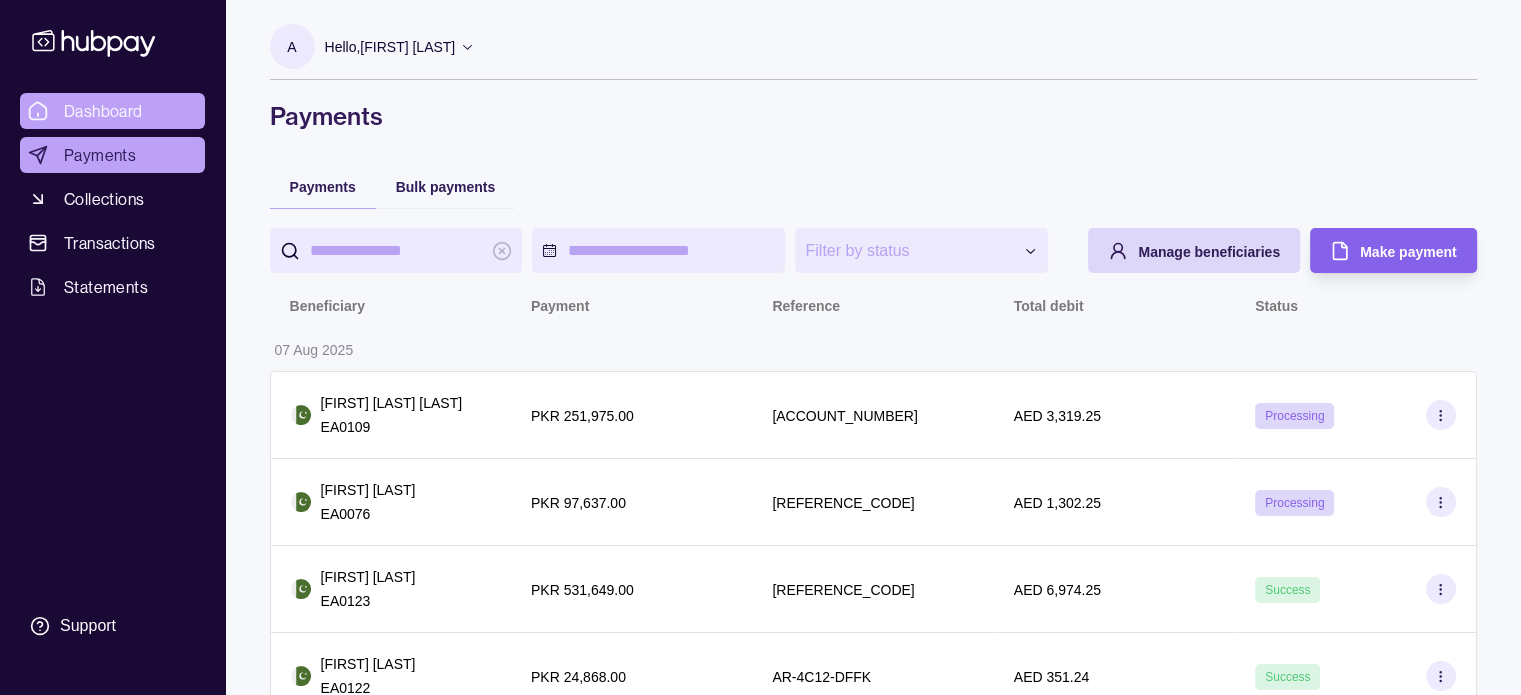 click on "Dashboard" at bounding box center (103, 111) 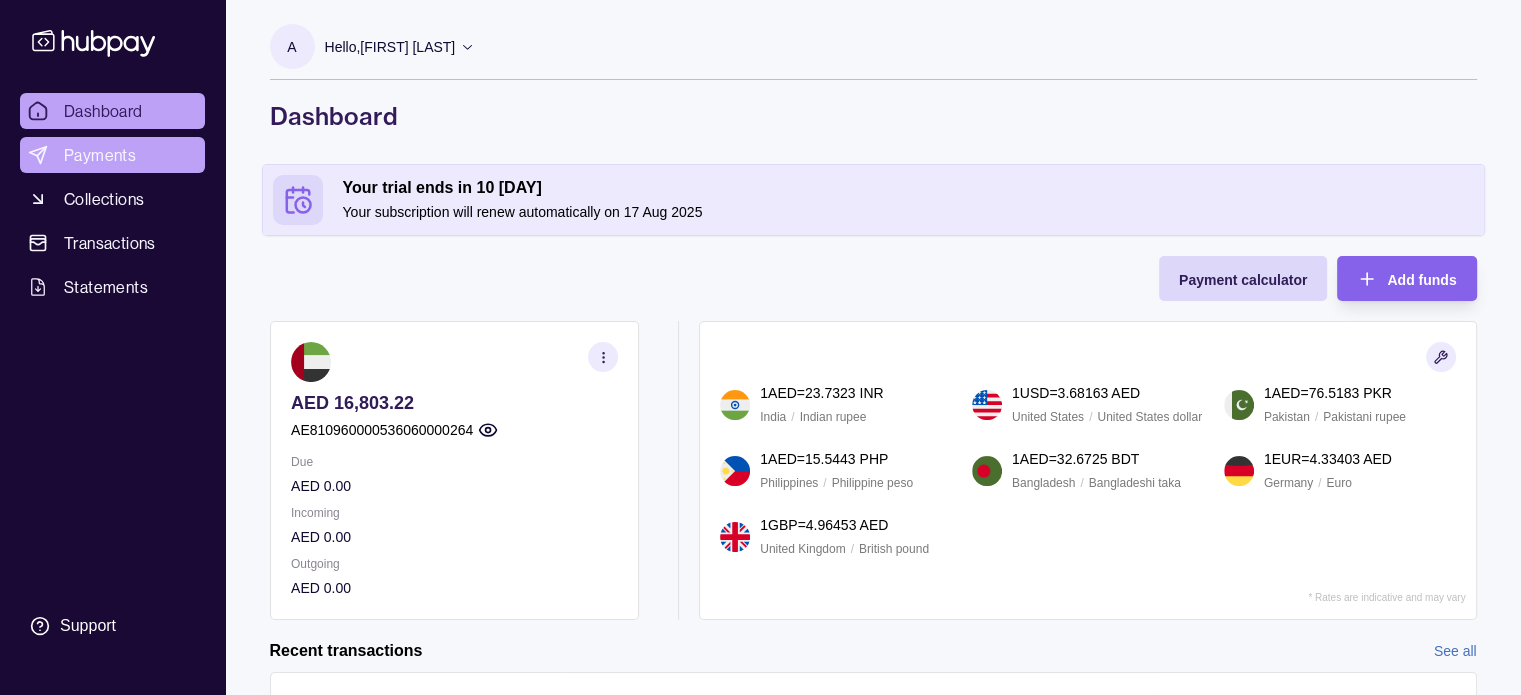 click on "Payments" at bounding box center [100, 155] 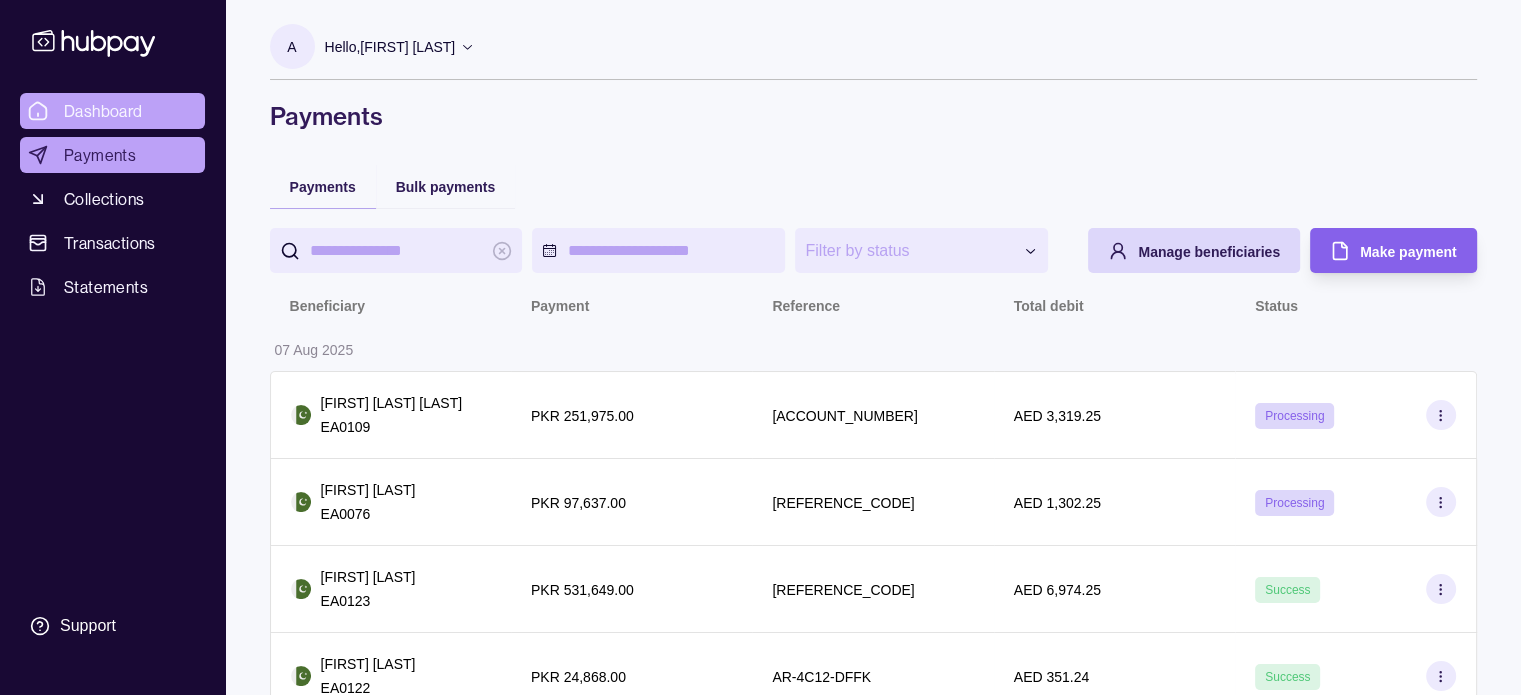 click on "Dashboard" at bounding box center [103, 111] 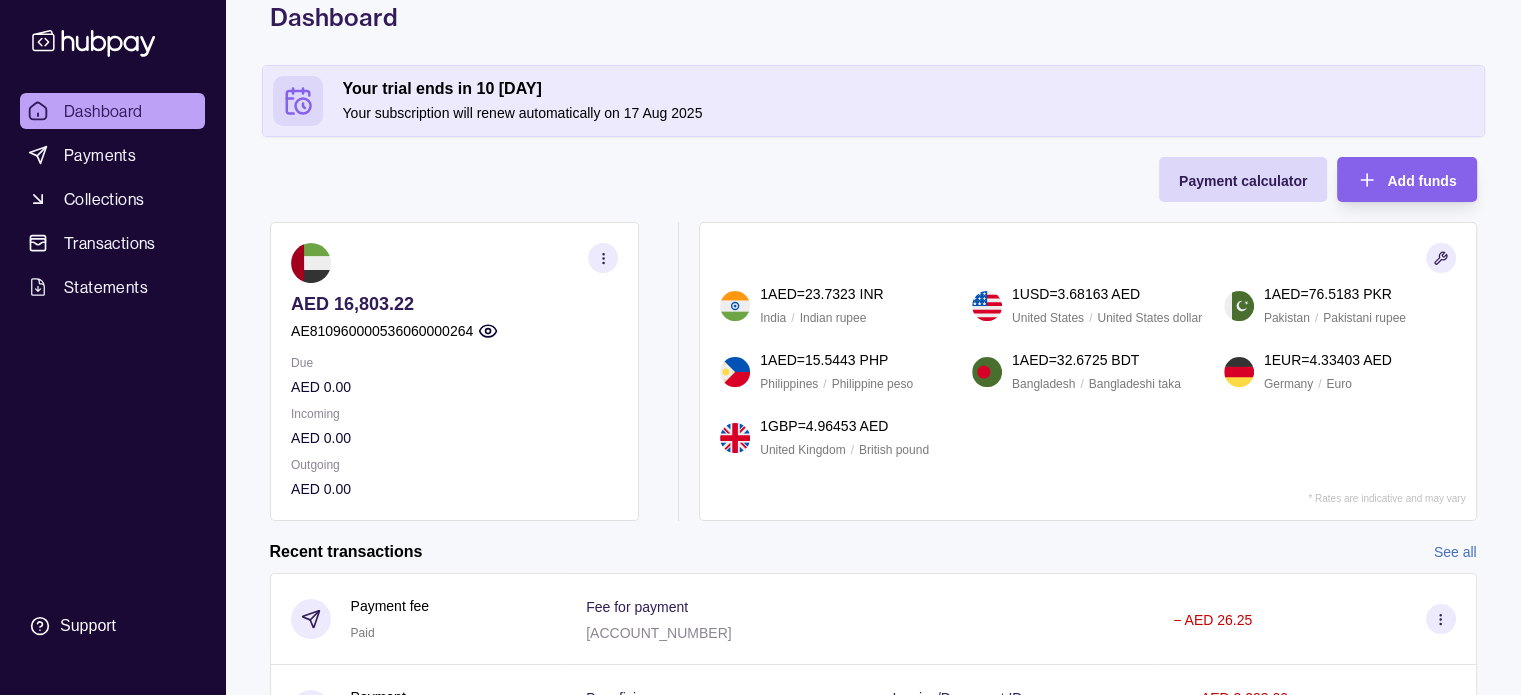 scroll, scrollTop: 0, scrollLeft: 0, axis: both 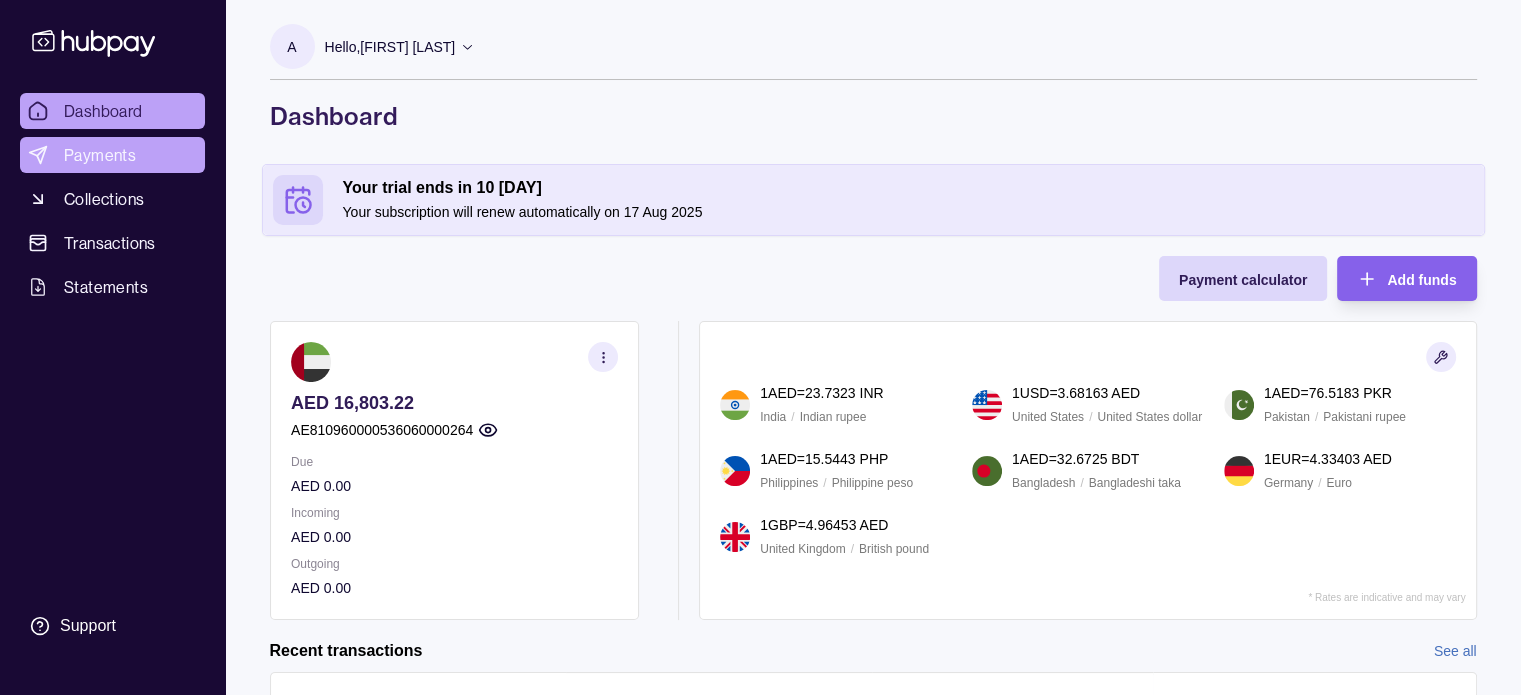 click on "Payments" at bounding box center [100, 155] 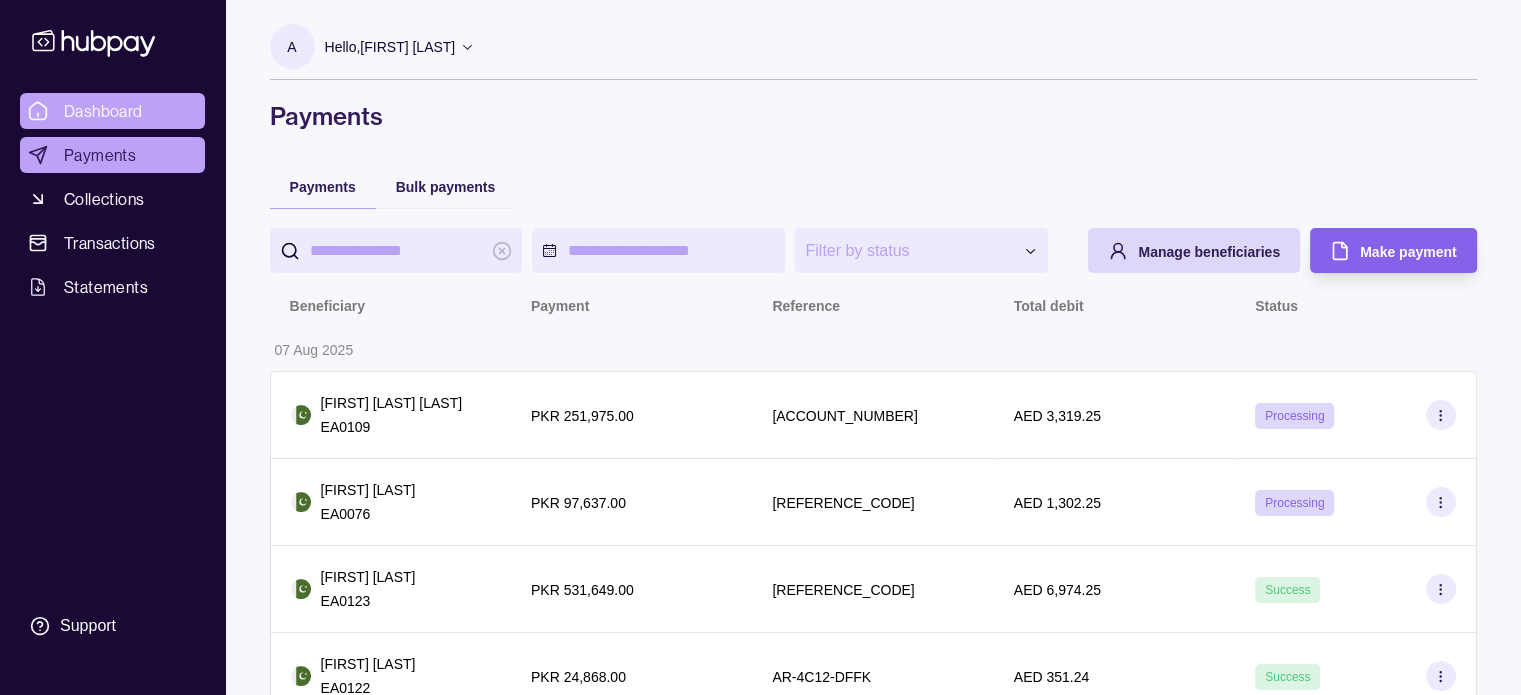 click on "Dashboard" at bounding box center (103, 111) 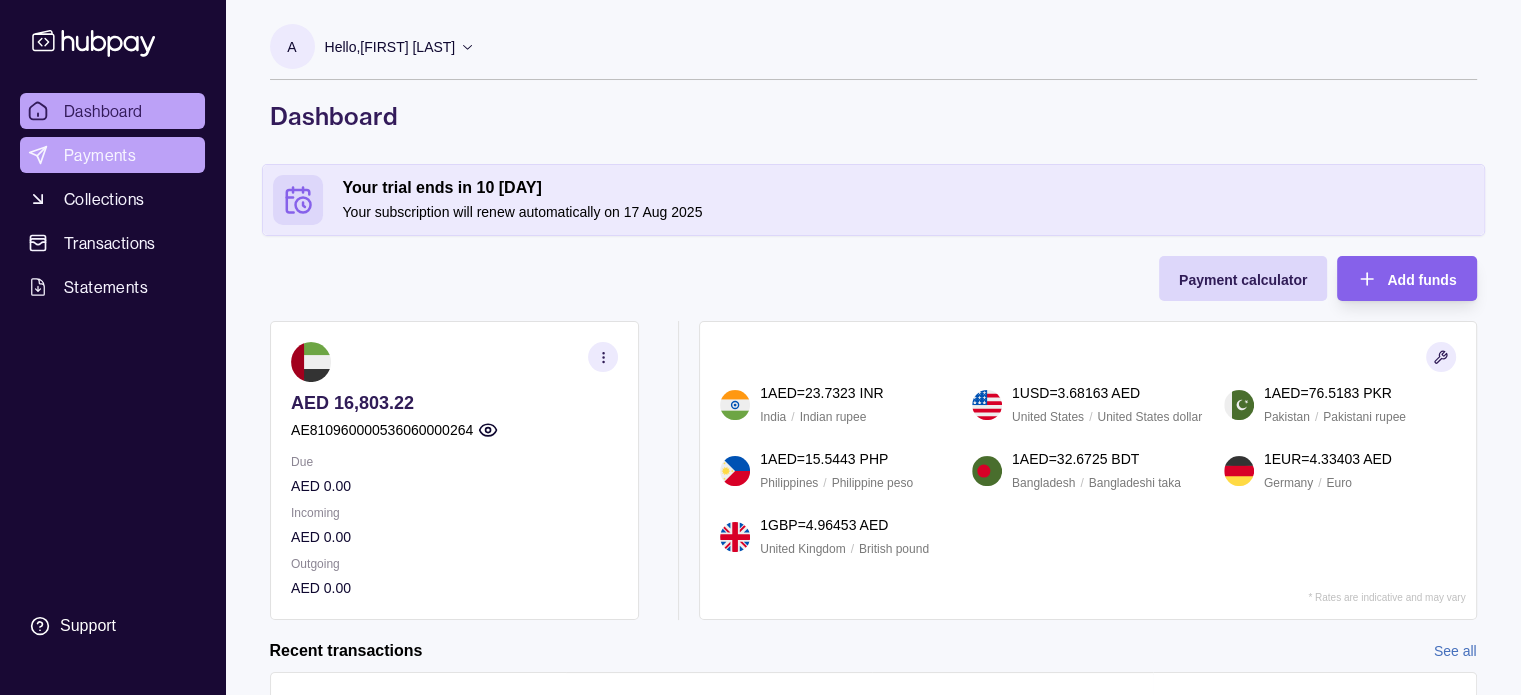 click on "Payments" at bounding box center (100, 155) 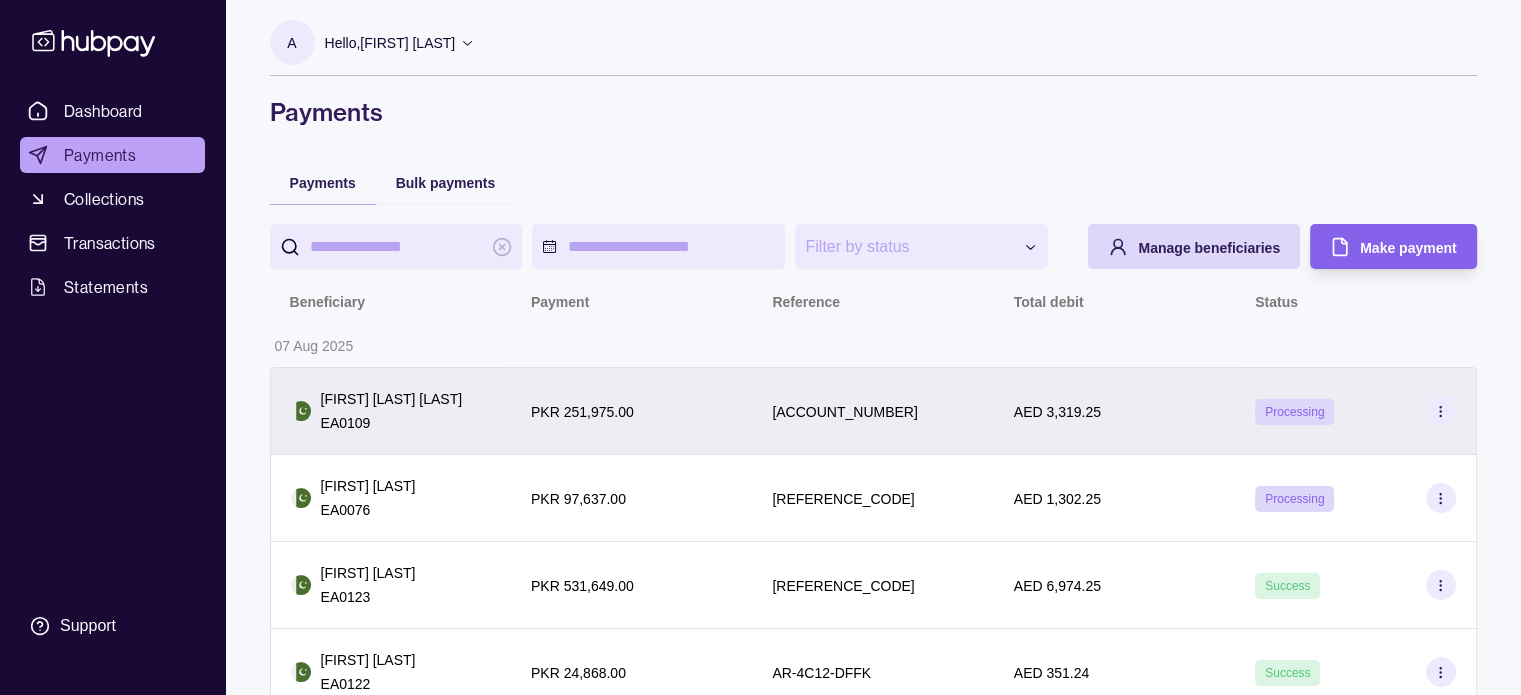scroll, scrollTop: 0, scrollLeft: 0, axis: both 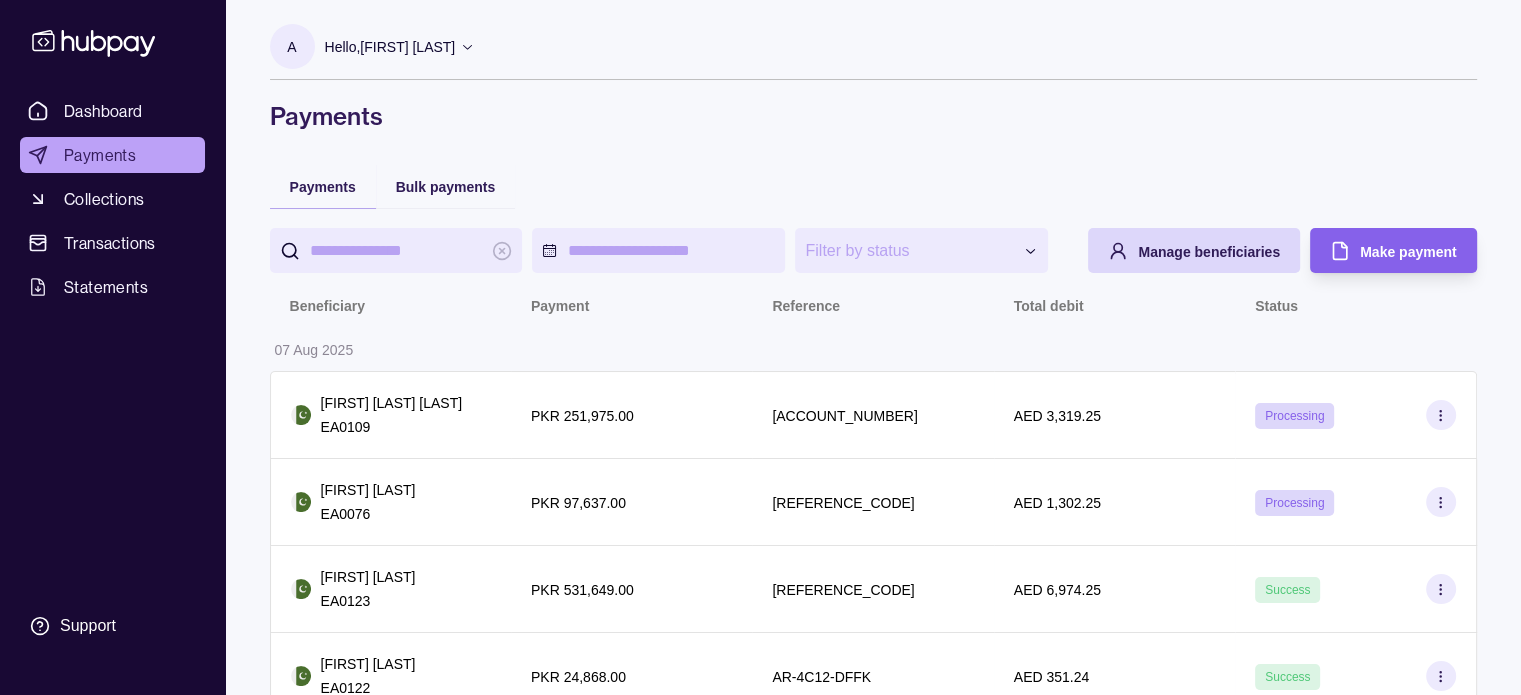 click on "Payments" at bounding box center [112, 155] 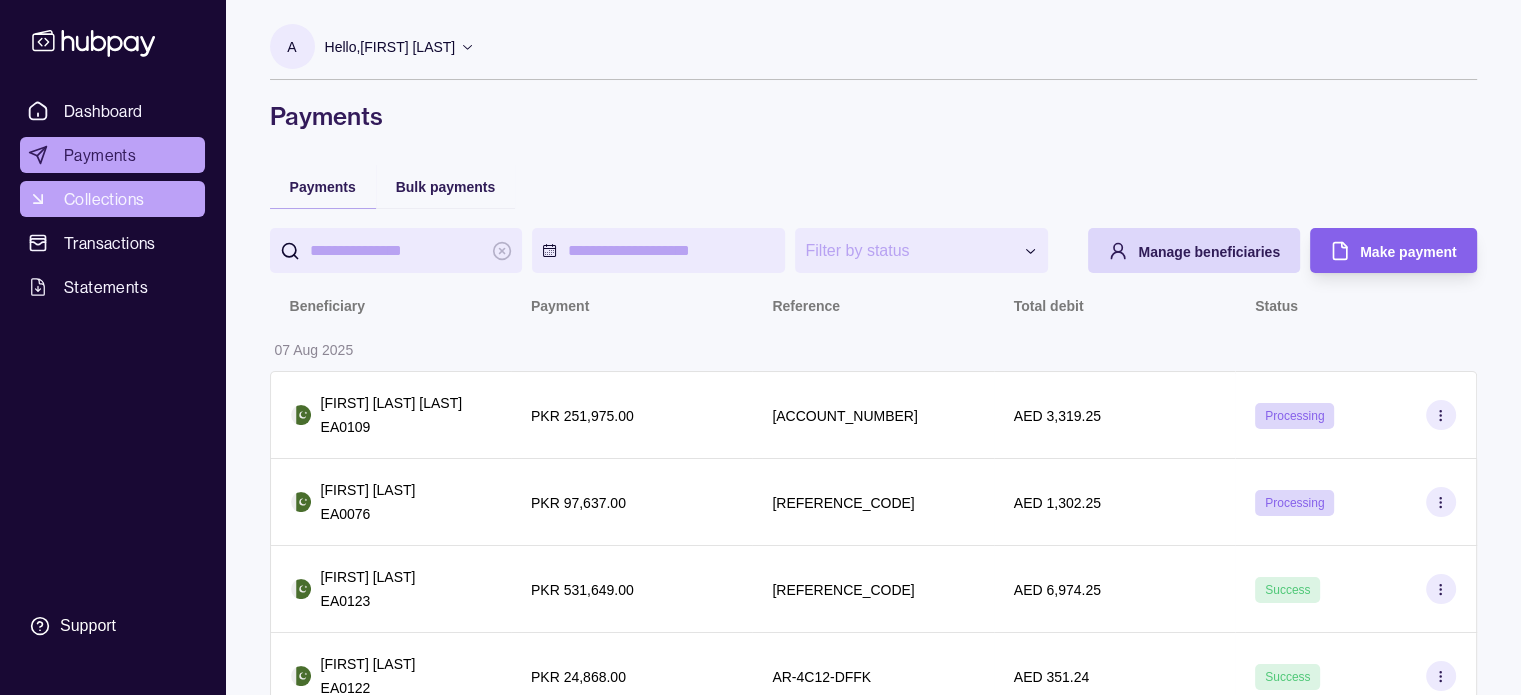click on "Collections" at bounding box center (104, 199) 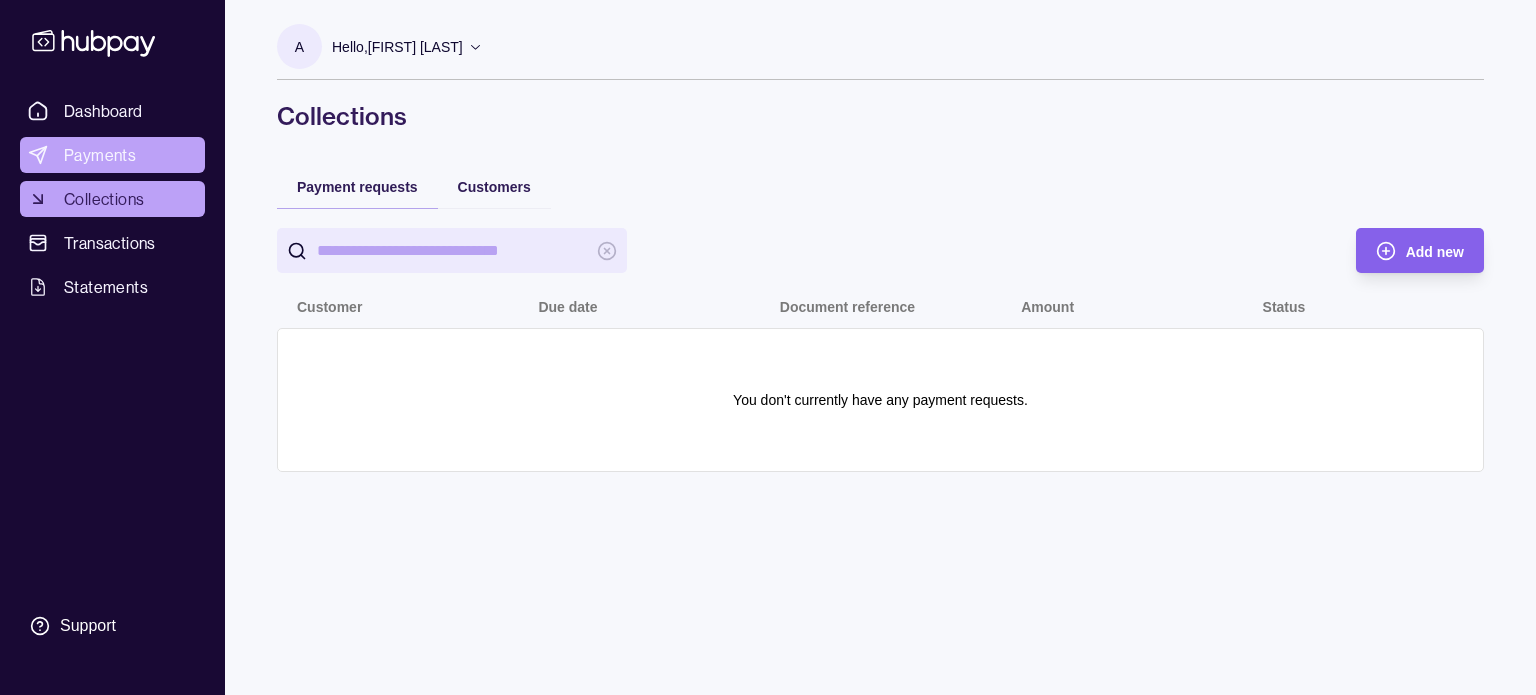 click on "Payments" at bounding box center [100, 155] 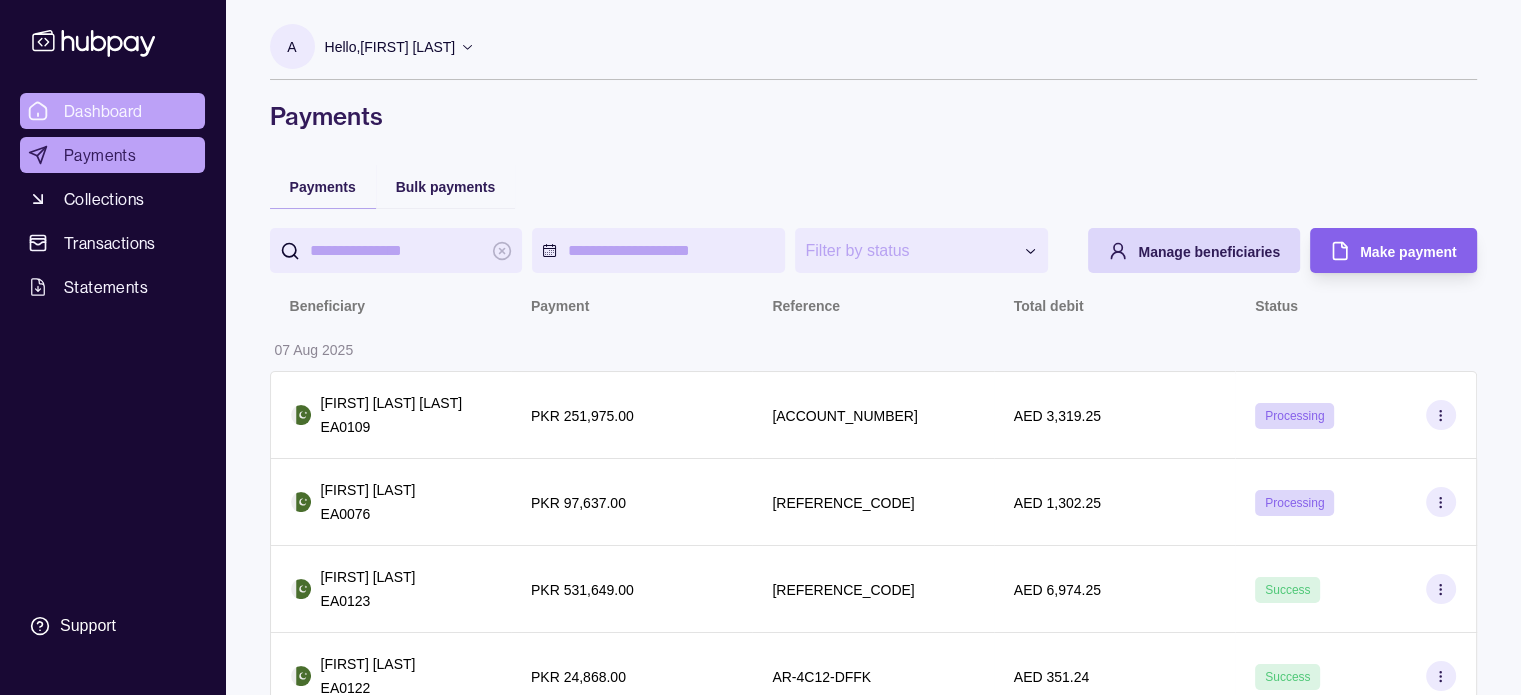 click on "Dashboard" at bounding box center (103, 111) 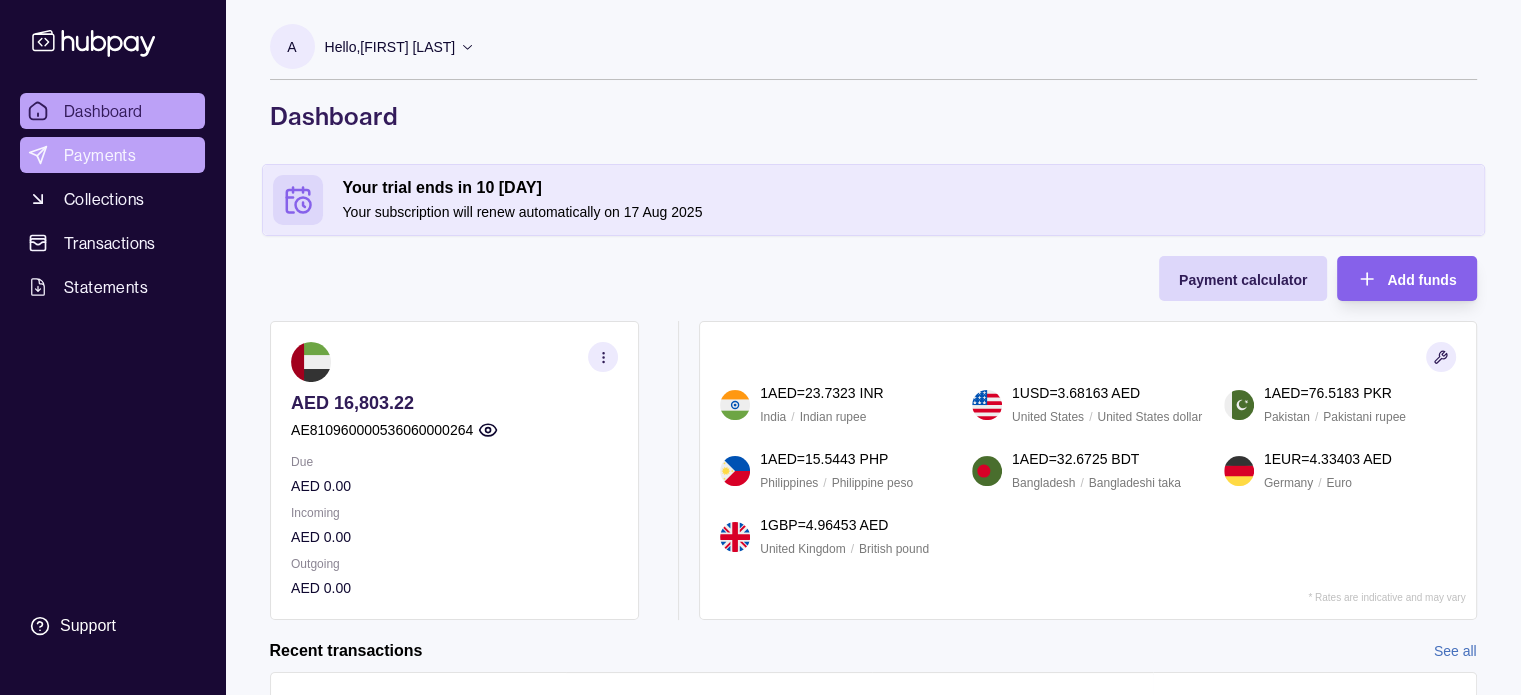 click on "Payments" at bounding box center [100, 155] 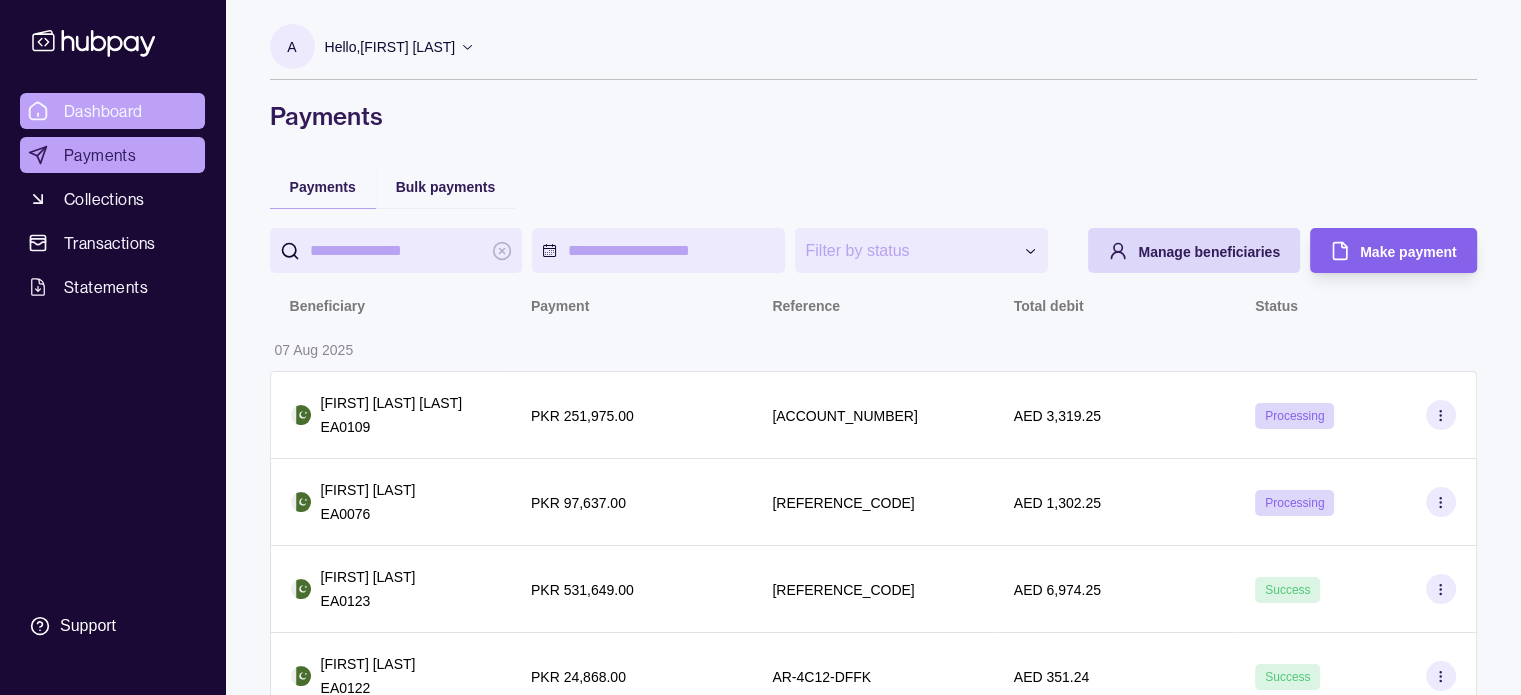 click on "Dashboard" at bounding box center [103, 111] 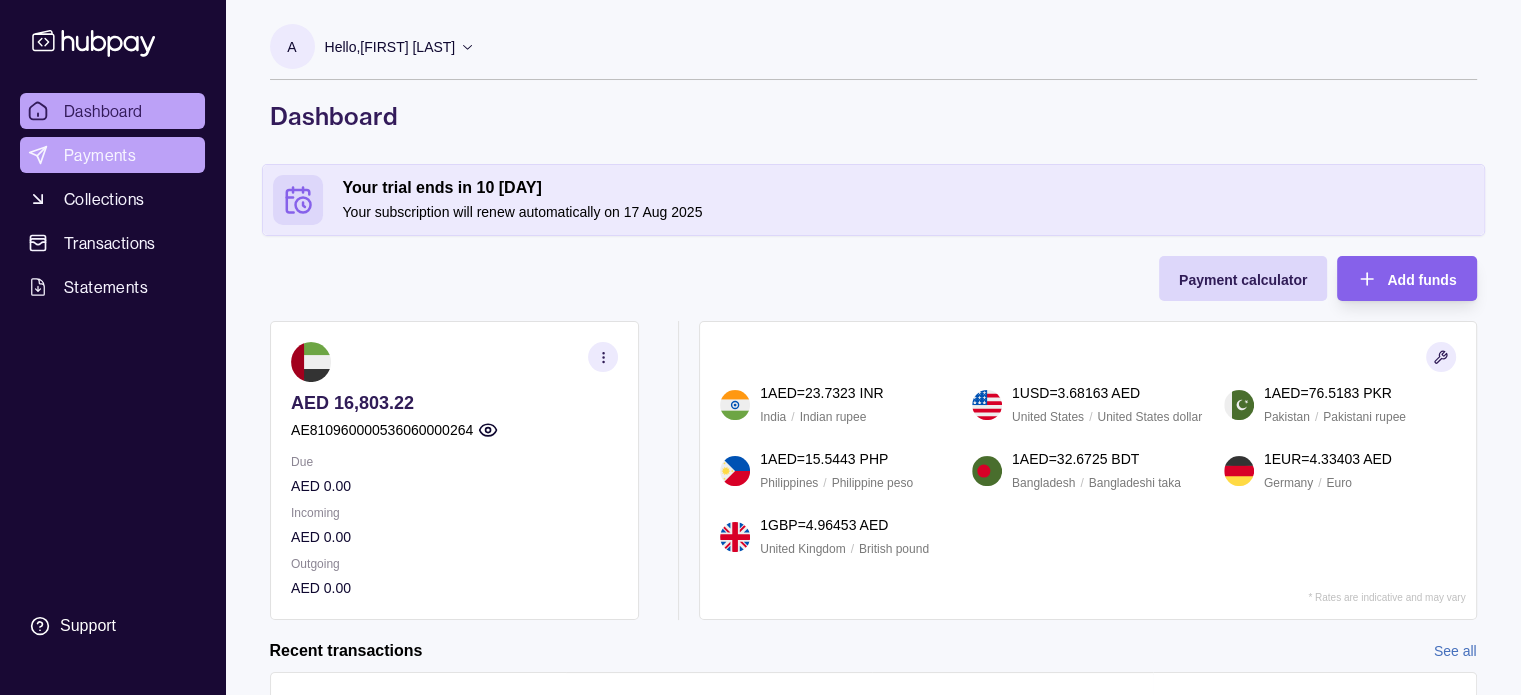 click on "Payments" at bounding box center [100, 155] 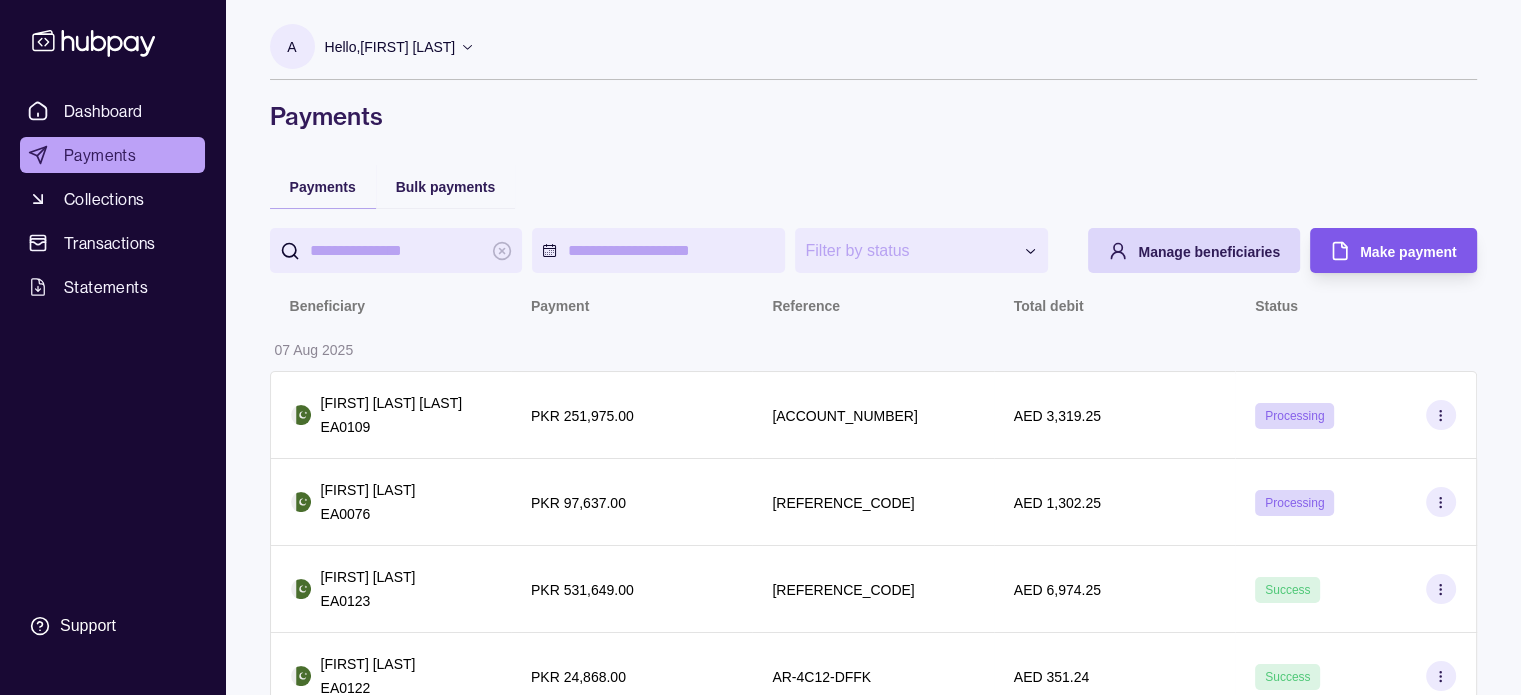 click on "Make payment" at bounding box center [1408, 251] 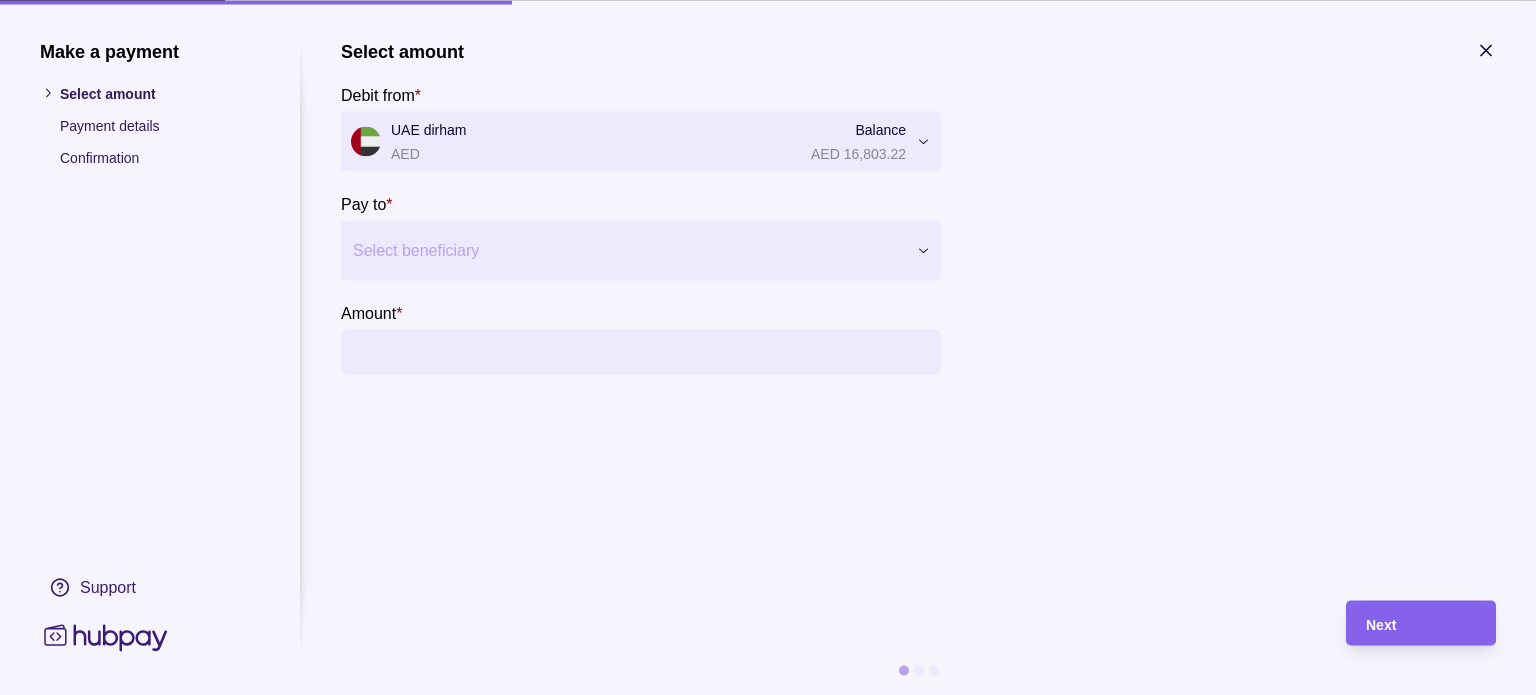 click at bounding box center (628, 250) 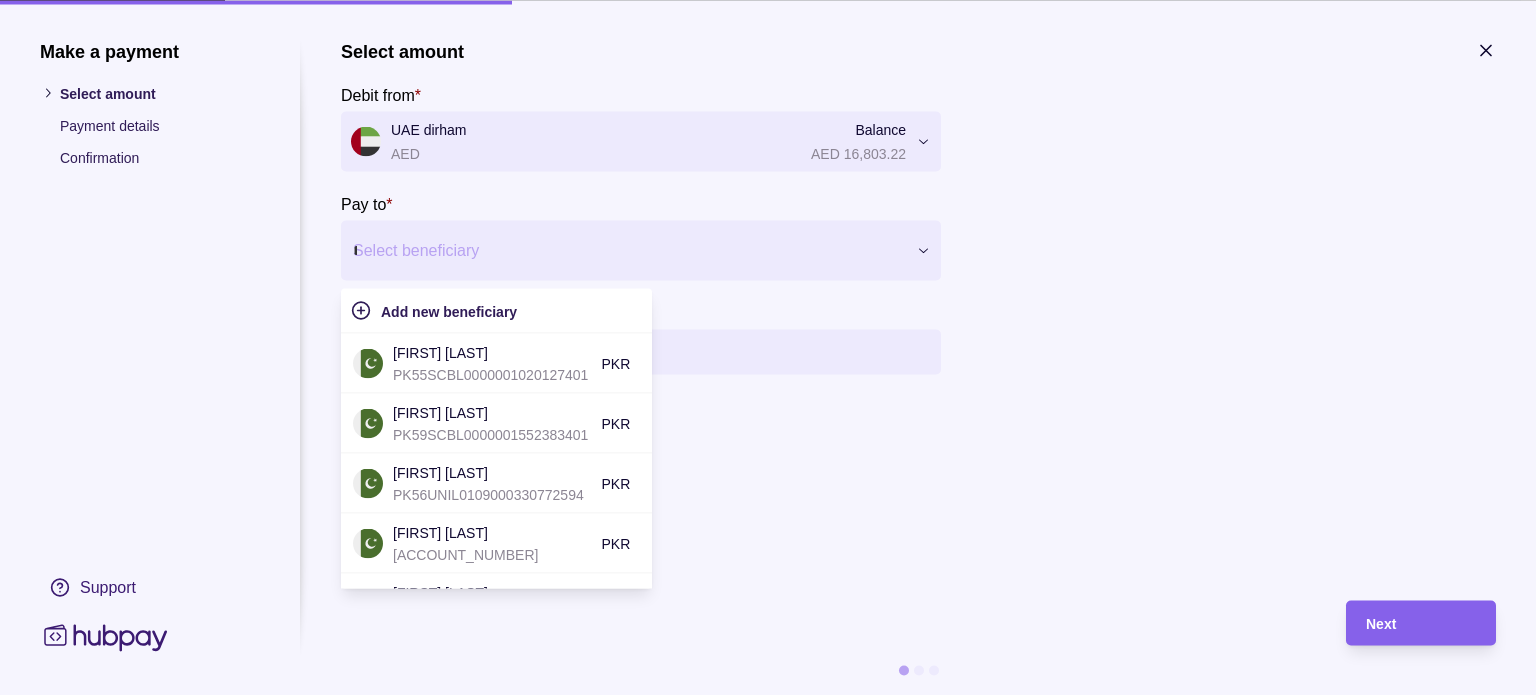 type on "**" 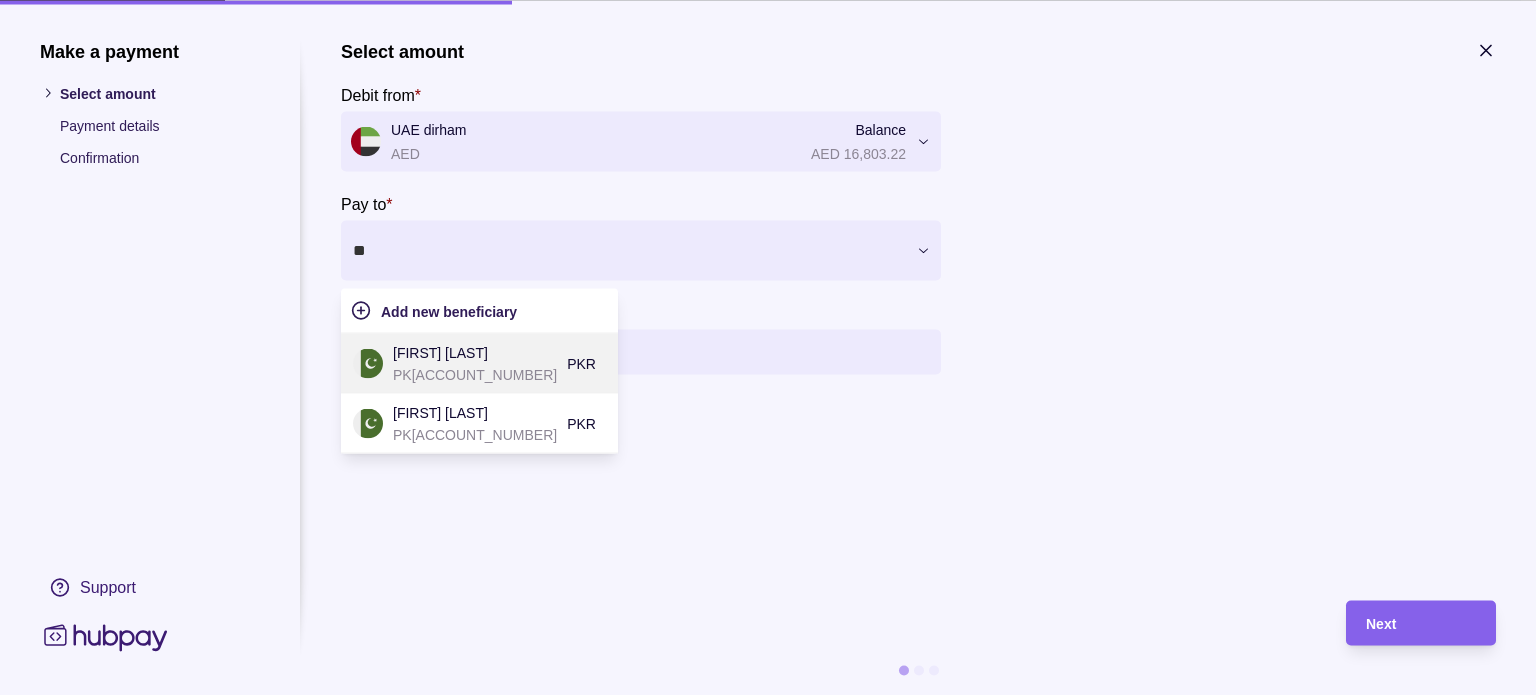 click on "[FIRST] [LAST]" at bounding box center [475, 352] 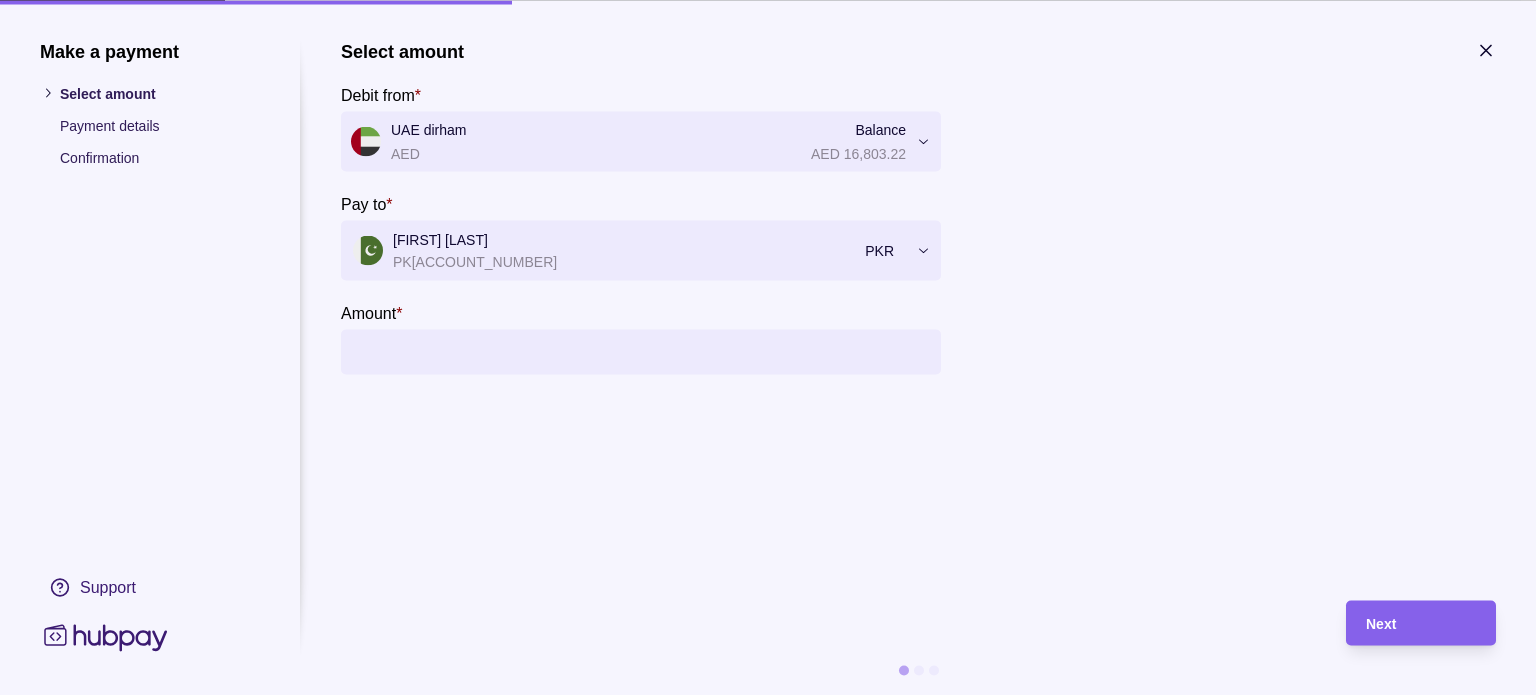 click on "Amount  *" at bounding box center [661, 351] 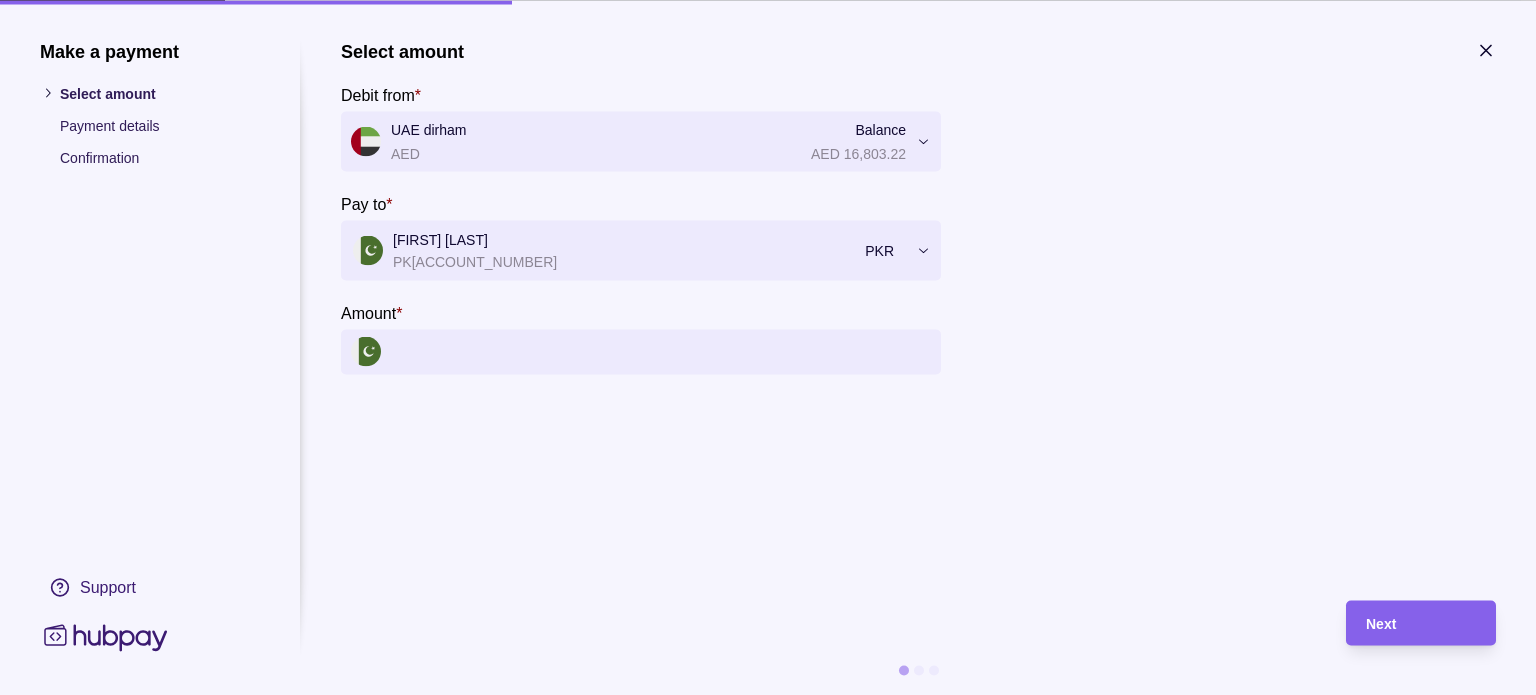 click on "Amount  *" at bounding box center (661, 351) 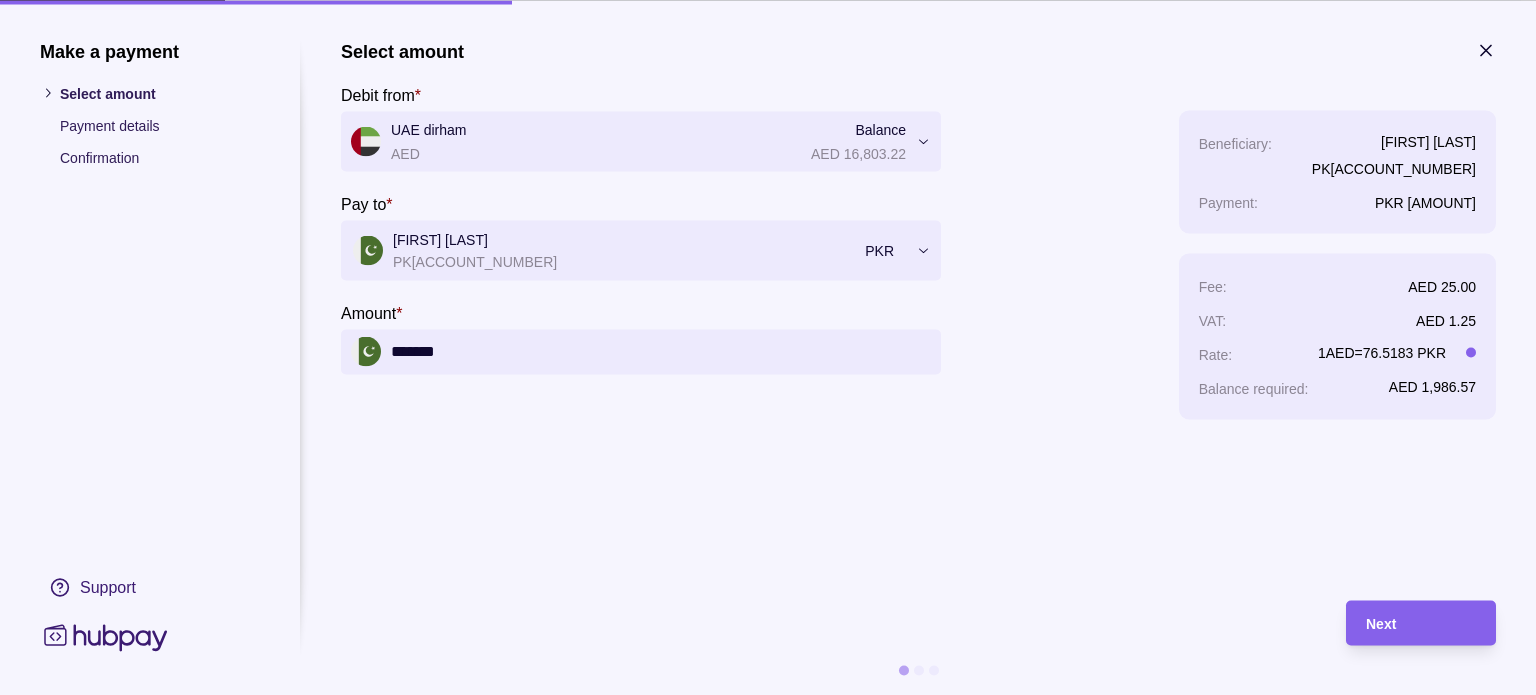 click on "**********" at bounding box center [918, 310] 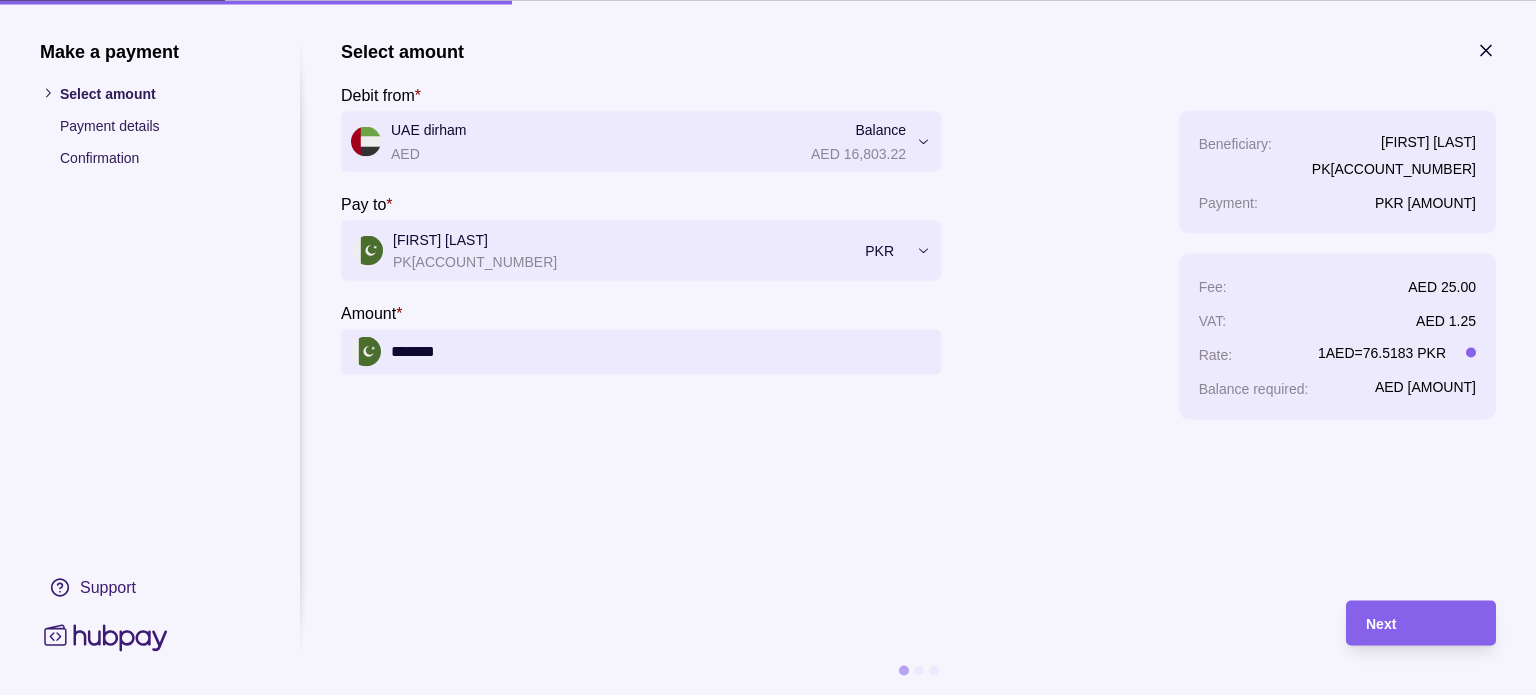 type on "*******" 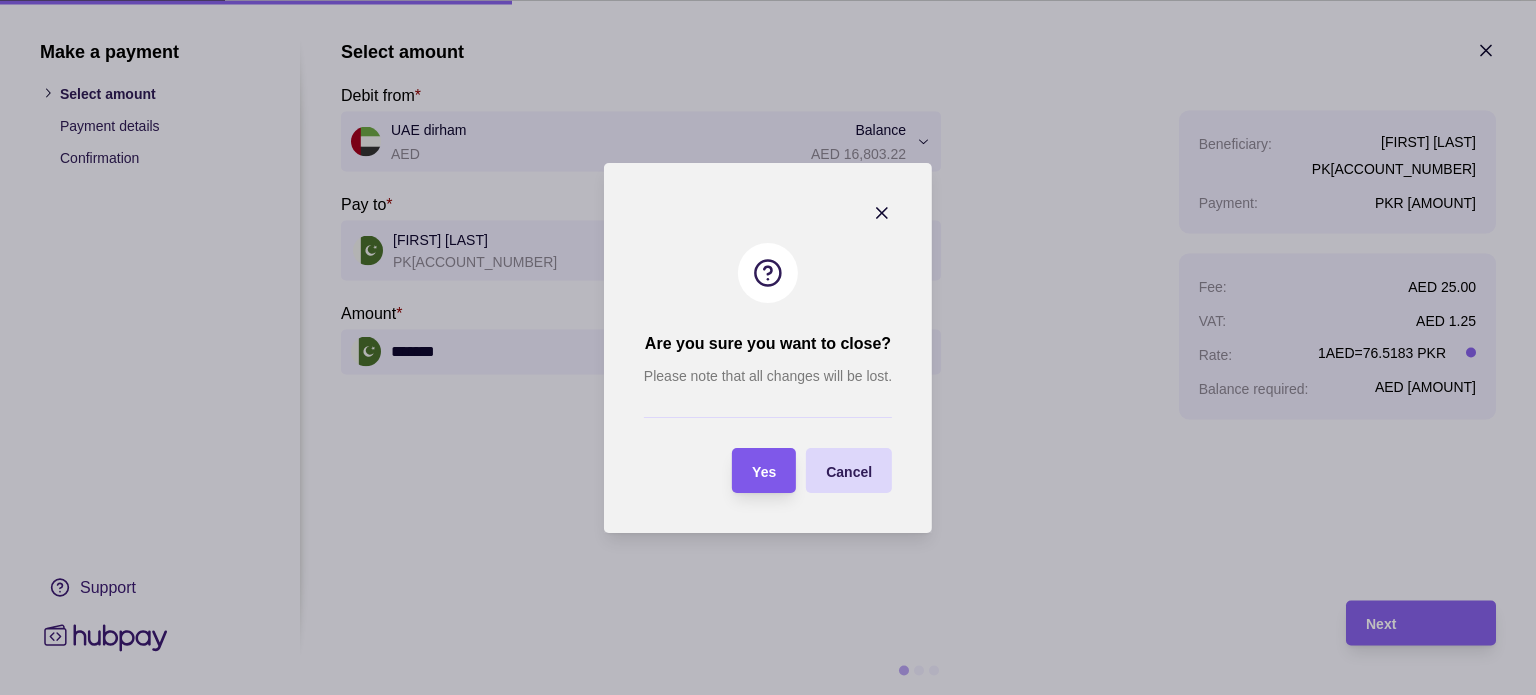 click on "Yes" at bounding box center (764, 471) 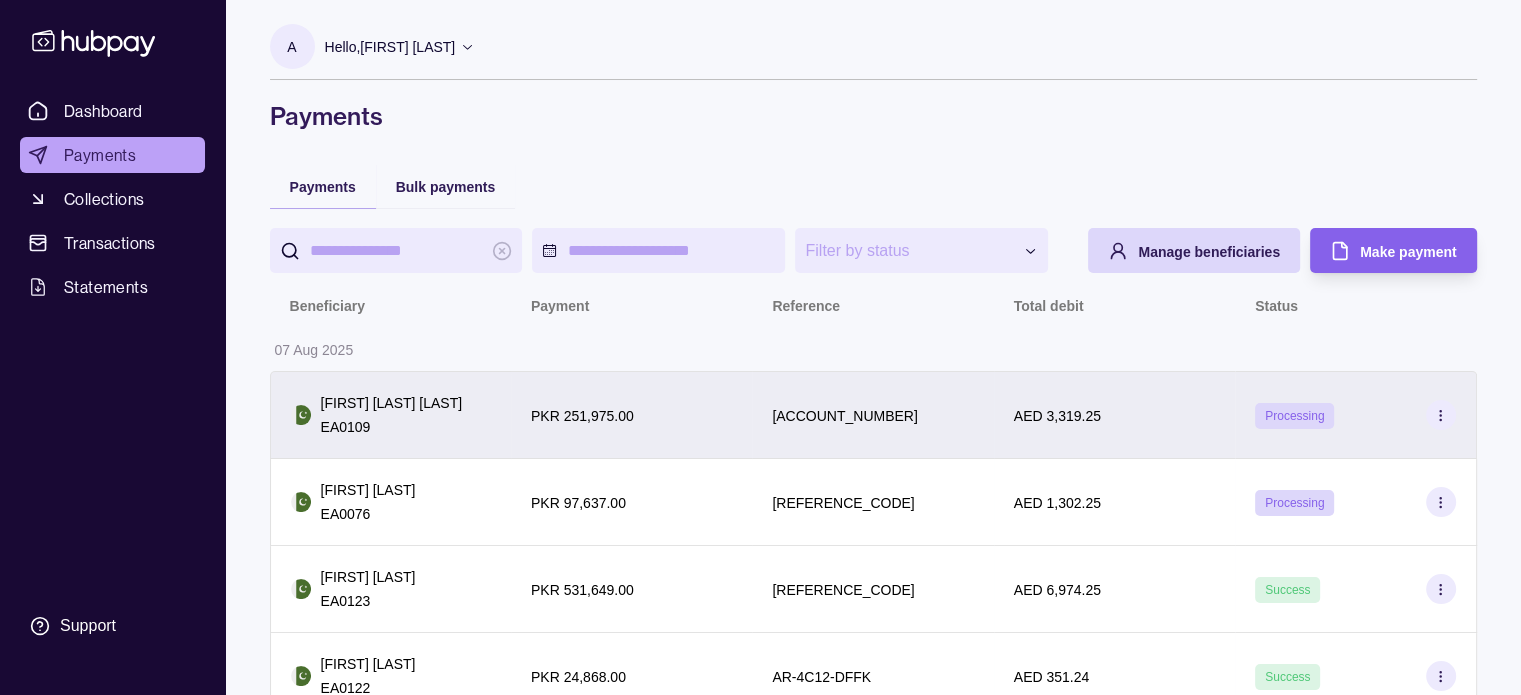 click on "AED 3,319.25" at bounding box center (1114, 415) 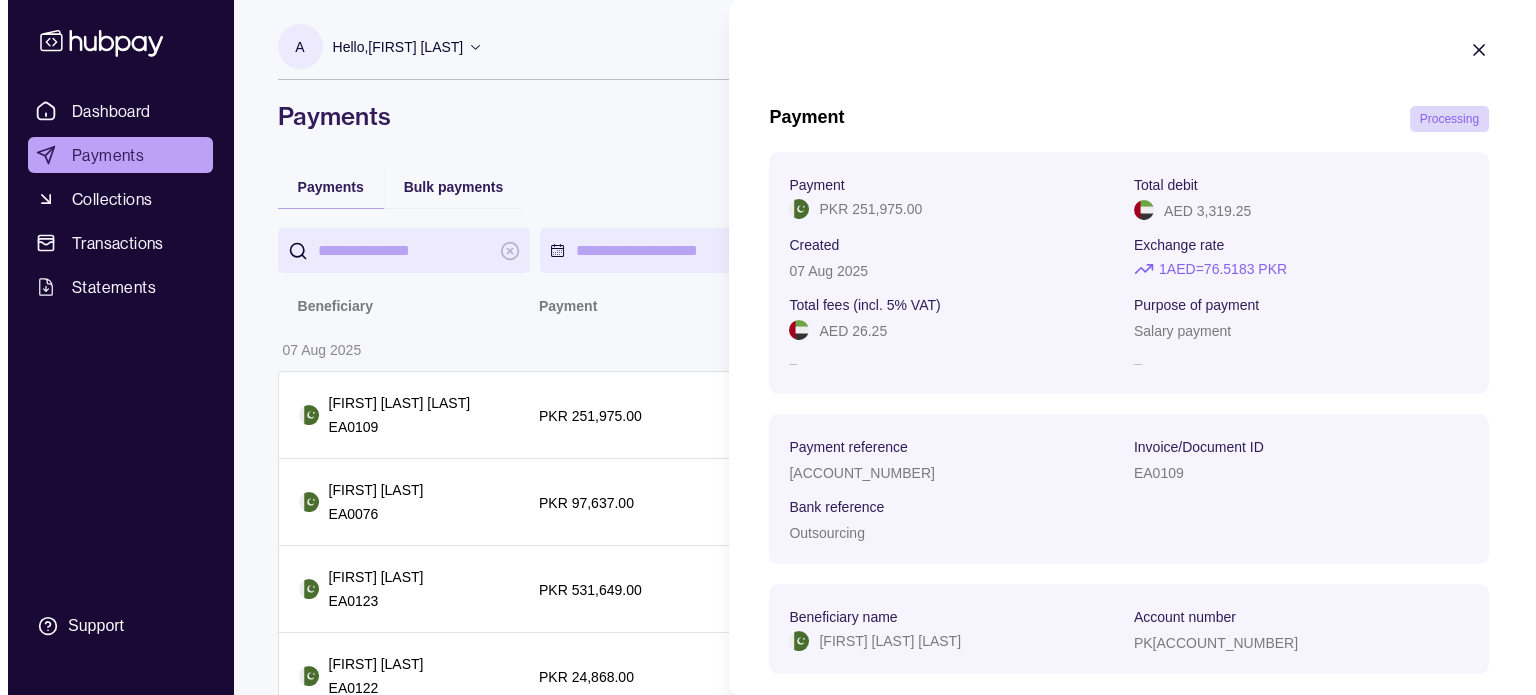 scroll, scrollTop: 44, scrollLeft: 0, axis: vertical 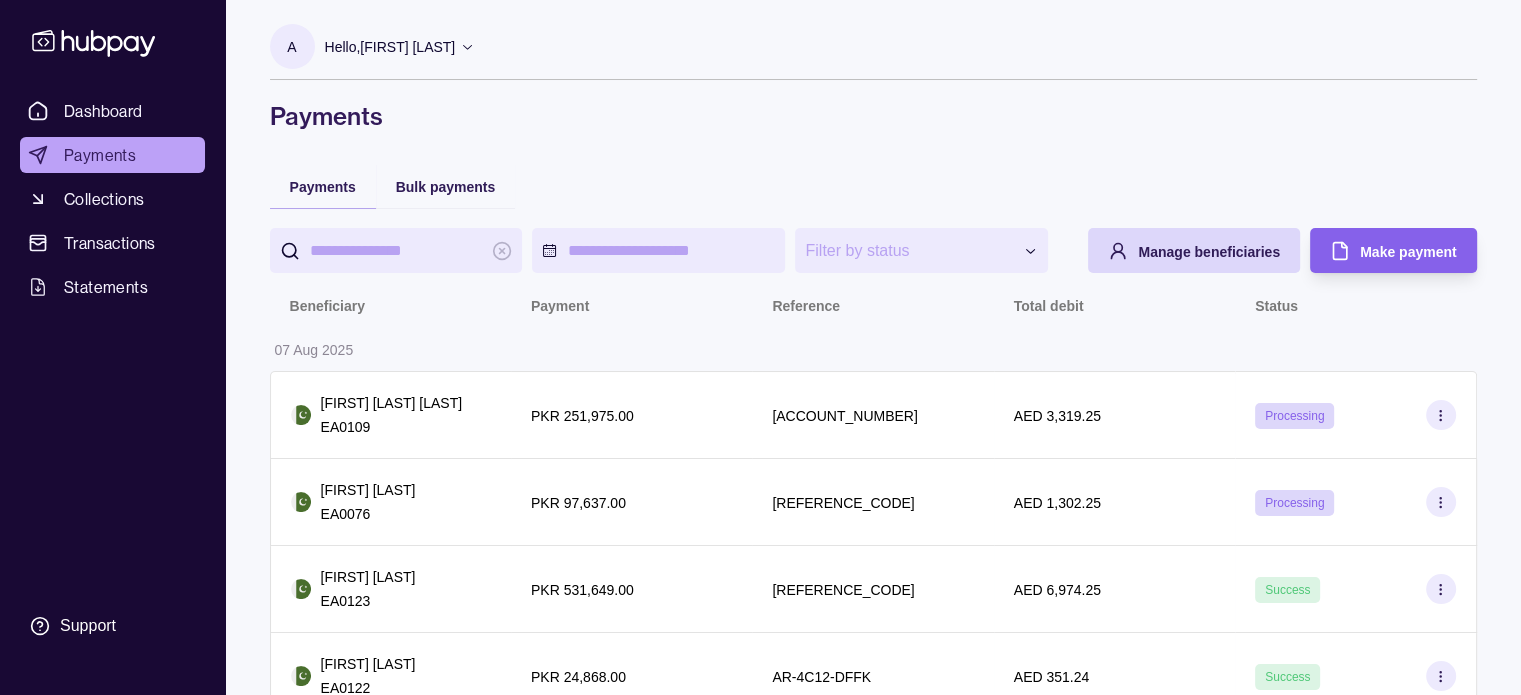 click on "**********" at bounding box center (760, 3244) 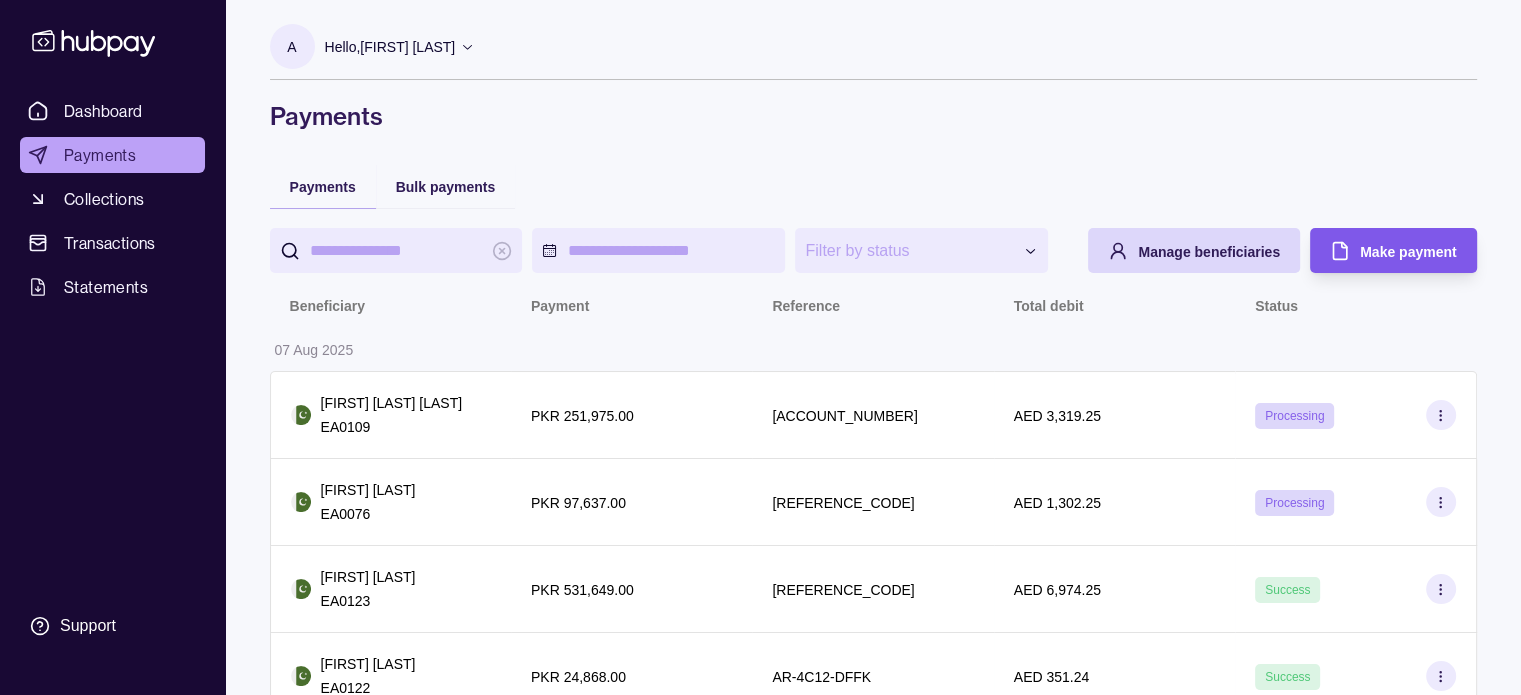click on "Make payment" at bounding box center (1408, 252) 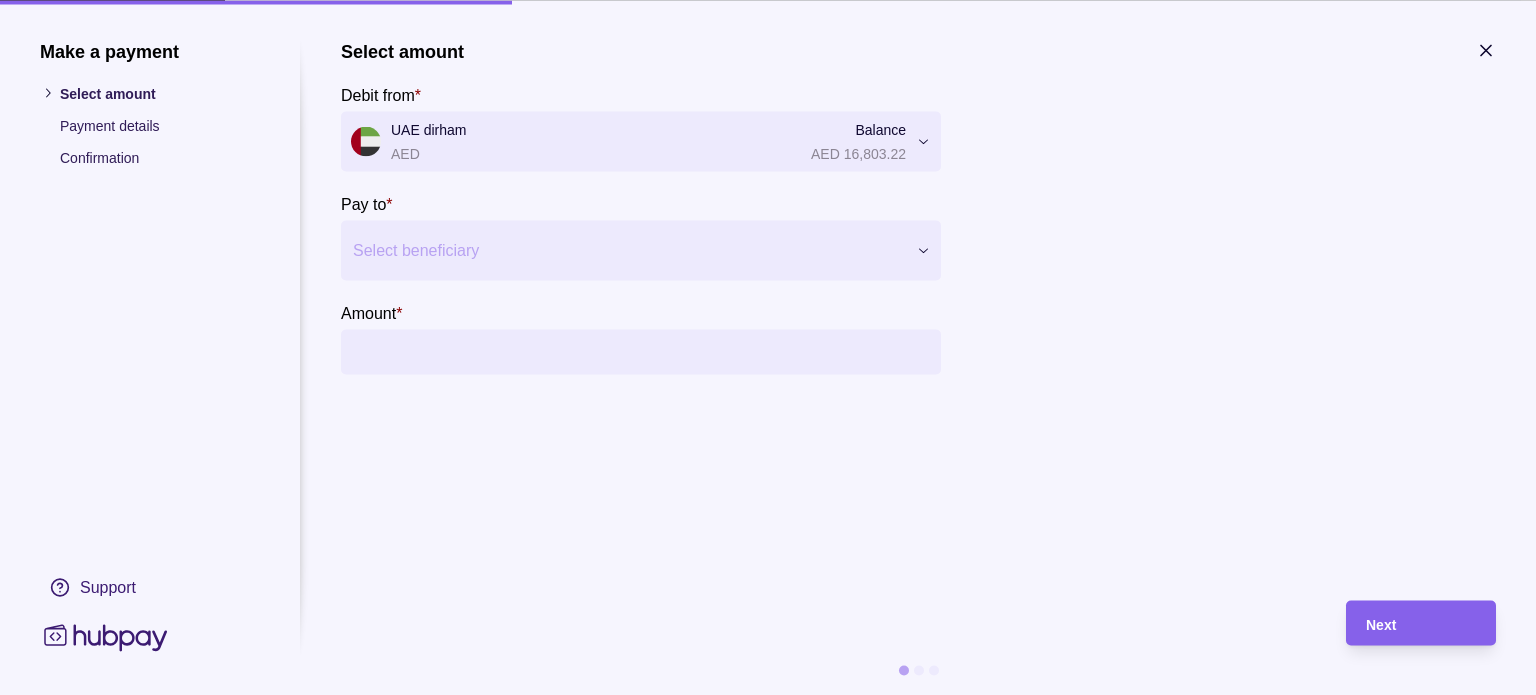 click at bounding box center [628, 250] 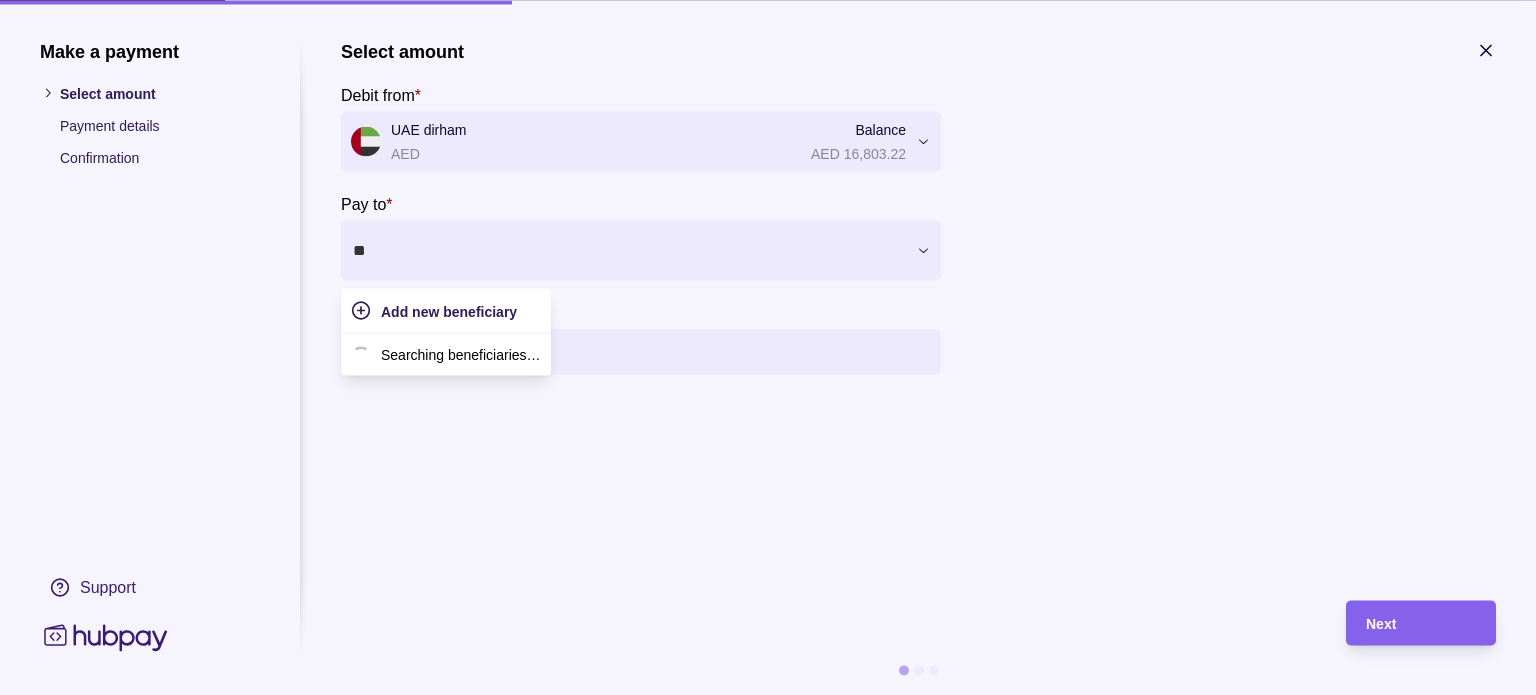 type on "***" 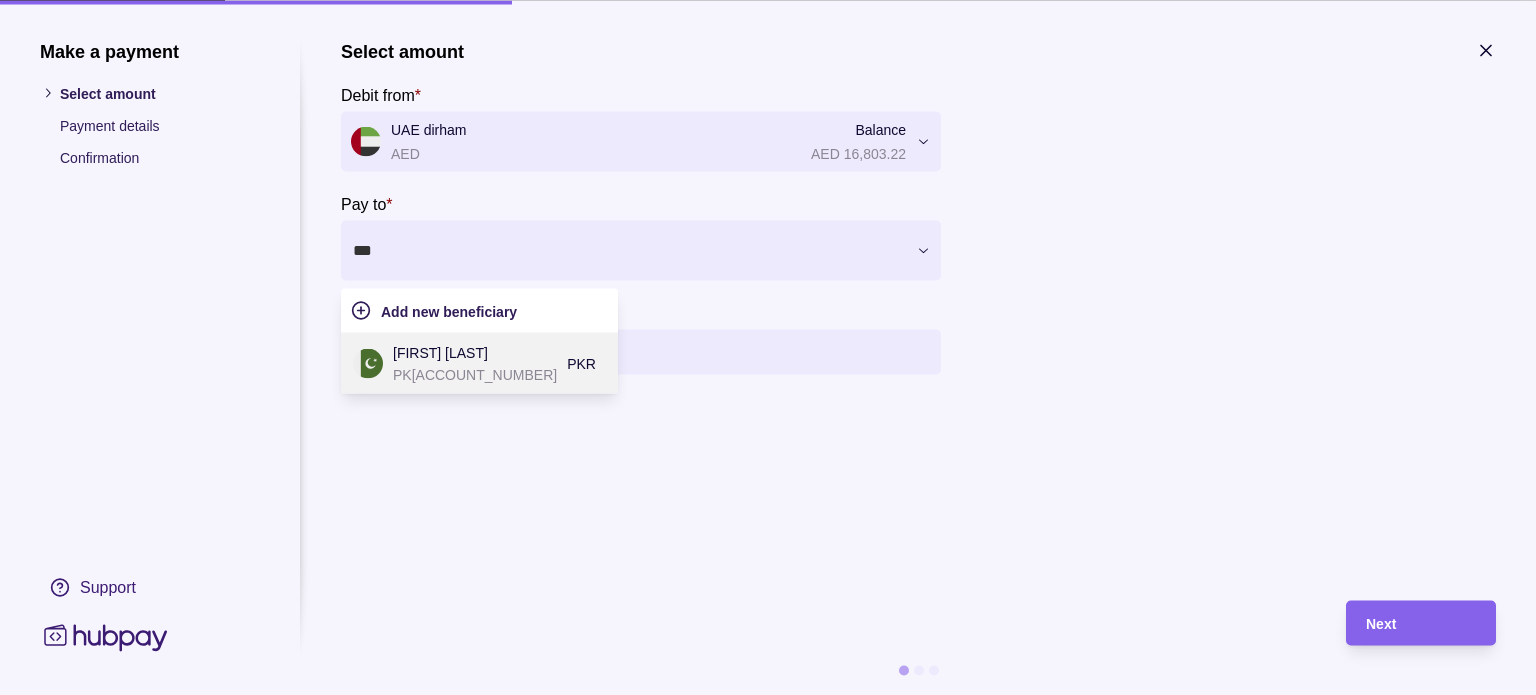 click on "[FIRST] [LAST]" at bounding box center [475, 352] 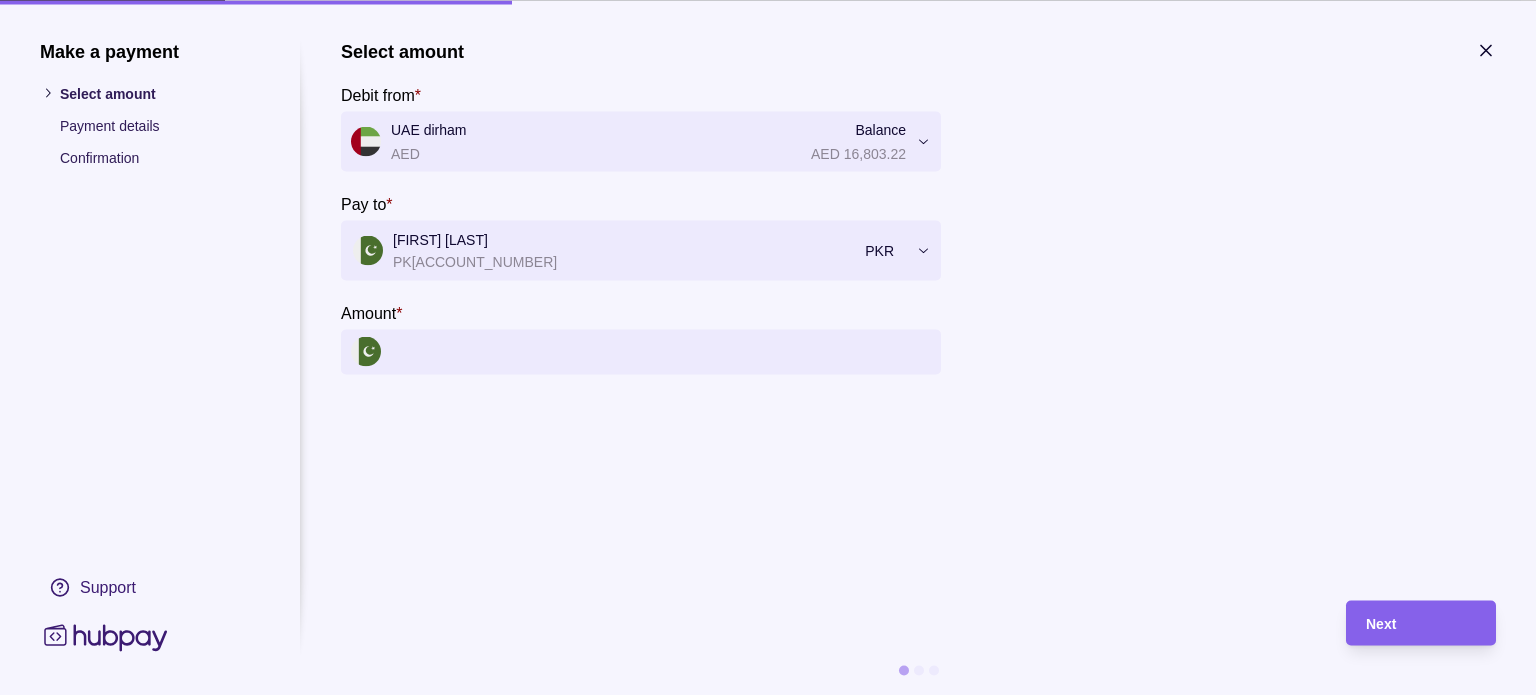 click on "Amount  *" at bounding box center [661, 351] 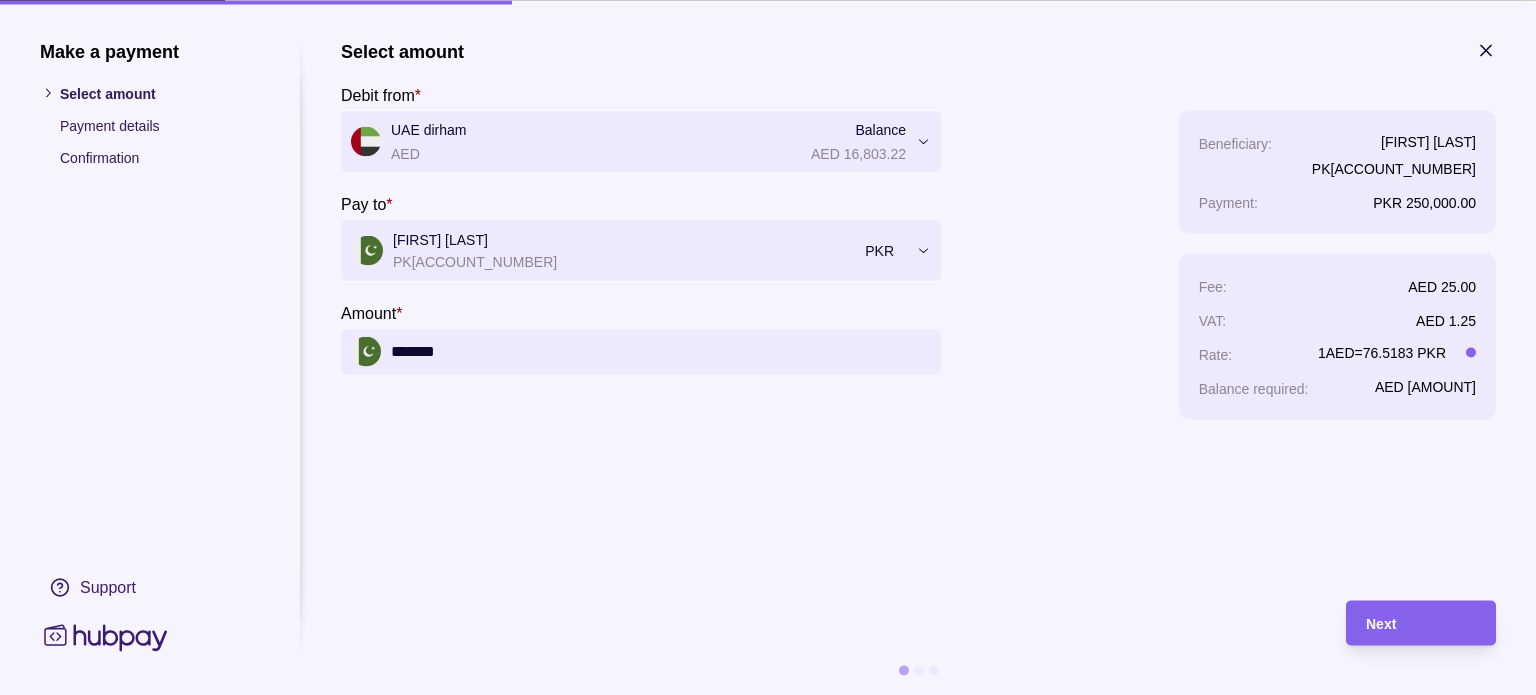 type on "*******" 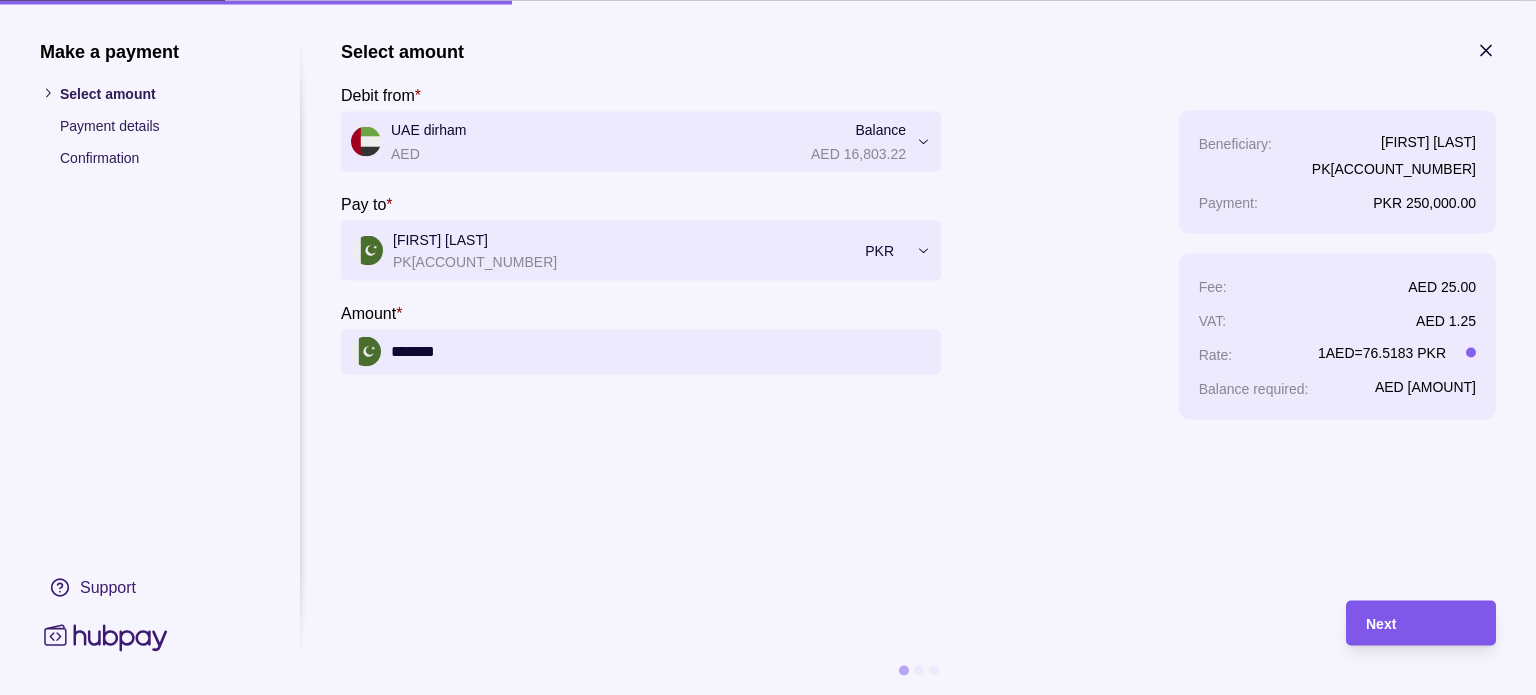click on "Next" at bounding box center [1381, 624] 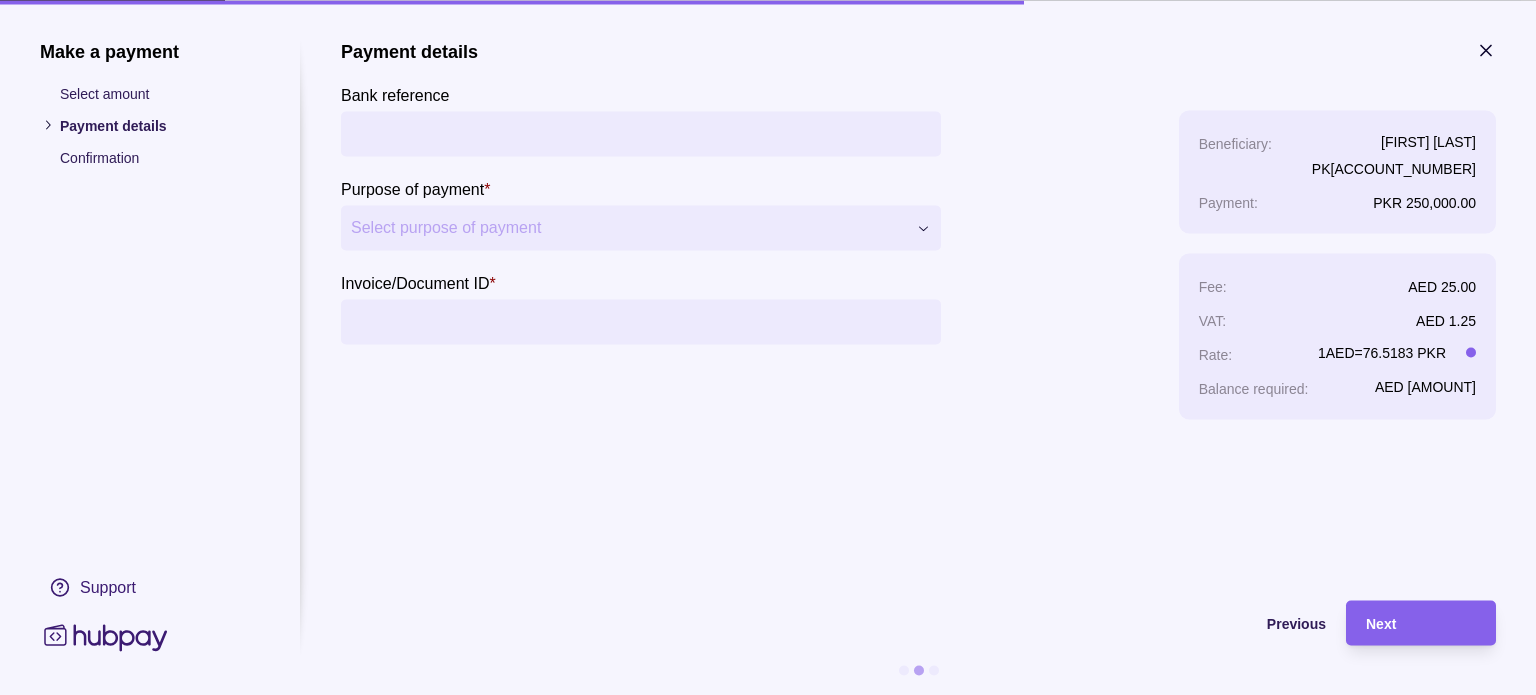 click on "Bank reference" at bounding box center [641, 133] 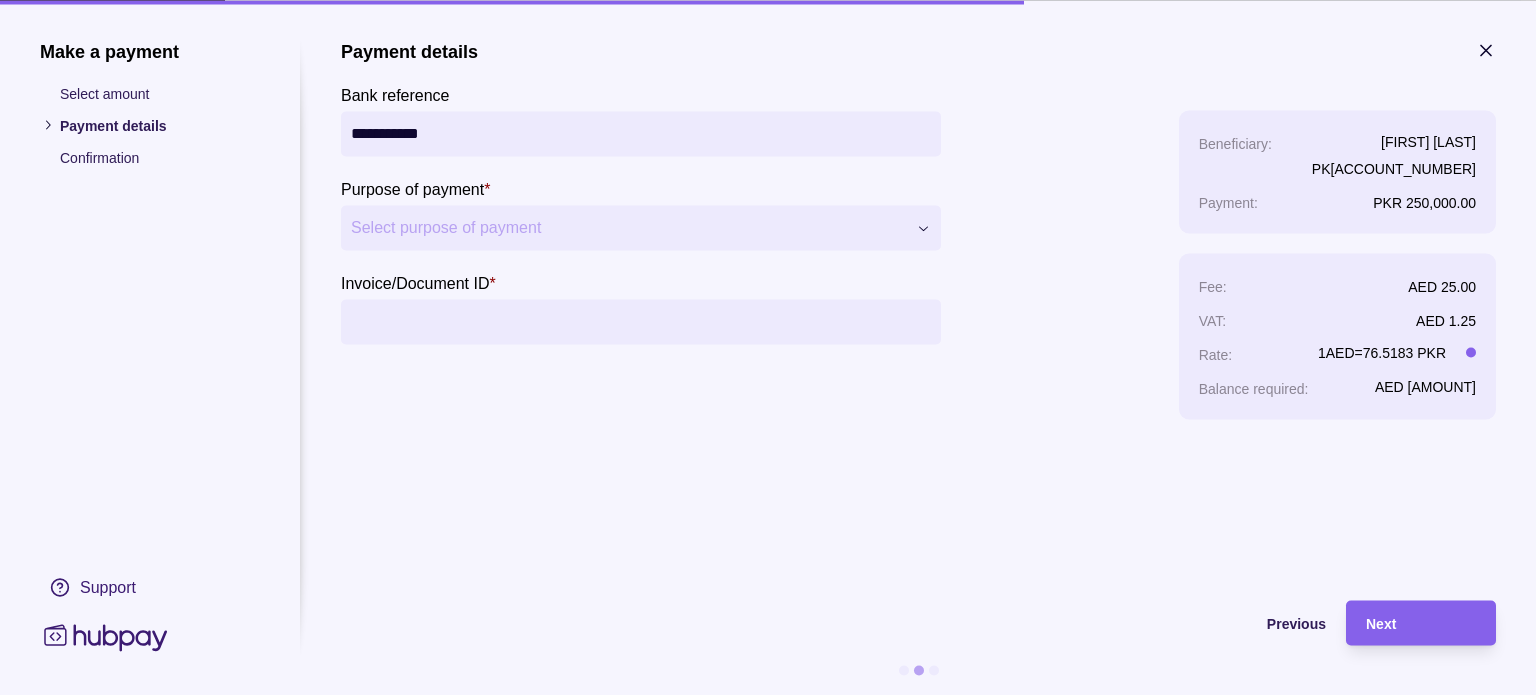 type on "**********" 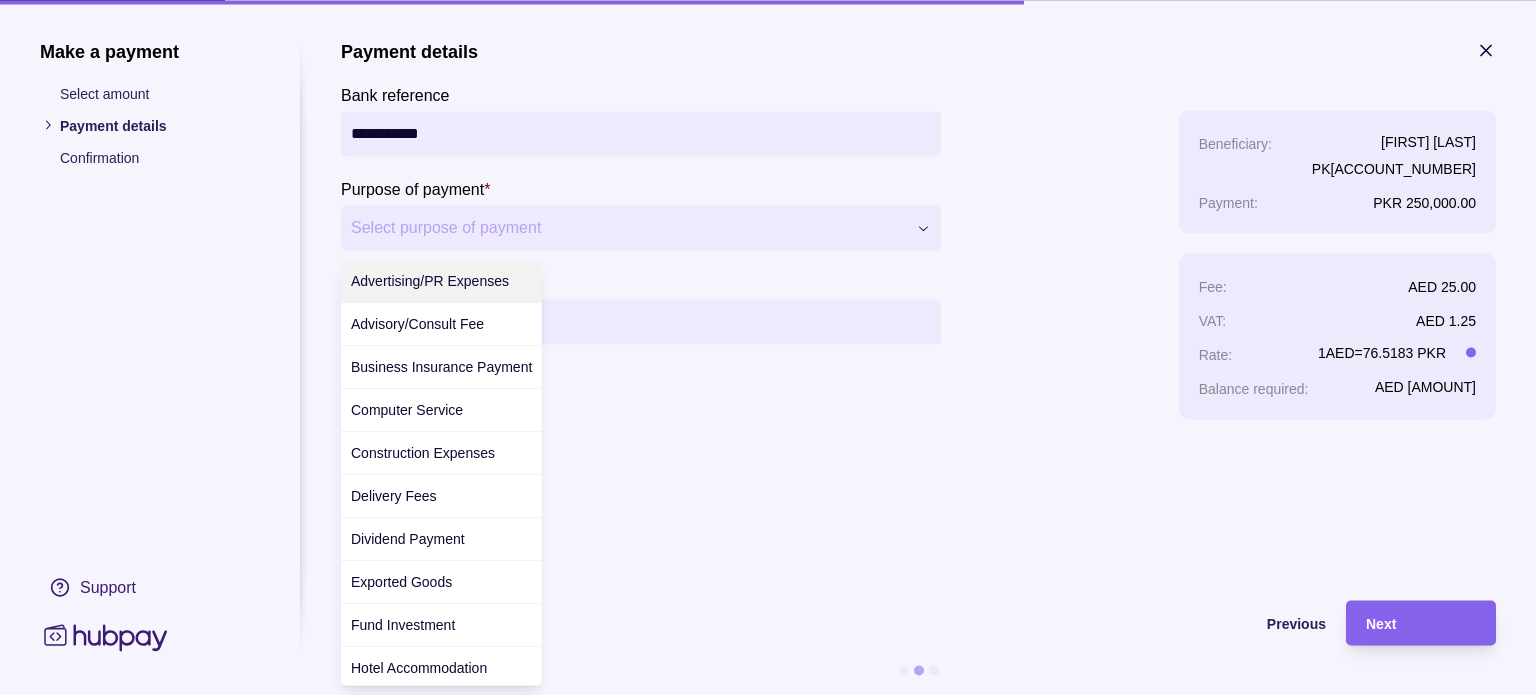 click on "**********" at bounding box center (760, 6488) 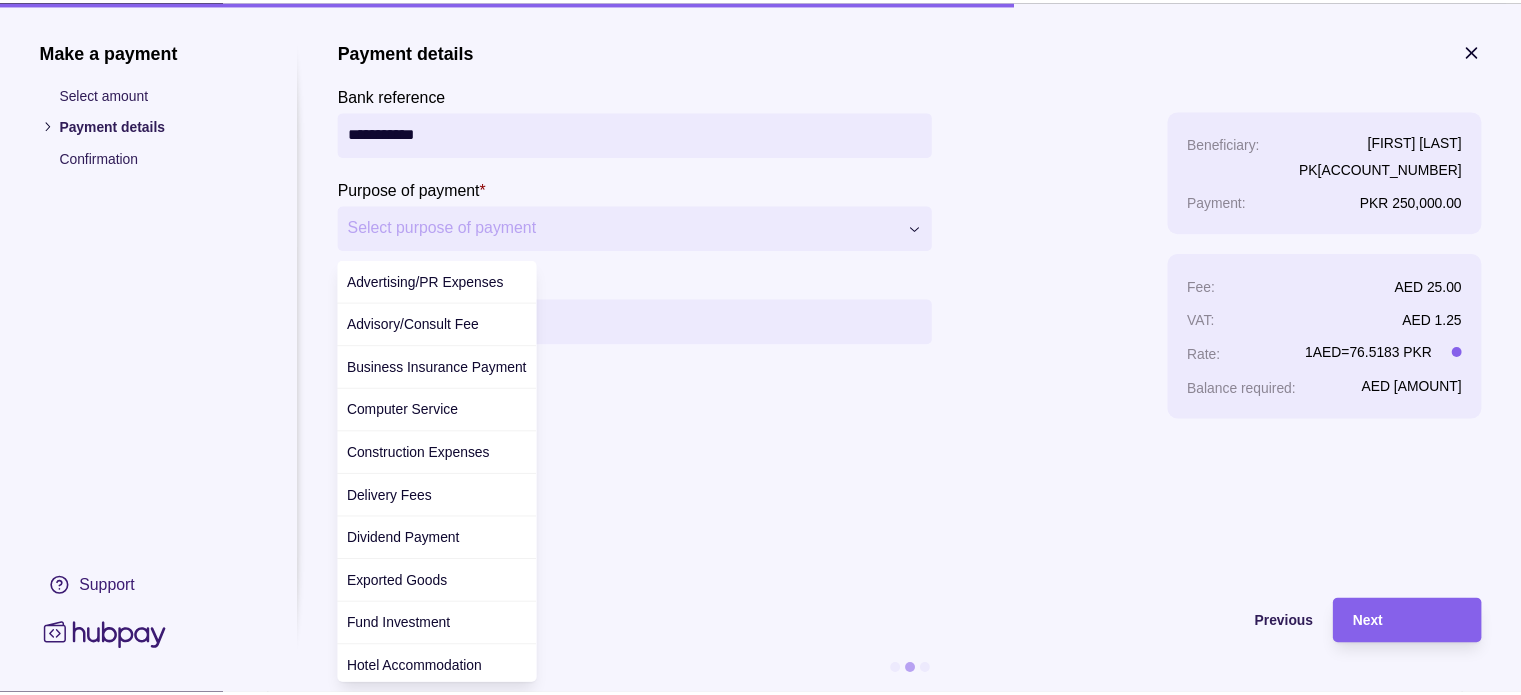 scroll, scrollTop: 708, scrollLeft: 0, axis: vertical 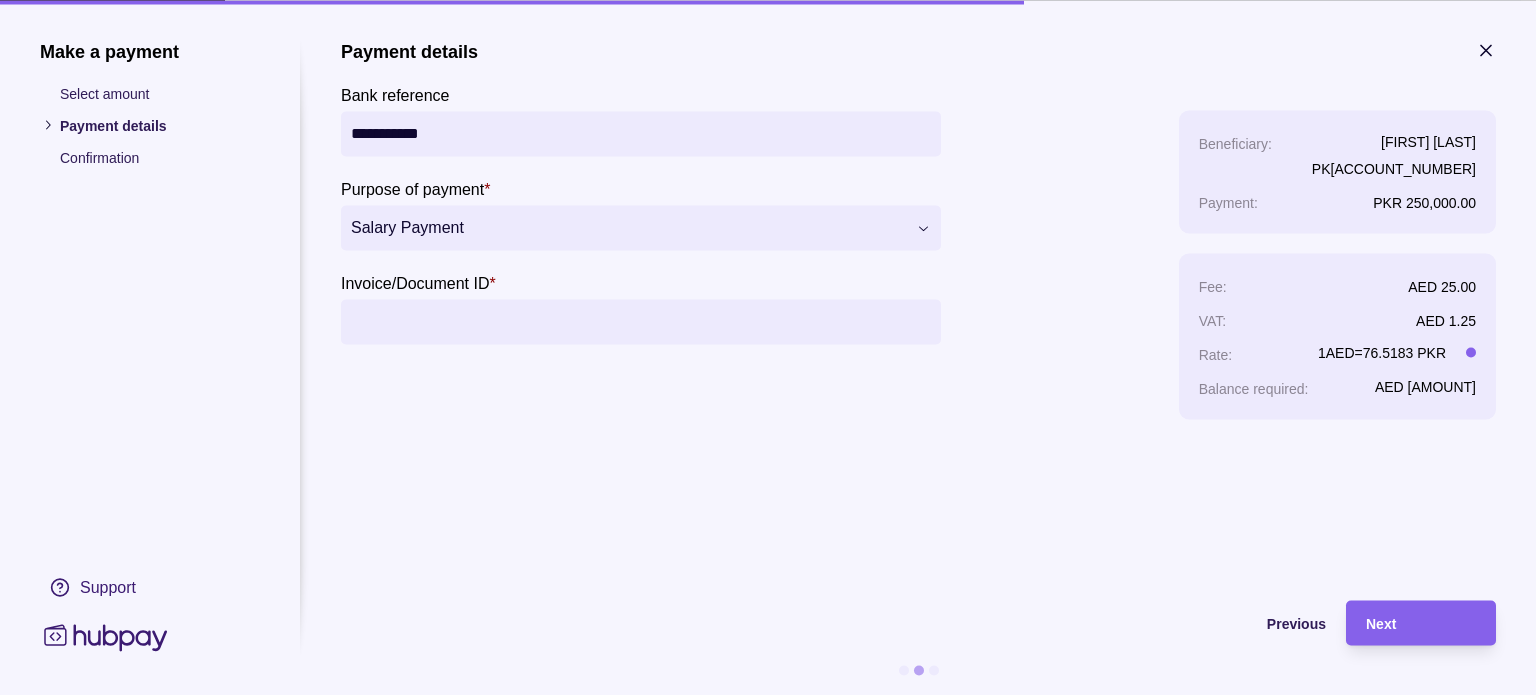 click on "Invoice/Document ID  *" at bounding box center (641, 321) 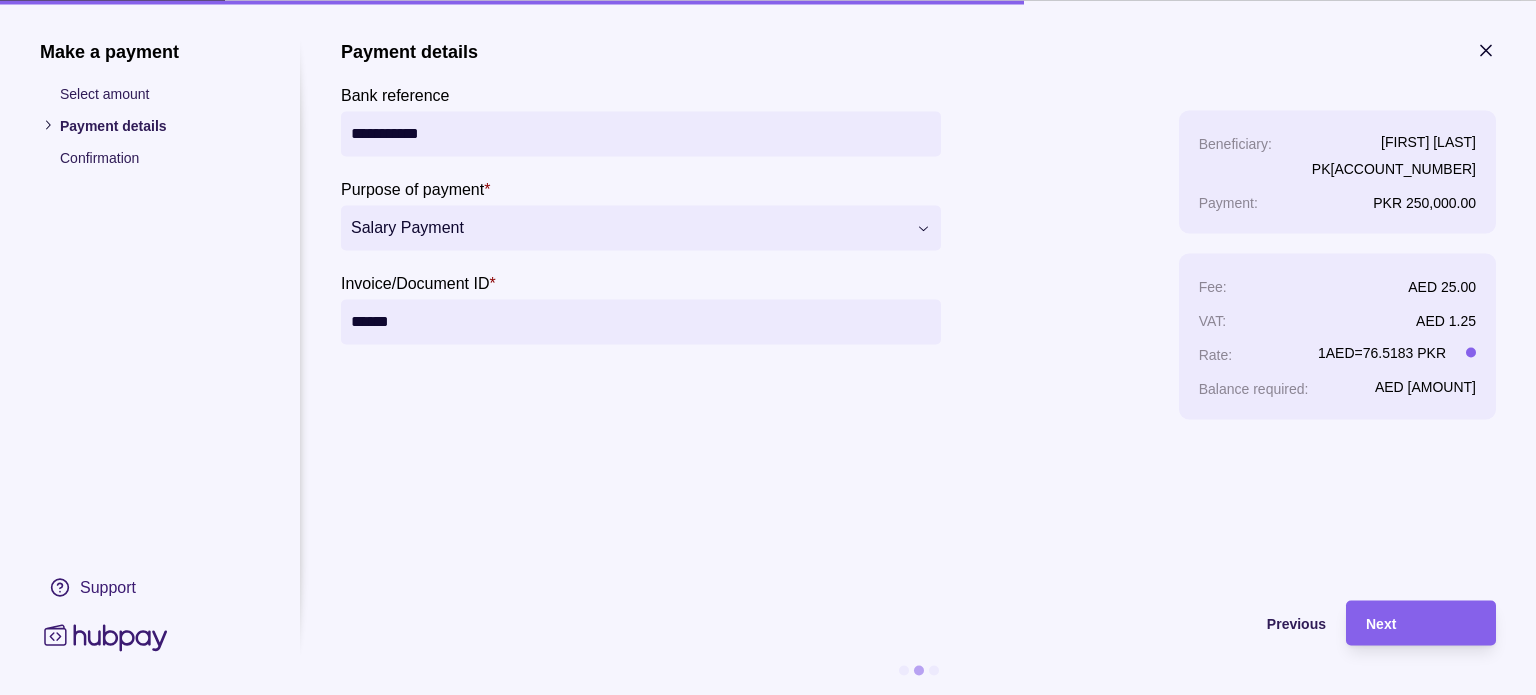 type on "******" 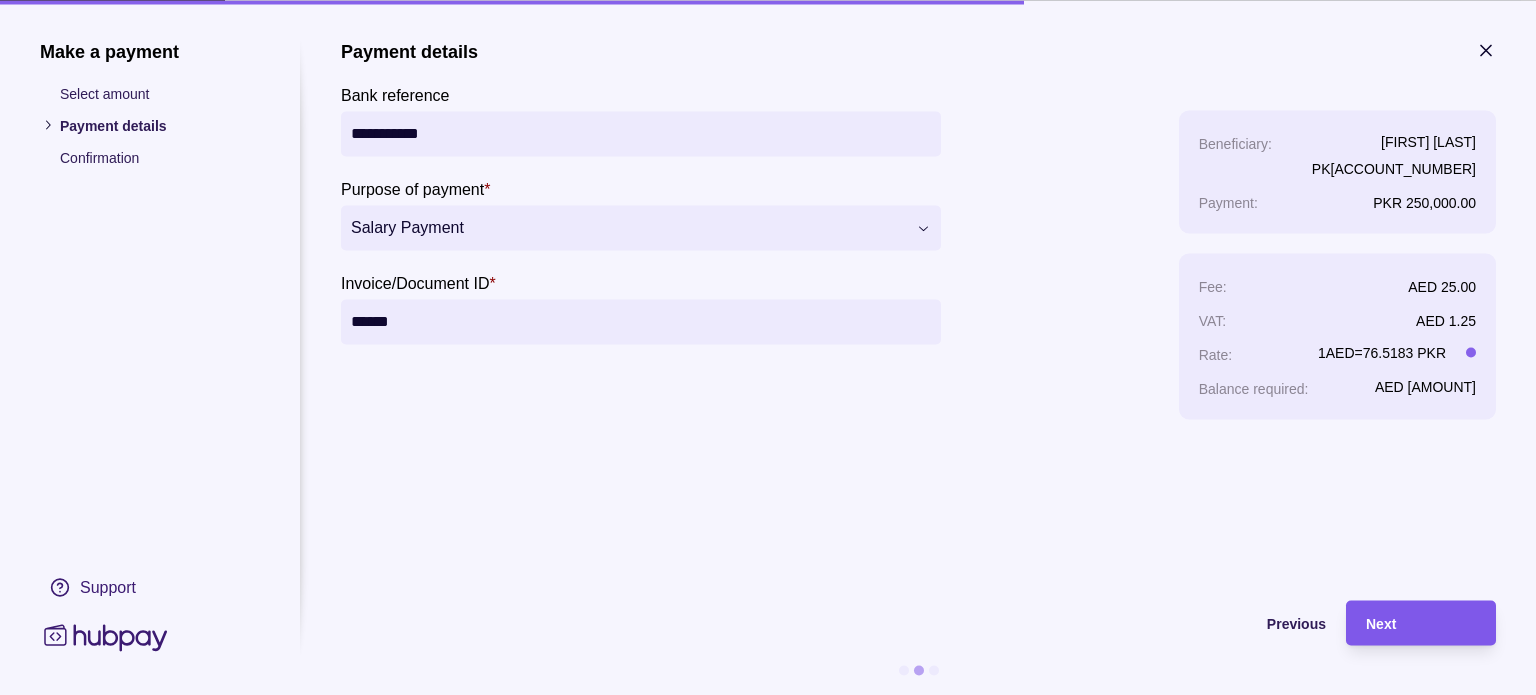 click on "Next" at bounding box center (1421, 623) 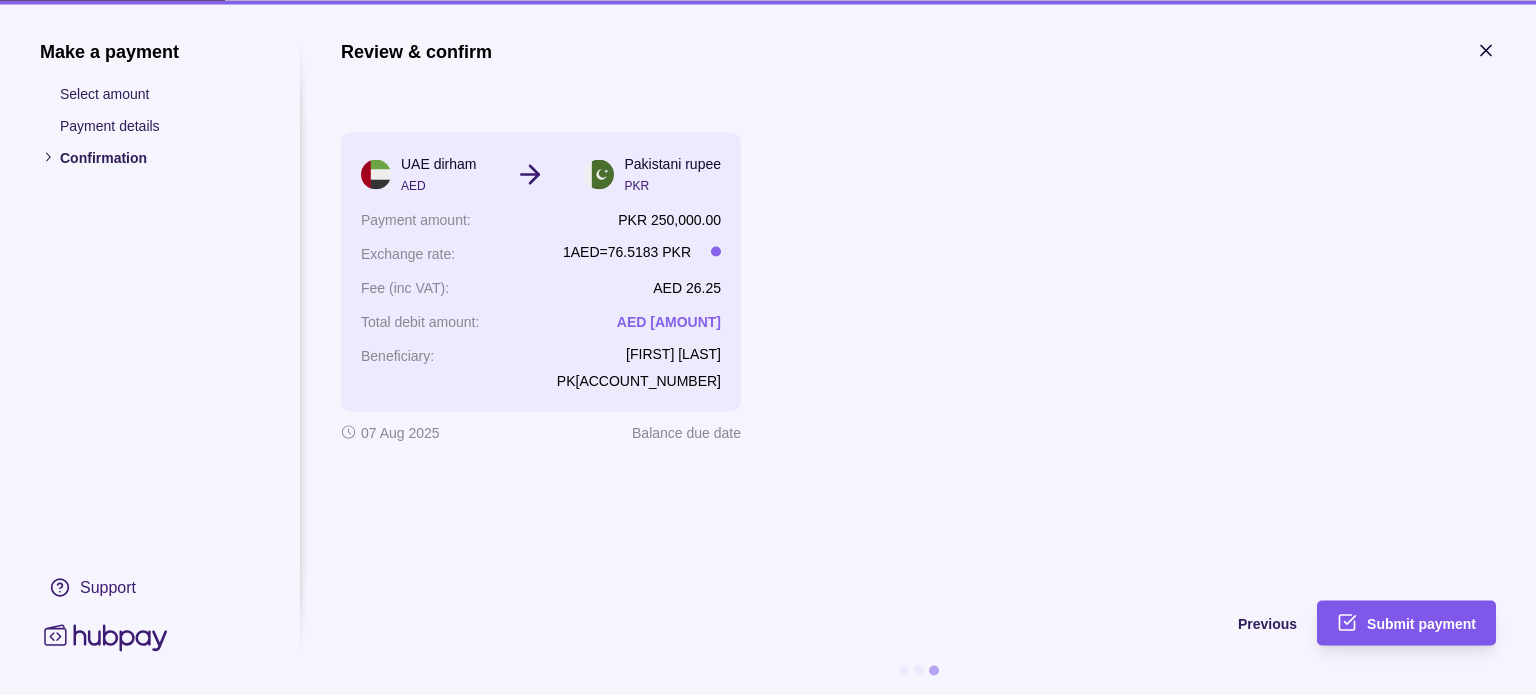 click on "Submit payment" at bounding box center [1421, 624] 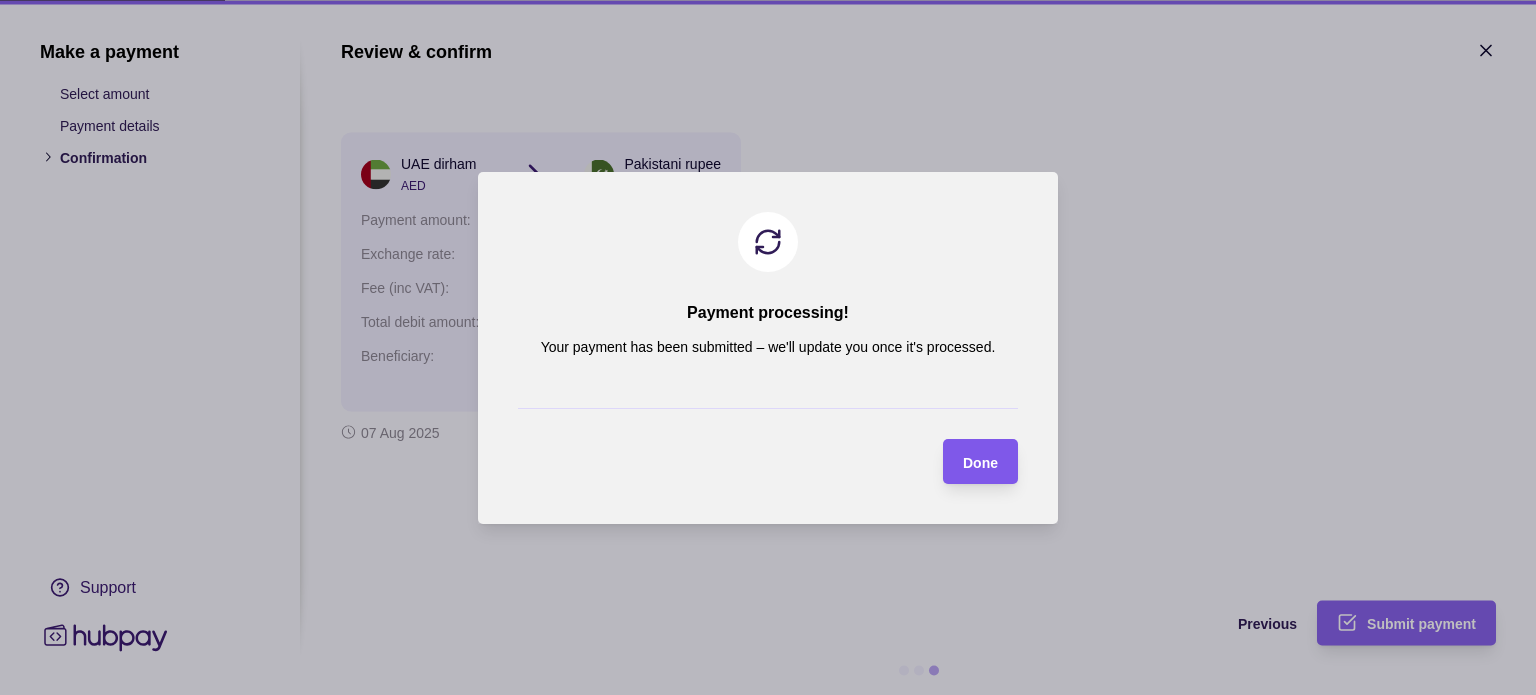 click on "Done" at bounding box center (980, 461) 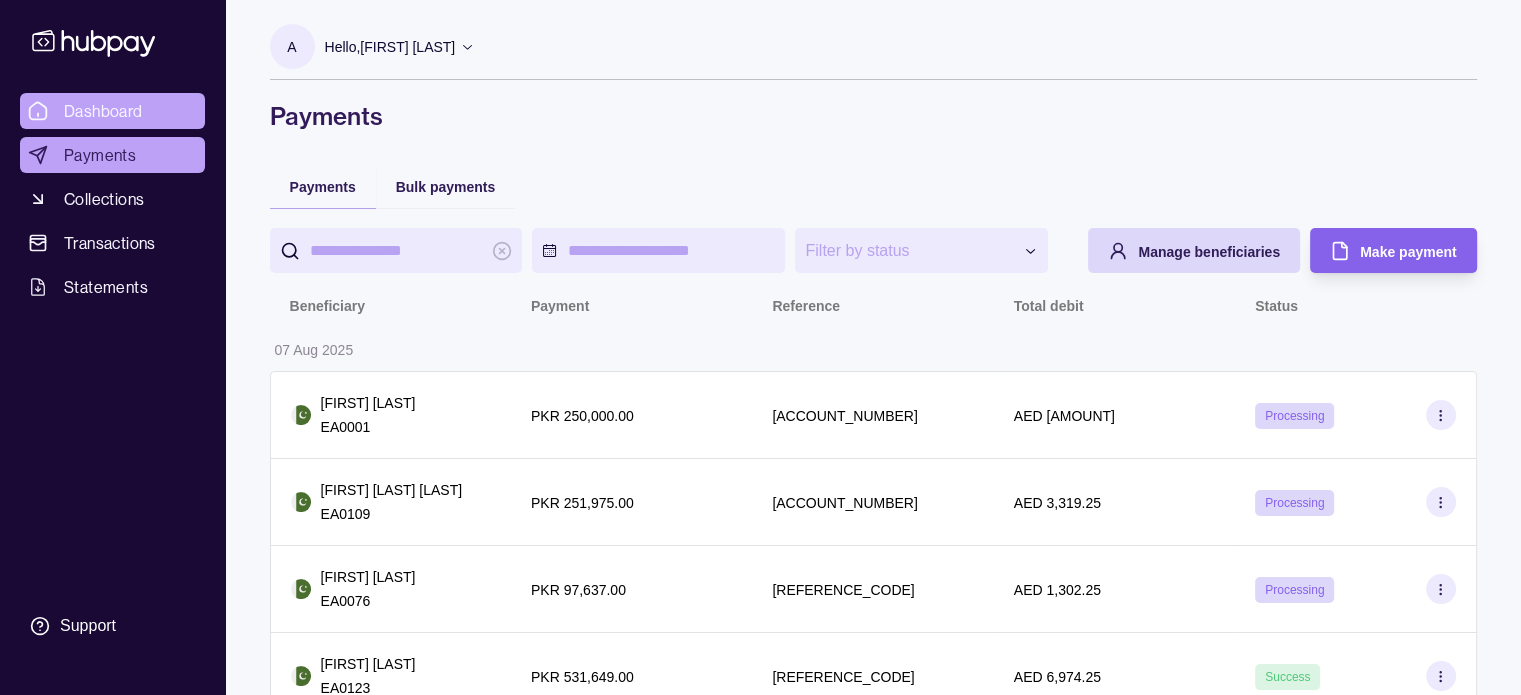 click on "Dashboard" at bounding box center [103, 111] 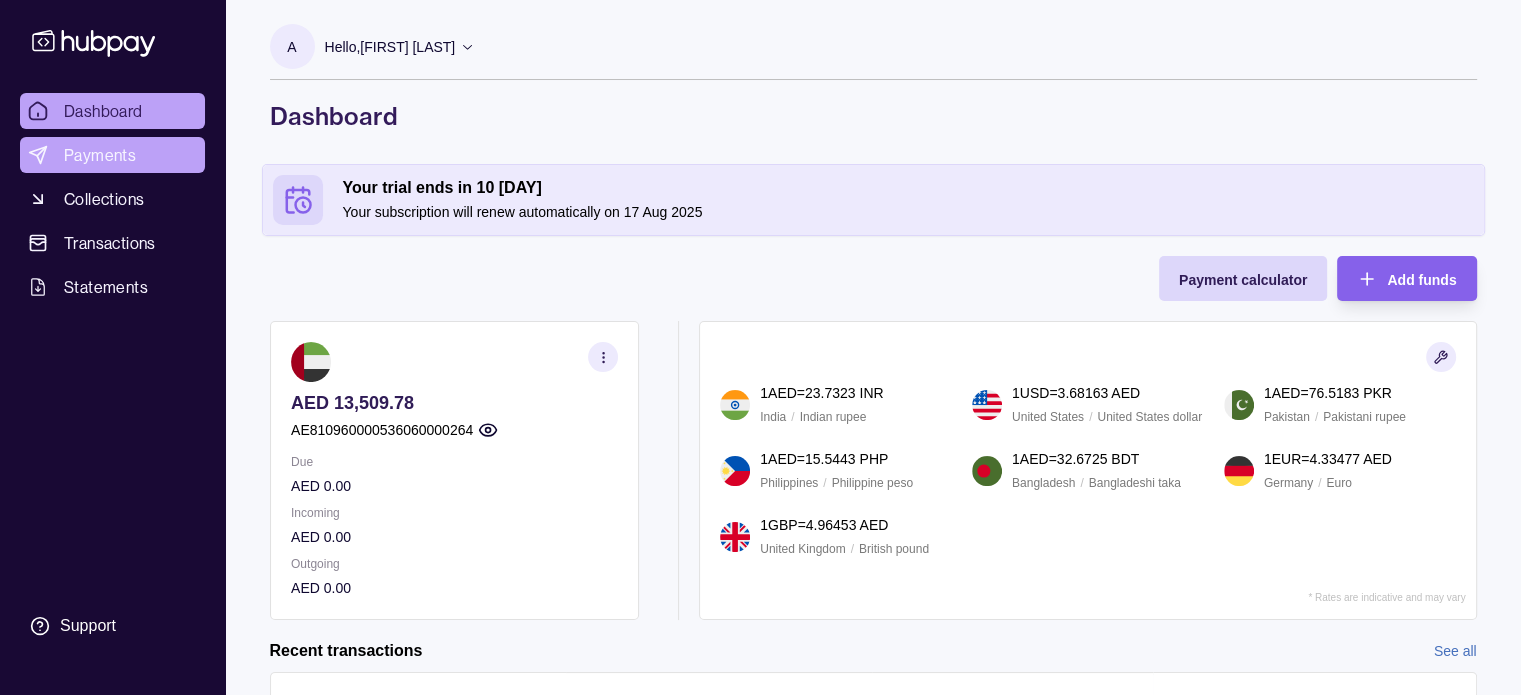 click on "Payments" at bounding box center [100, 155] 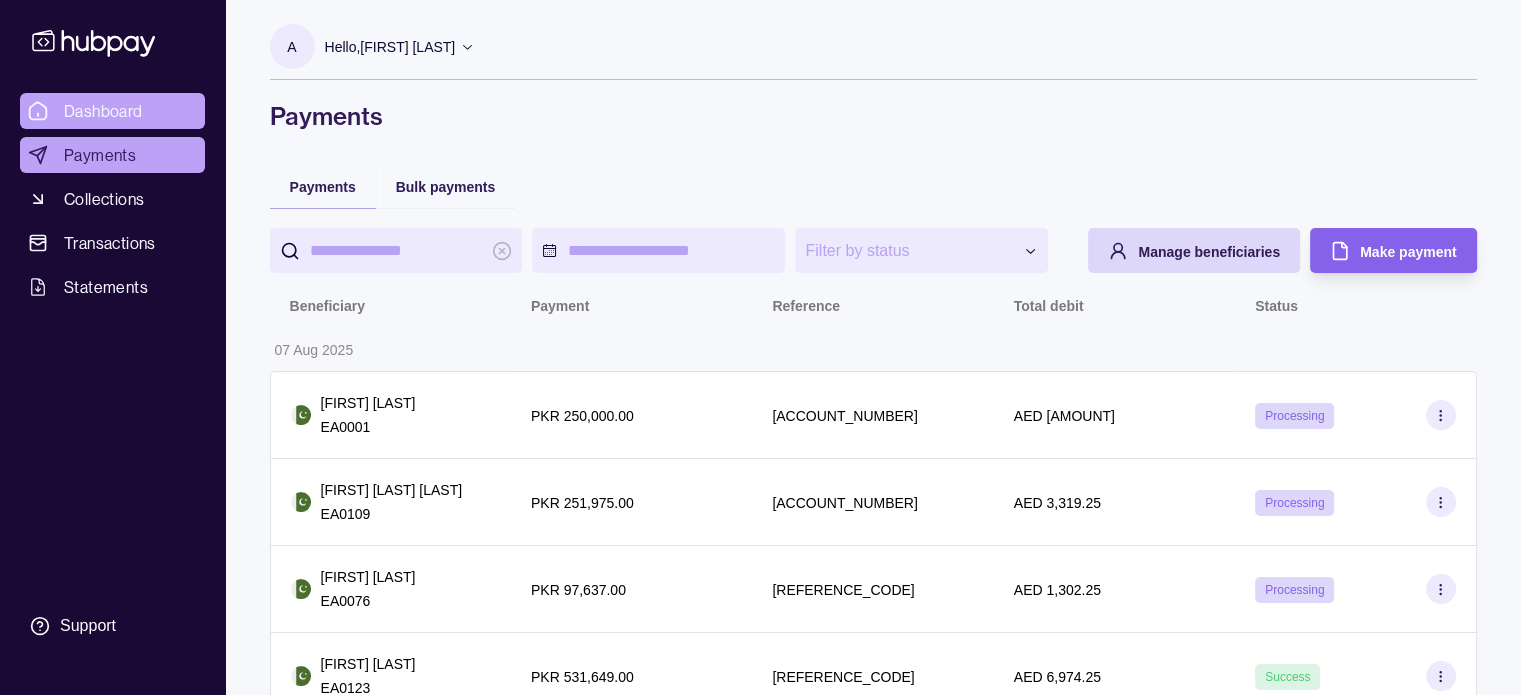 click on "Dashboard" at bounding box center [103, 111] 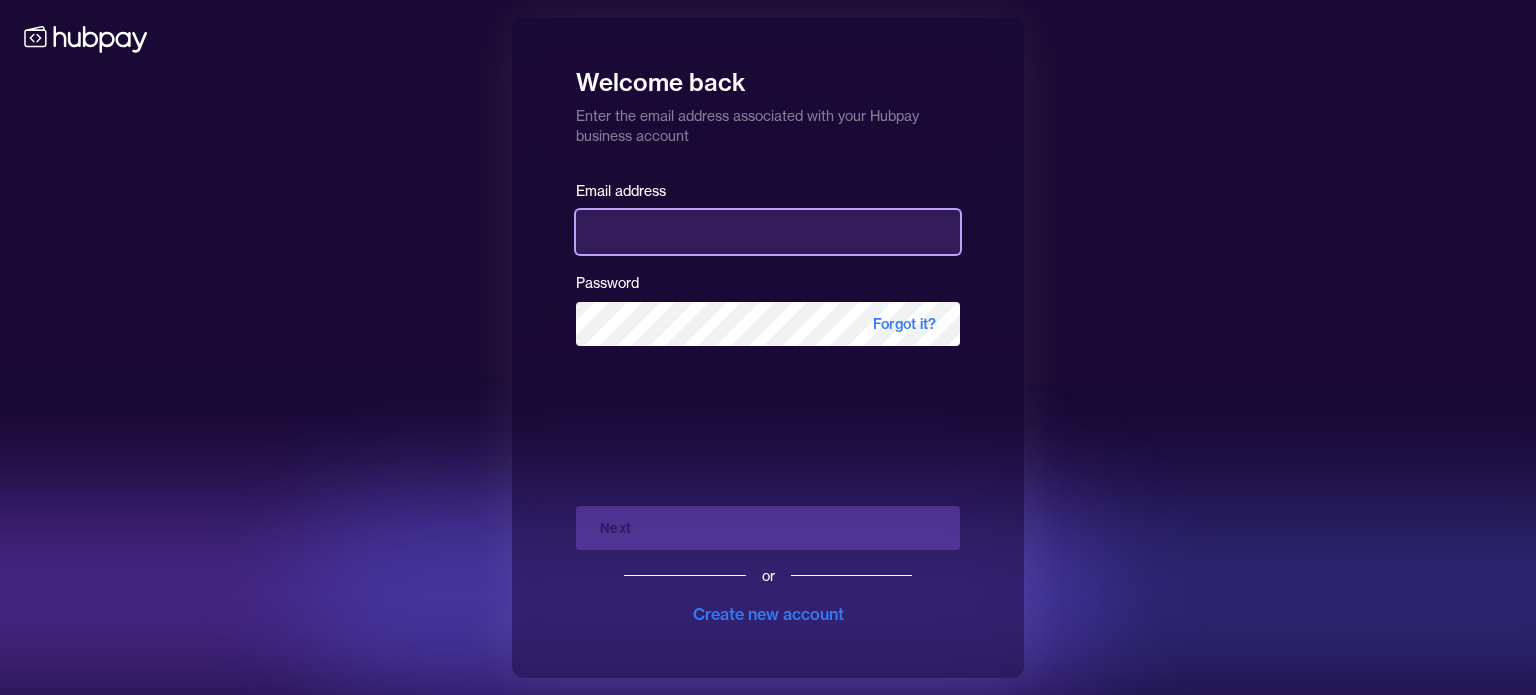 click at bounding box center [768, 232] 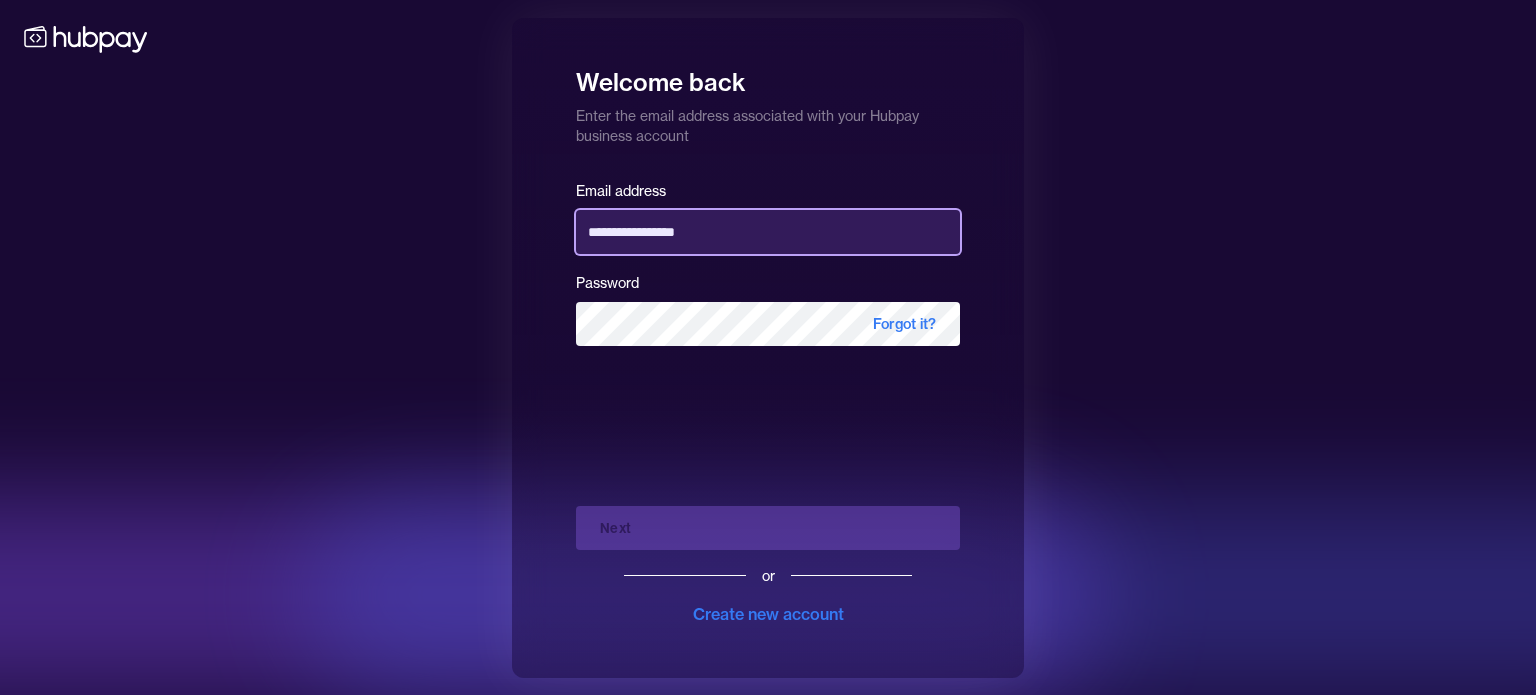 type on "**********" 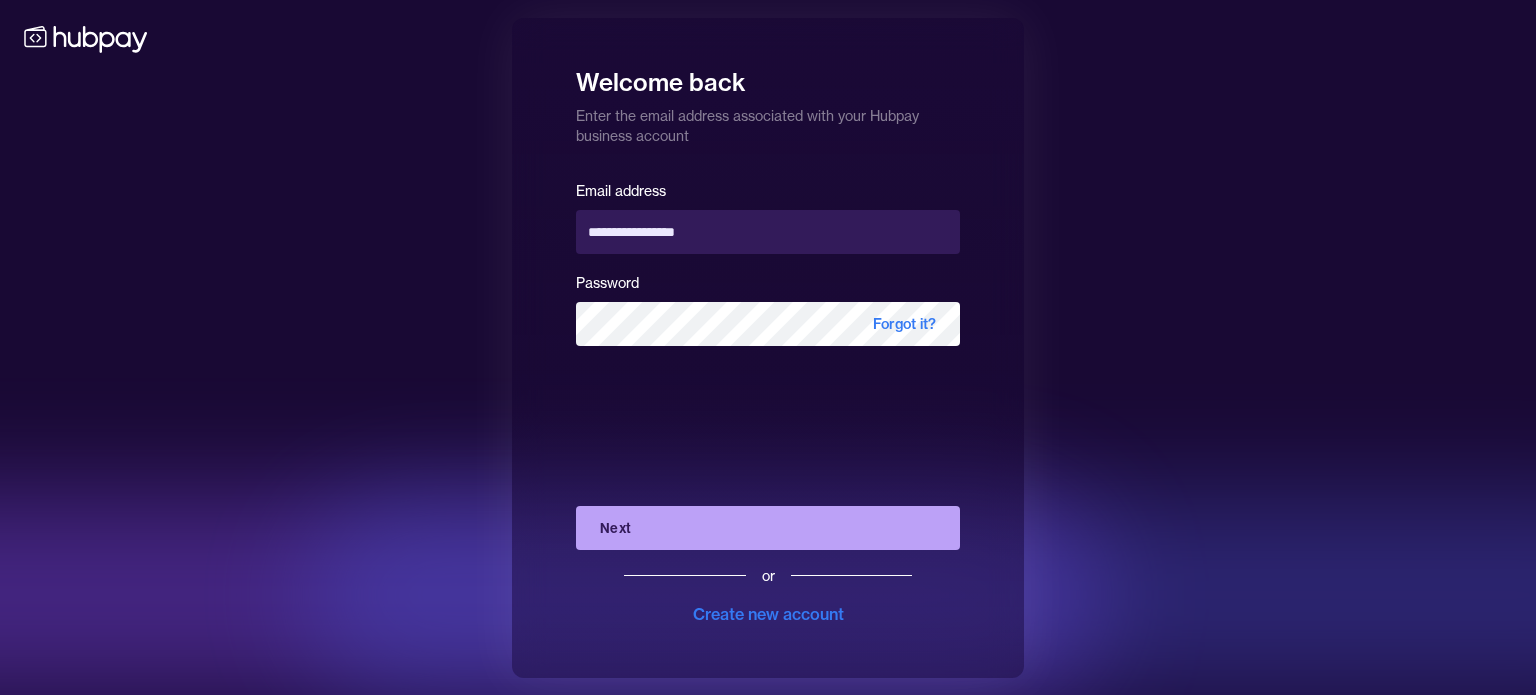 click on "Next" at bounding box center (768, 528) 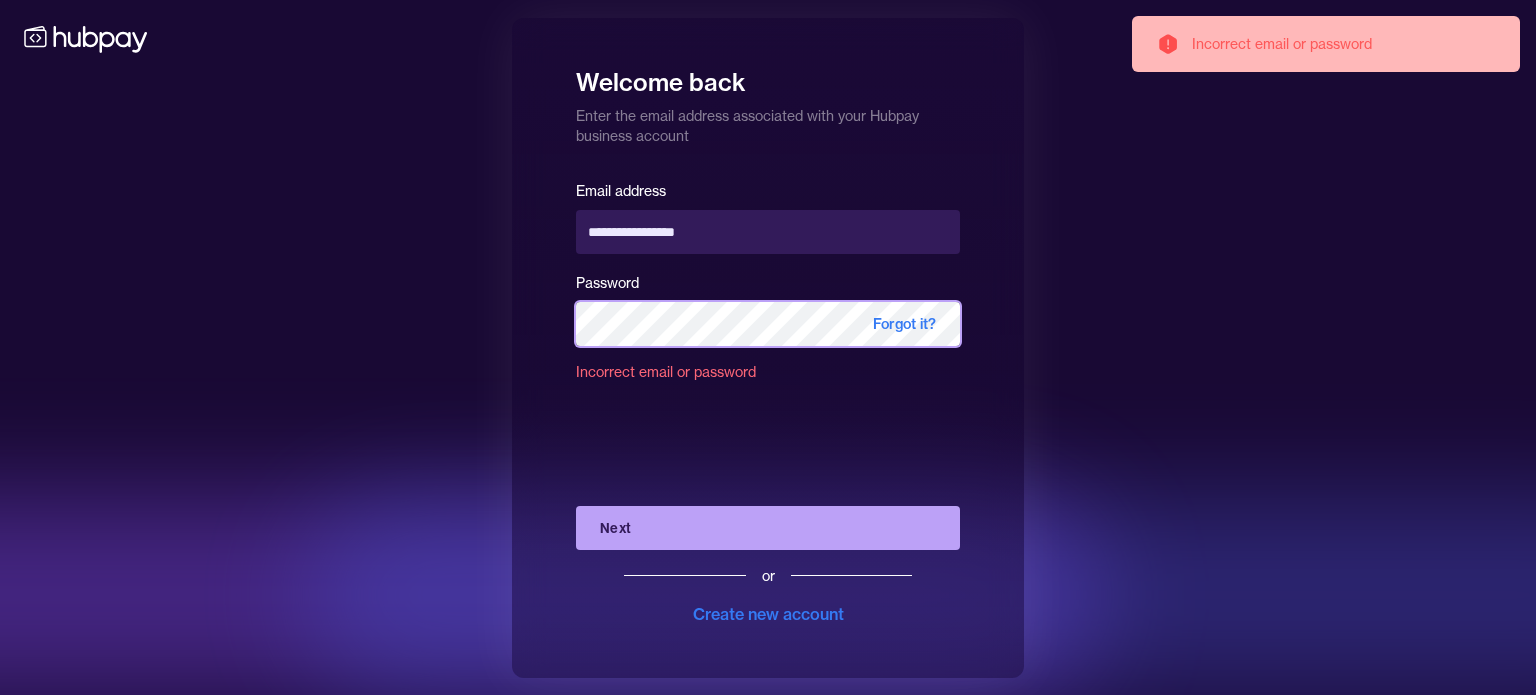 click on "**********" at bounding box center (768, 347) 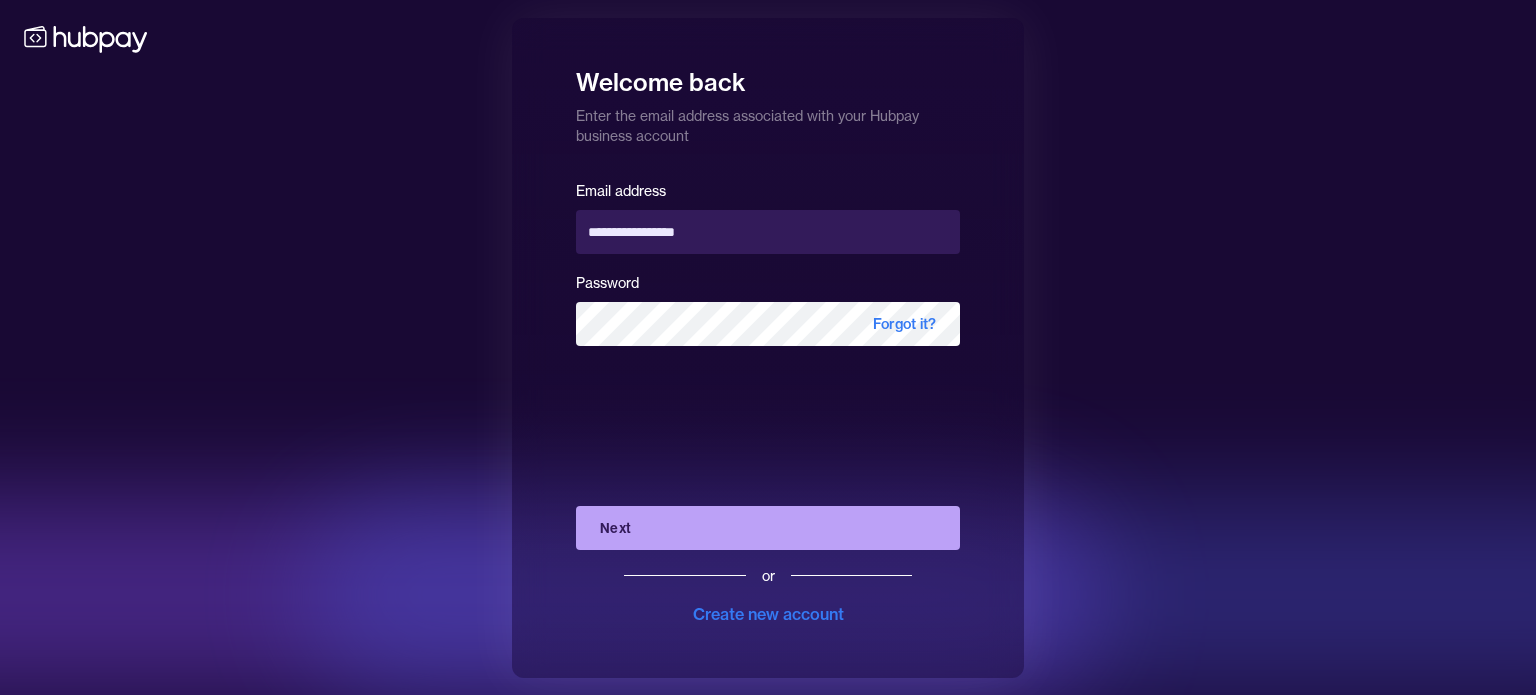 click on "Next" at bounding box center [768, 528] 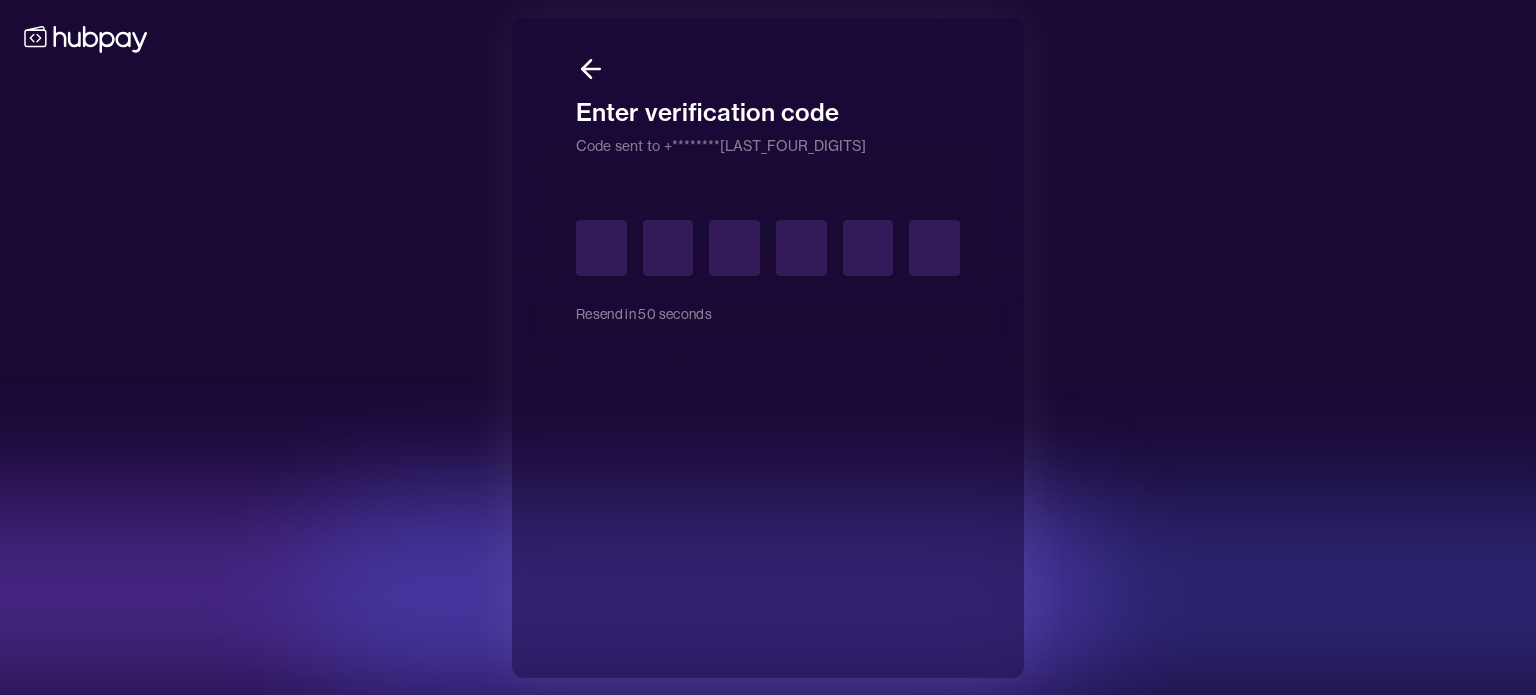 type on "*" 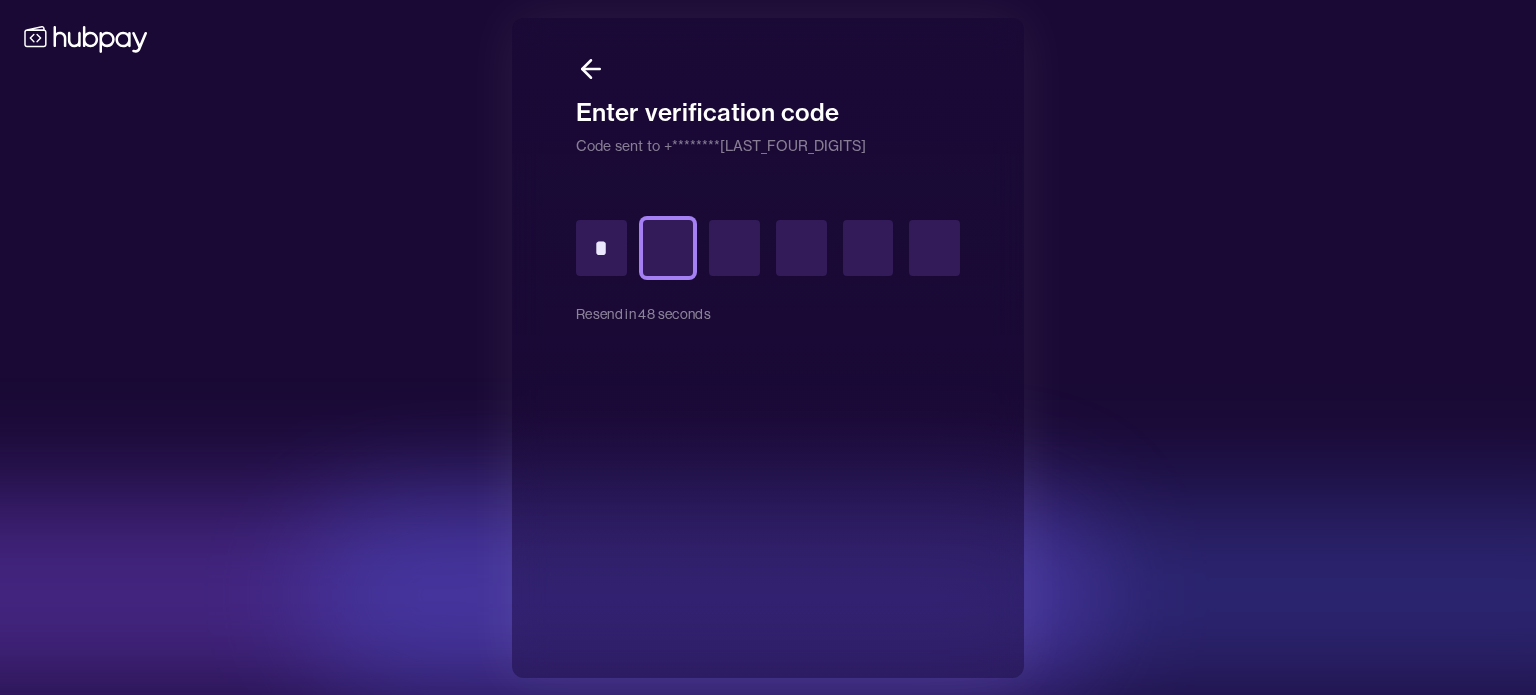 type on "*" 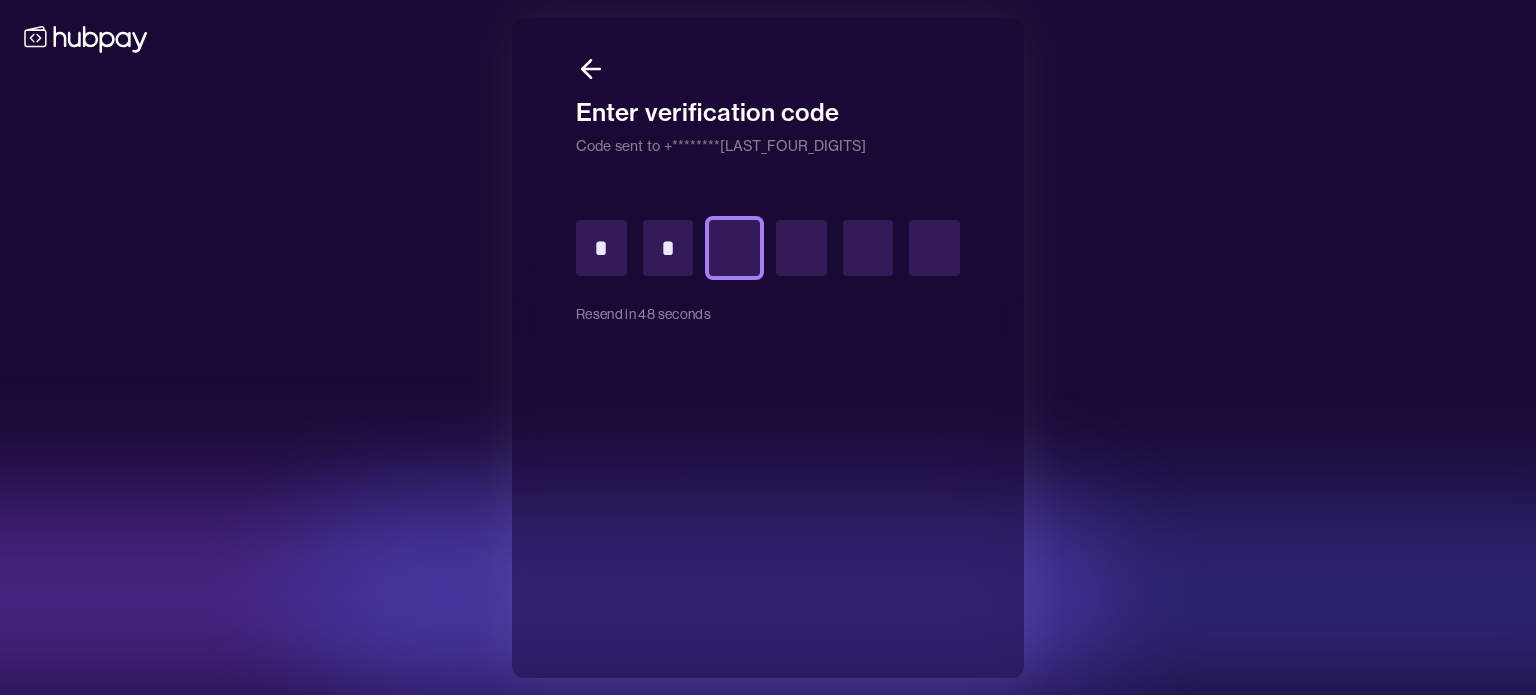 type on "*" 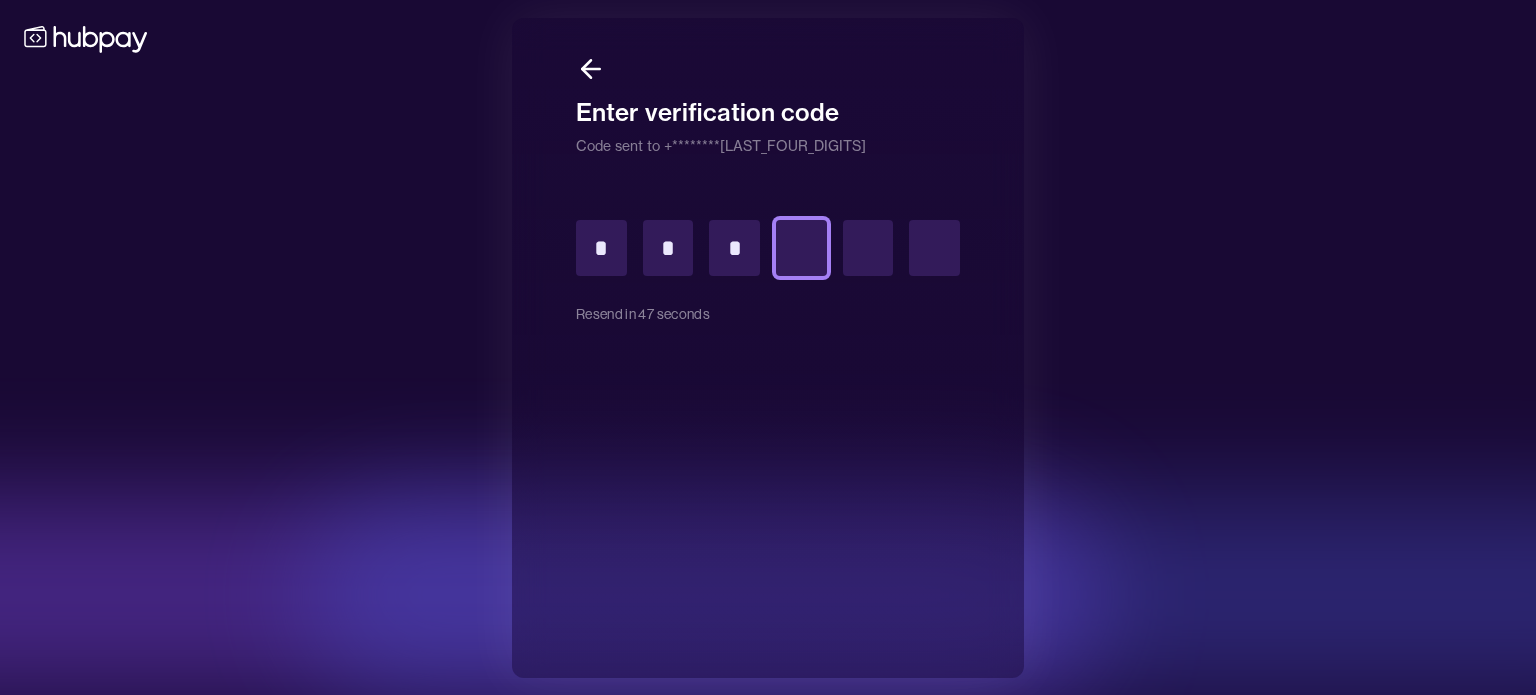 type on "*" 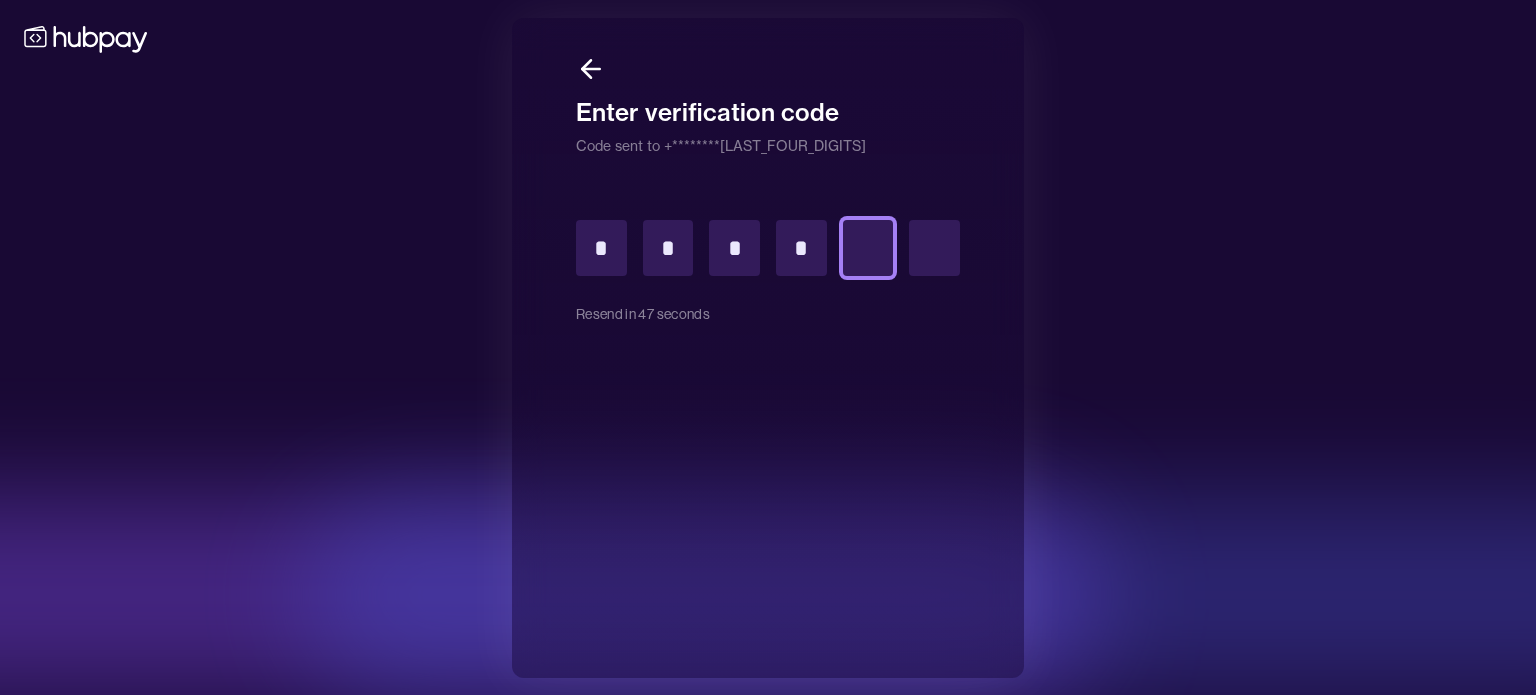 type on "*" 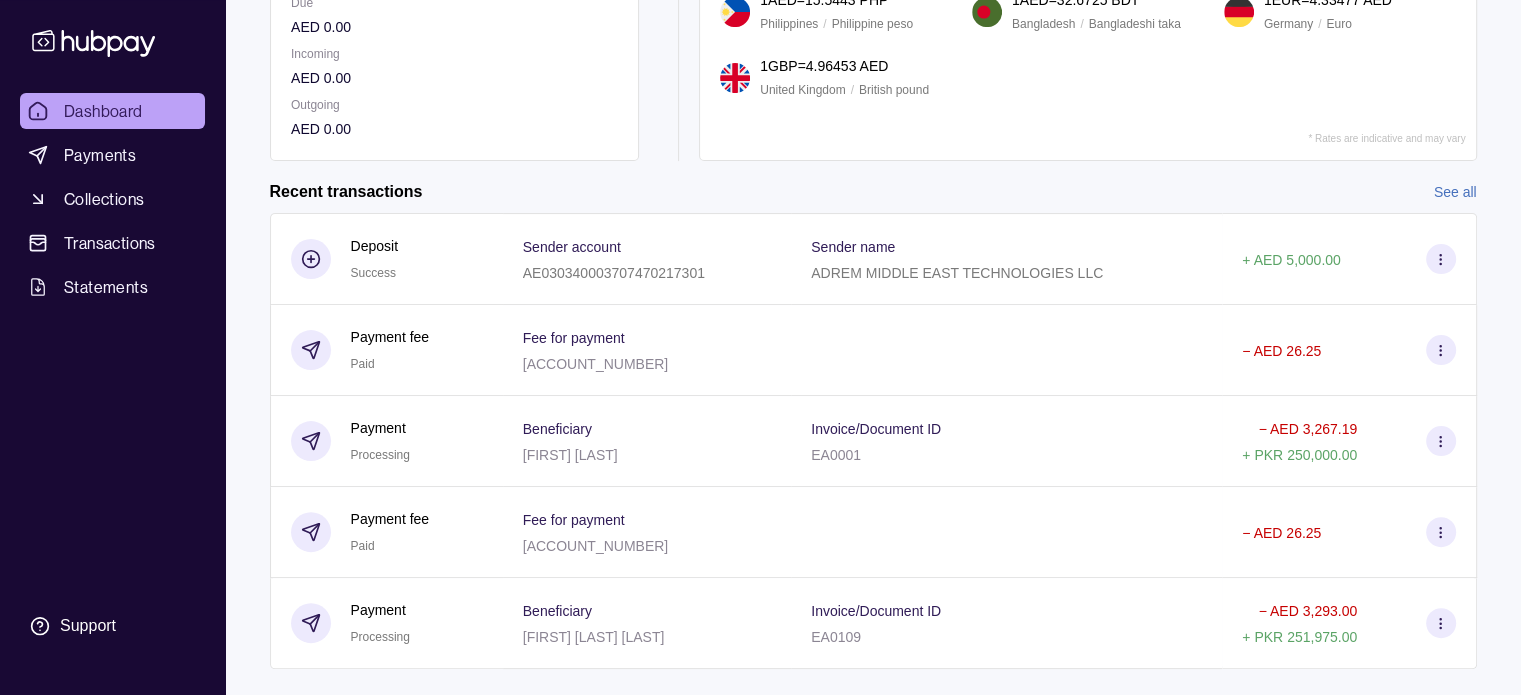 scroll, scrollTop: 499, scrollLeft: 0, axis: vertical 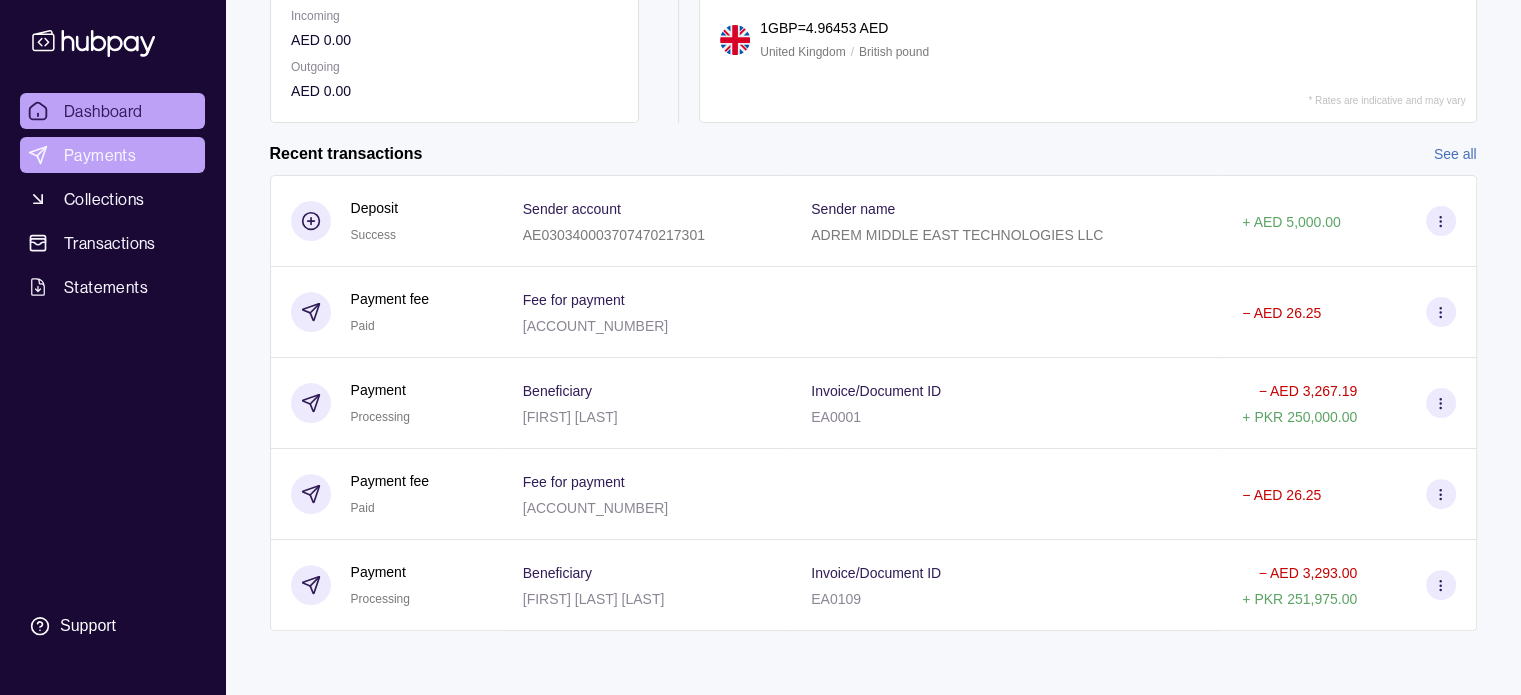 click on "Payments" at bounding box center [100, 155] 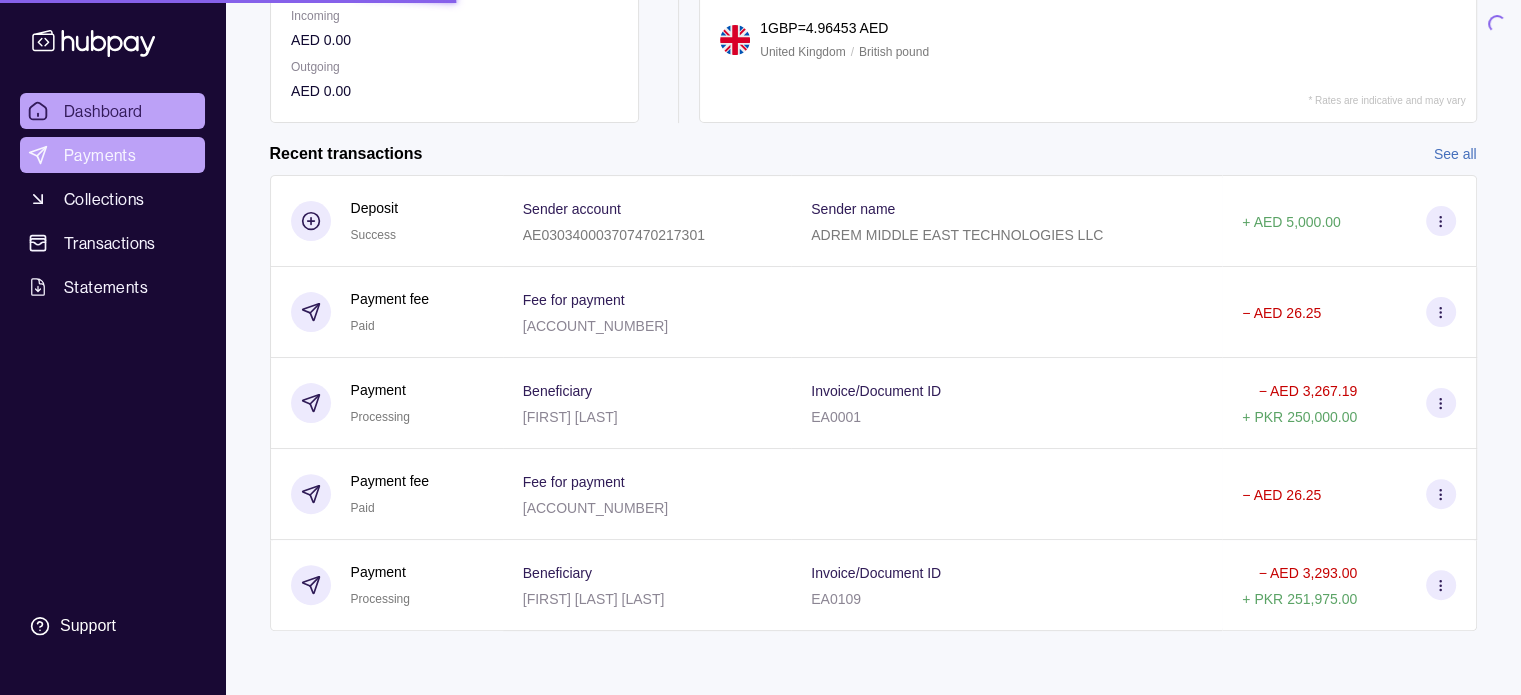 scroll, scrollTop: 0, scrollLeft: 0, axis: both 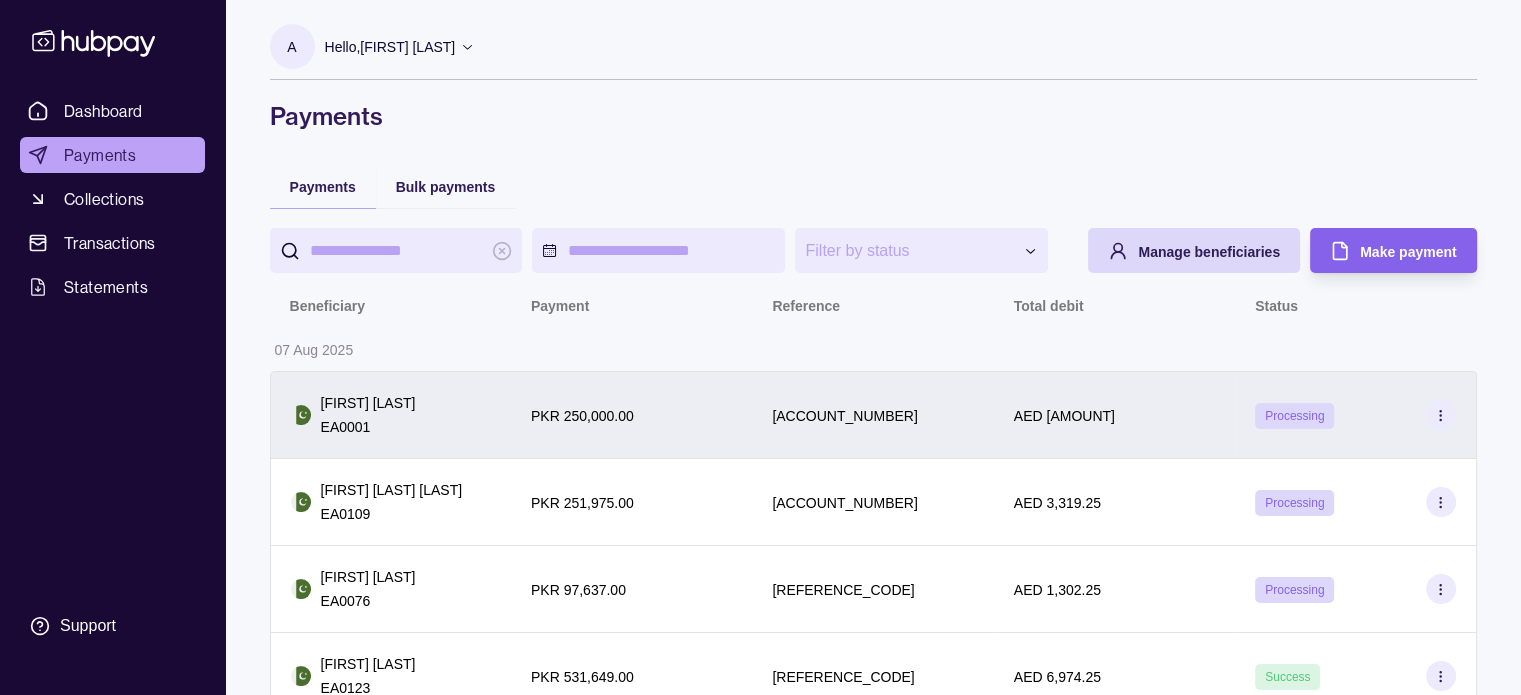 click on "[FIRST] [LAST] EA0001" at bounding box center [391, 415] 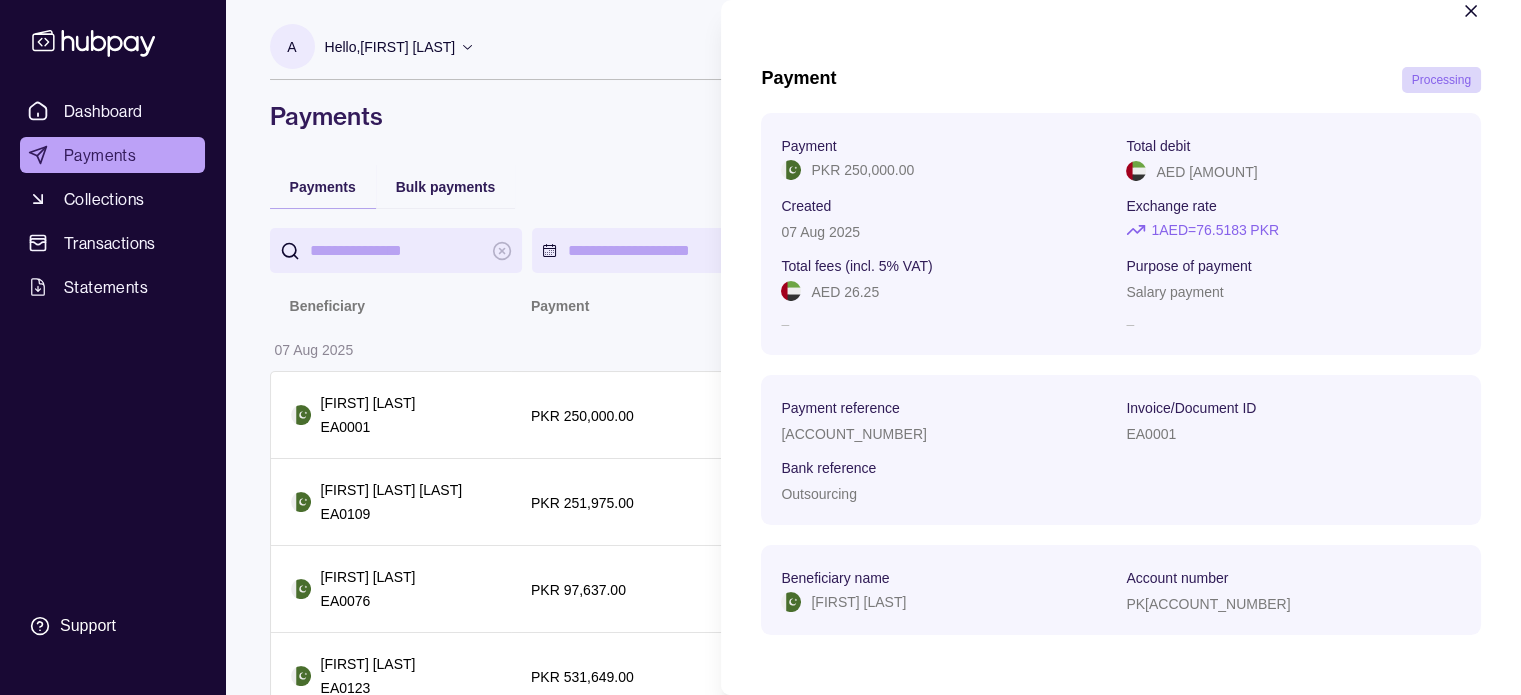 scroll, scrollTop: 0, scrollLeft: 0, axis: both 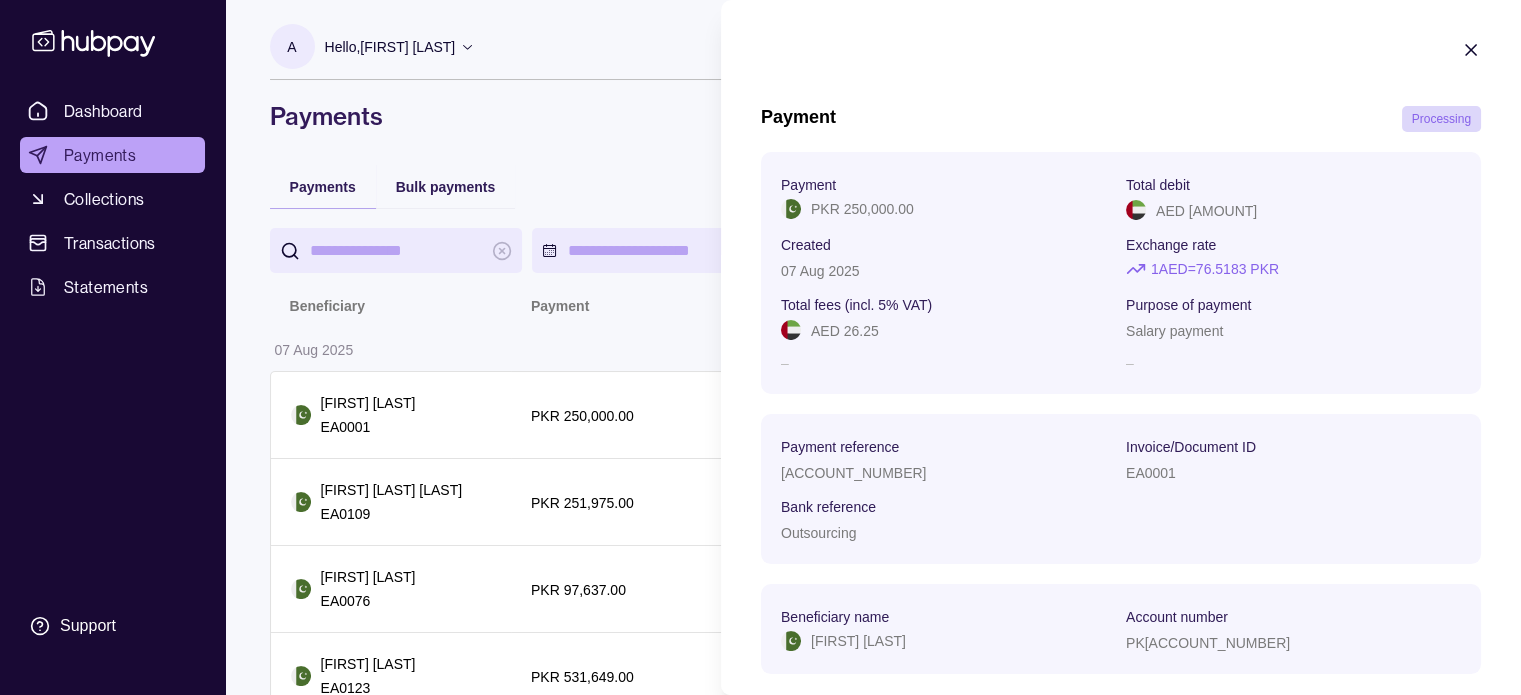 click 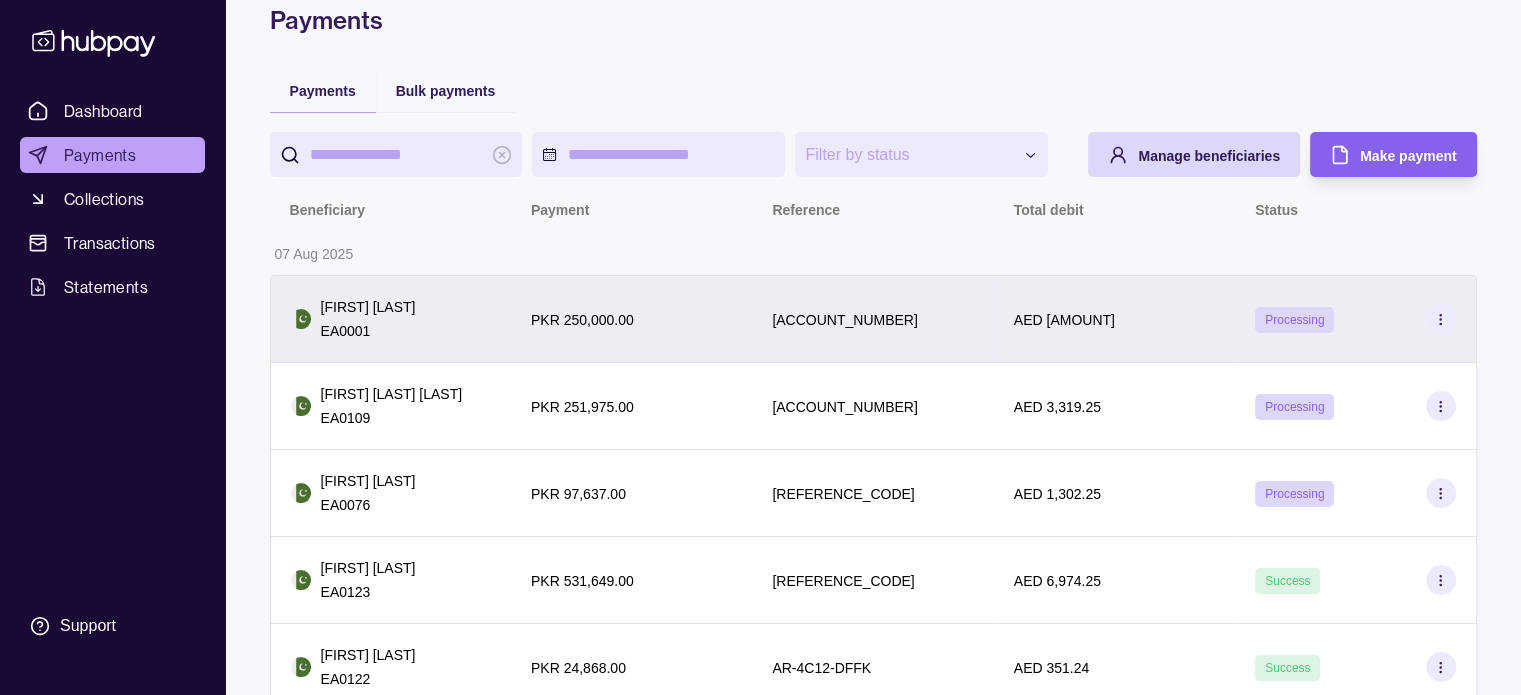 scroll, scrollTop: 0, scrollLeft: 0, axis: both 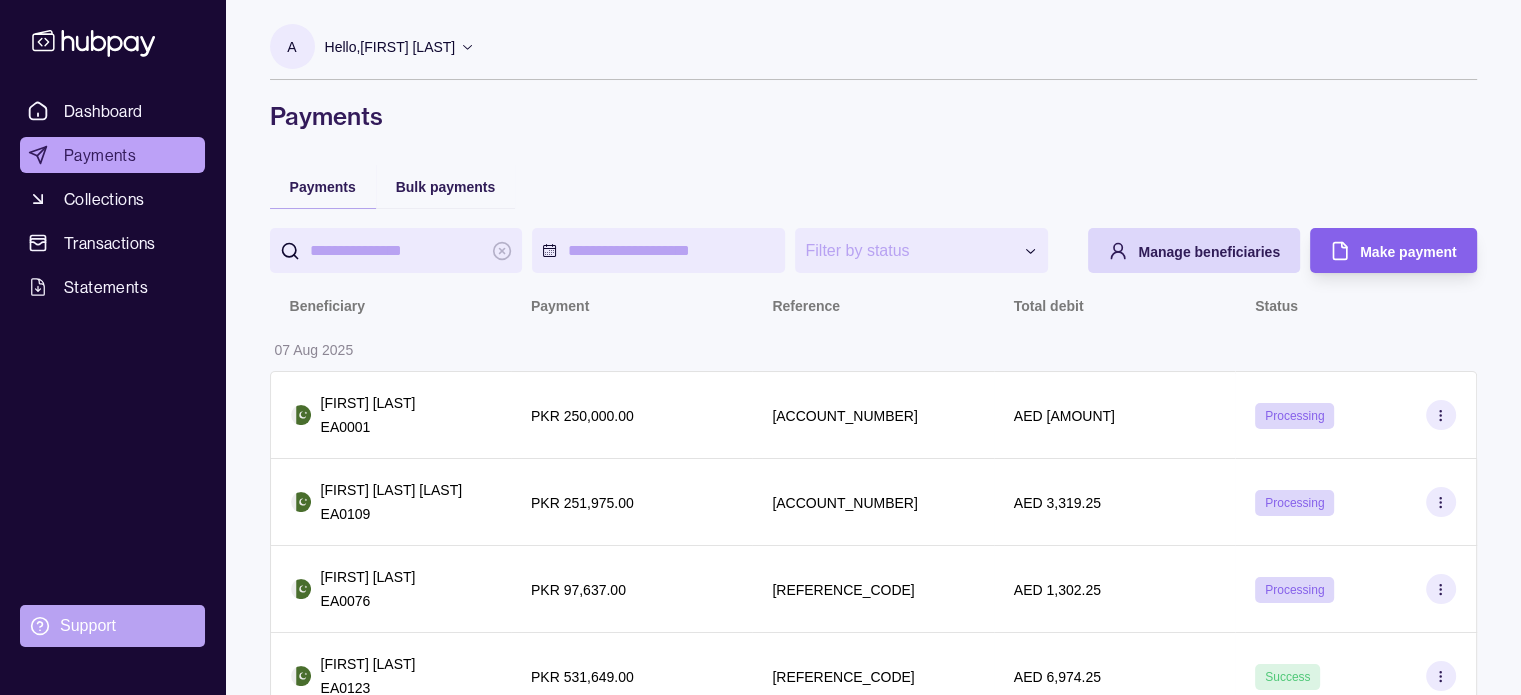 click on "Support" at bounding box center [88, 626] 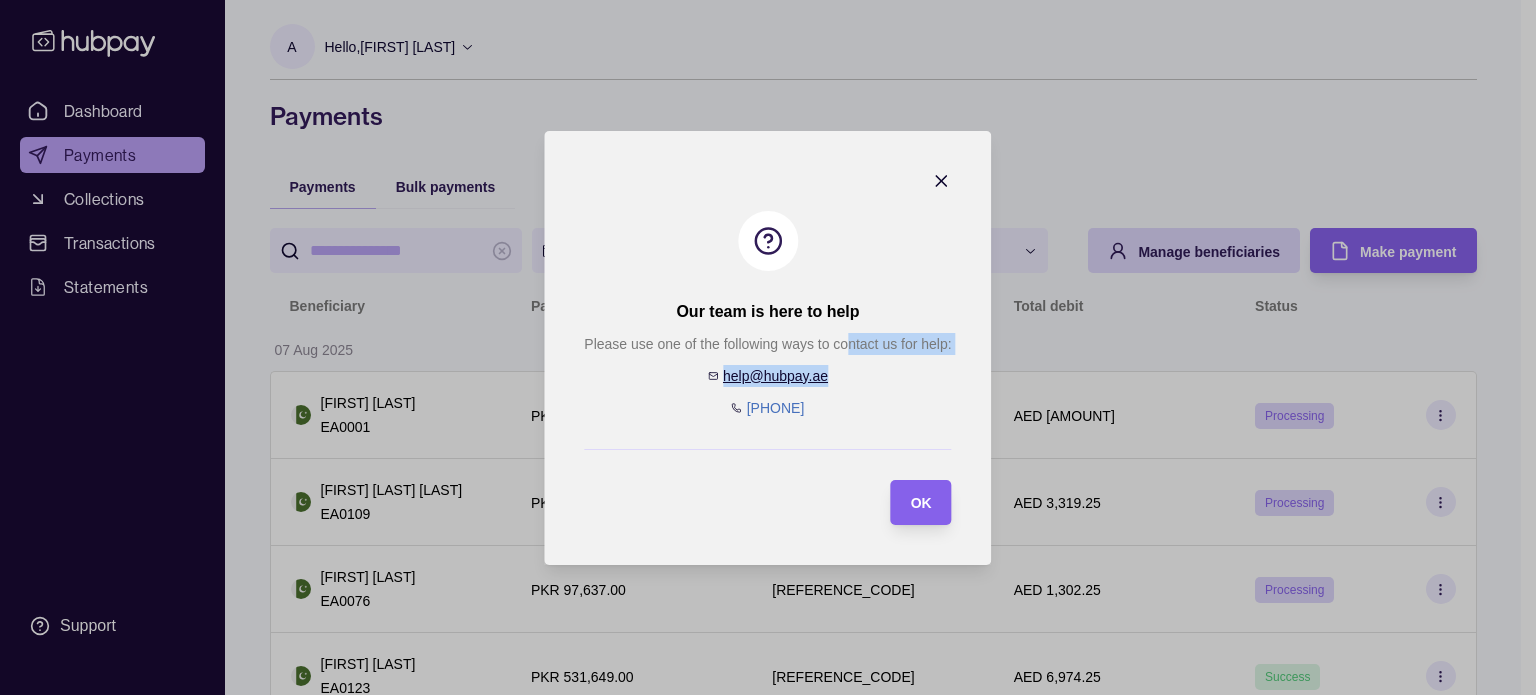 drag, startPoint x: 848, startPoint y: 374, endPoint x: 832, endPoint y: 379, distance: 16.763054 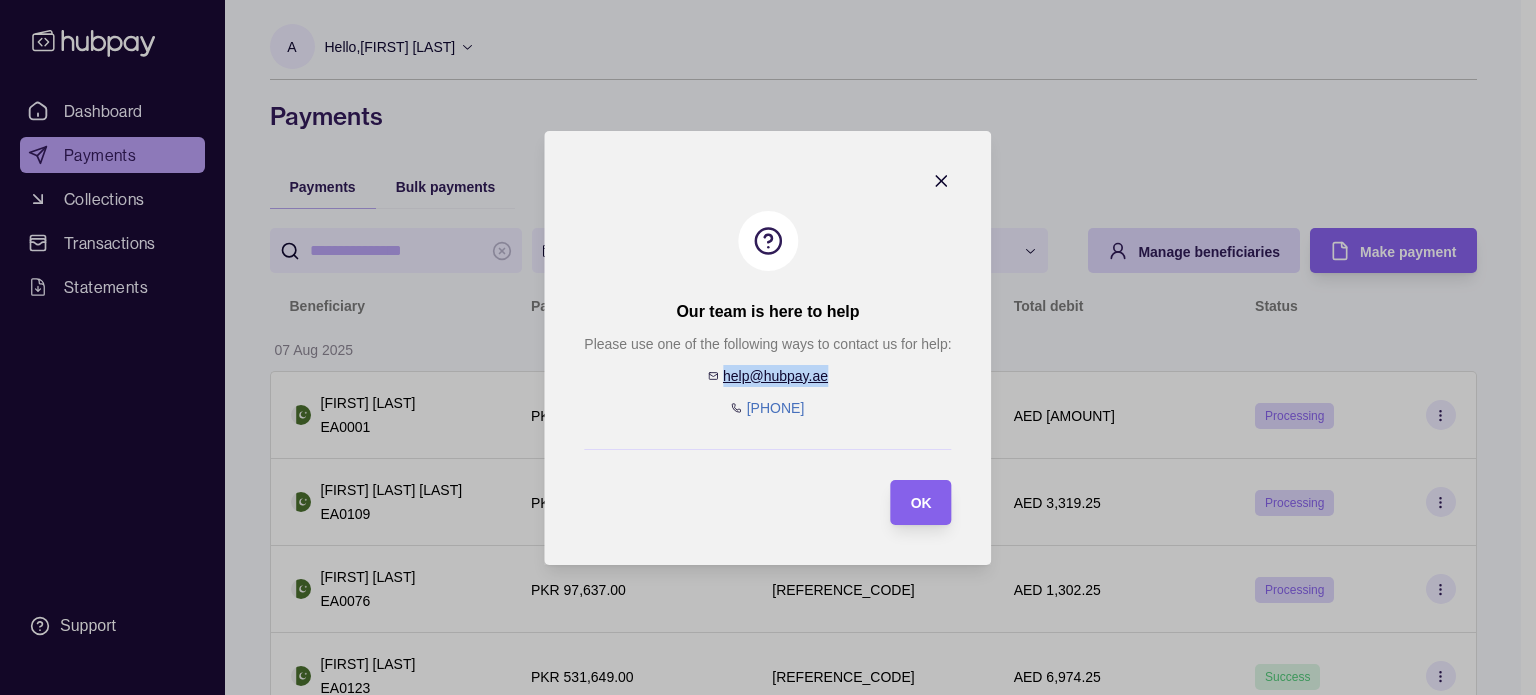 drag, startPoint x: 836, startPoint y: 378, endPoint x: 718, endPoint y: 378, distance: 118 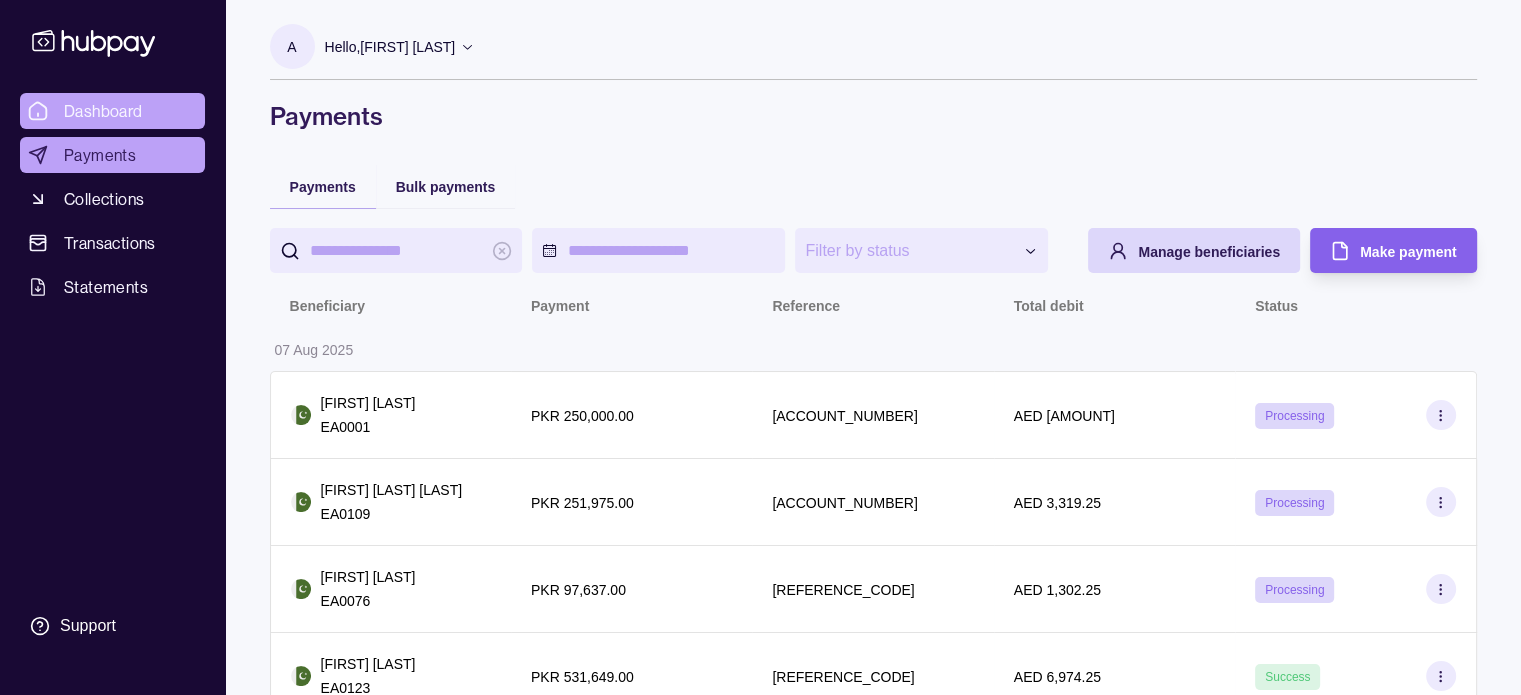 click on "Dashboard" at bounding box center (103, 111) 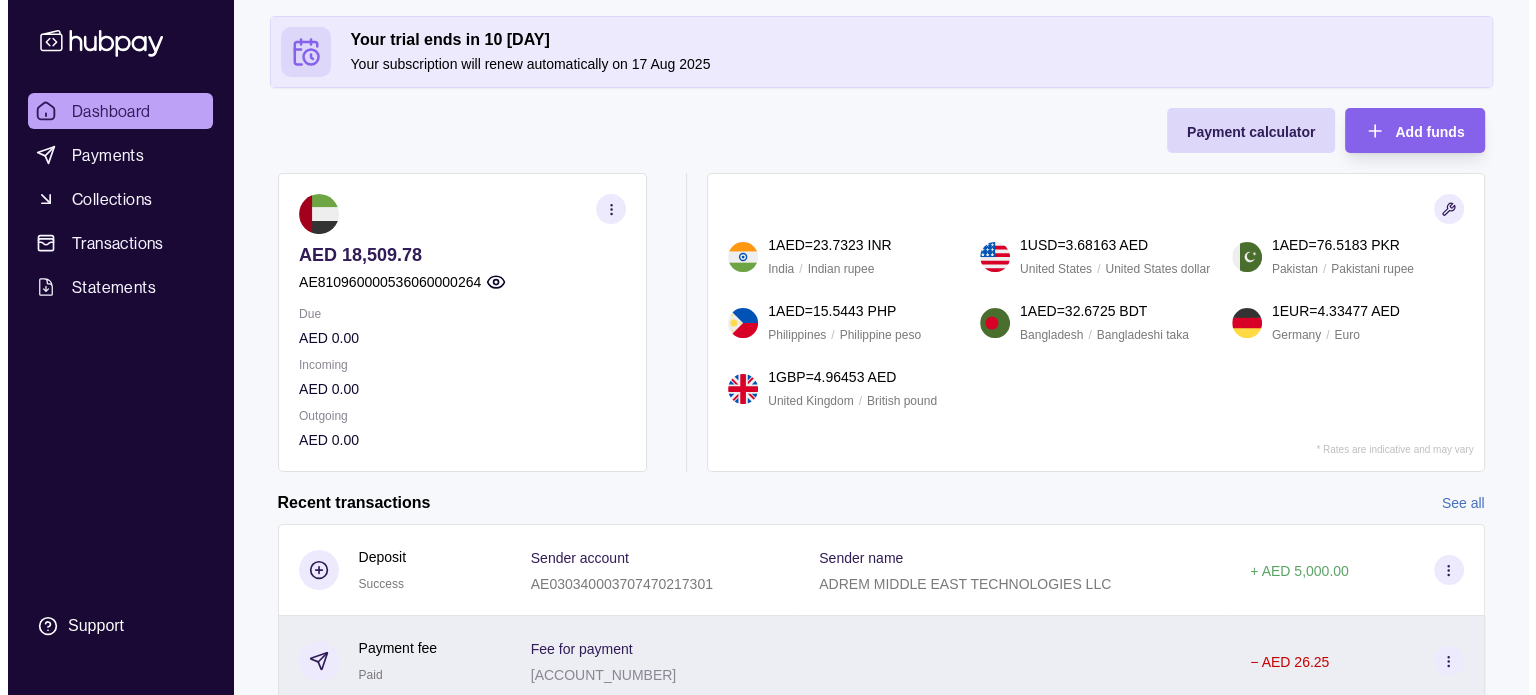 scroll, scrollTop: 0, scrollLeft: 0, axis: both 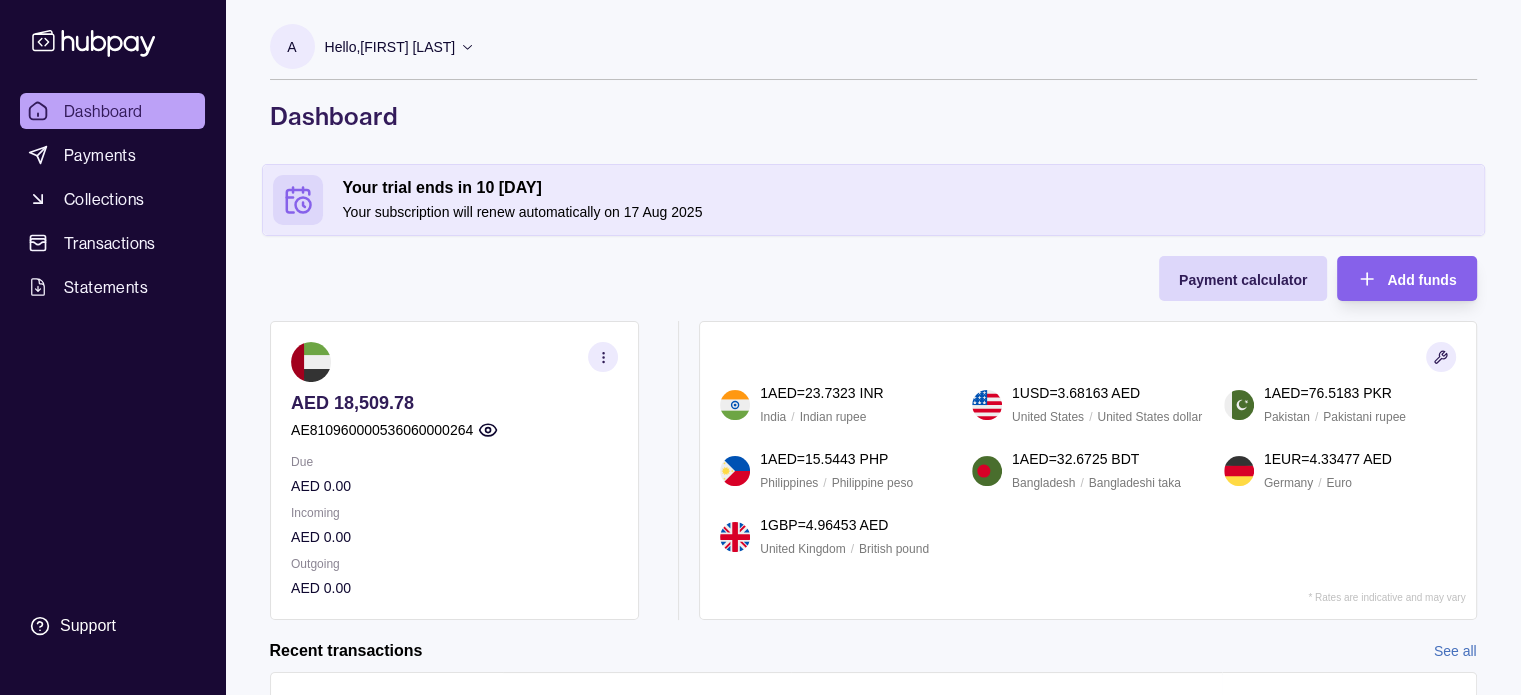 click on "Dashboard" at bounding box center [103, 111] 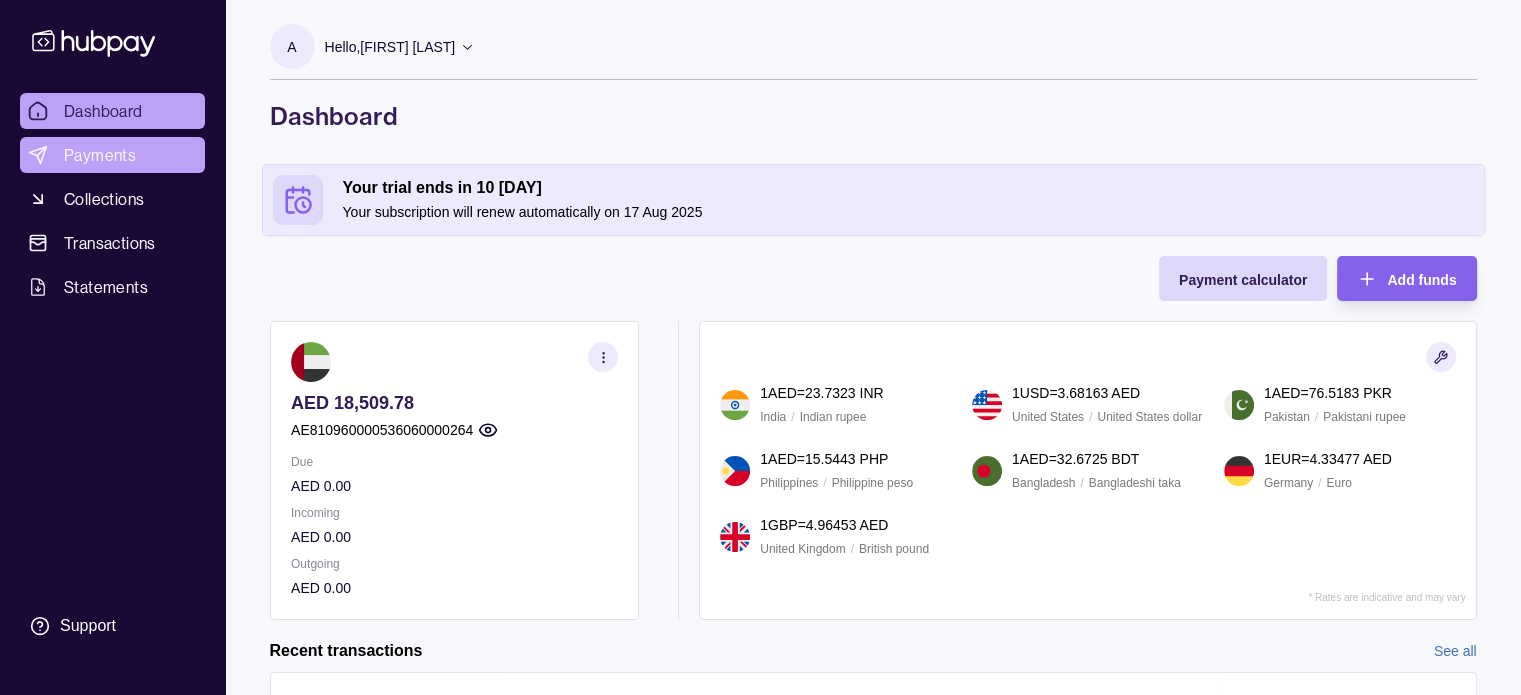click on "Payments" at bounding box center (100, 155) 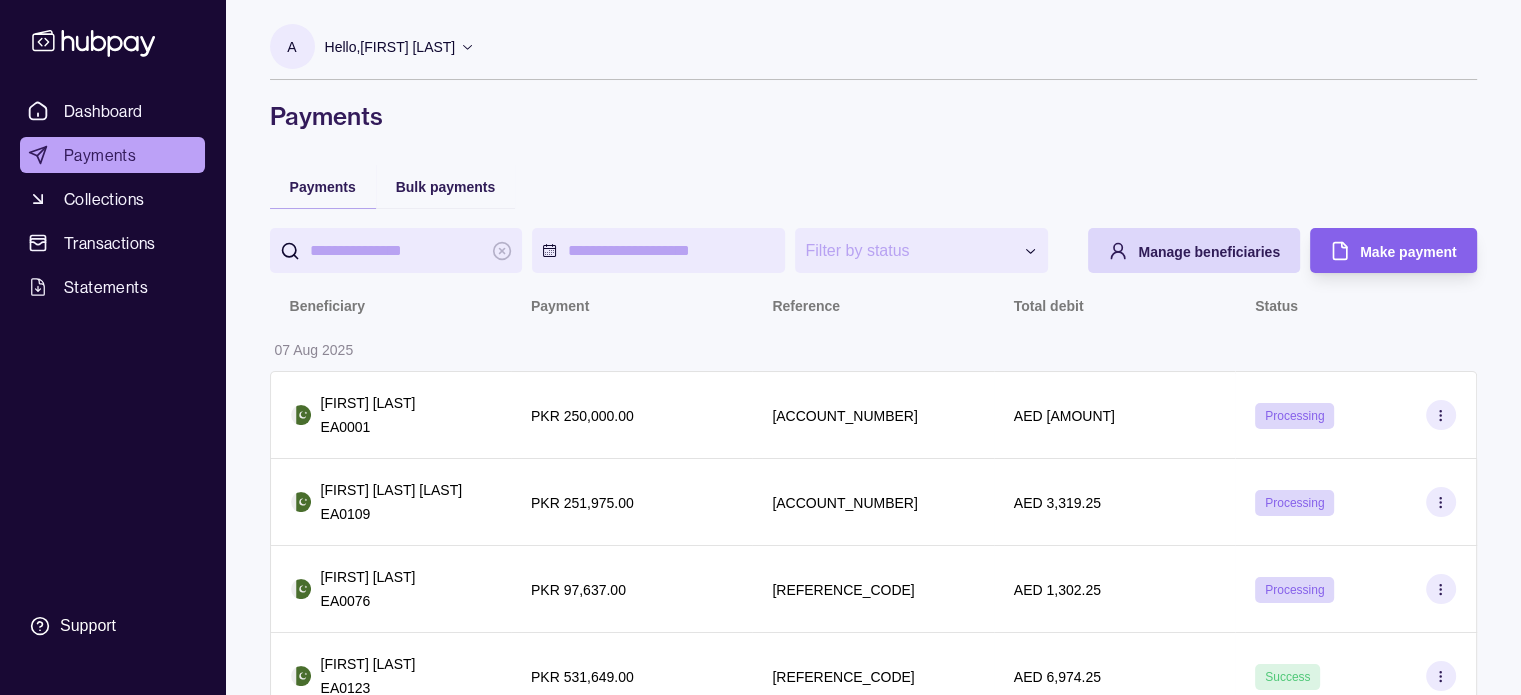 click on "Hello,  [FIRST] [LAST]" at bounding box center [400, 47] 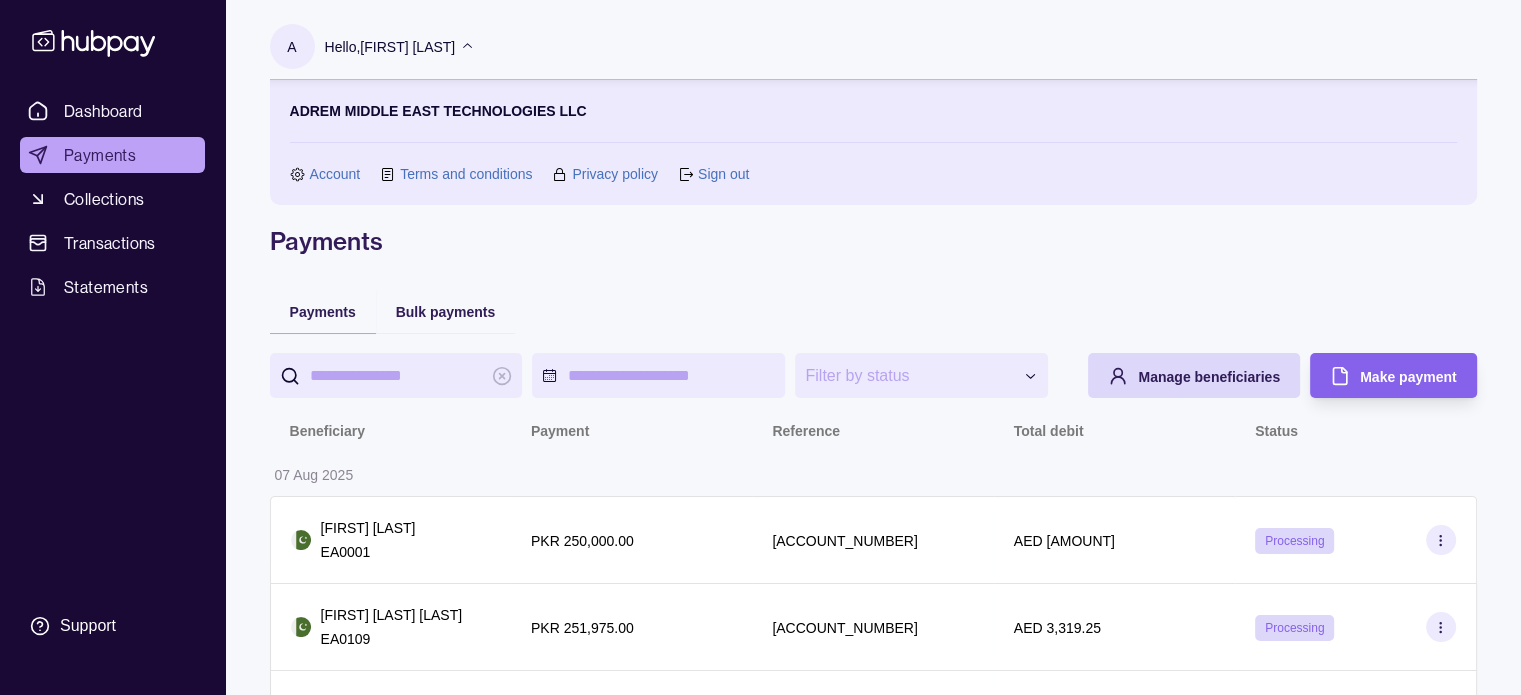 click on "Sign out" at bounding box center [723, 174] 